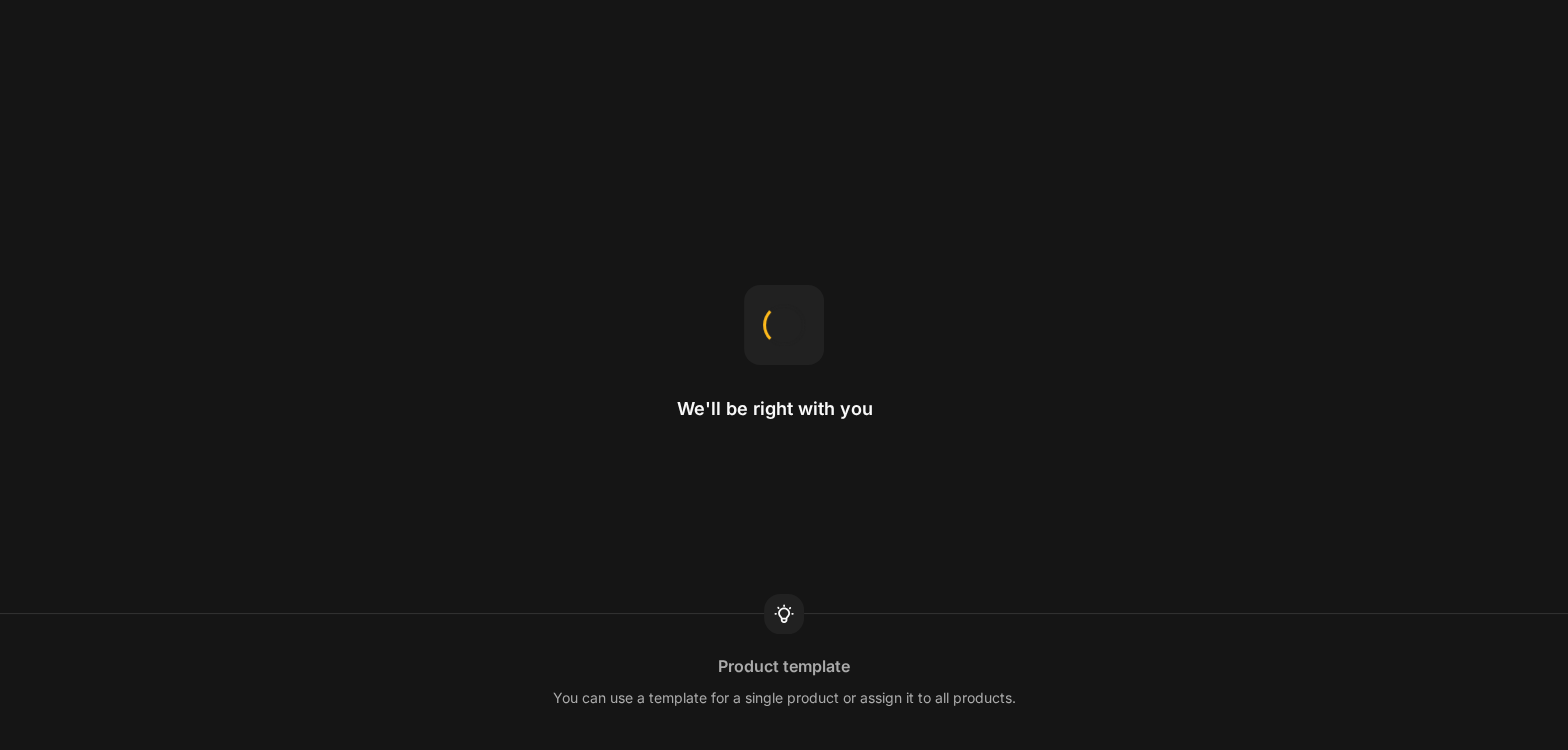 scroll, scrollTop: 0, scrollLeft: 0, axis: both 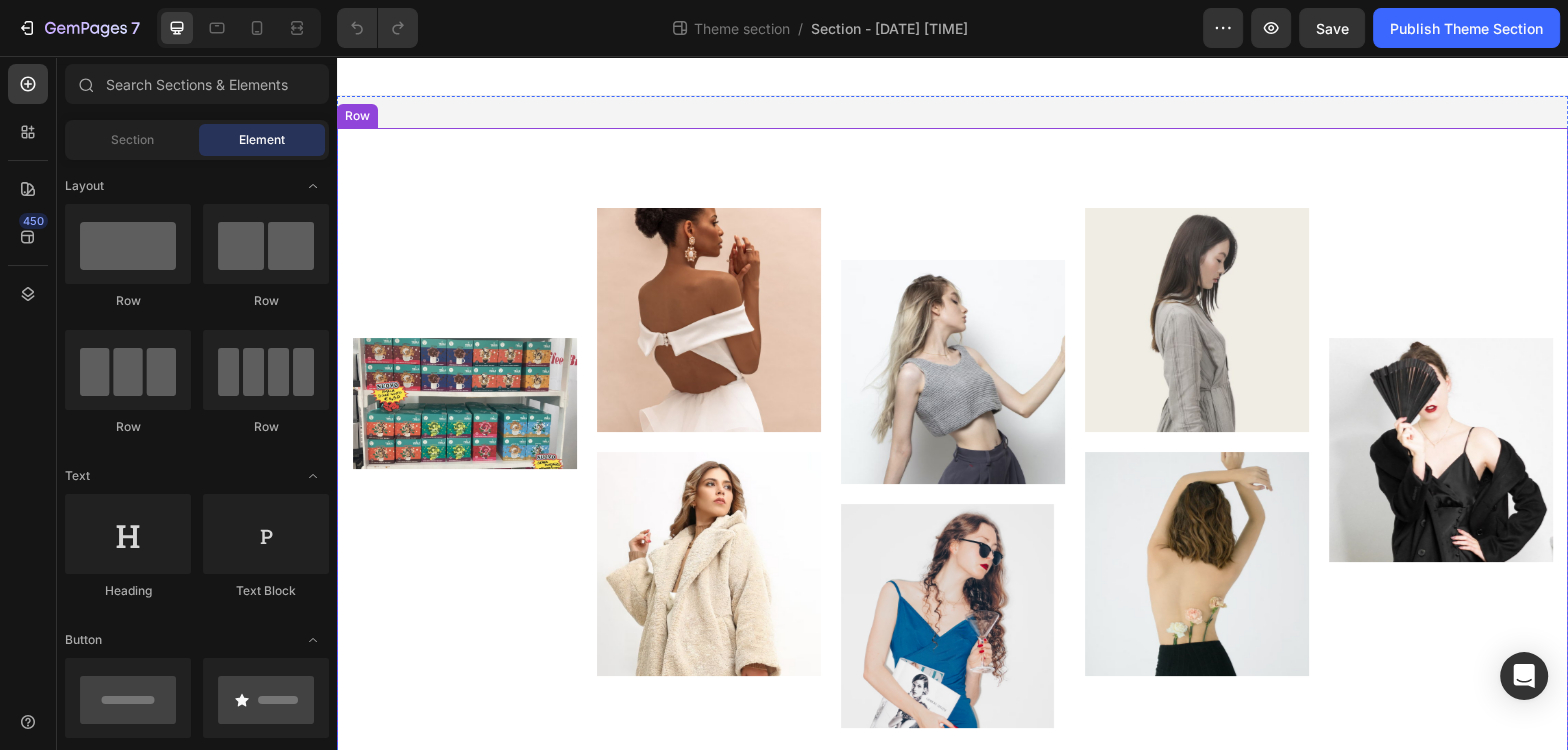 click on "Row" at bounding box center [357, 116] 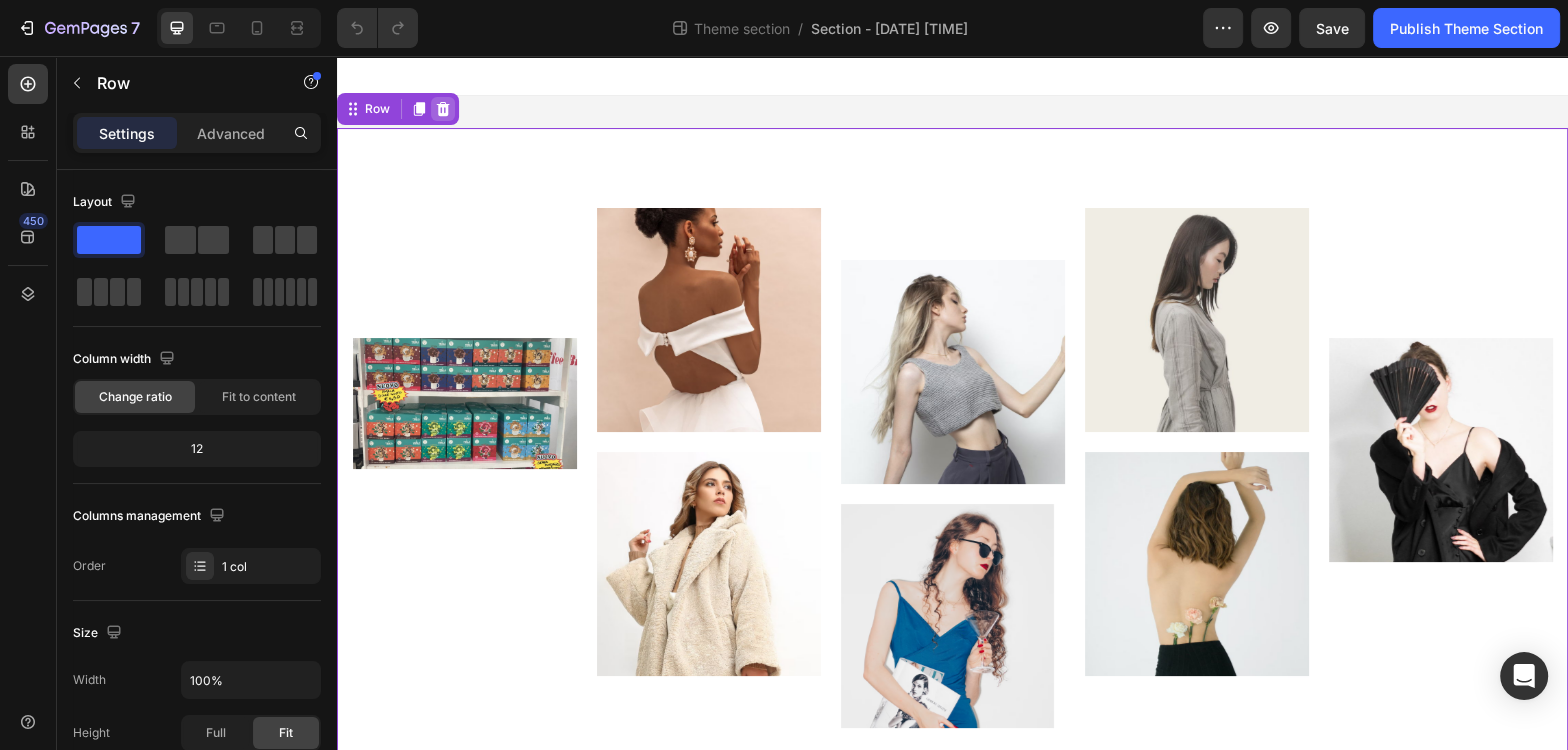 click 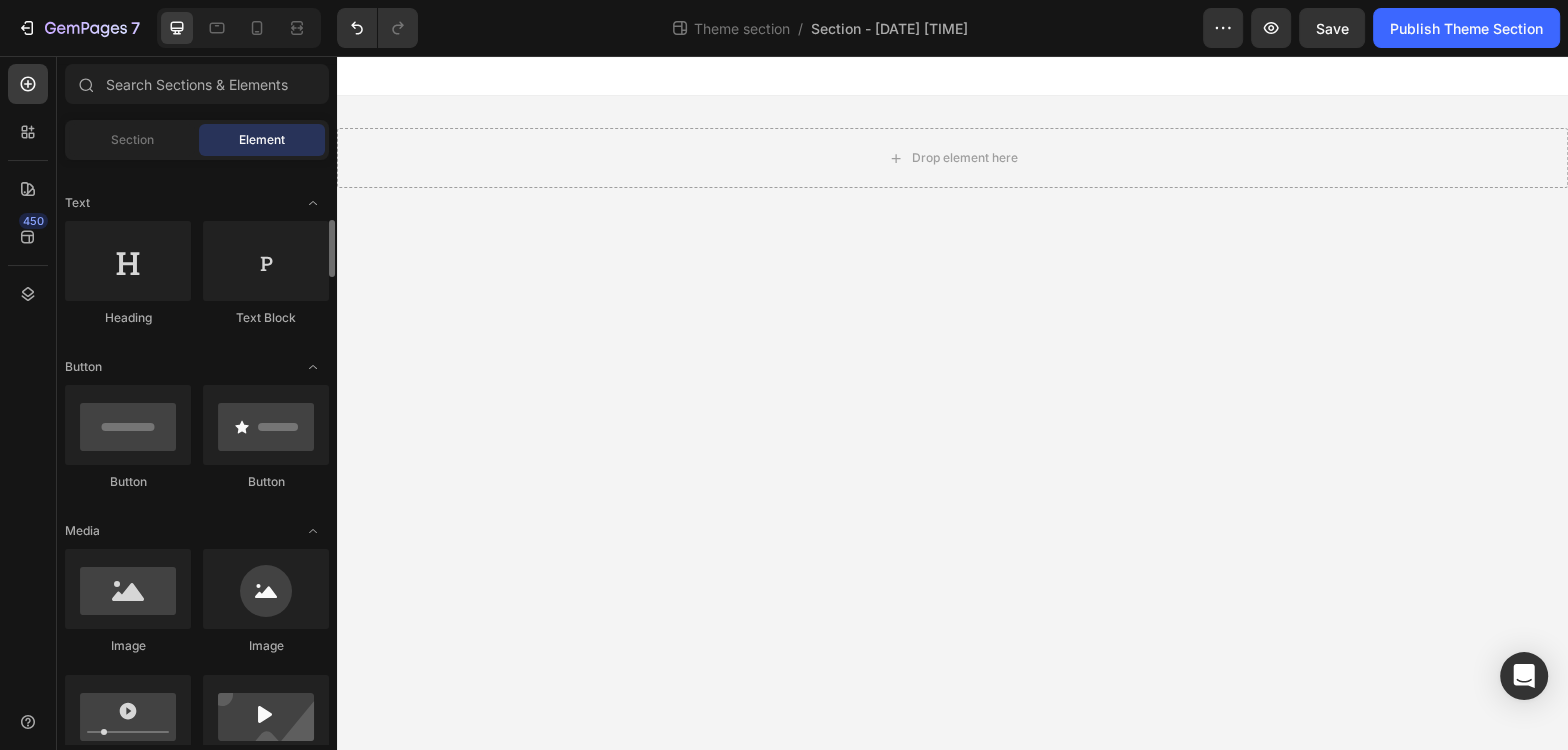 scroll, scrollTop: 320, scrollLeft: 0, axis: vertical 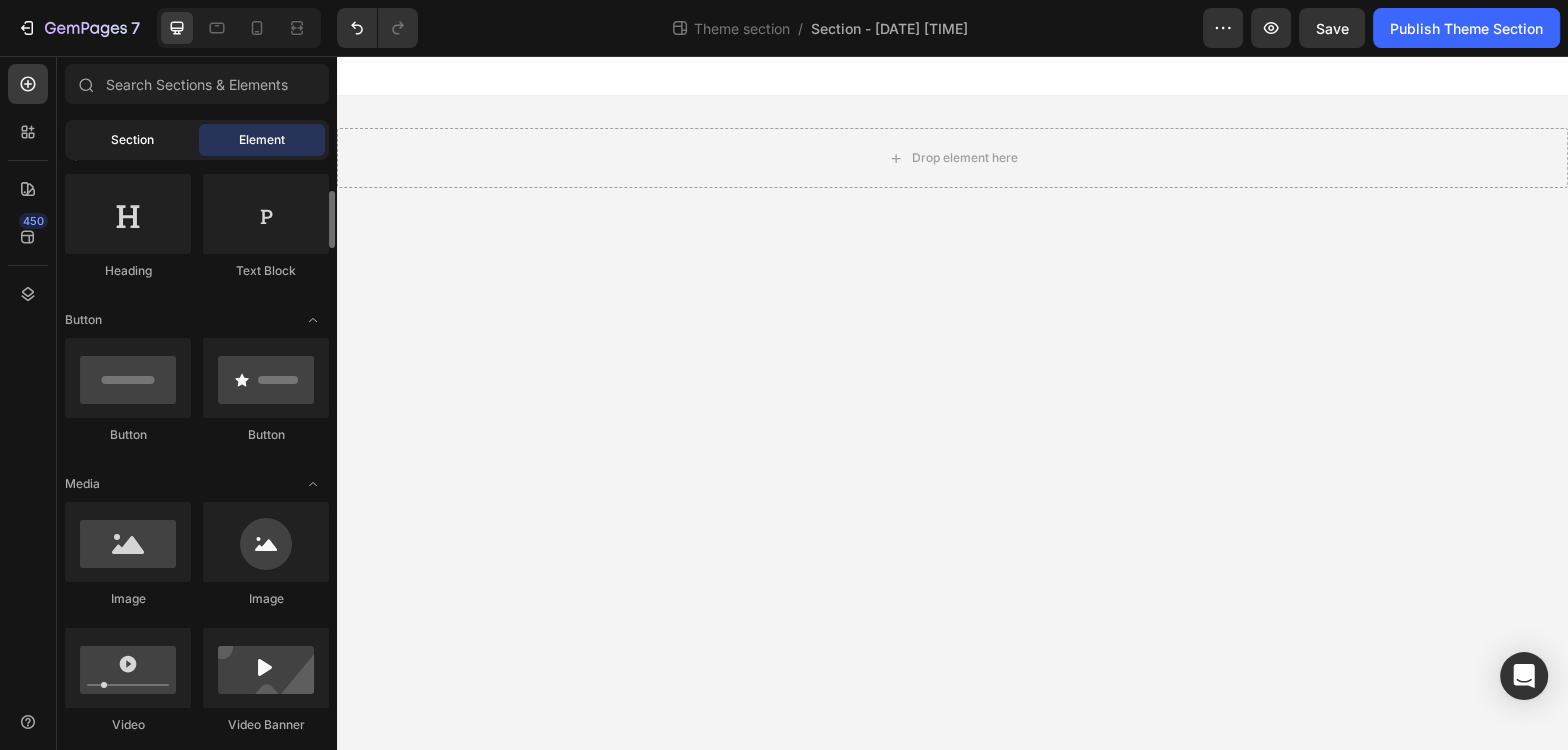click on "Section" 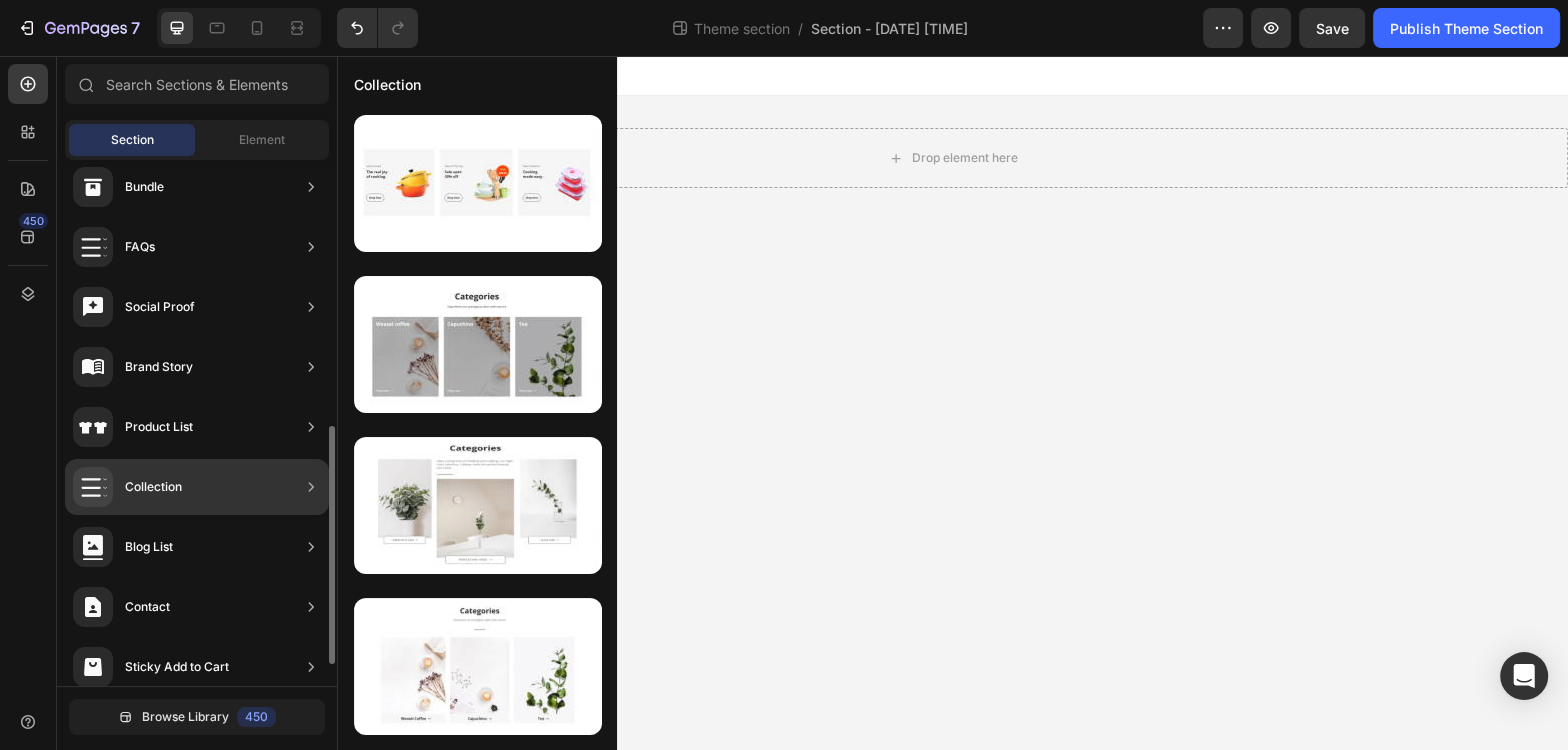 scroll, scrollTop: 566, scrollLeft: 0, axis: vertical 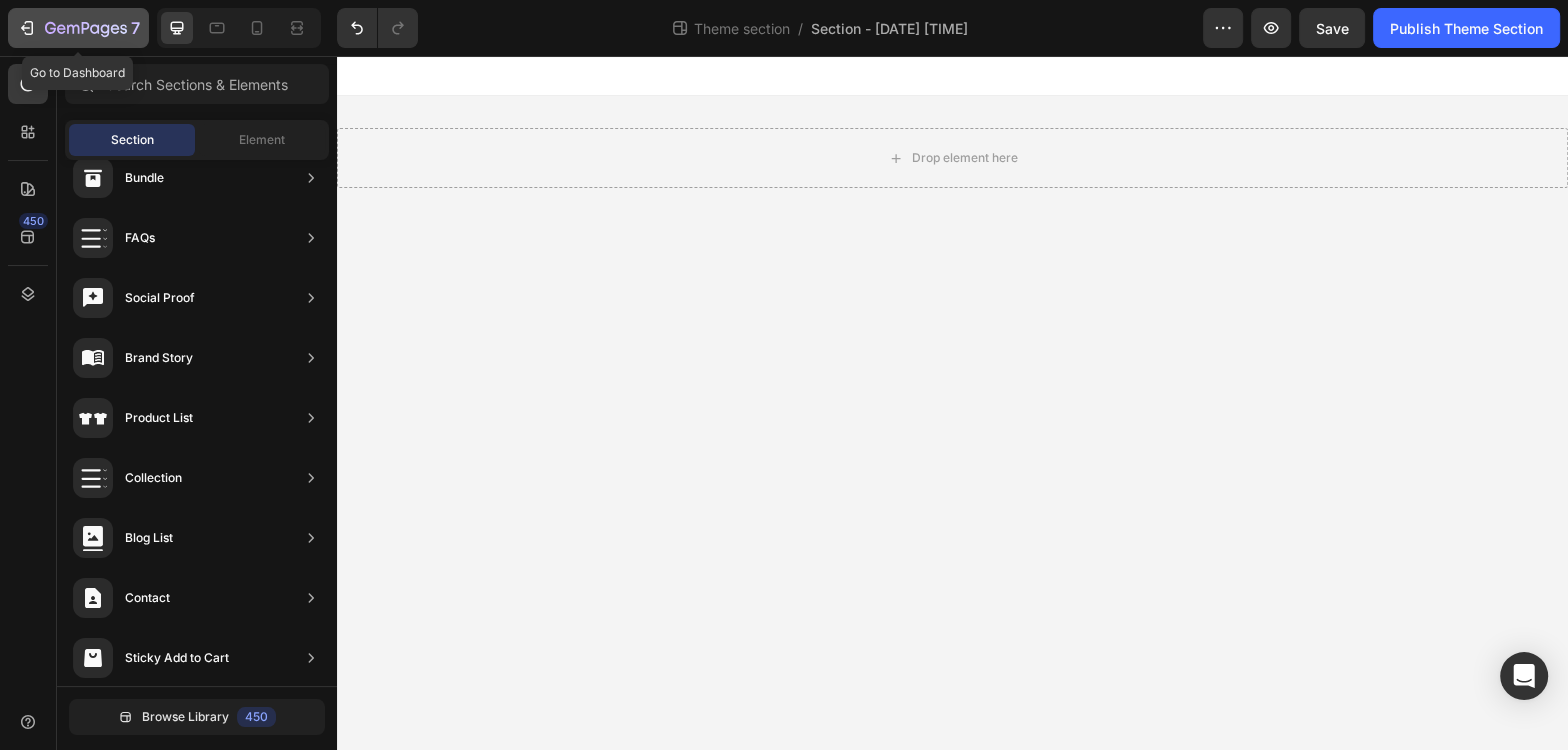 click 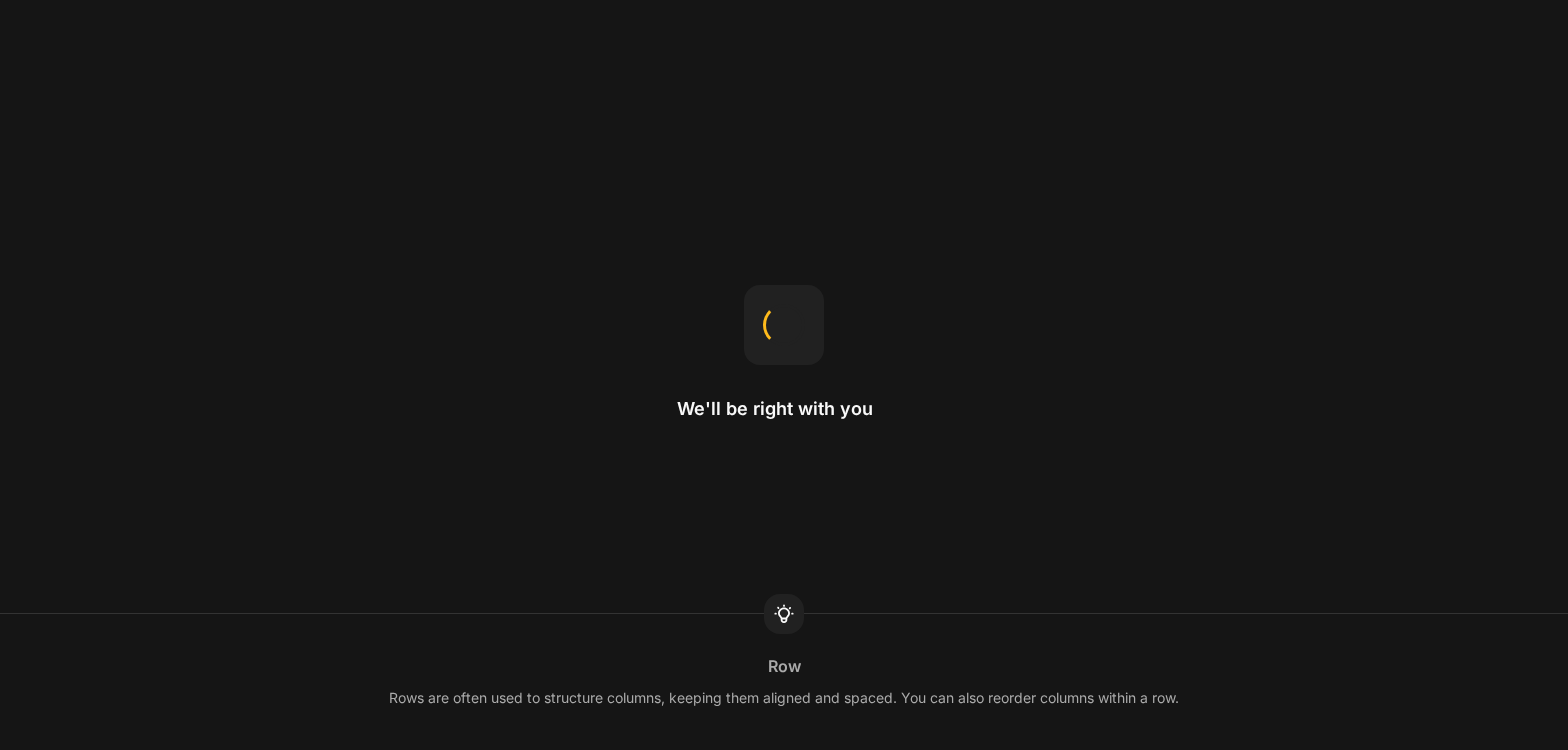scroll, scrollTop: 0, scrollLeft: 0, axis: both 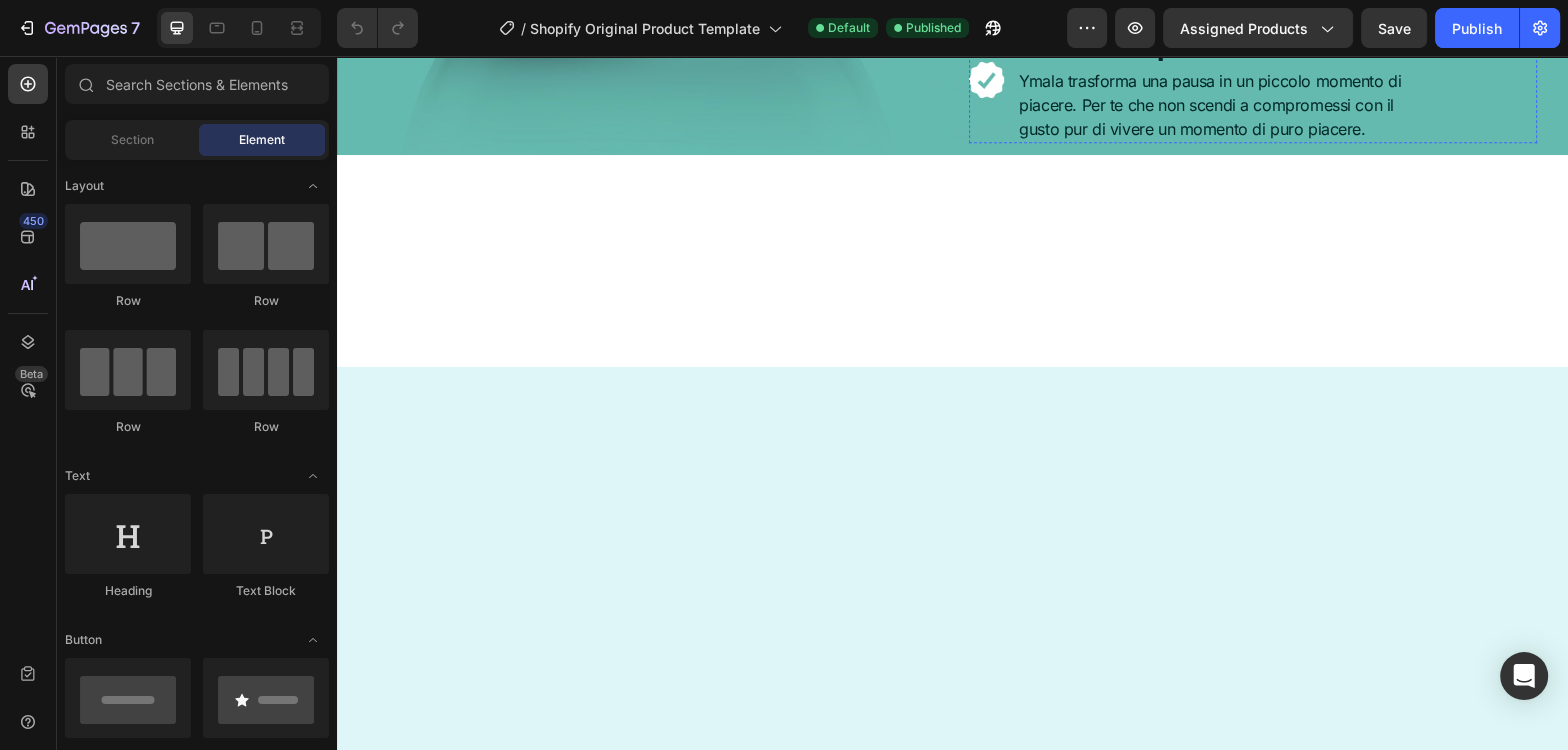 click on "Gusto per tutti i palati" at bounding box center (1220, -511) 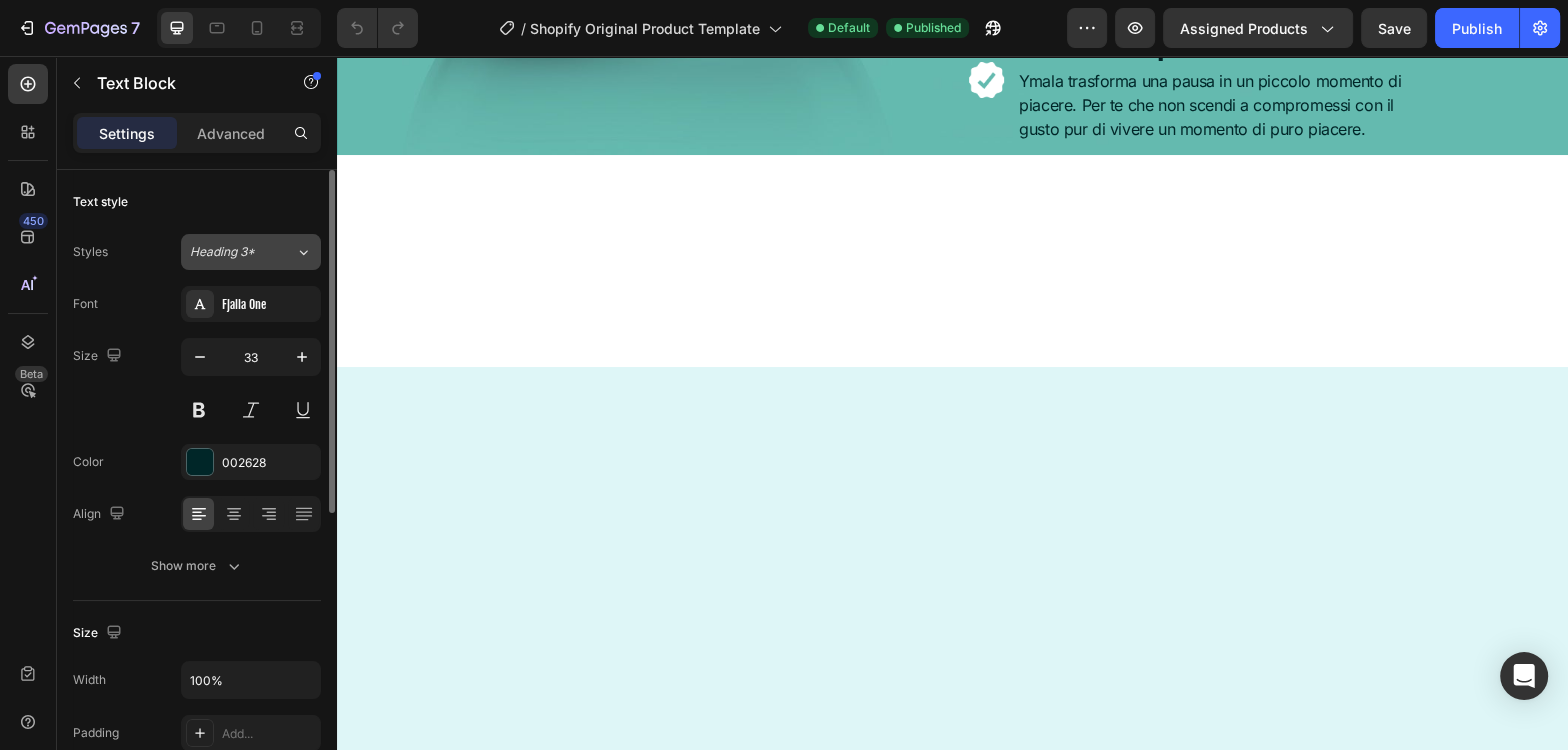 click on "Heading 3*" at bounding box center (242, 252) 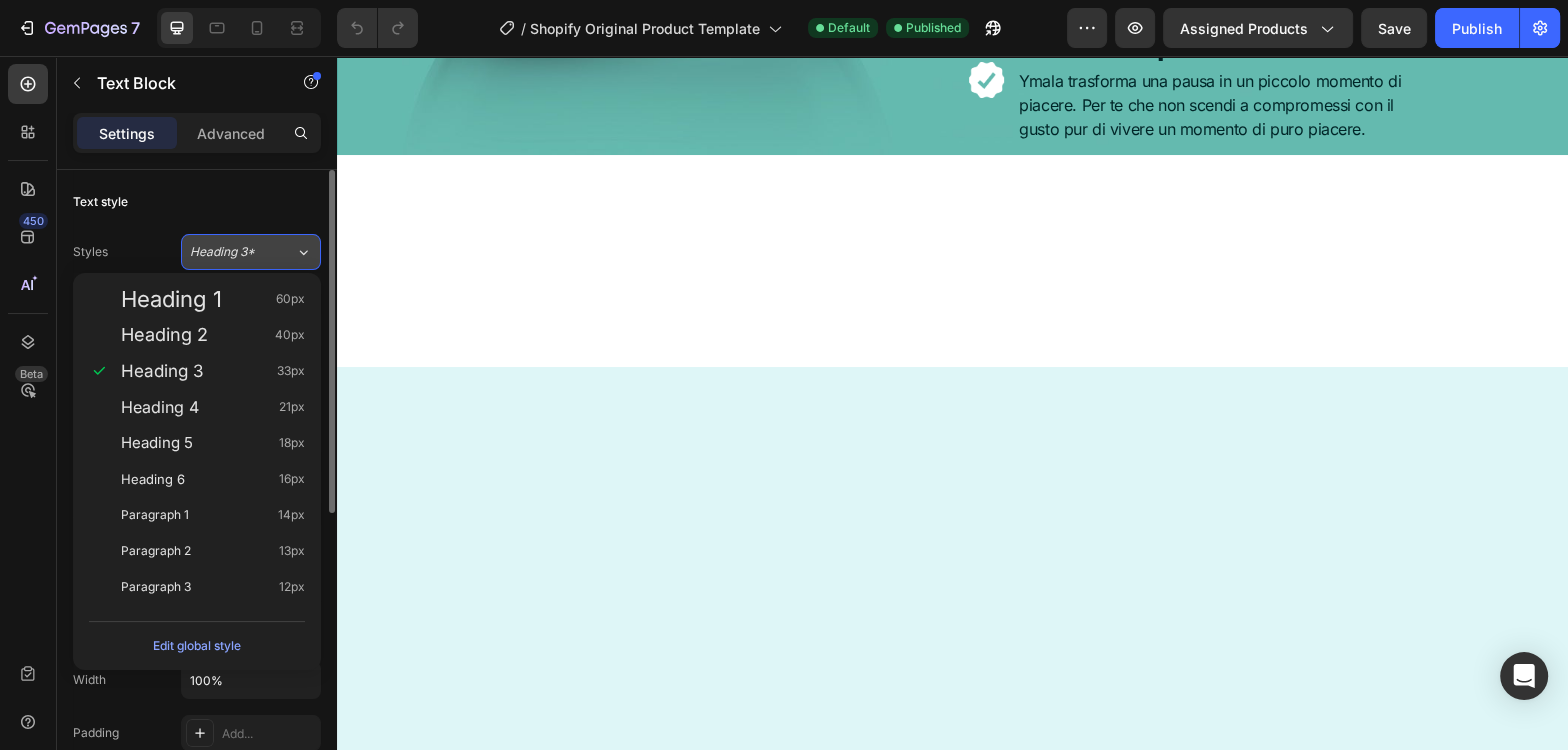 click on "Heading 3*" at bounding box center [242, 252] 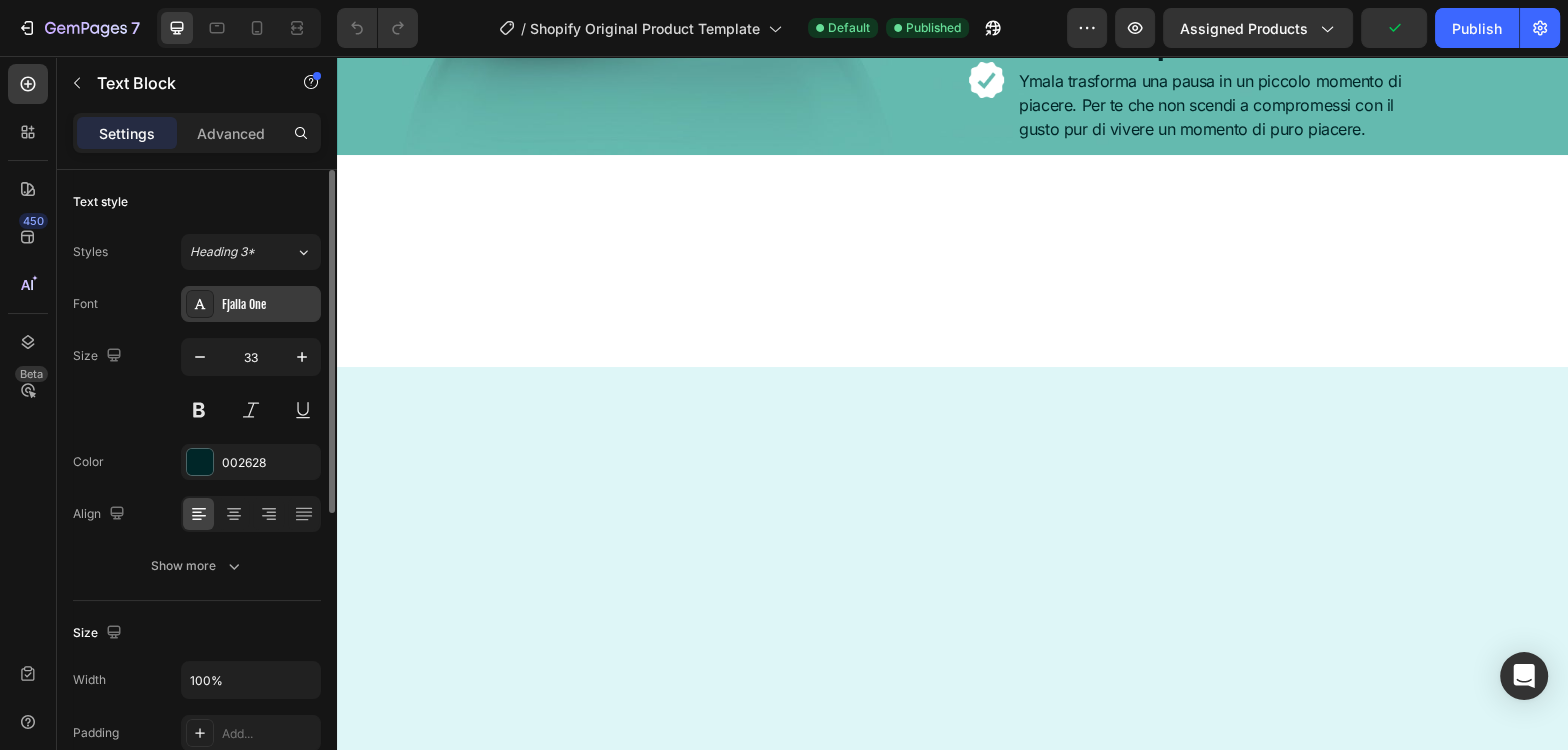 click on "Fjalla One" at bounding box center [269, 305] 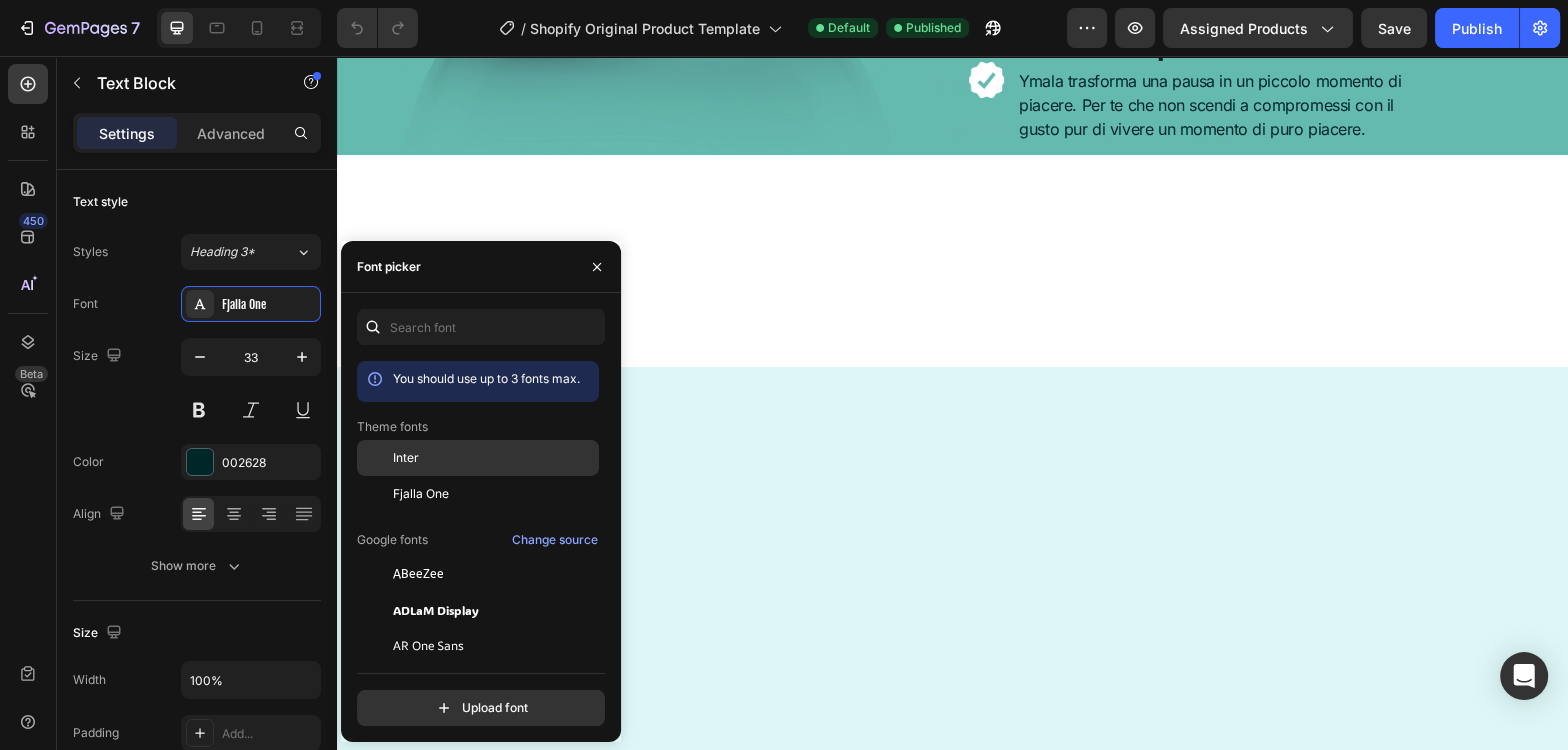 click on "Inter" at bounding box center [494, 458] 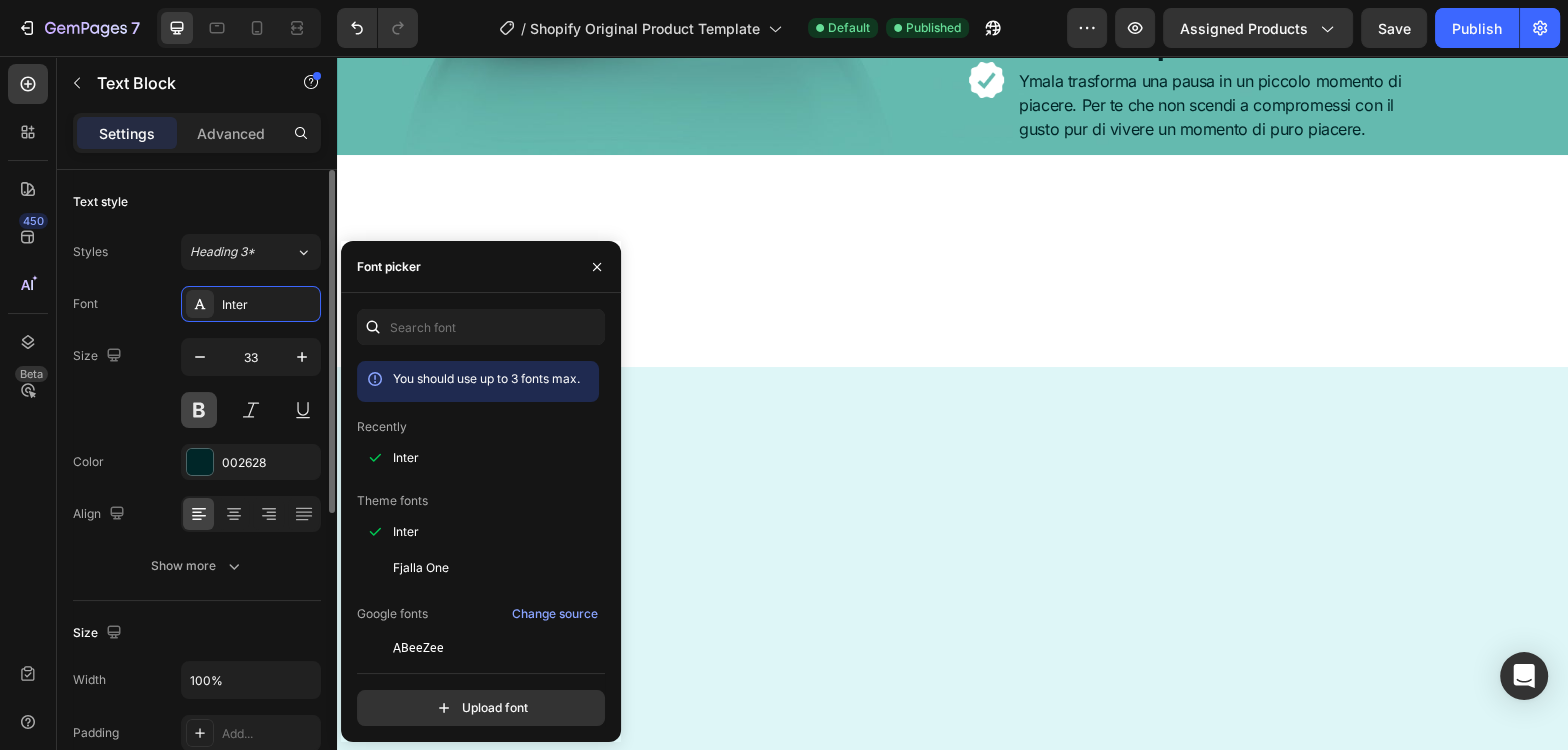 click at bounding box center (199, 410) 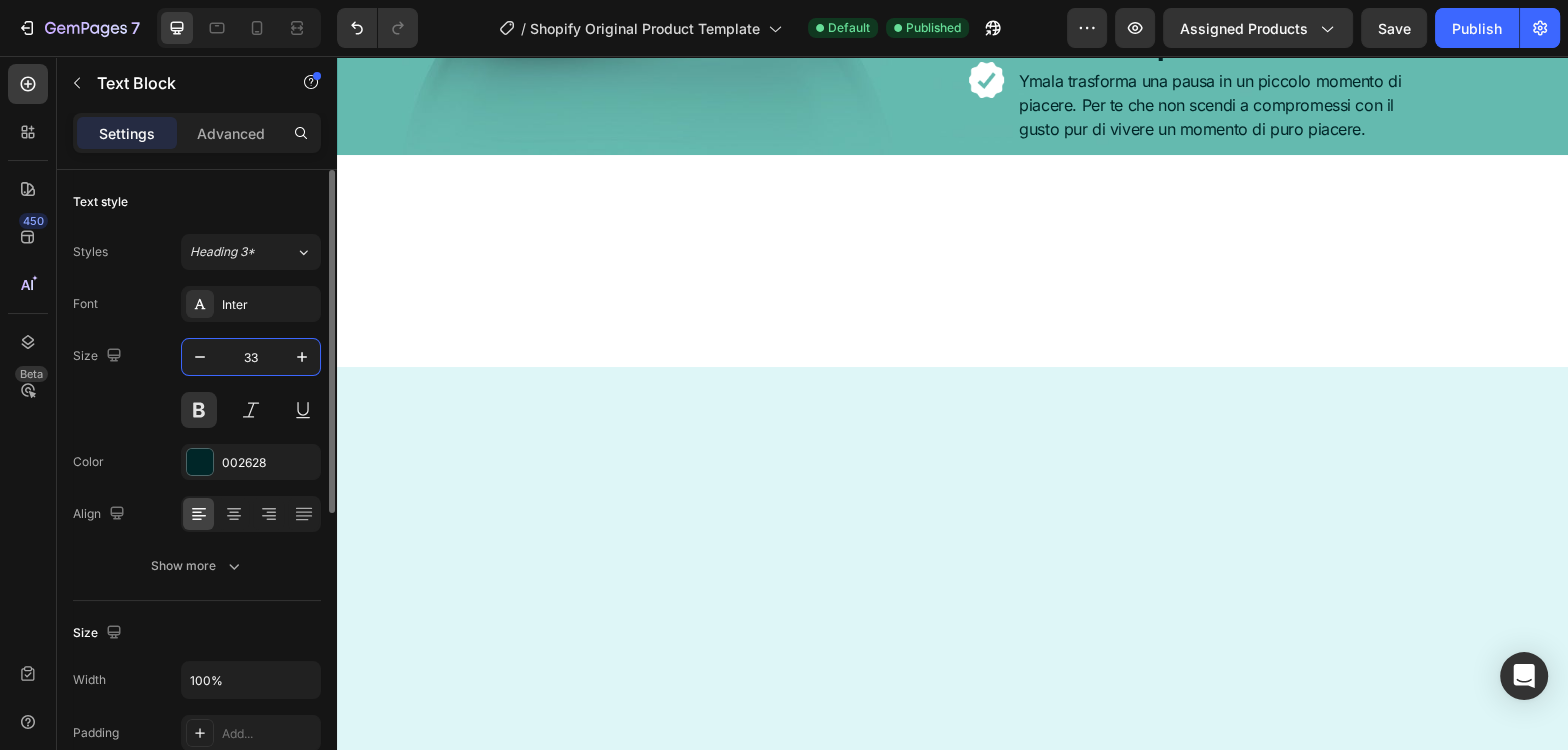 drag, startPoint x: 262, startPoint y: 357, endPoint x: 232, endPoint y: 357, distance: 30 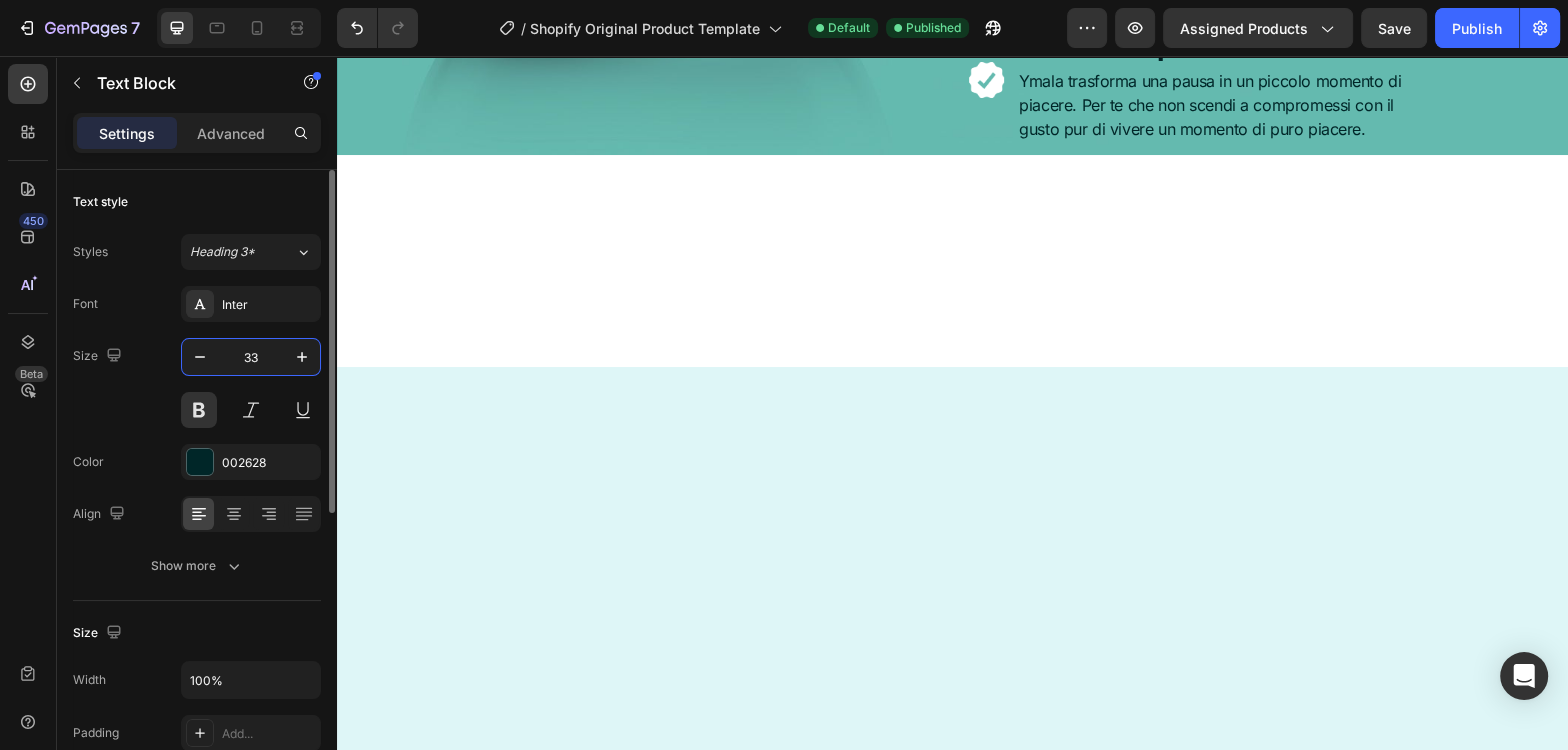 click on "33" at bounding box center (251, 357) 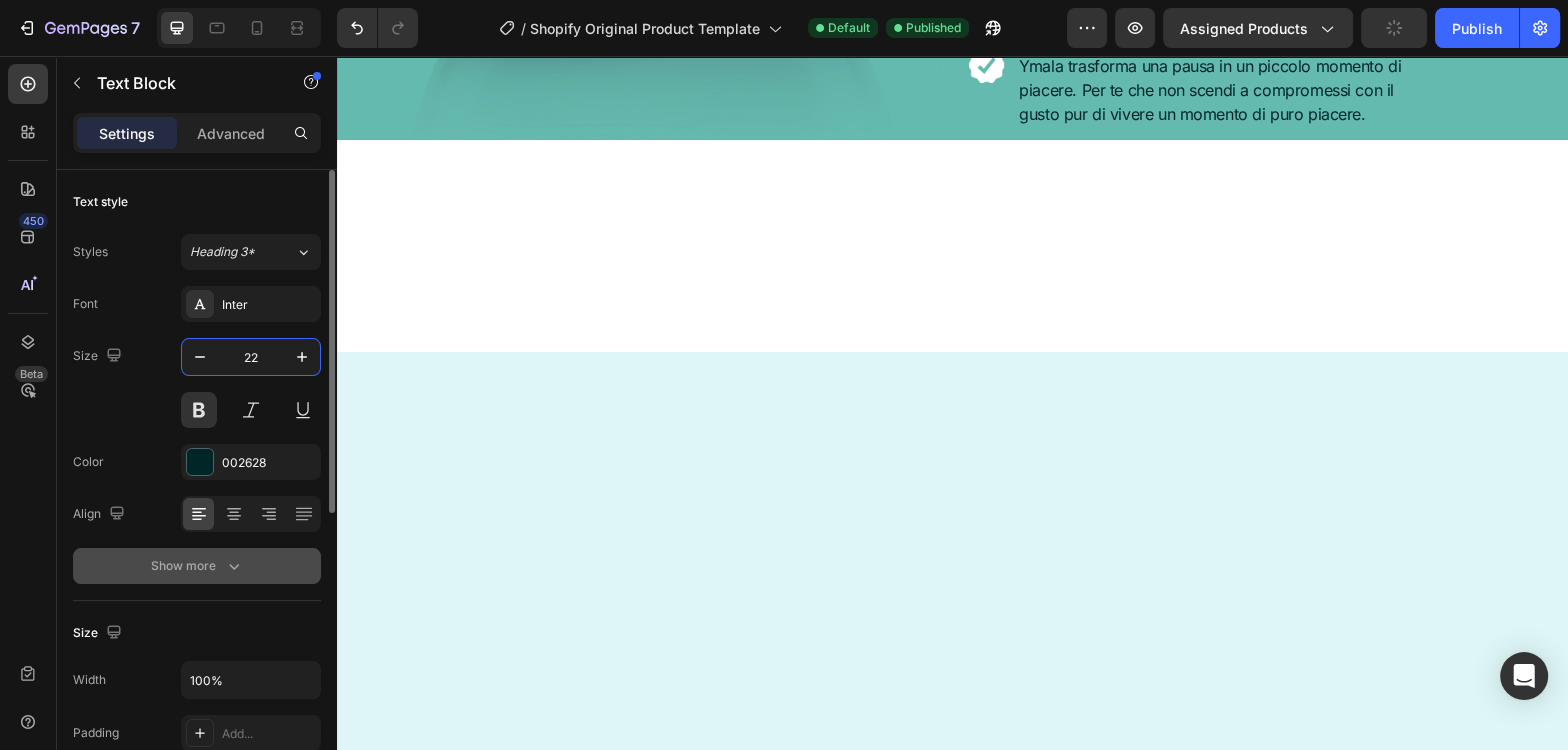type on "22" 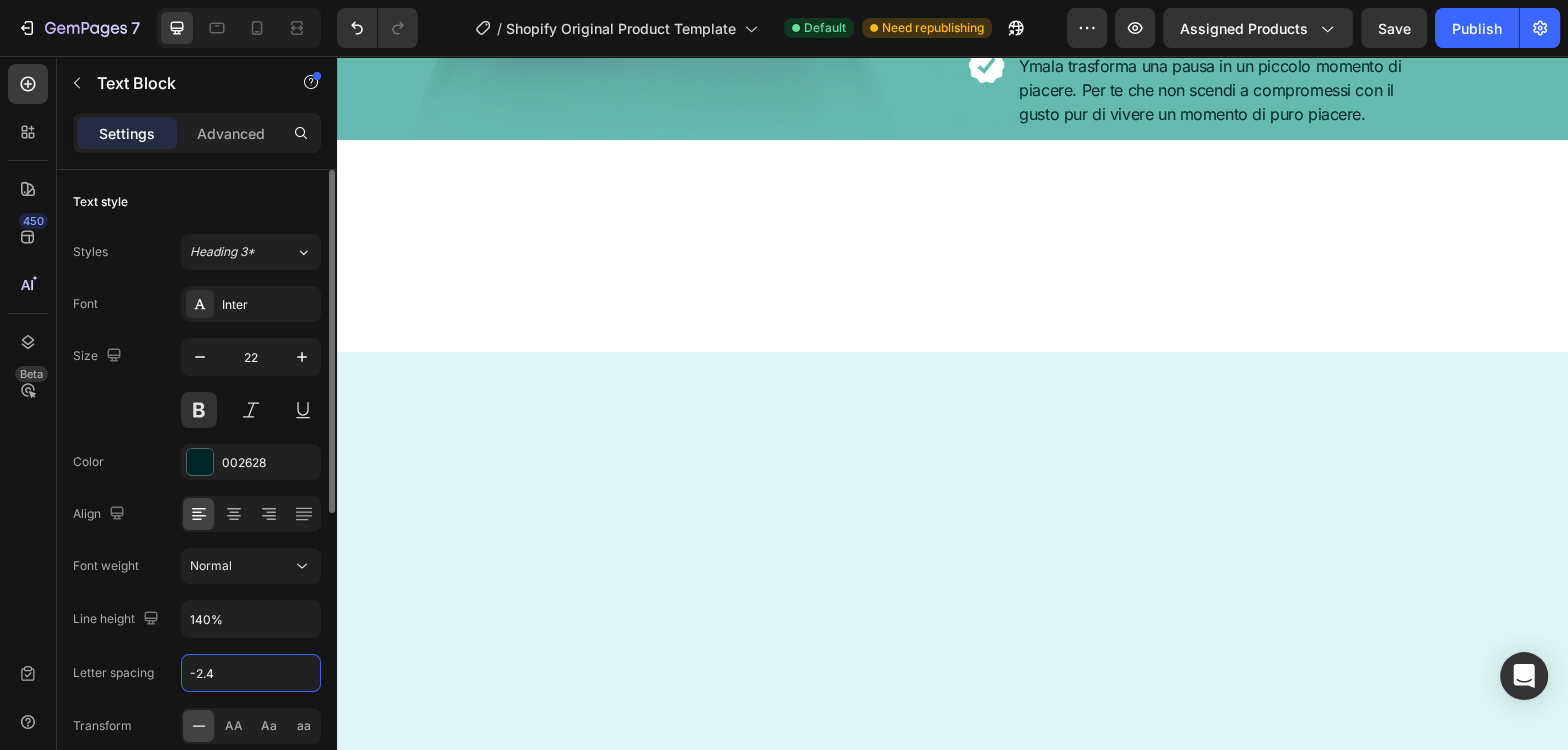 drag, startPoint x: 194, startPoint y: 669, endPoint x: 254, endPoint y: 669, distance: 60 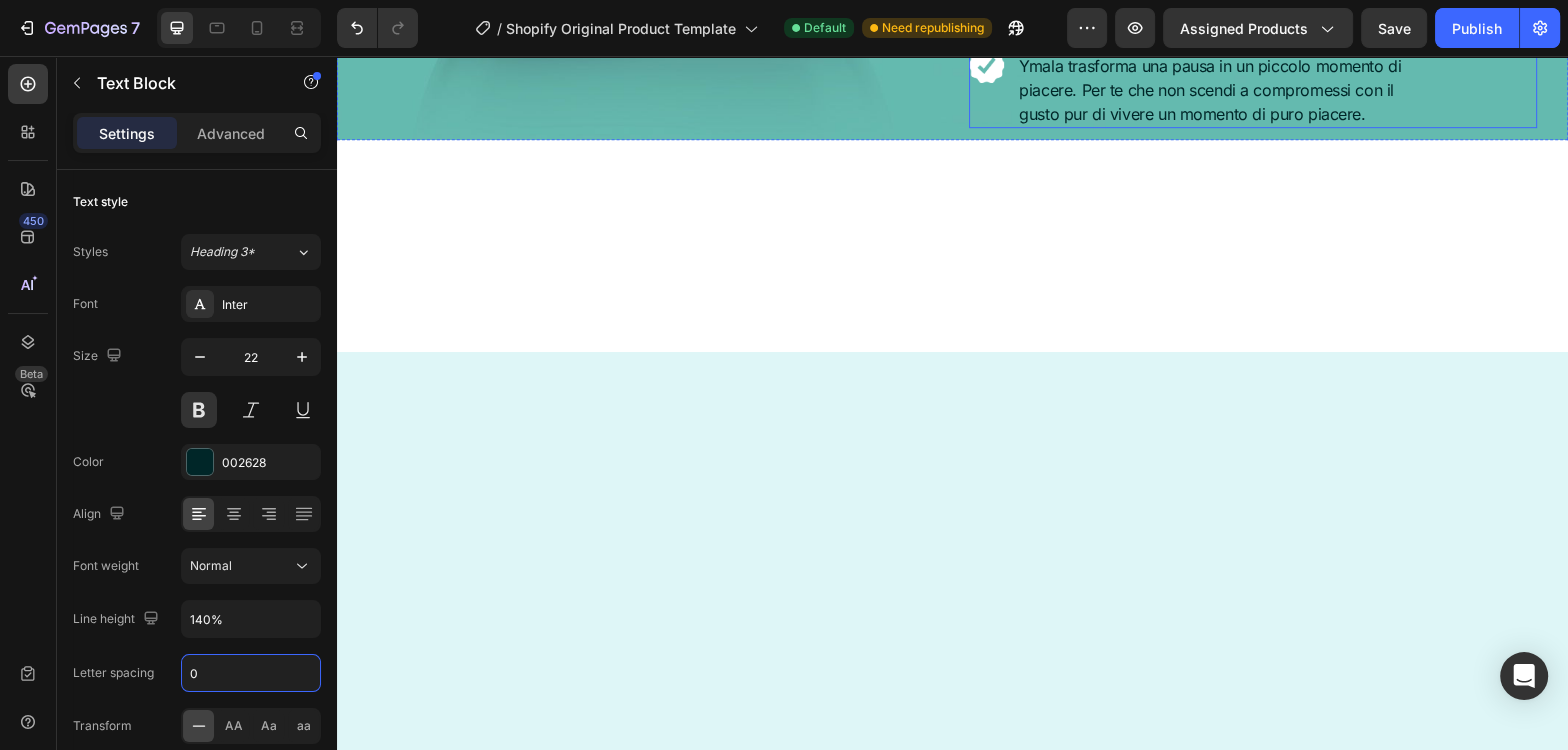 click on "Image Gusto per tutti i palati Text Block   0 Bevande golose, leggere, rilassanti o funzionali, per ogni esigenza. Text Block Image Per tutti, escluso nessuno Text Block Assapora tutte le nostre varianti Senza lattosio, Senza zuccheri aggiunti e Senza glutine. Text Block Image 100% ingredienti selezionati Text Block Utilizziamo solo ingredienti selezionati e materie prime controllate per offrirti un gusto autentico, costante e di alto livello in ogni capsula. Text Block Image Compatibili e comode Text block Le capsule Ymala sono compatibili con le principali macchine da caffè (Nespresso®, Dolce Gusto®, Lavazza A Modo Mio®), così puoi goderti la tua bevanda preferita in pochi secondi, senza cambiare abitudini. Text block Image Il tuo rituale quotidiano Text block Ymala trasforma una pausa in un piccolo momento di piacere. Per te che non scendi a compromessi con il gusto pur di vivere un momento di puro piacere. Text block" at bounding box center (1196, -204) 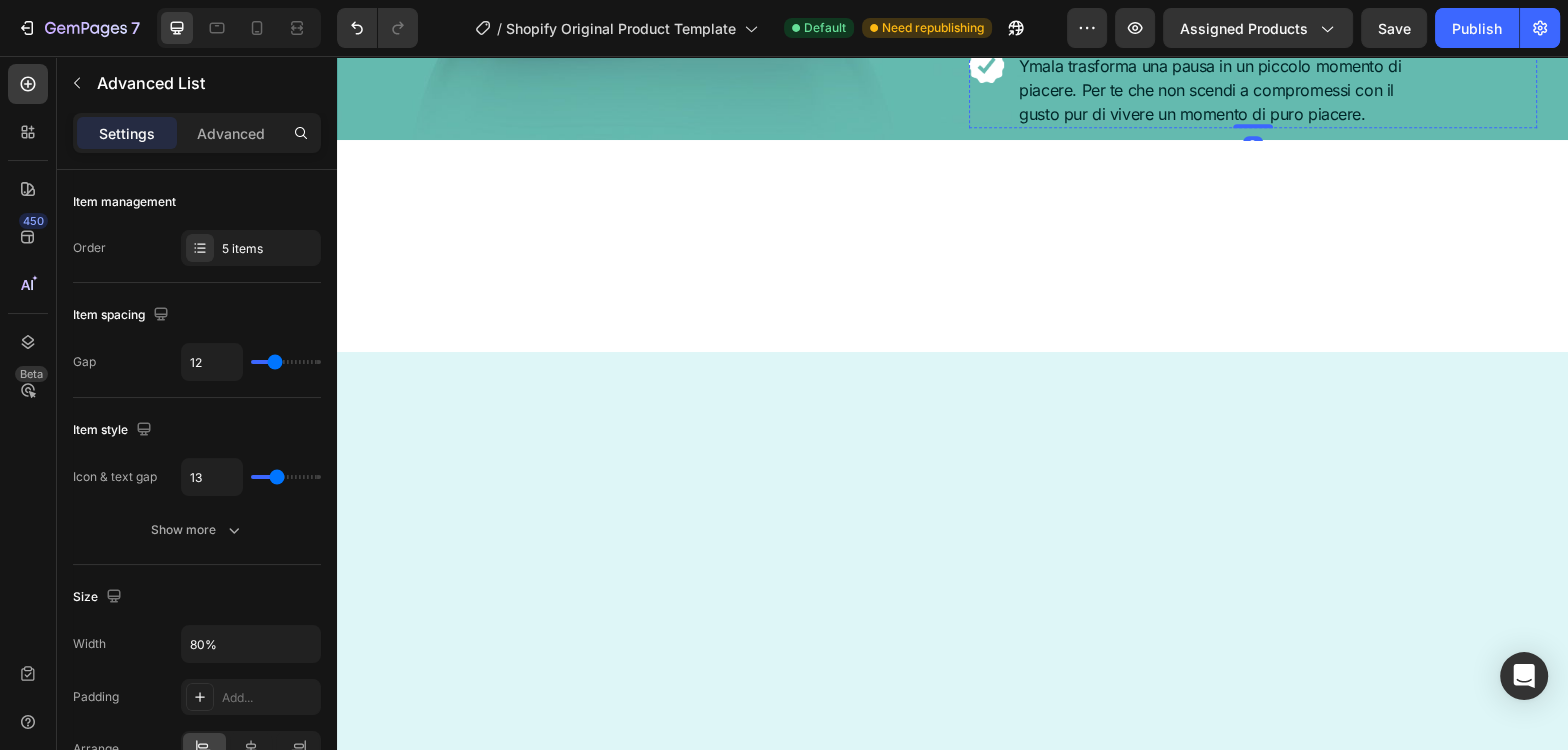 click on "Bevande golose, leggere, rilassanti o funzionali, per ogni esigenza." at bounding box center (1220, -475) 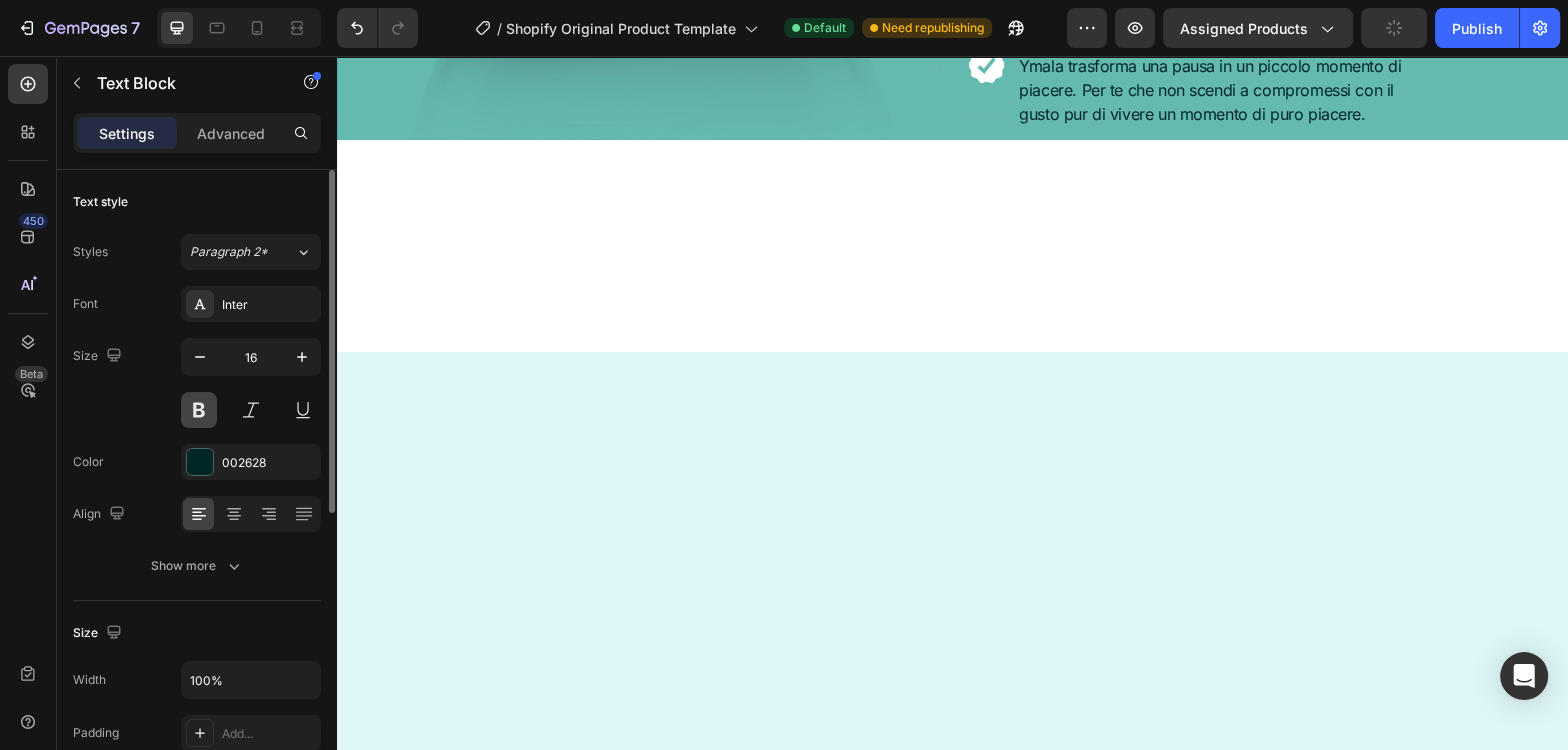 click at bounding box center (199, 410) 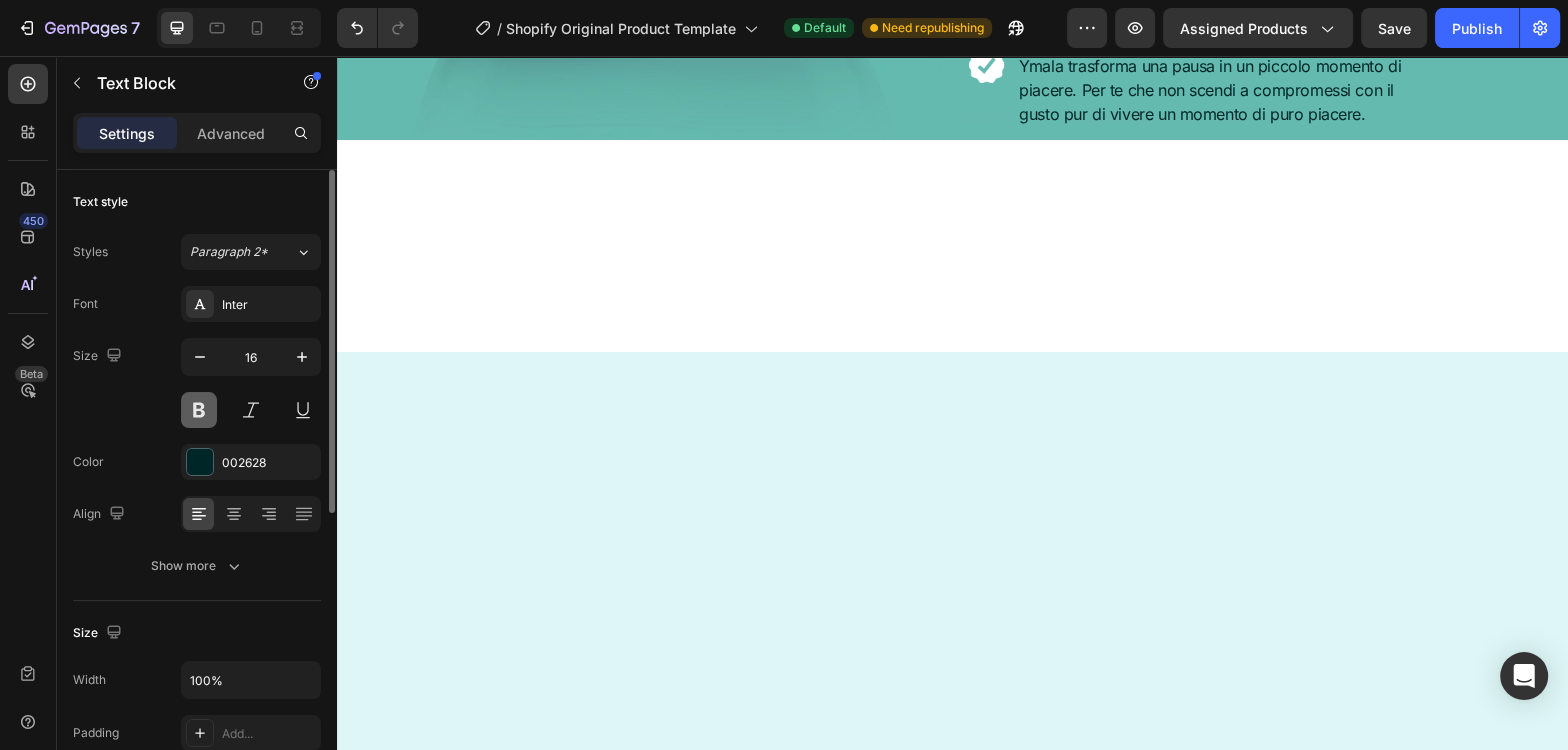click at bounding box center [199, 410] 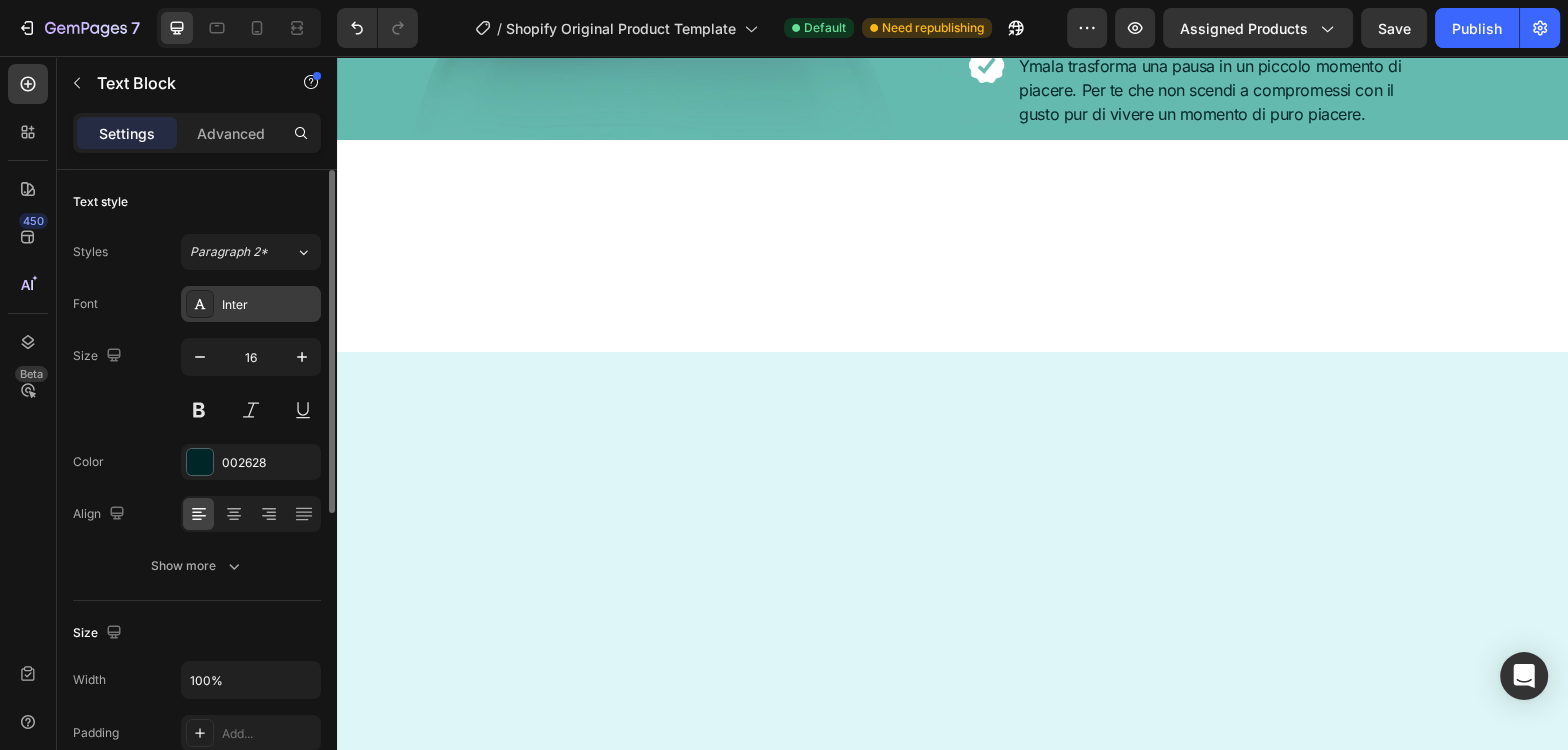 click on "Inter" at bounding box center (269, 305) 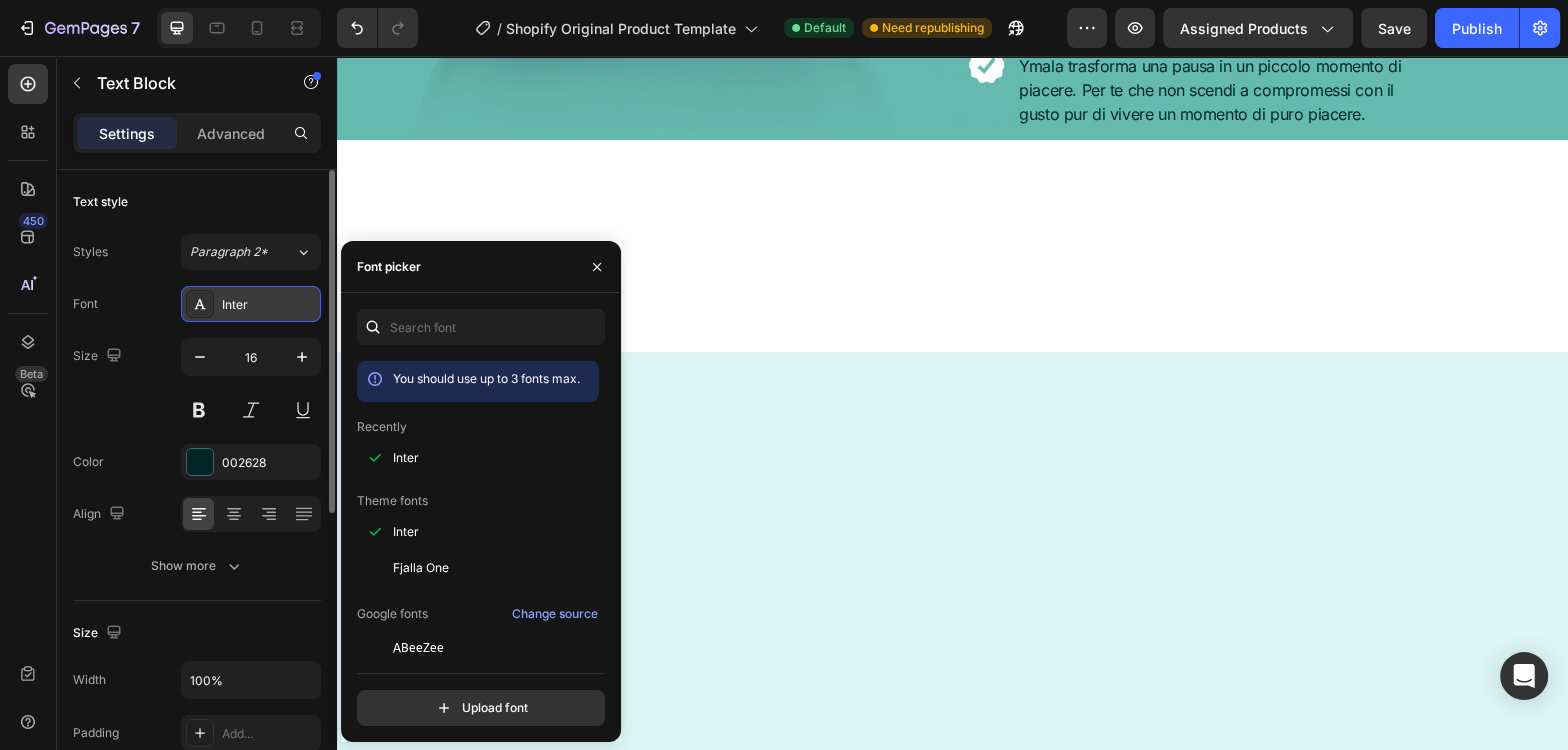 click on "Inter" at bounding box center [269, 305] 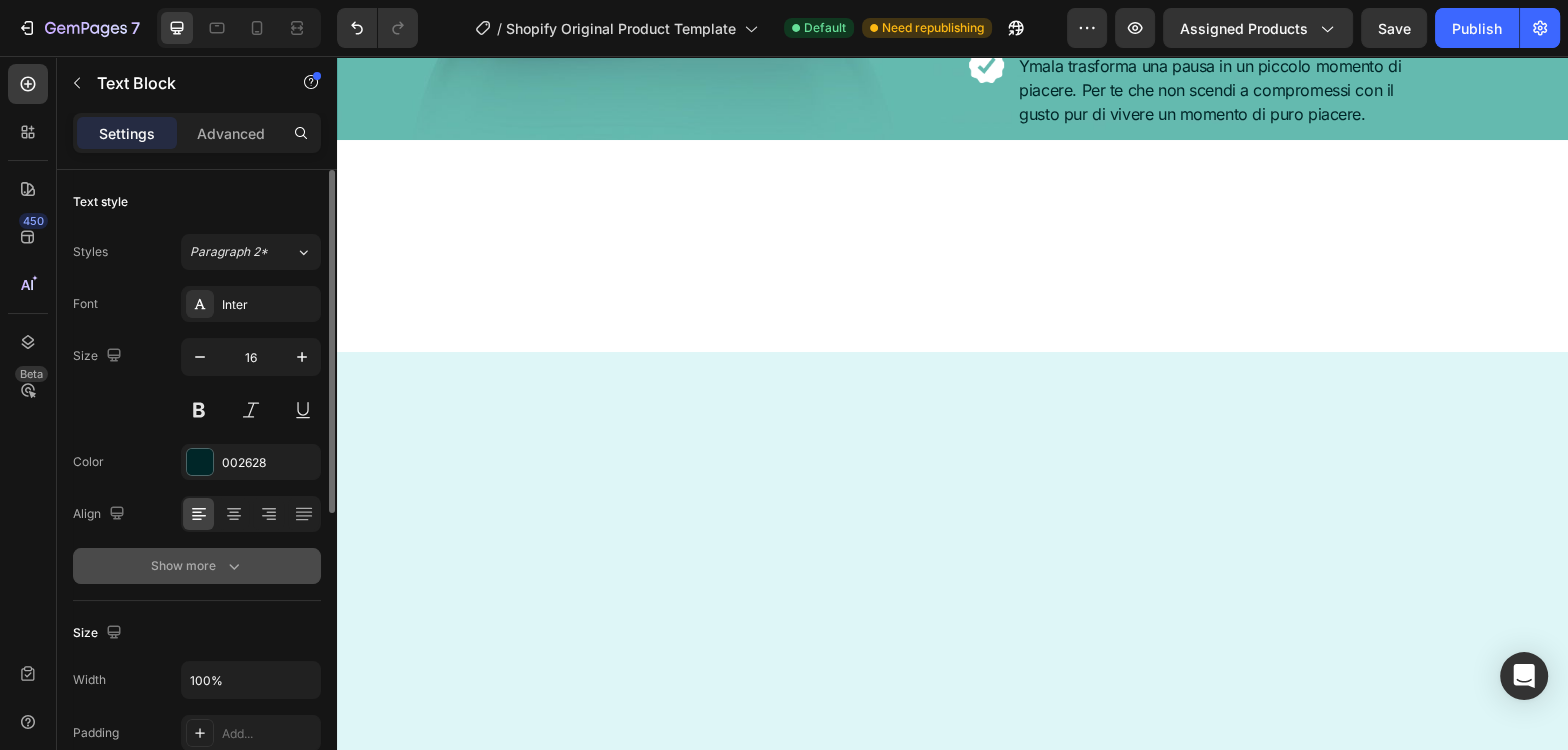 click on "Show more" at bounding box center (197, 566) 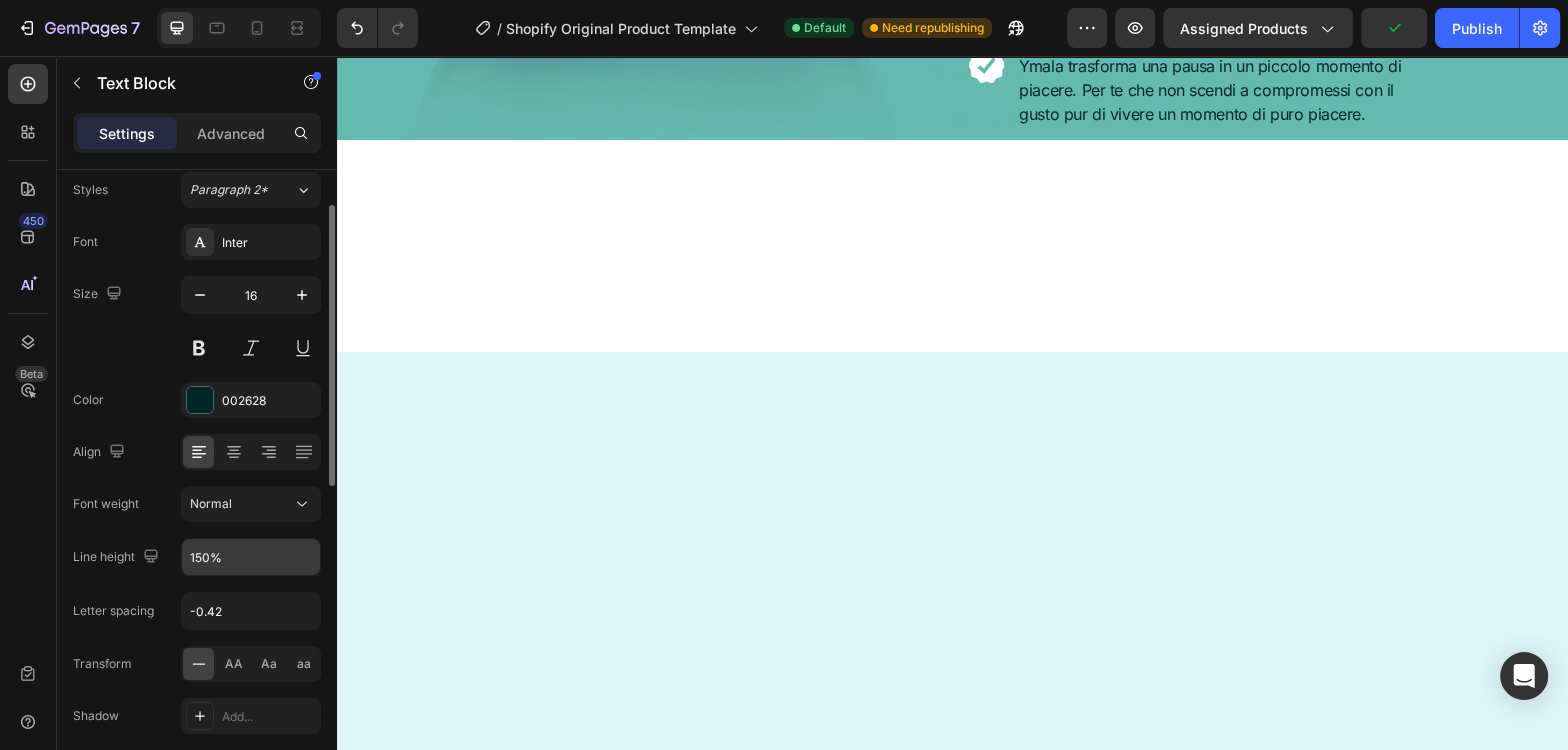 scroll, scrollTop: 91, scrollLeft: 0, axis: vertical 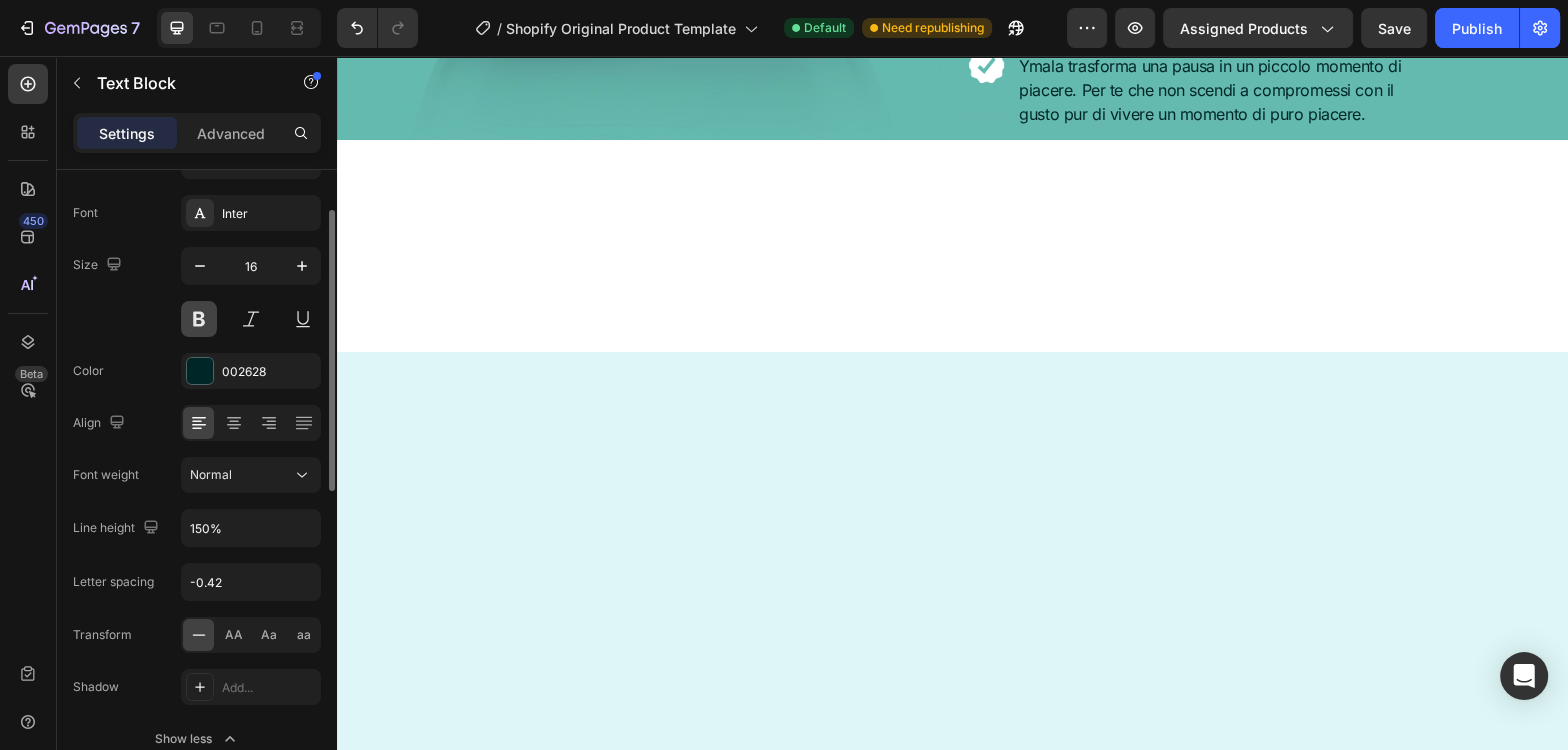 click at bounding box center (199, 319) 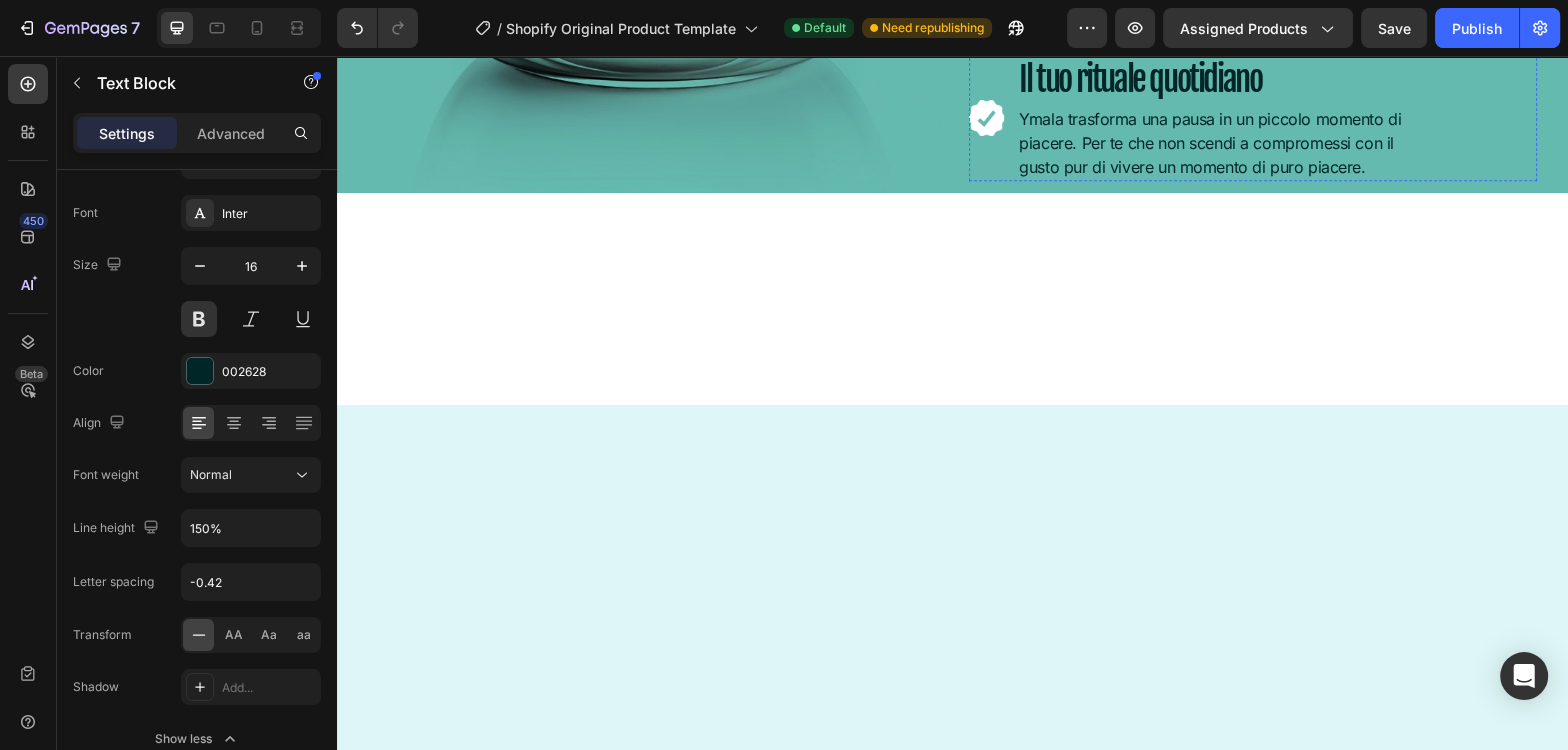 scroll, scrollTop: 968, scrollLeft: 0, axis: vertical 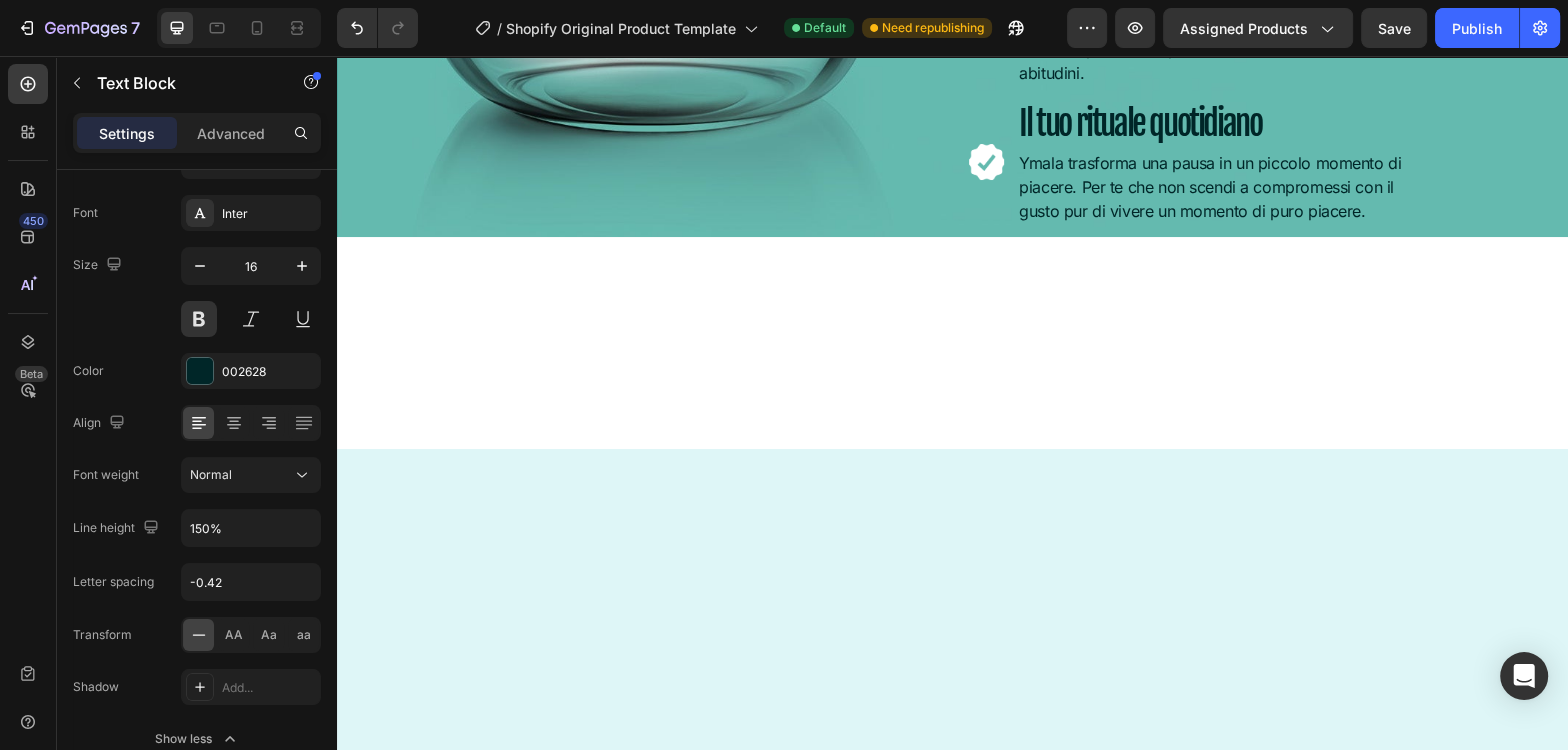 click on "Bevande golose, leggere, rilassanti o funzionali, per ogni esigenza." at bounding box center [1220, -378] 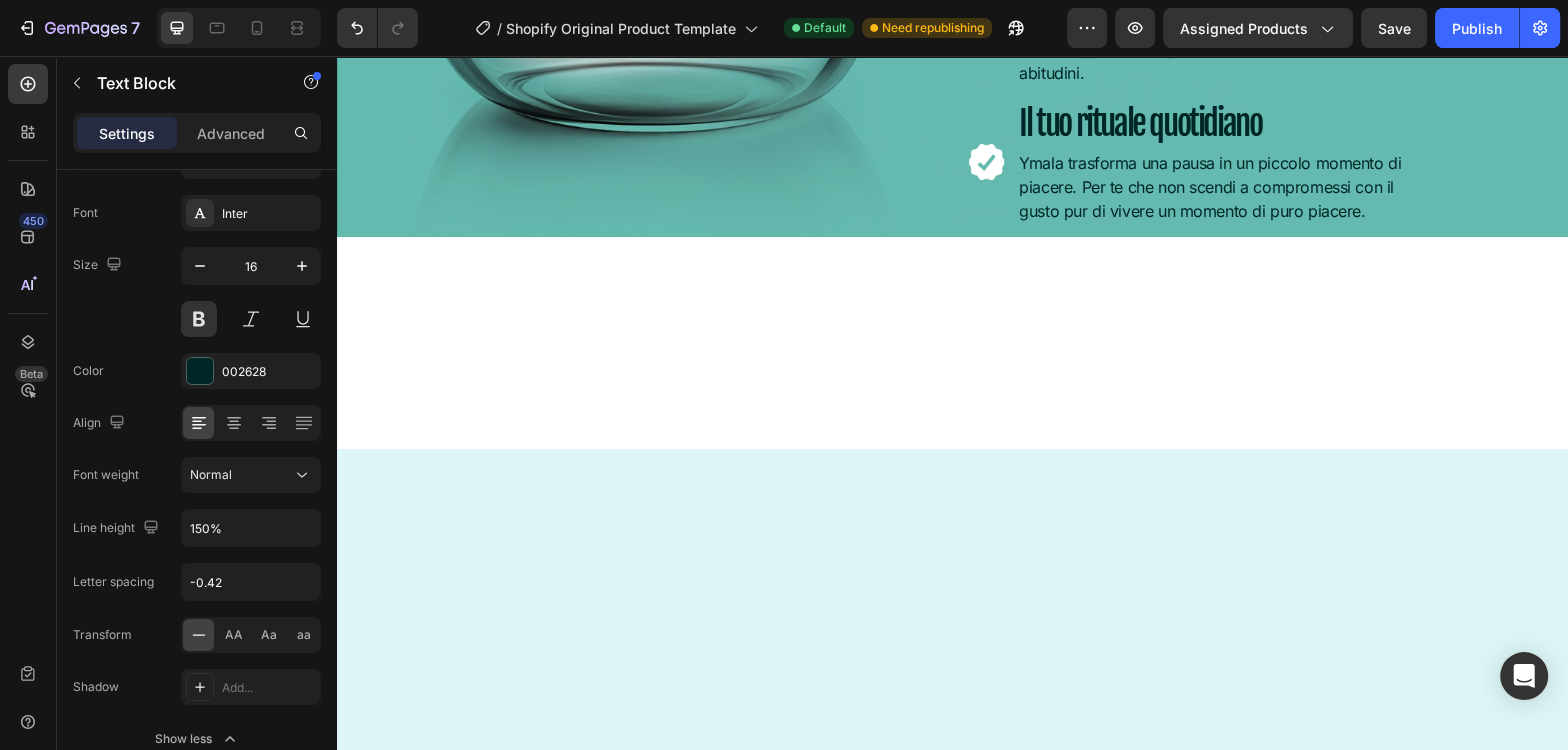 click on "Bevande golose, leggere, rilassanti o funzionali, per ogni esigenza." at bounding box center [1220, -378] 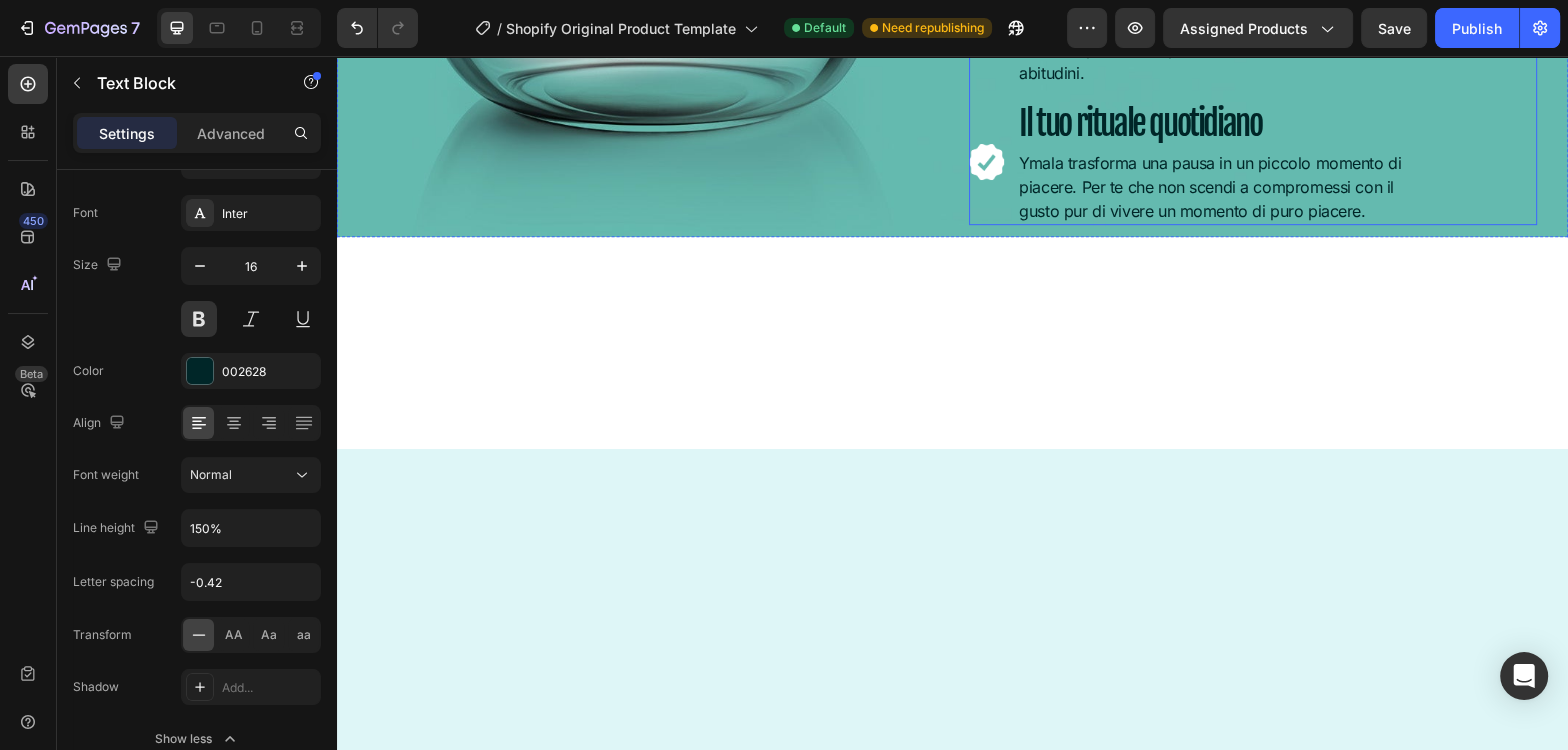 drag, startPoint x: 1134, startPoint y: 321, endPoint x: 1006, endPoint y: 301, distance: 129.55309 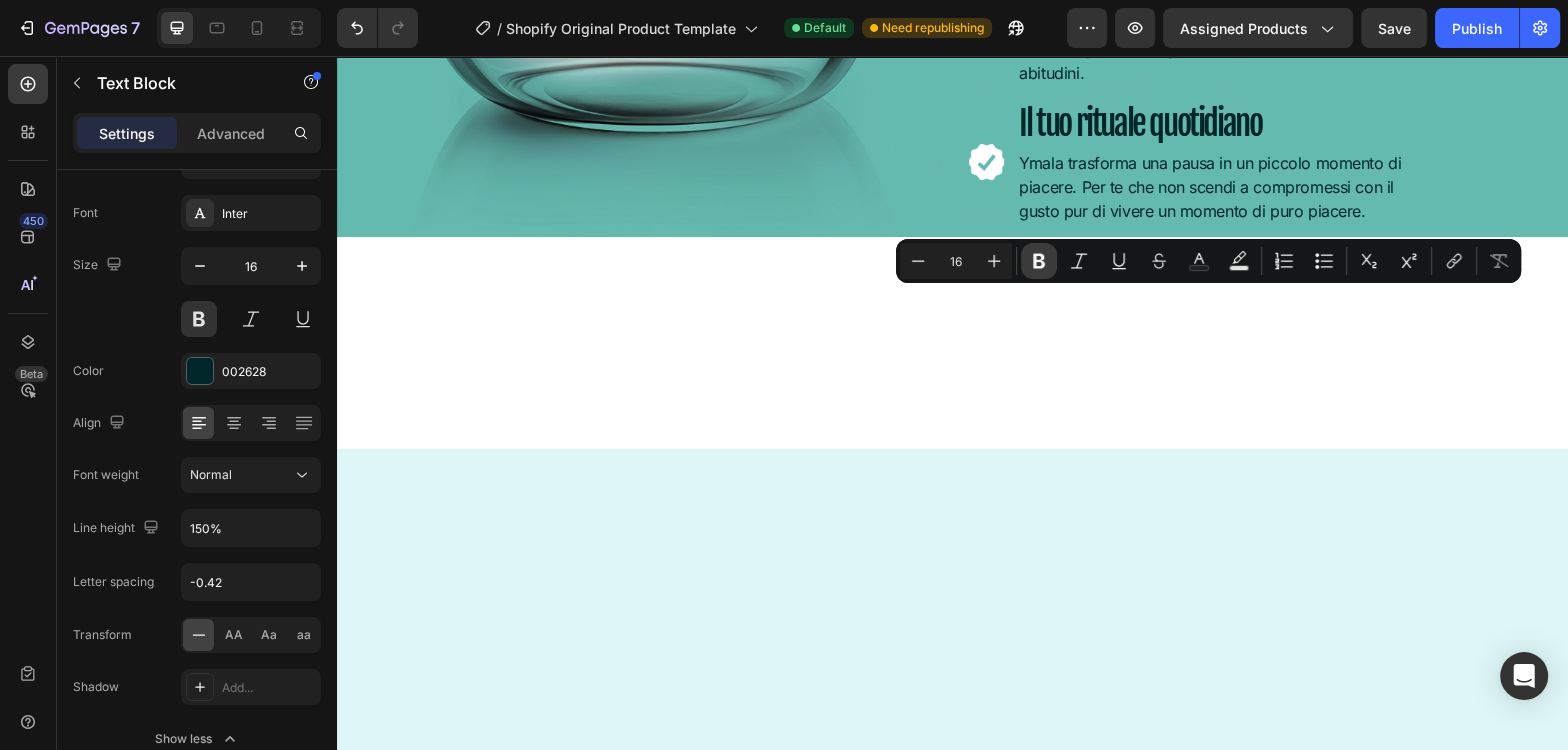 click 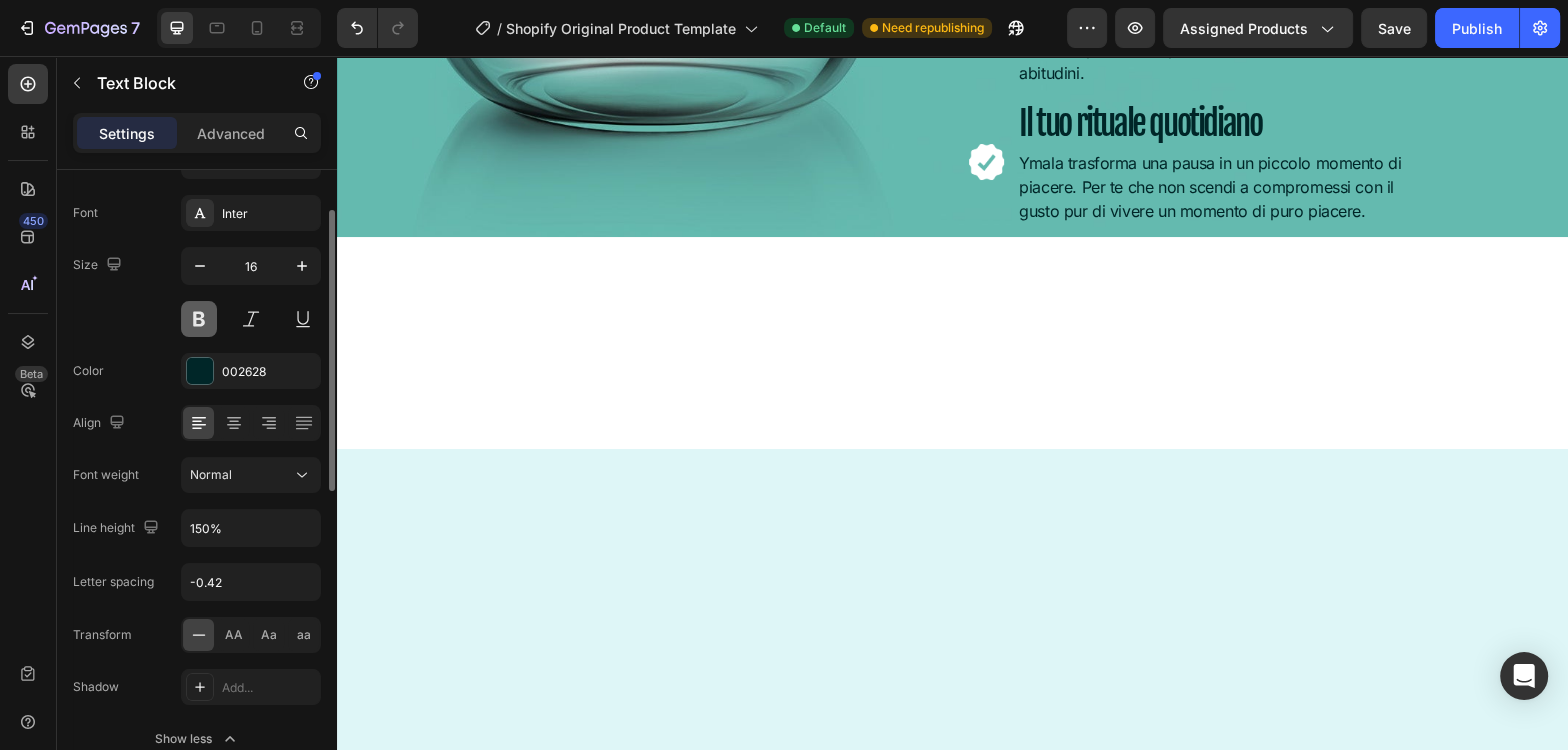 click at bounding box center (199, 319) 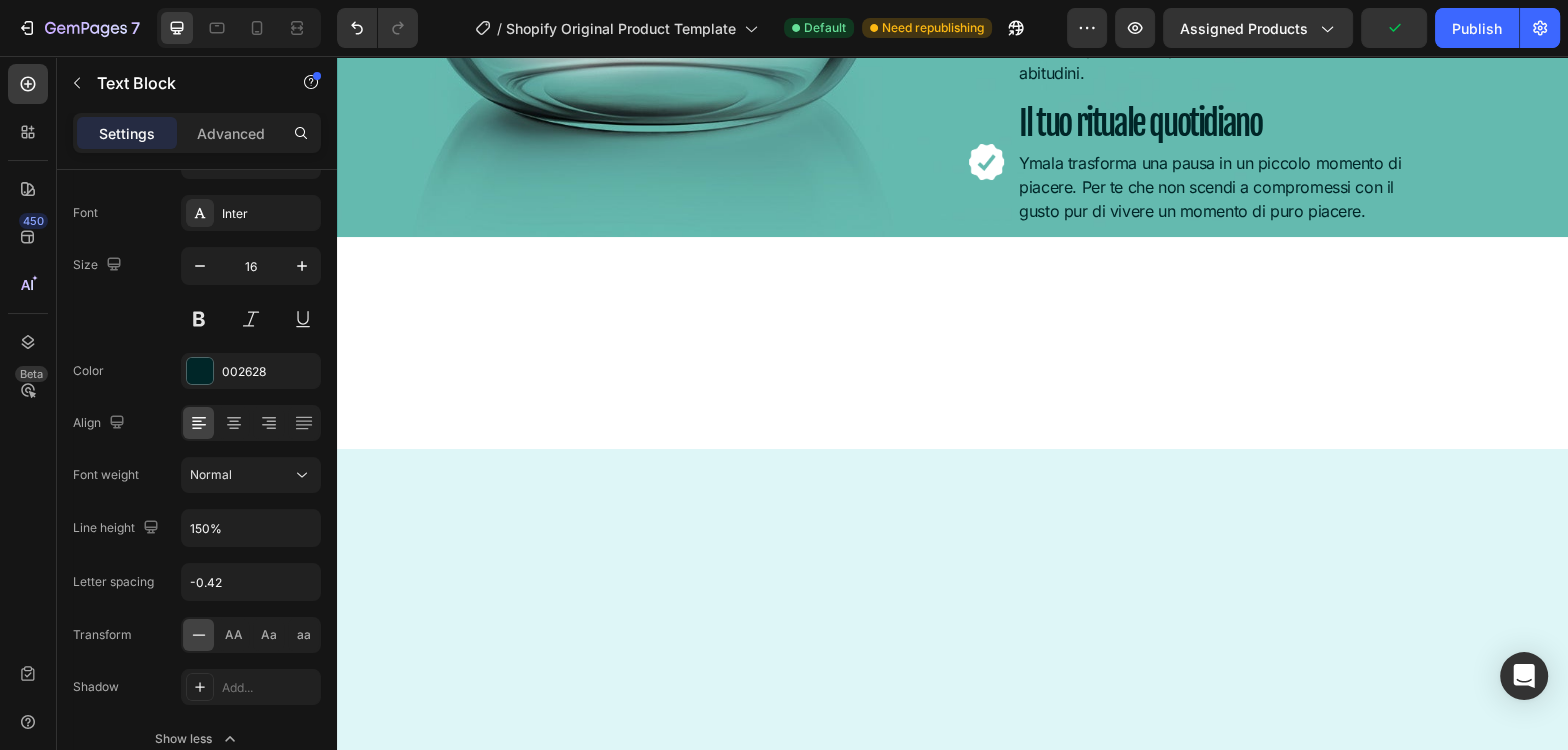 click on "Bevande golose, leggere, rilassanti o funzionali, per ogni esigenza." at bounding box center (1211, -378) 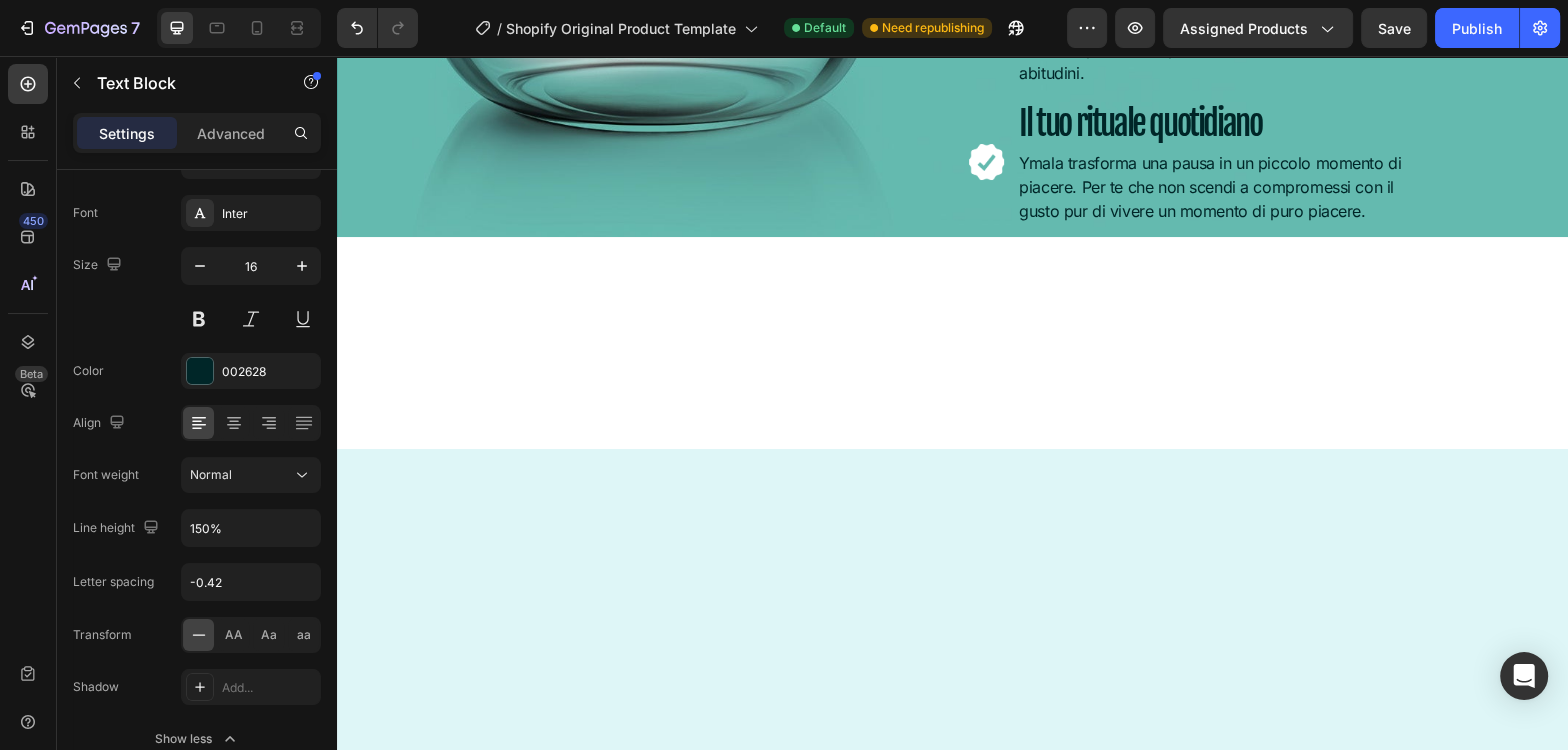 click on "Bevande golose, leggere, rilassanti o funzionali, per ogni esigenza." at bounding box center (1211, -378) 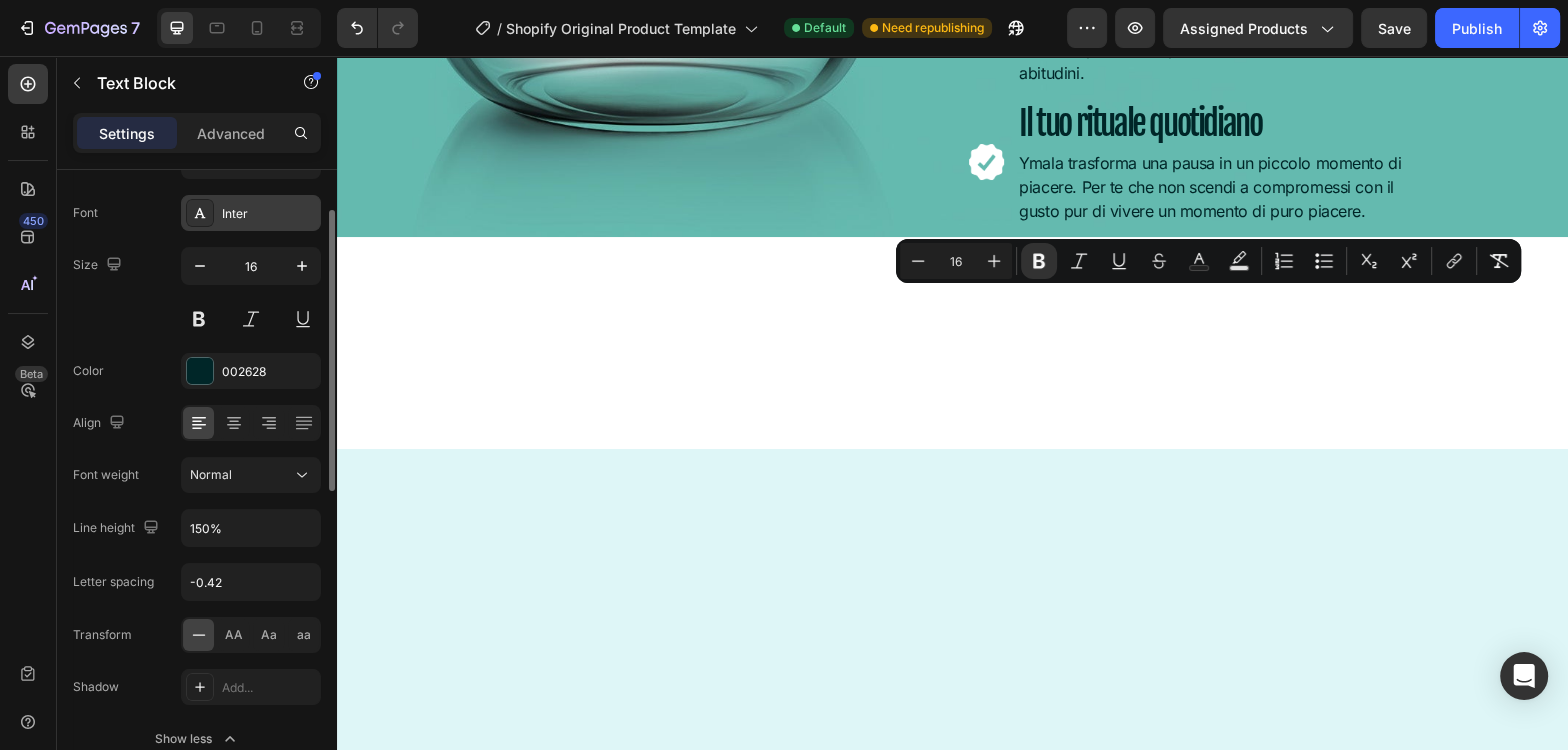 click on "Inter" at bounding box center (269, 214) 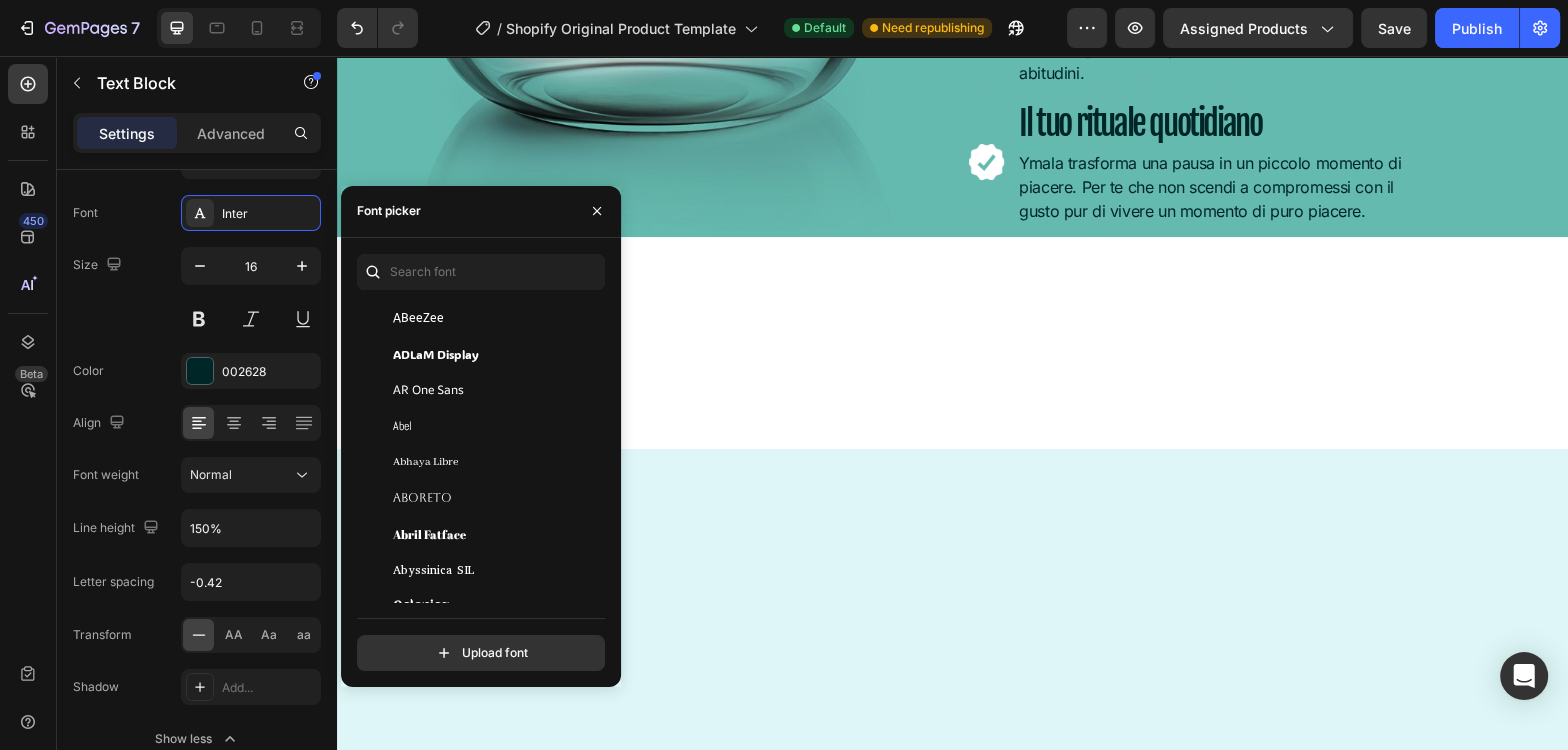 scroll, scrollTop: 296, scrollLeft: 0, axis: vertical 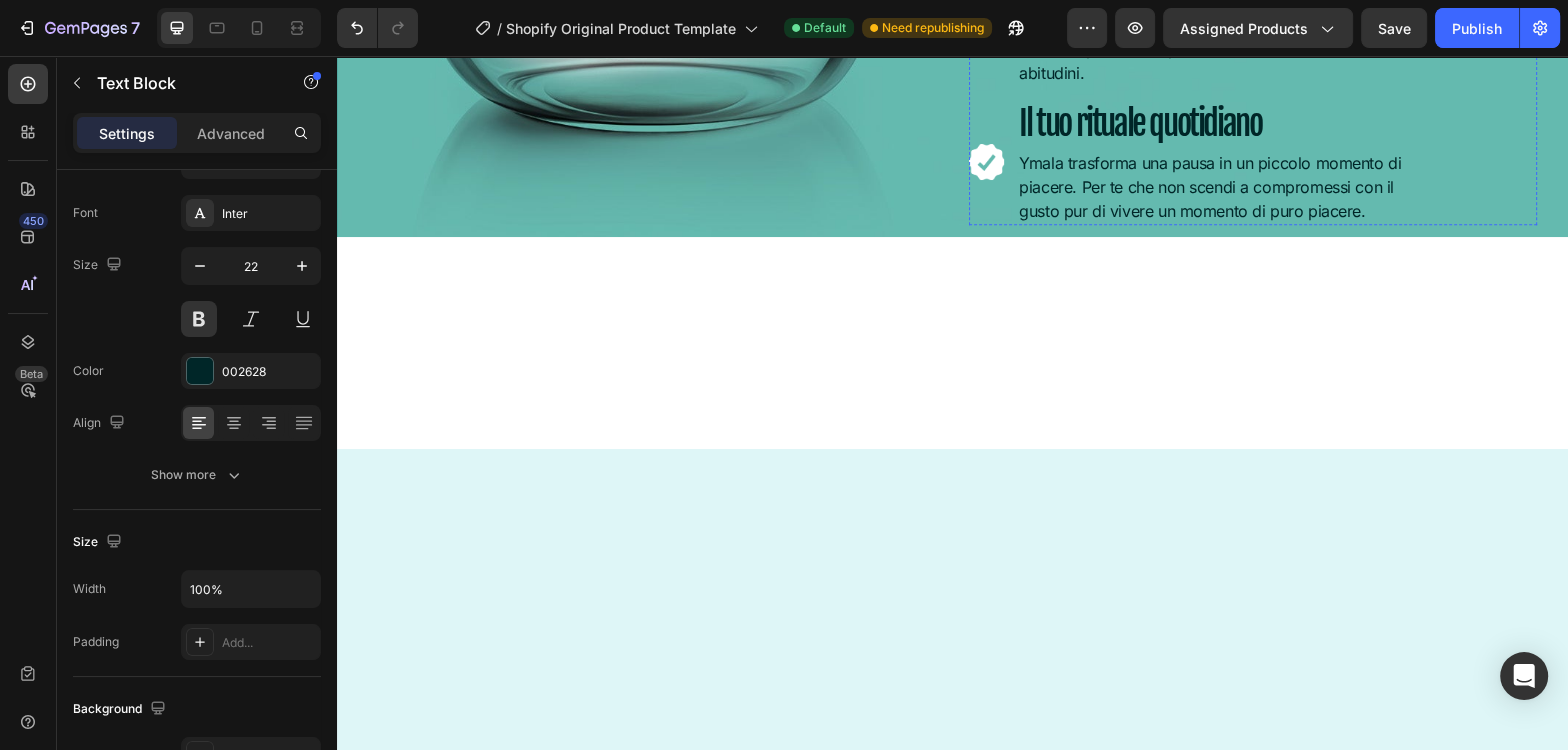 click on "Gusto per tutti i palati" at bounding box center (1220, -422) 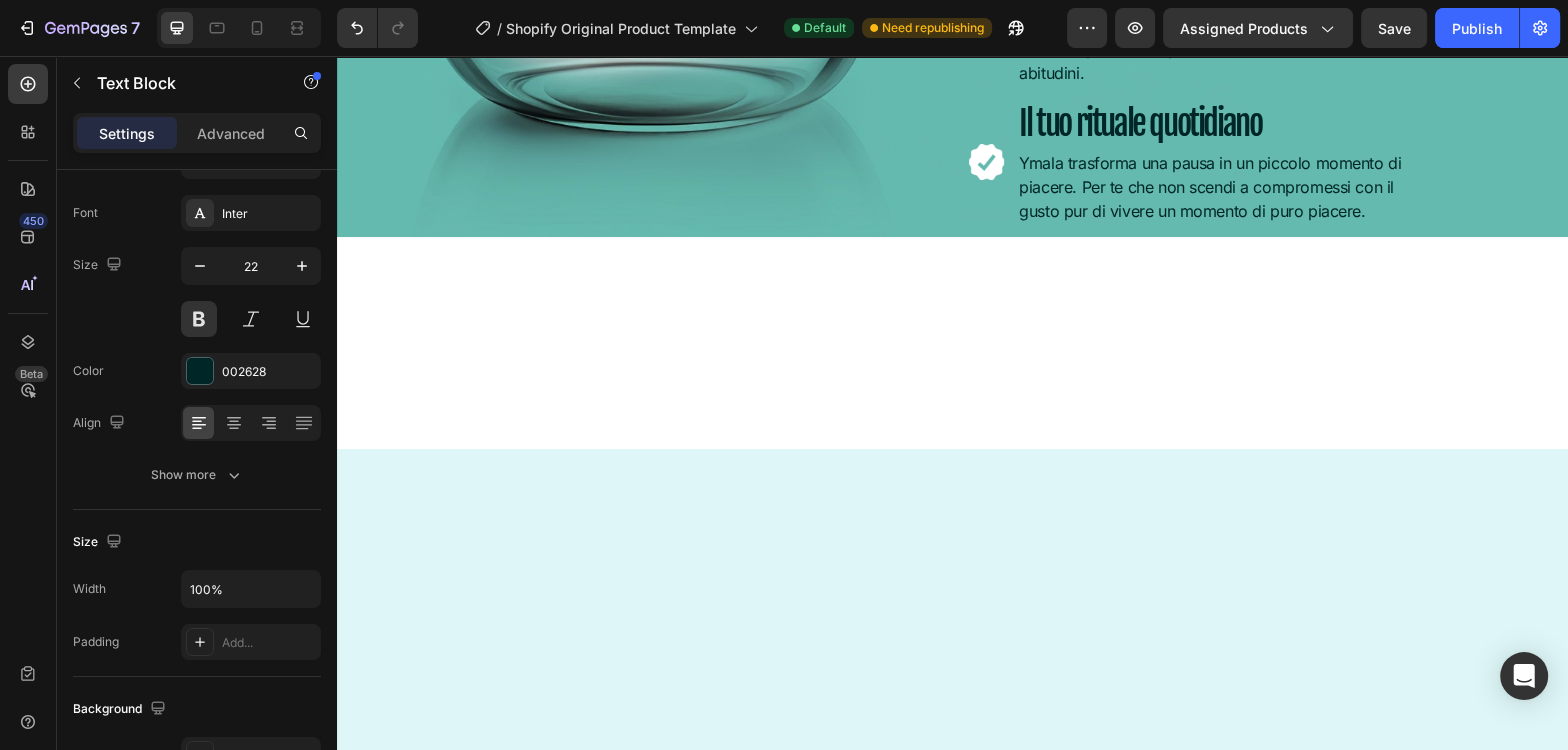 click on "Gusto per tutti i palati" at bounding box center [1220, -422] 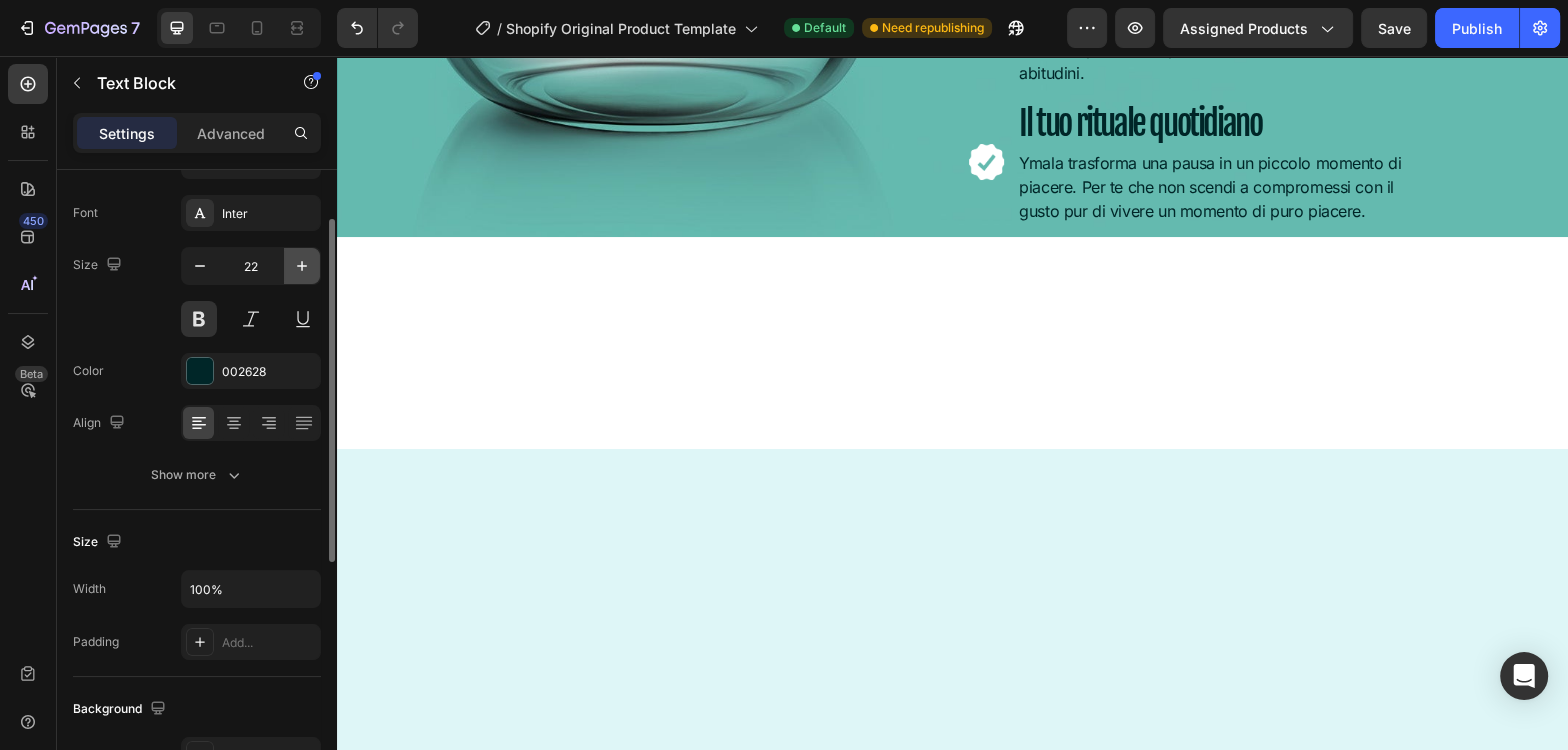 click 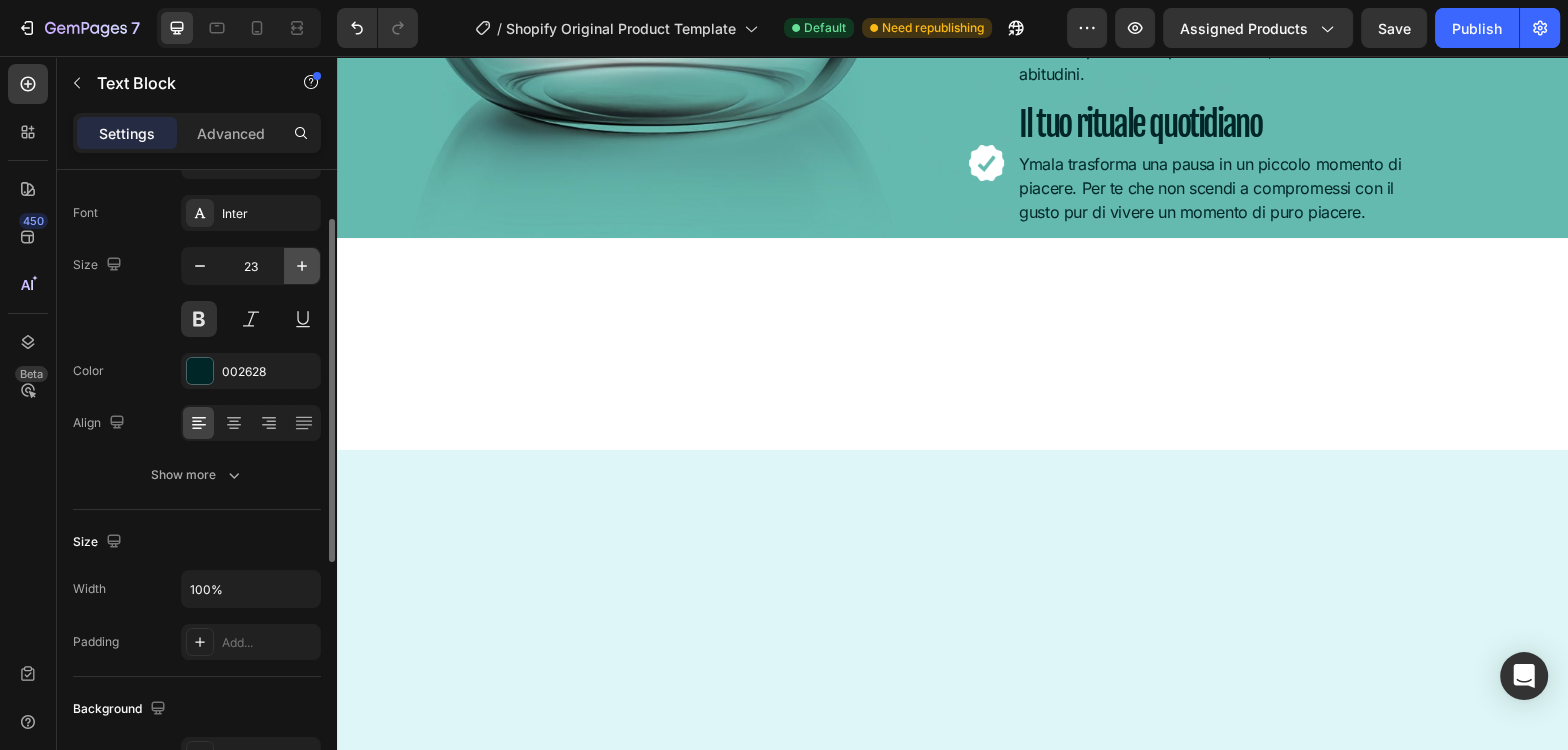 click 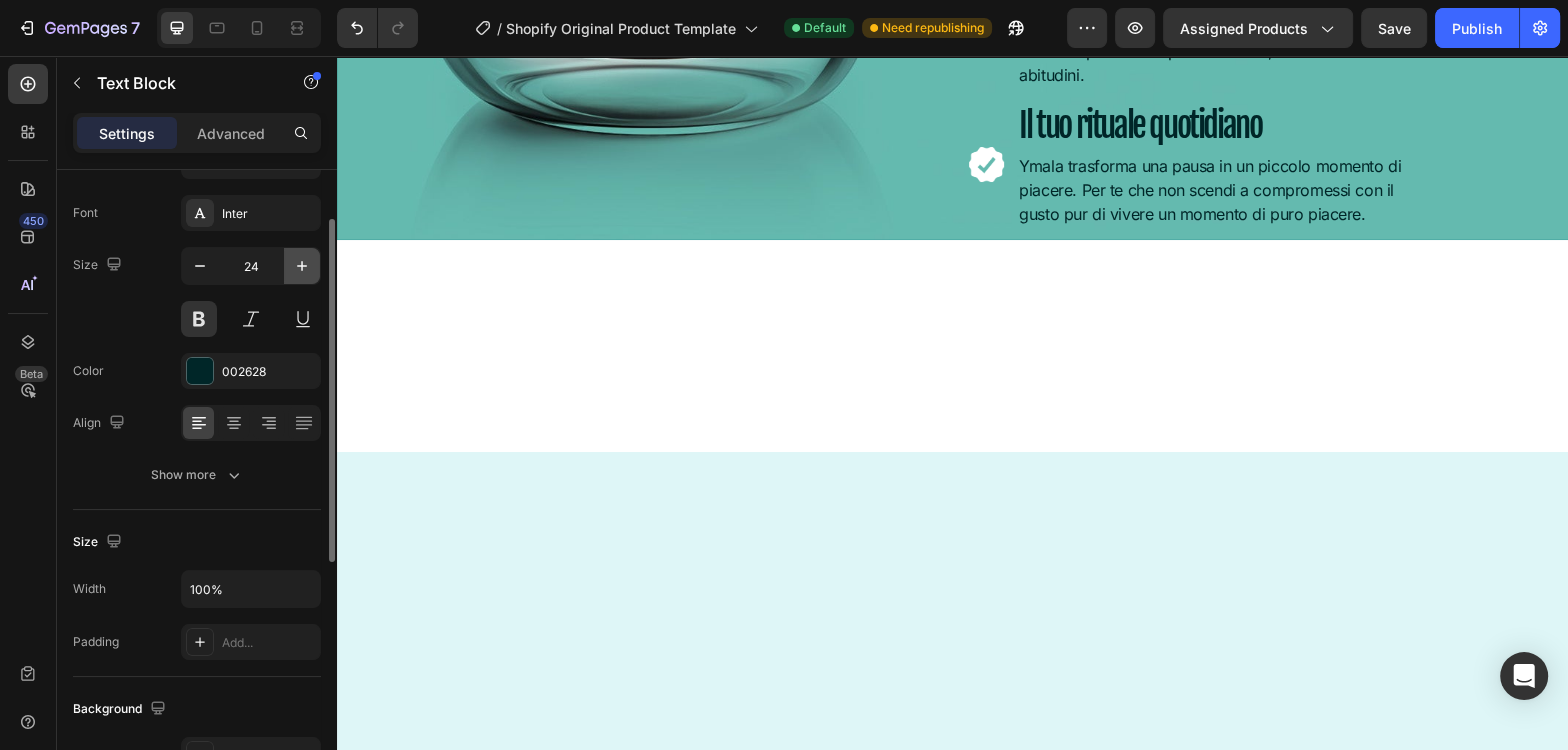 click 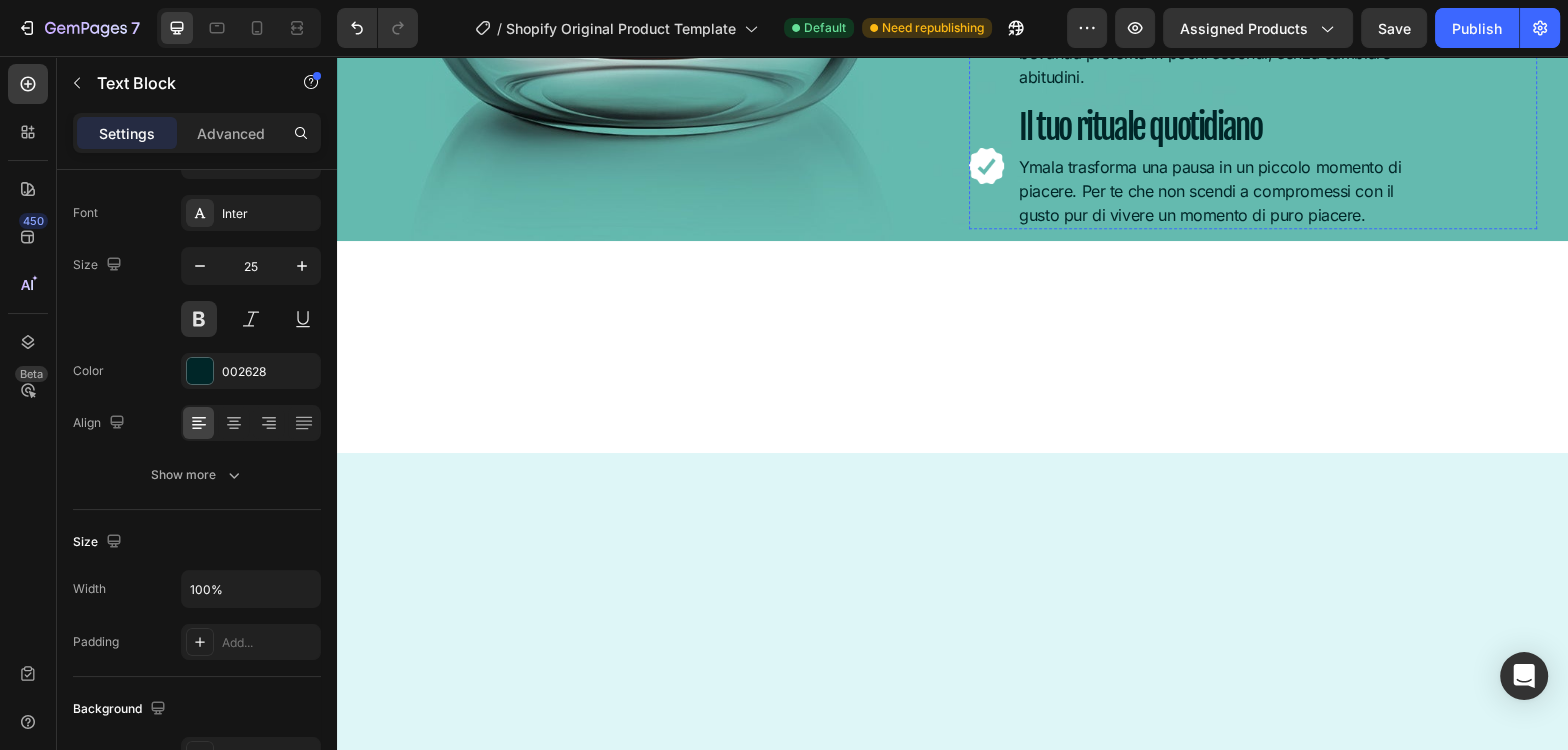 click on "Bevande golose, leggere, rilassanti o funzionali, per ogni esigenza." at bounding box center [1211, -374] 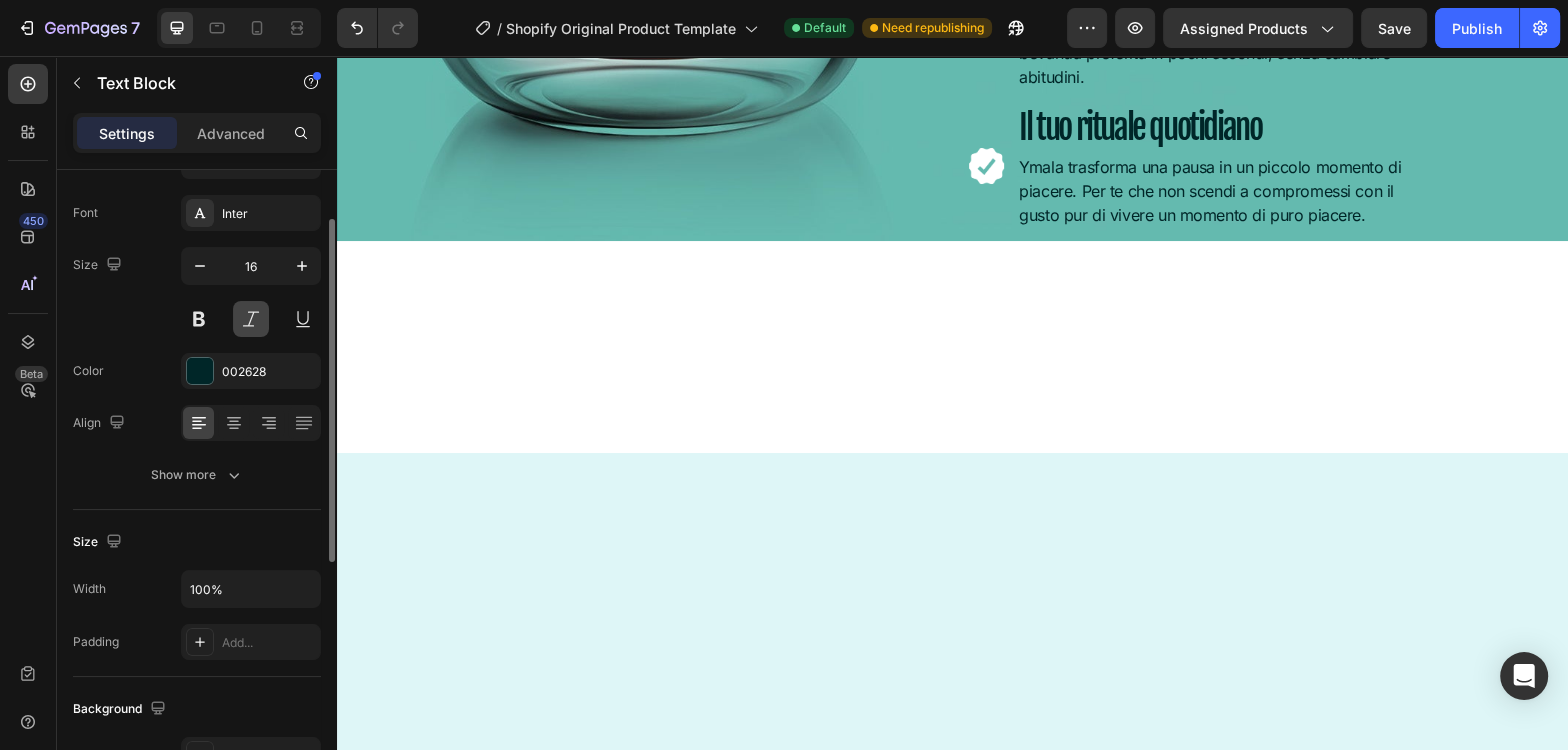 click at bounding box center [251, 319] 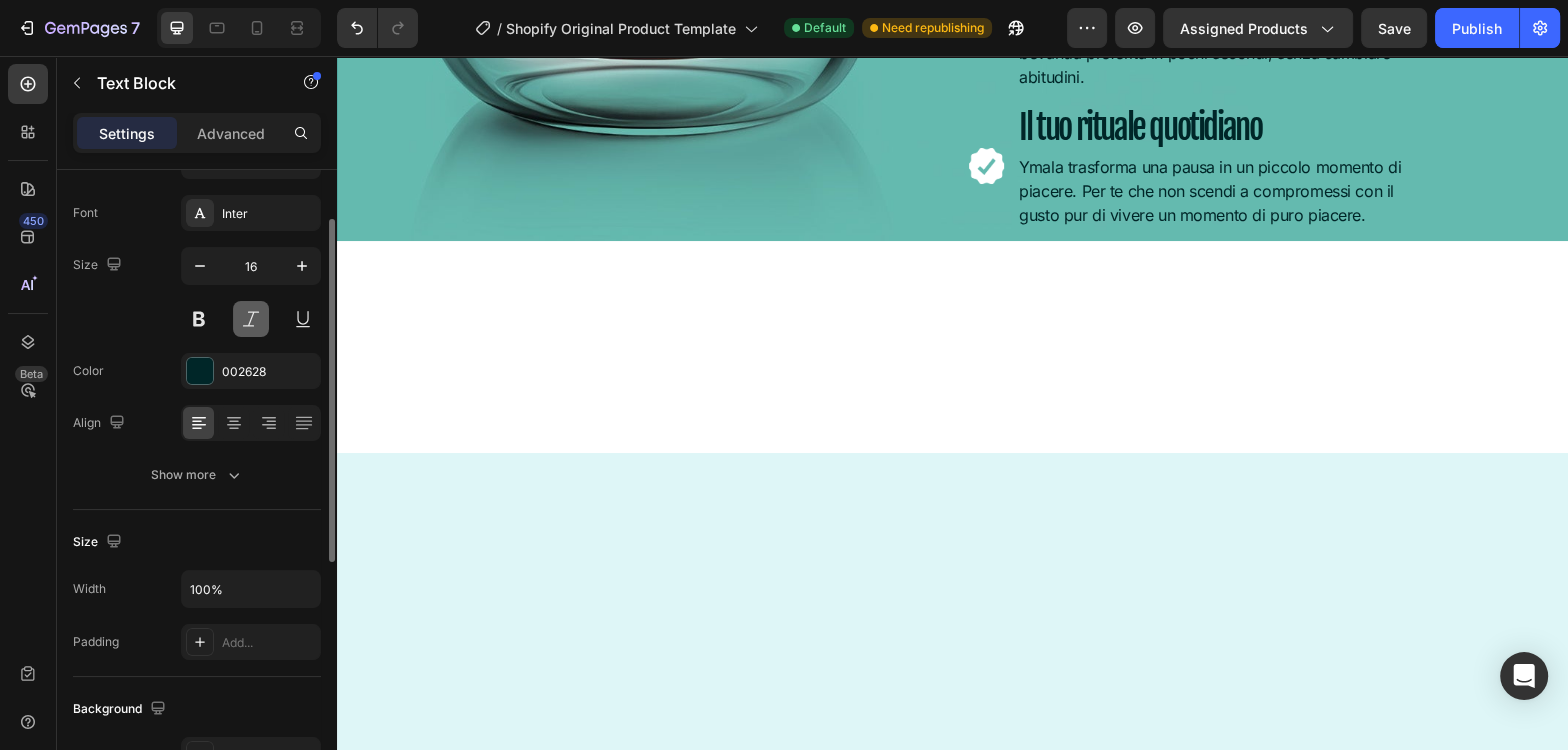 click at bounding box center (251, 319) 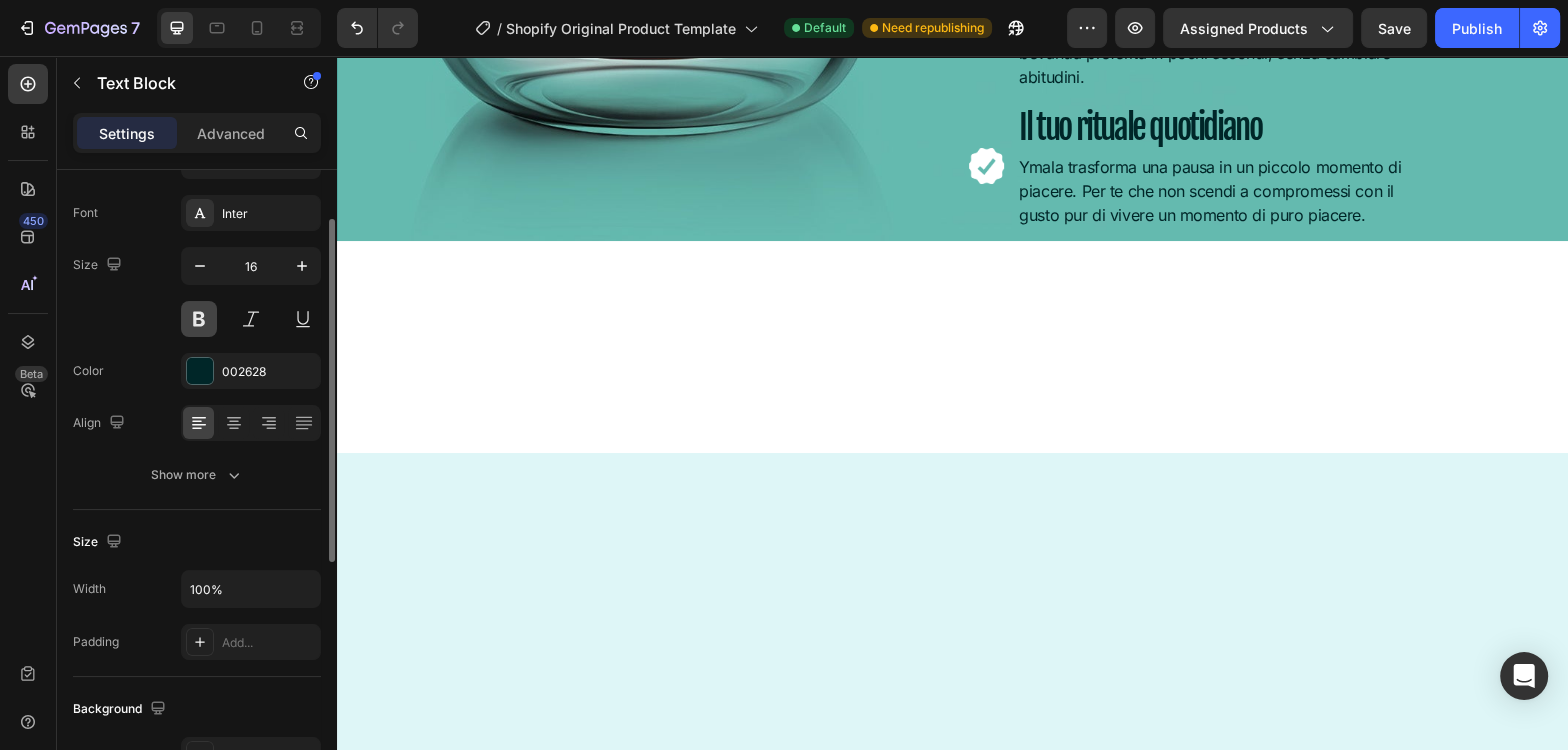 click at bounding box center [199, 319] 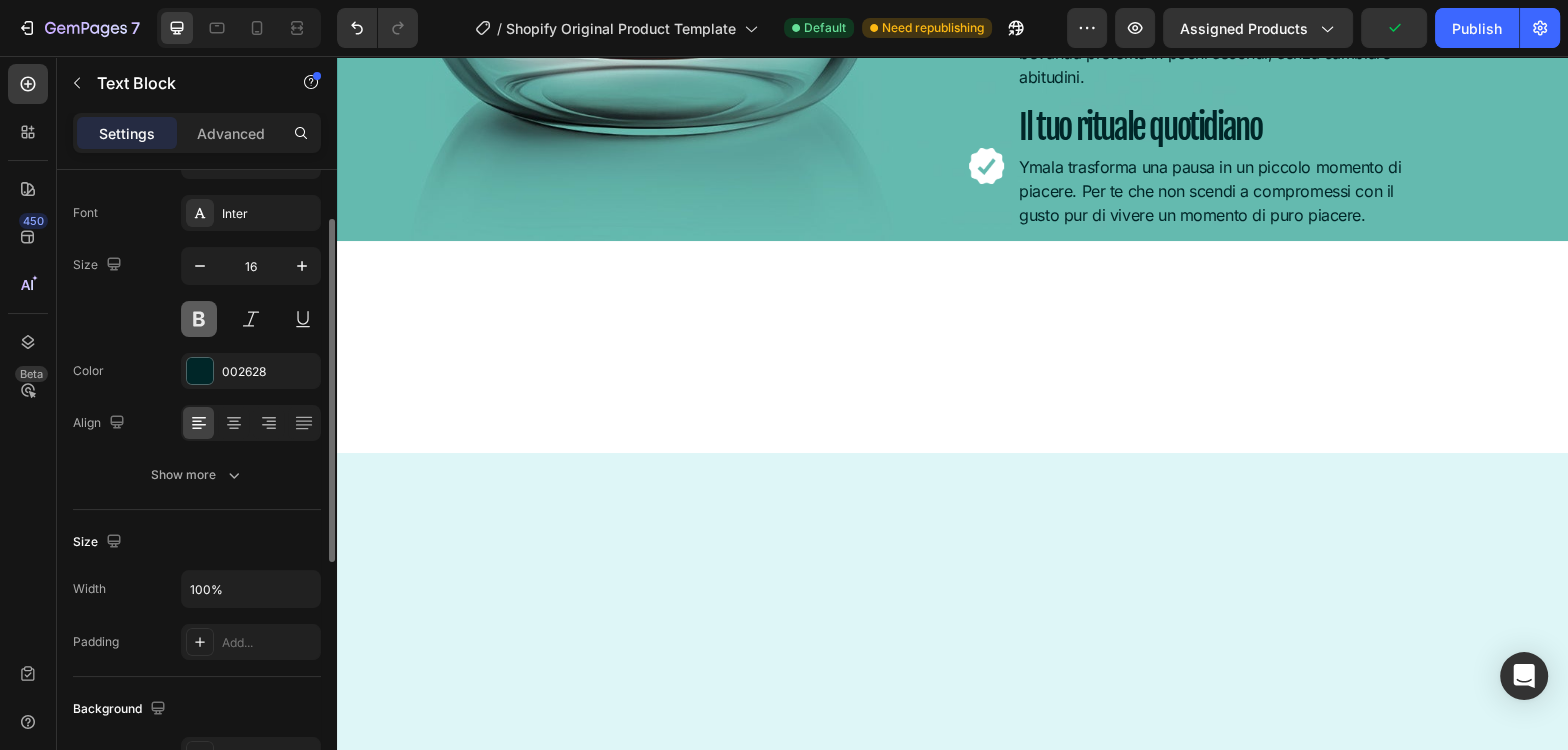click at bounding box center [199, 319] 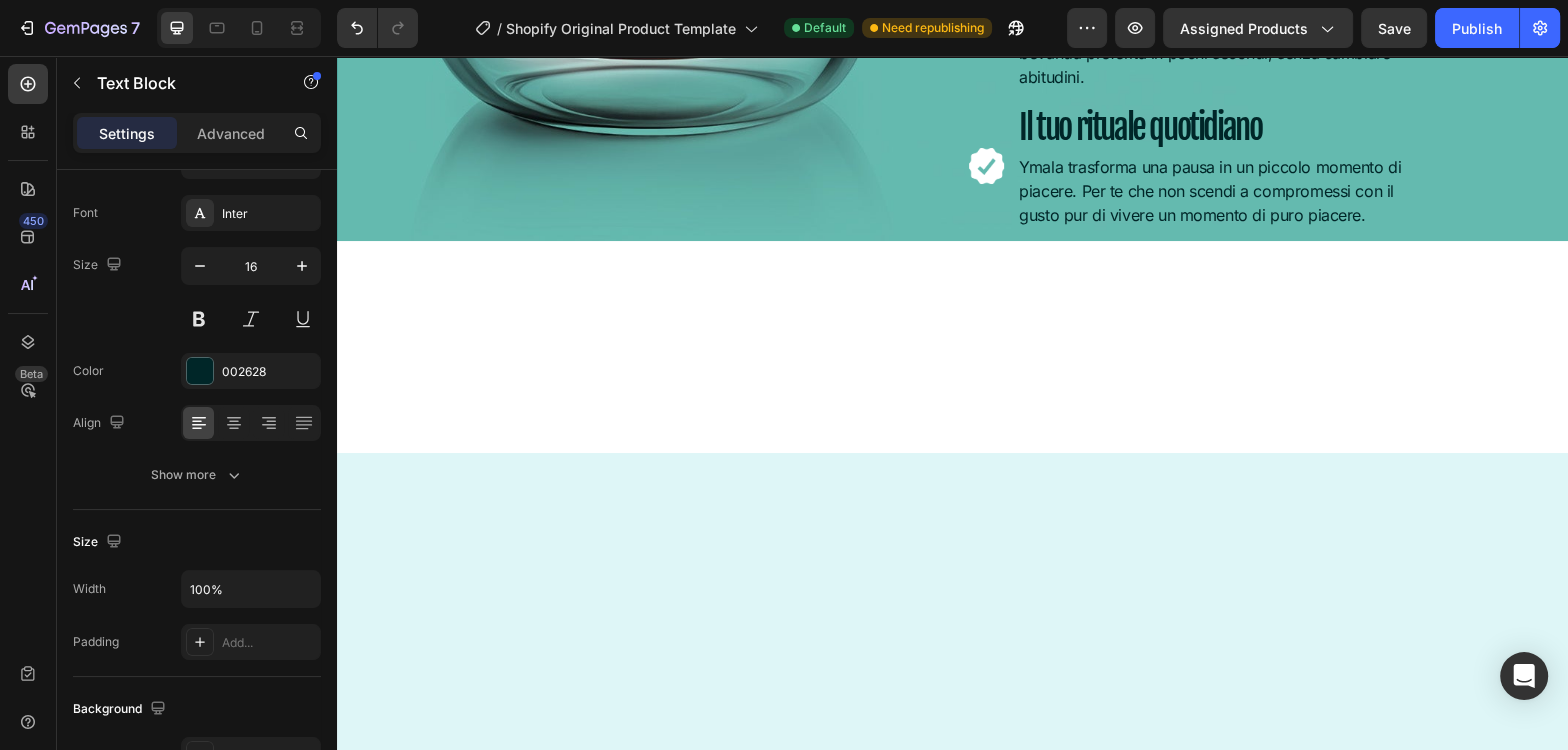 click on "Bevande golose, leggere, rilassanti o funzionali, per ogni esigenza." at bounding box center [1211, -374] 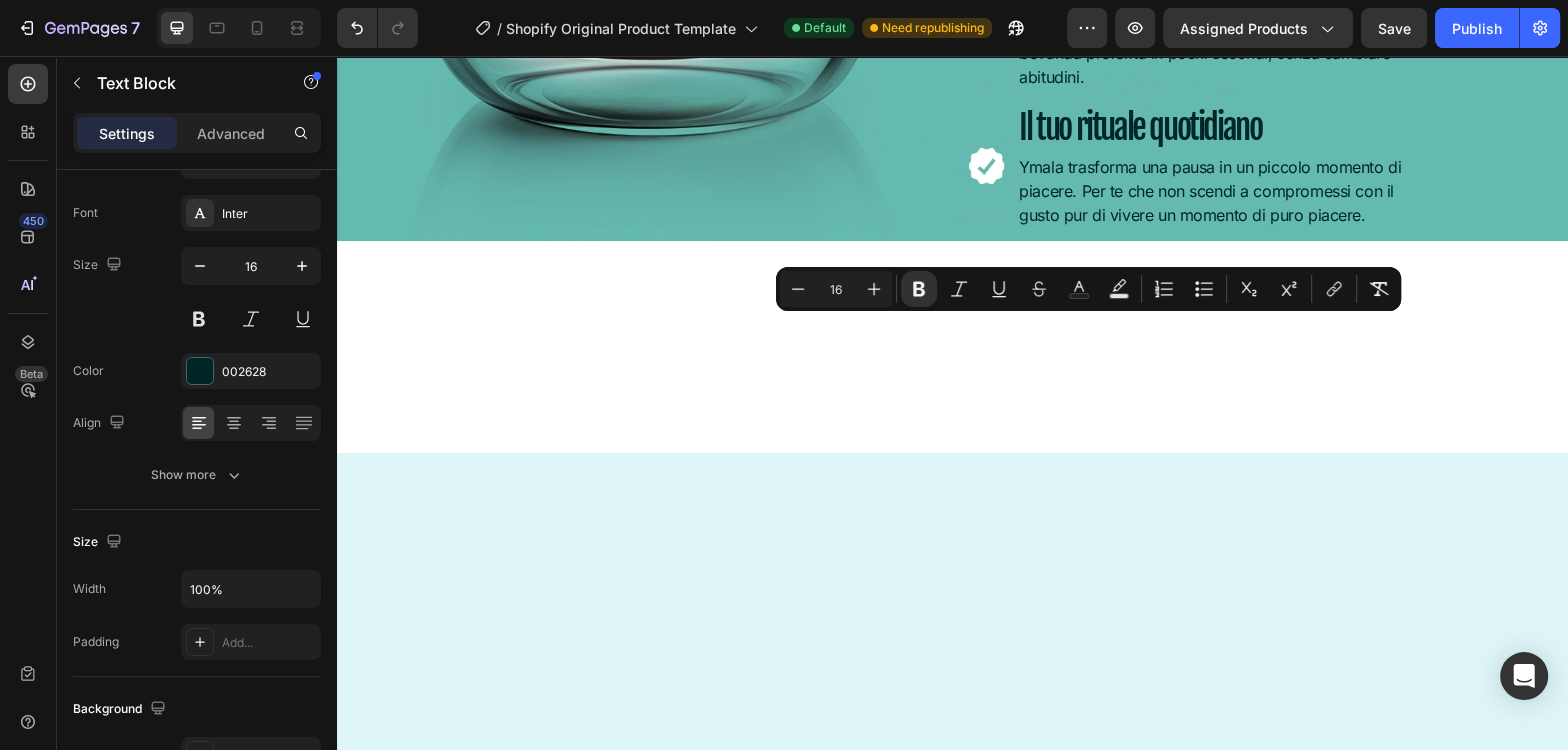 click on "Bevande golose, leggere, rilassanti o funzionali, per ogni esigenza." at bounding box center (1220, -374) 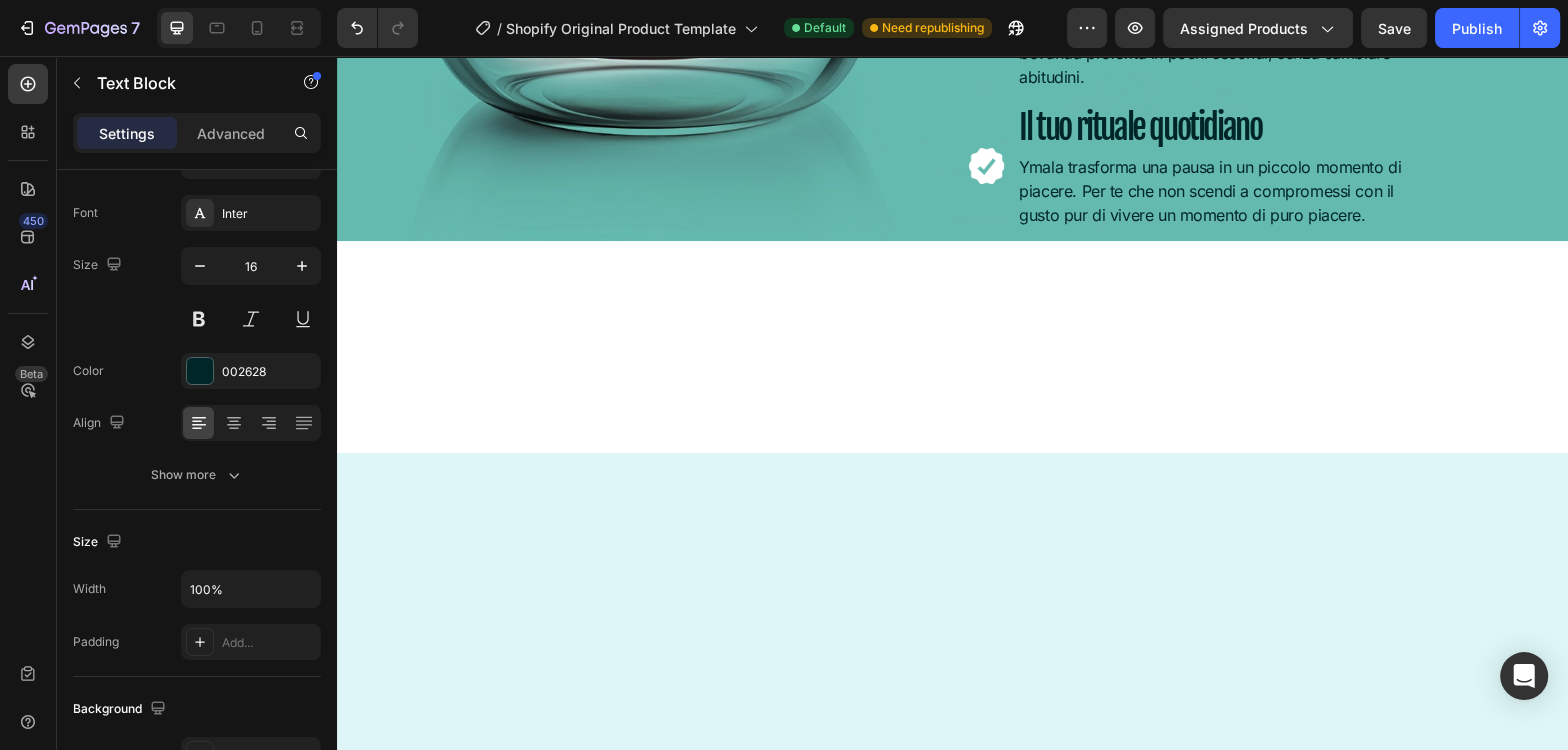 drag, startPoint x: 1146, startPoint y: 329, endPoint x: 1014, endPoint y: 305, distance: 134.16408 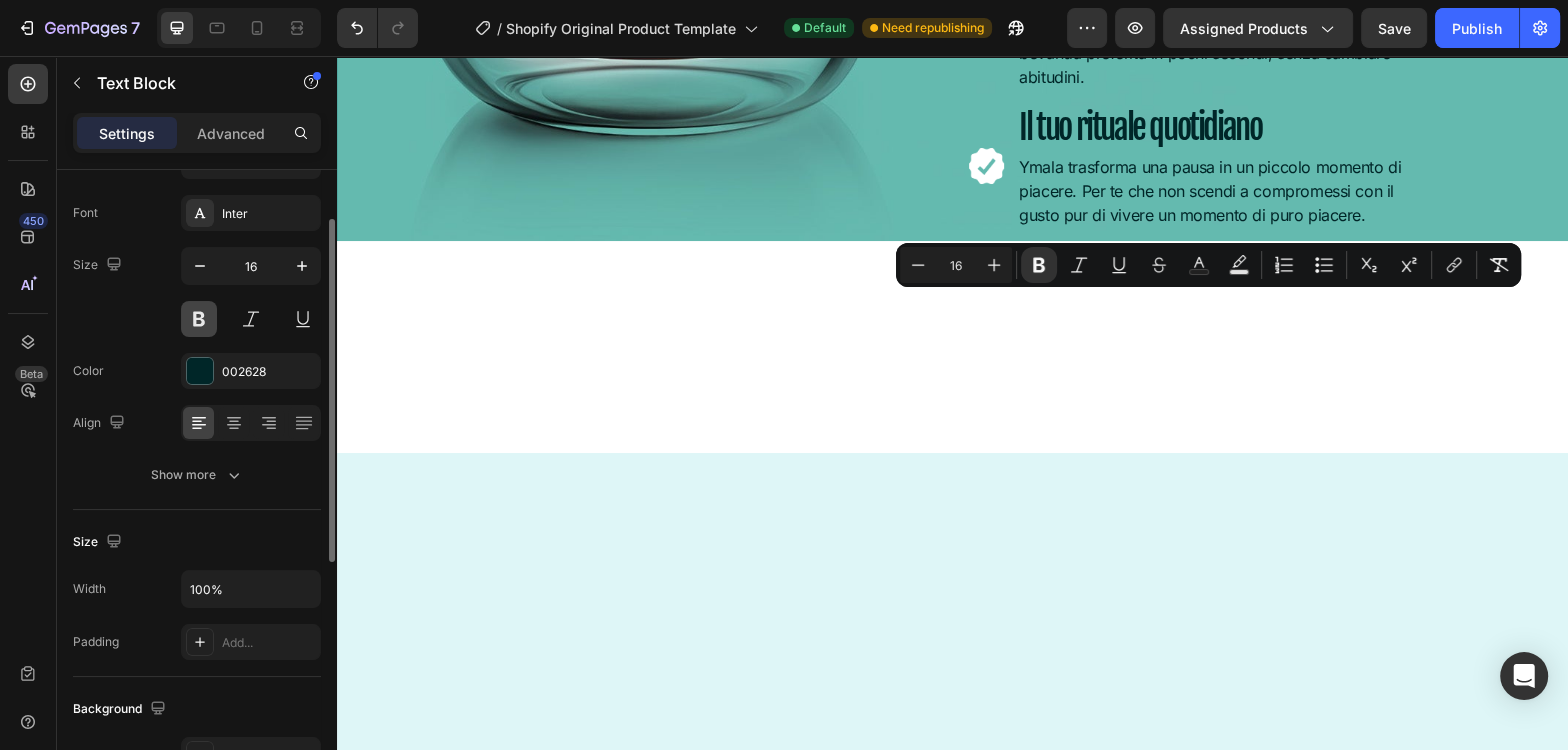 click at bounding box center [199, 319] 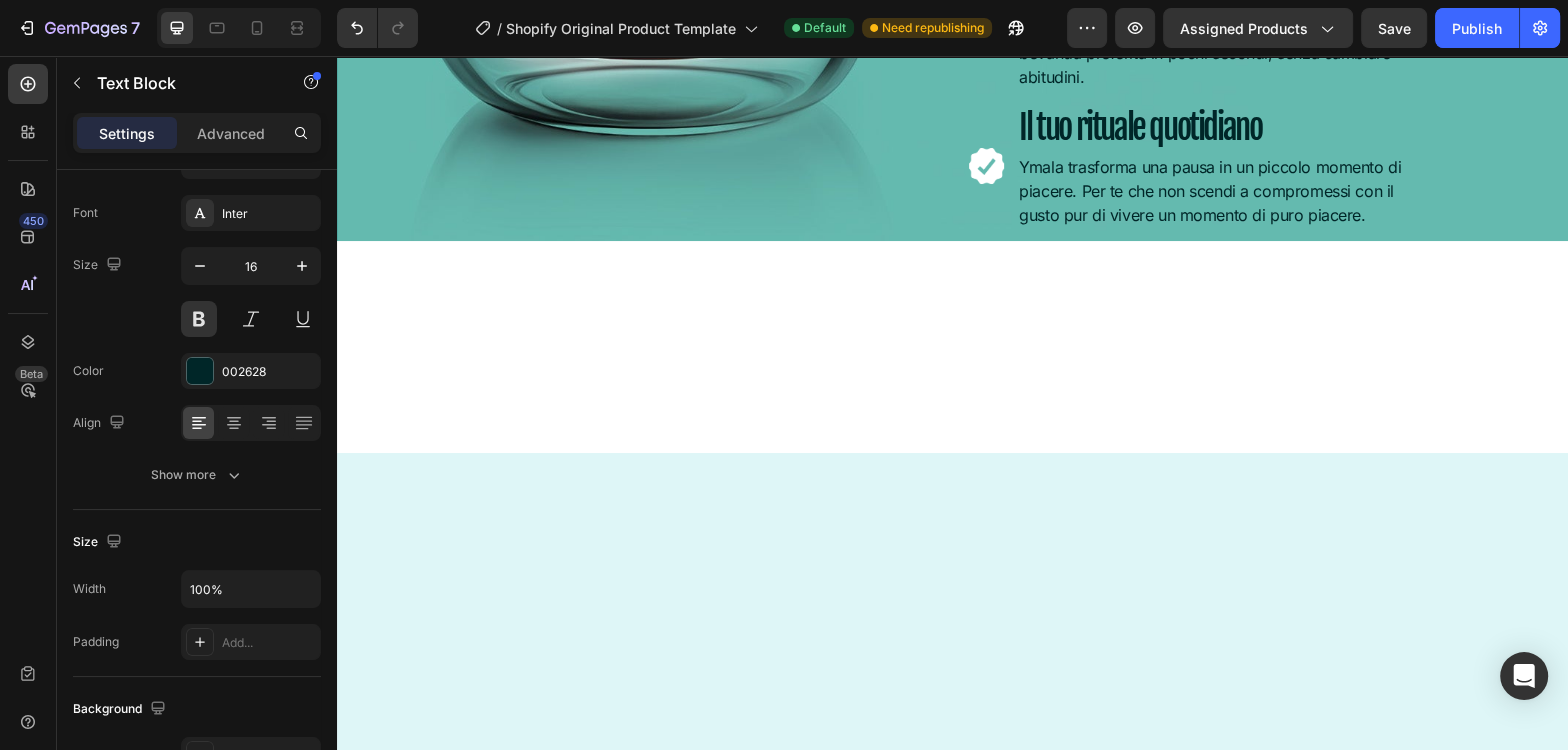 click on "Bevande golose, leggere, rilassanti o funzionali, per ogni esigenza." at bounding box center (1211, -374) 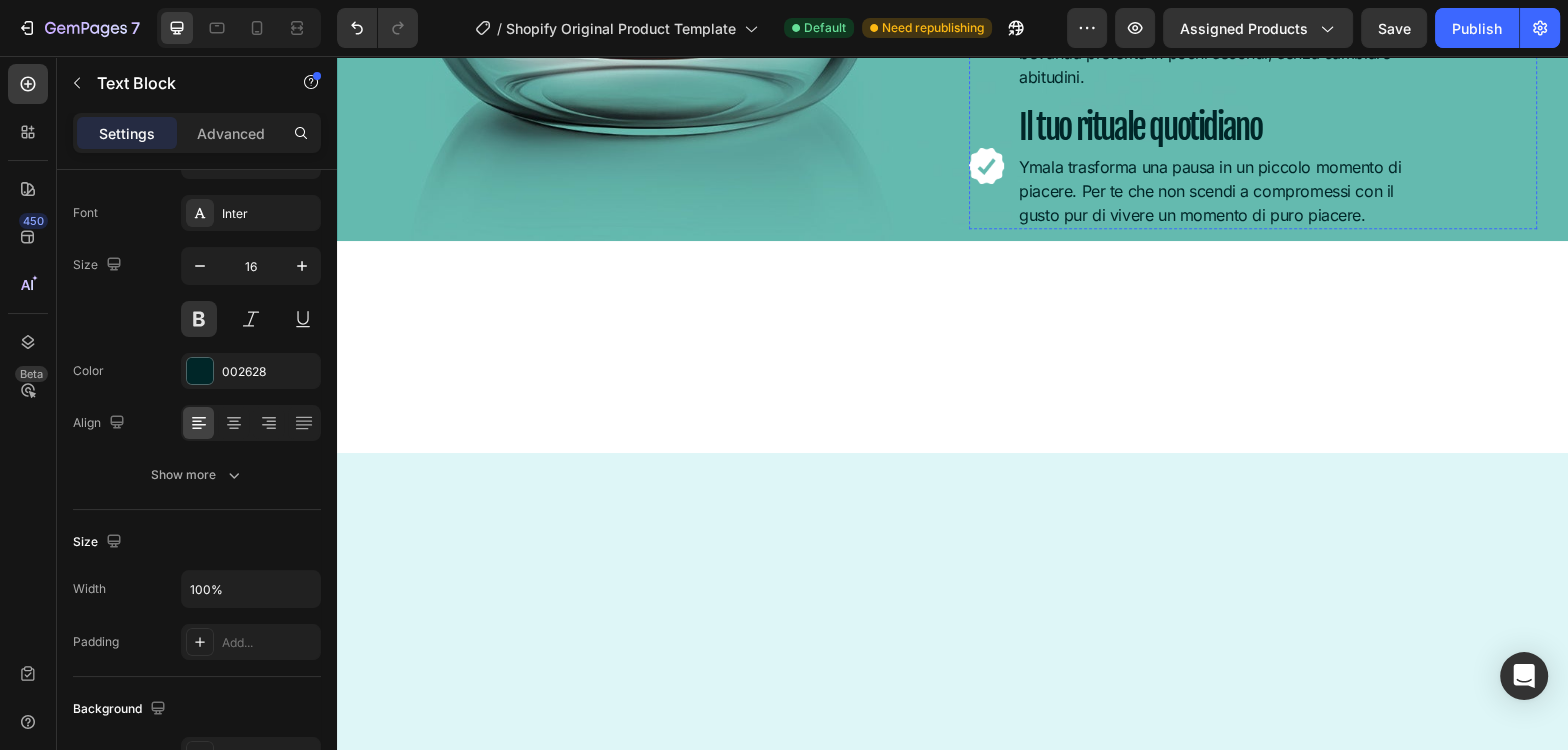 drag, startPoint x: 1135, startPoint y: 331, endPoint x: 985, endPoint y: 313, distance: 151.07614 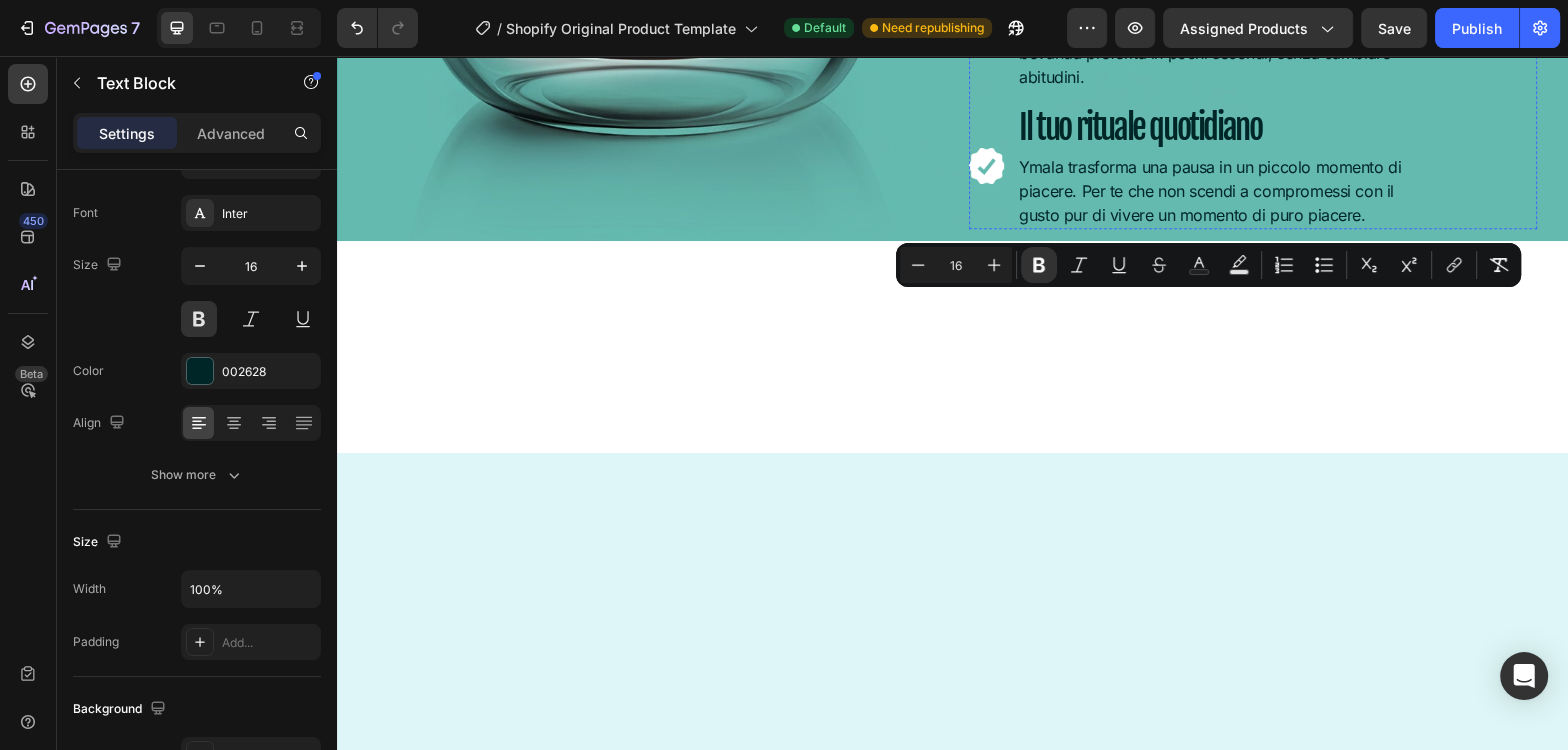 drag, startPoint x: 1142, startPoint y: 329, endPoint x: 989, endPoint y: 306, distance: 154.7191 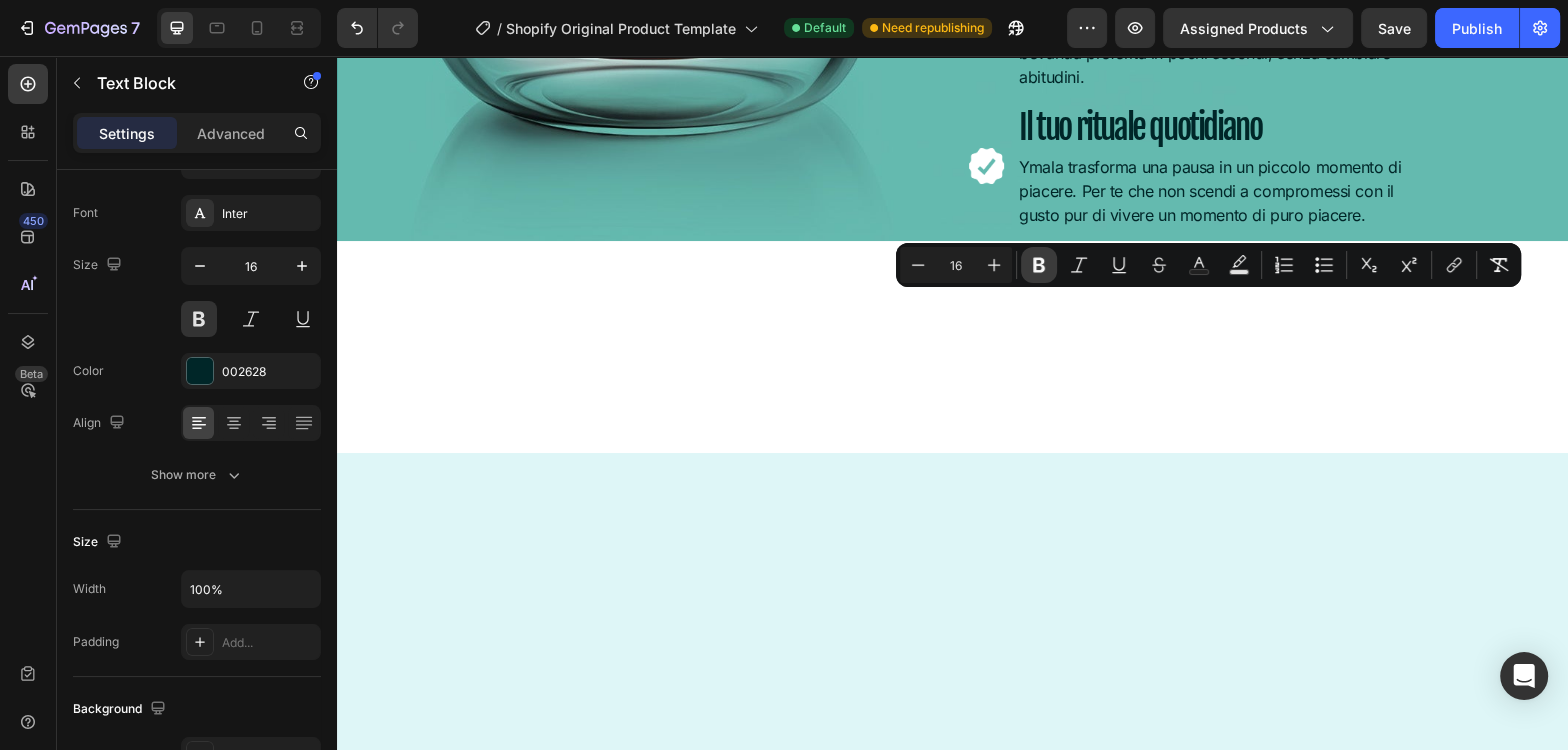 click 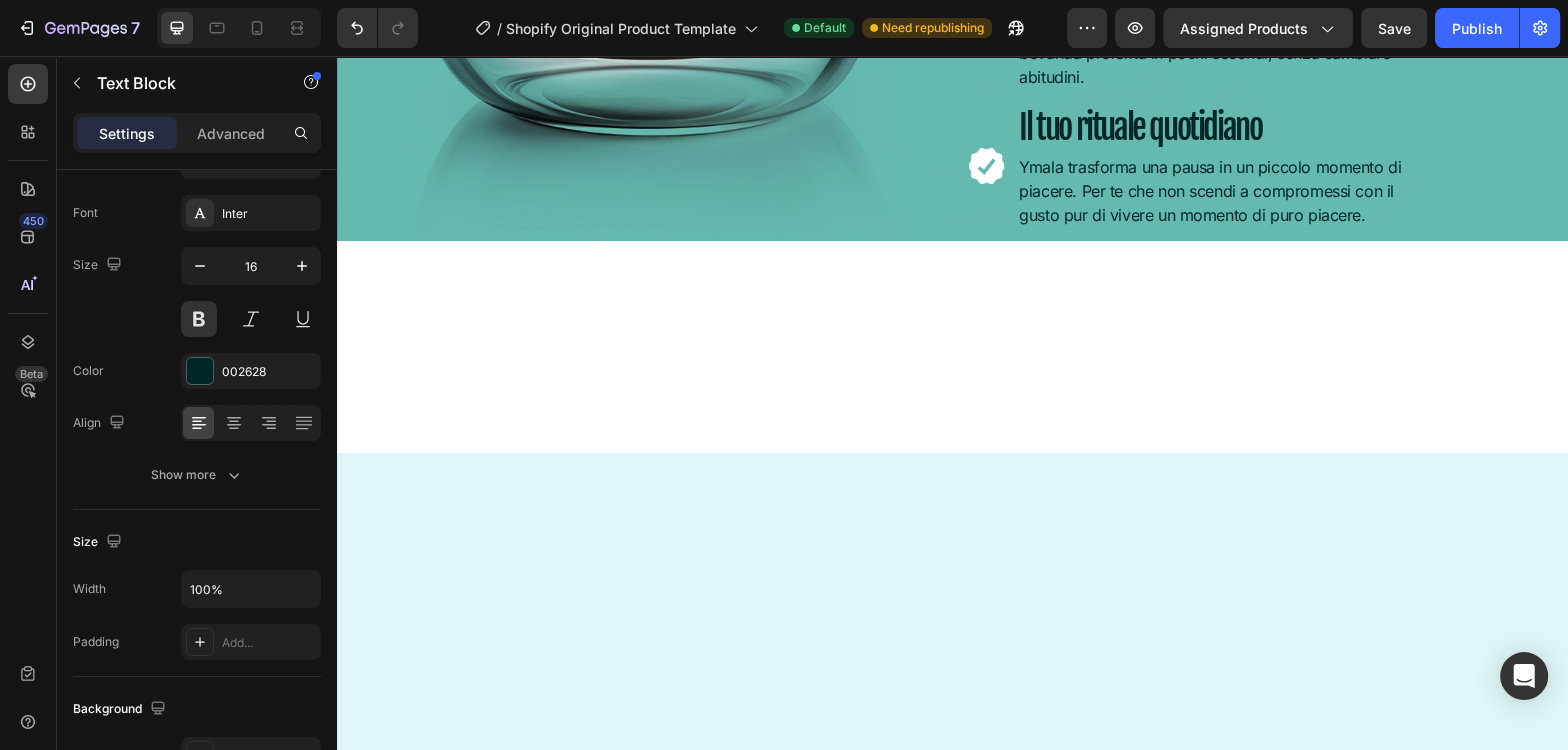 click on "Bevande golose, leggere, rilassanti o funzionali, per ogni esigenza." at bounding box center [1220, -374] 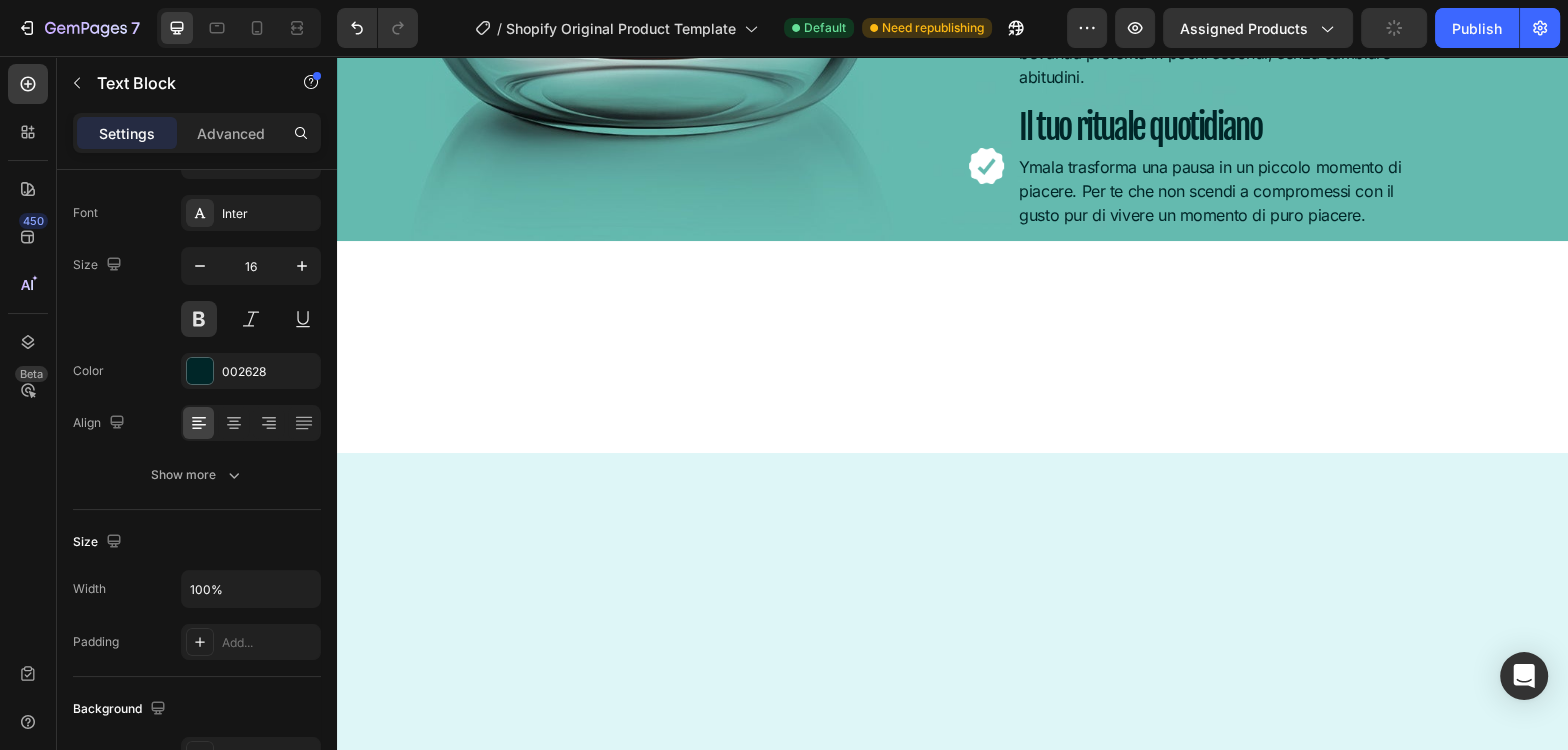 click on "Bevande golose, leggere, rilassanti o funzionali, per ogni esigenza." at bounding box center (1220, -374) 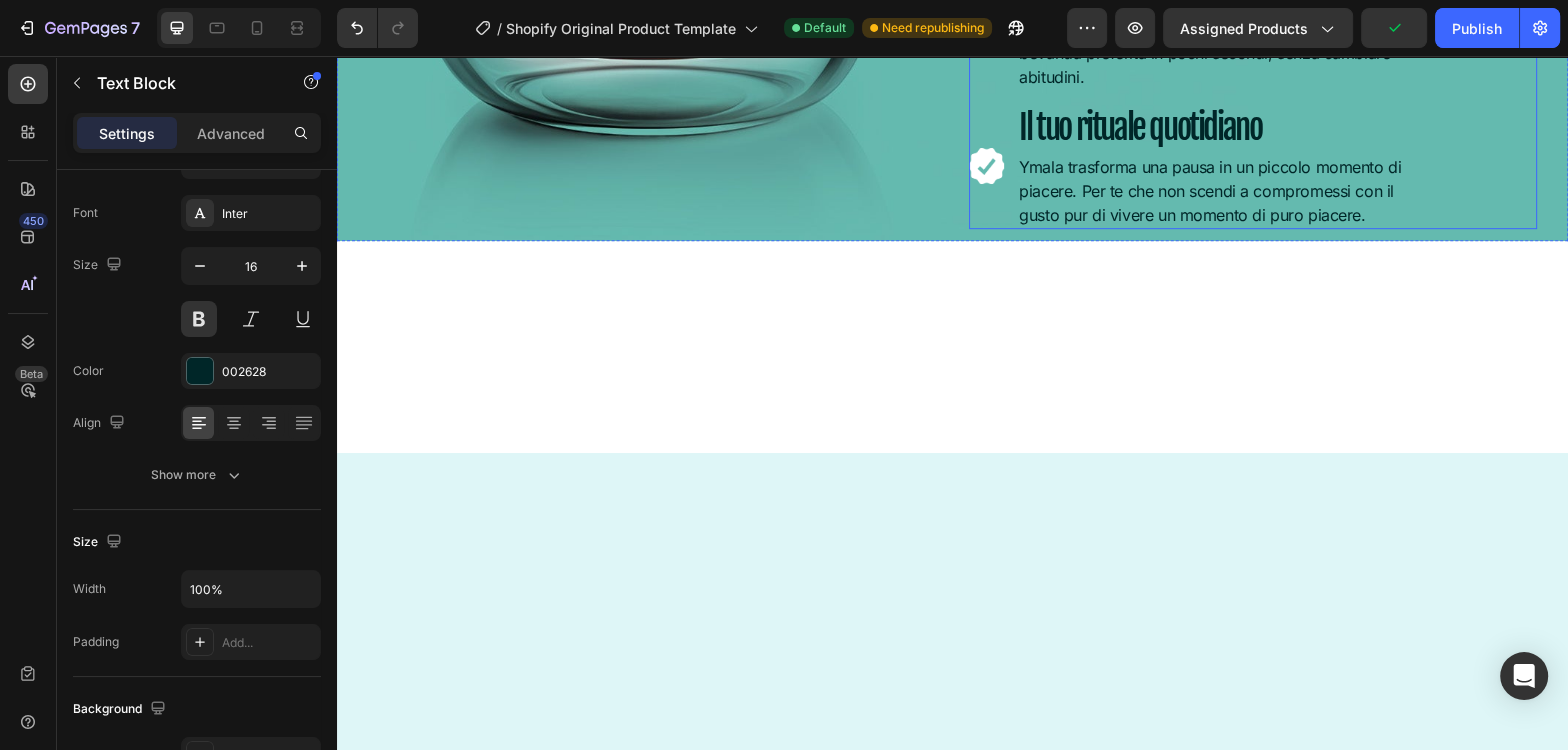 drag, startPoint x: 1137, startPoint y: 331, endPoint x: 1012, endPoint y: 298, distance: 129.28264 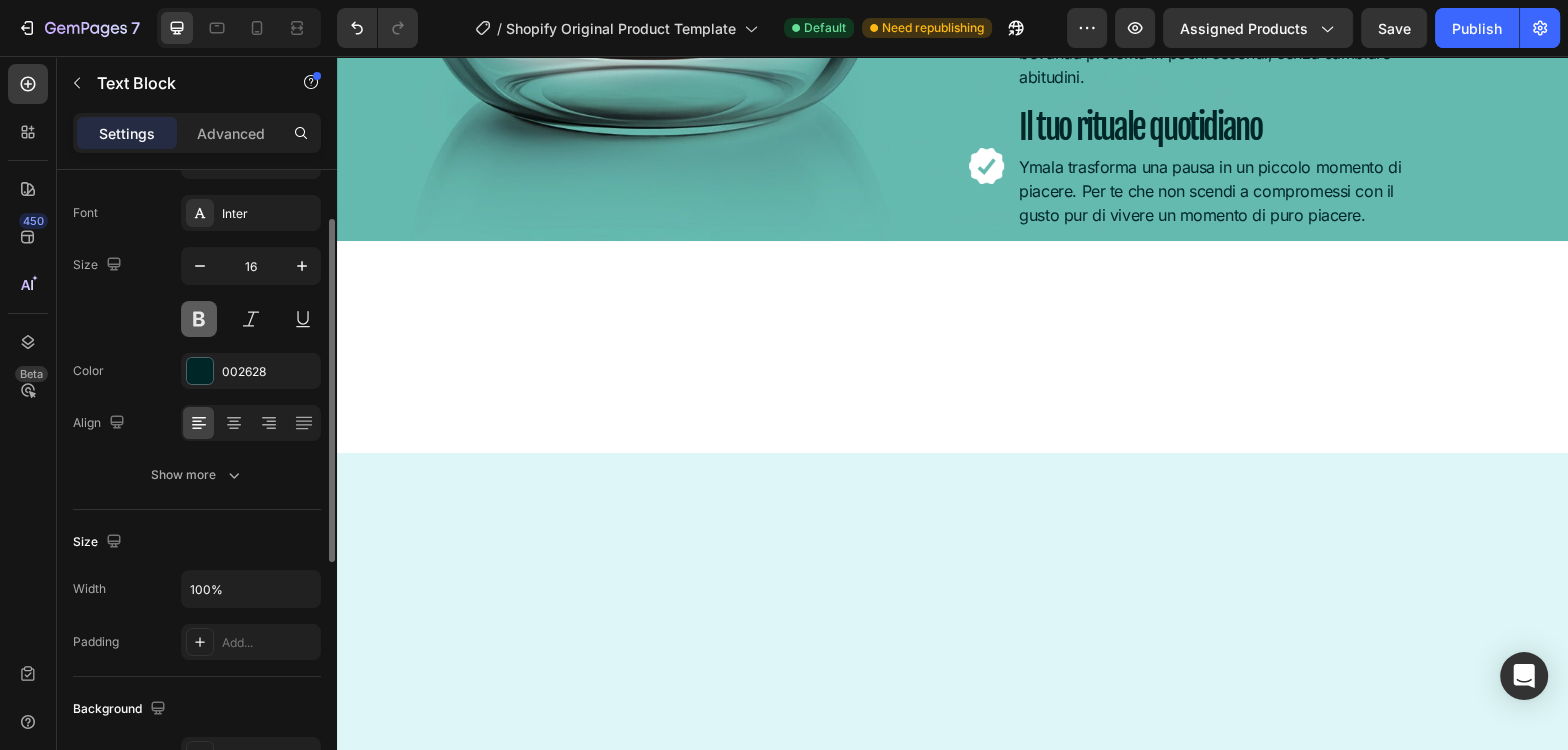 click at bounding box center (199, 319) 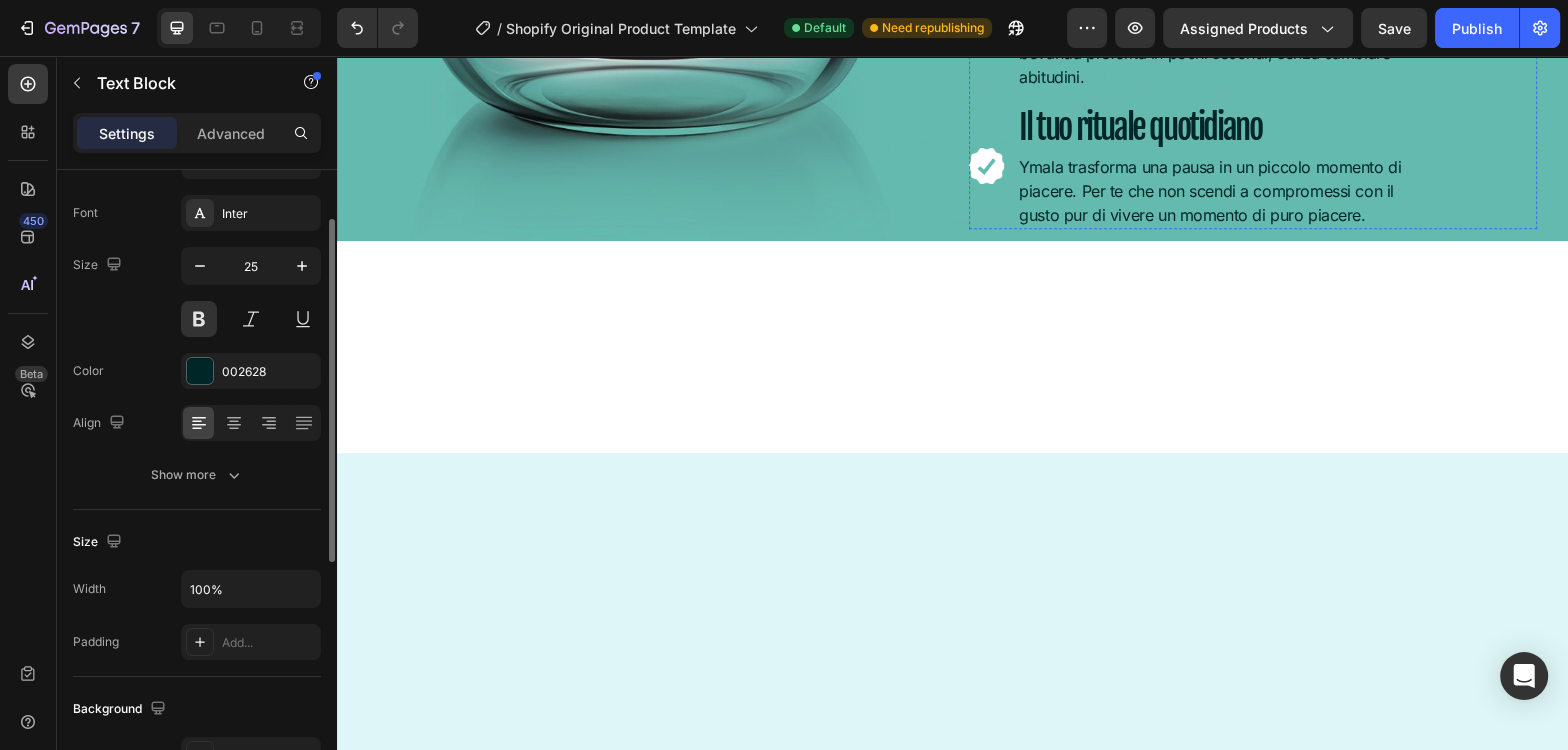 click on "Gusto per tutti i palati" at bounding box center (1220, -420) 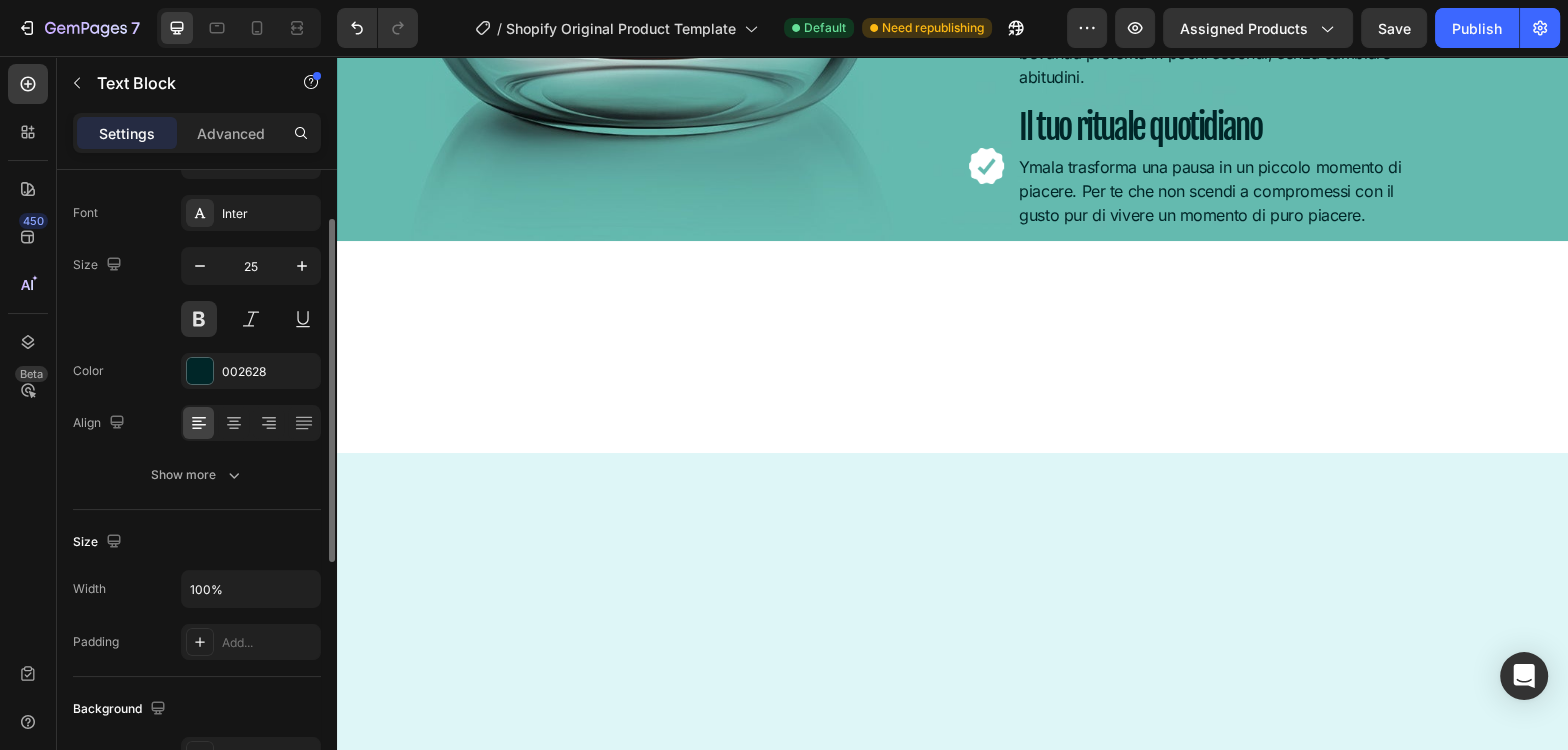 click on "Gusto per tutti i palati" at bounding box center (1220, -420) 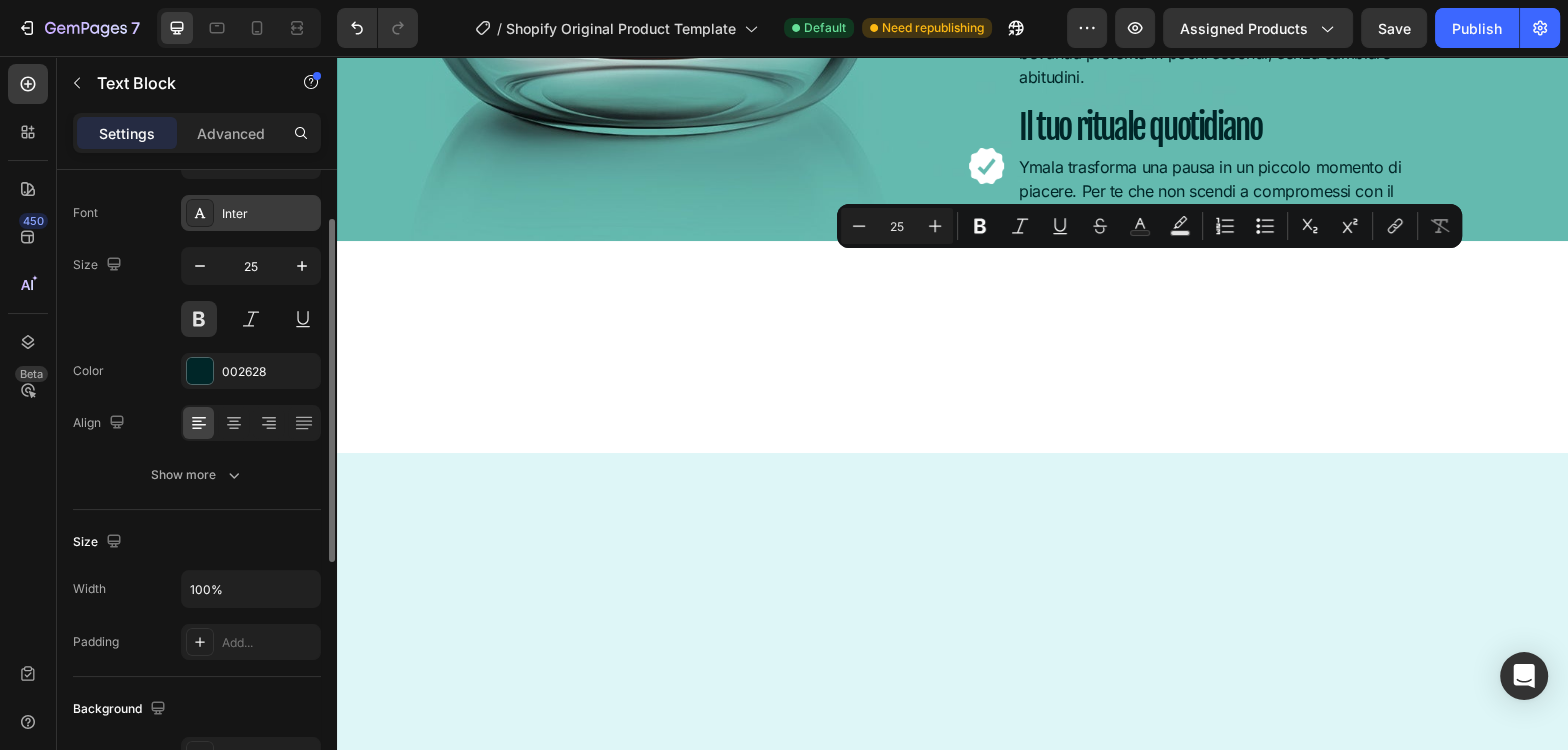 click on "Inter" at bounding box center (269, 214) 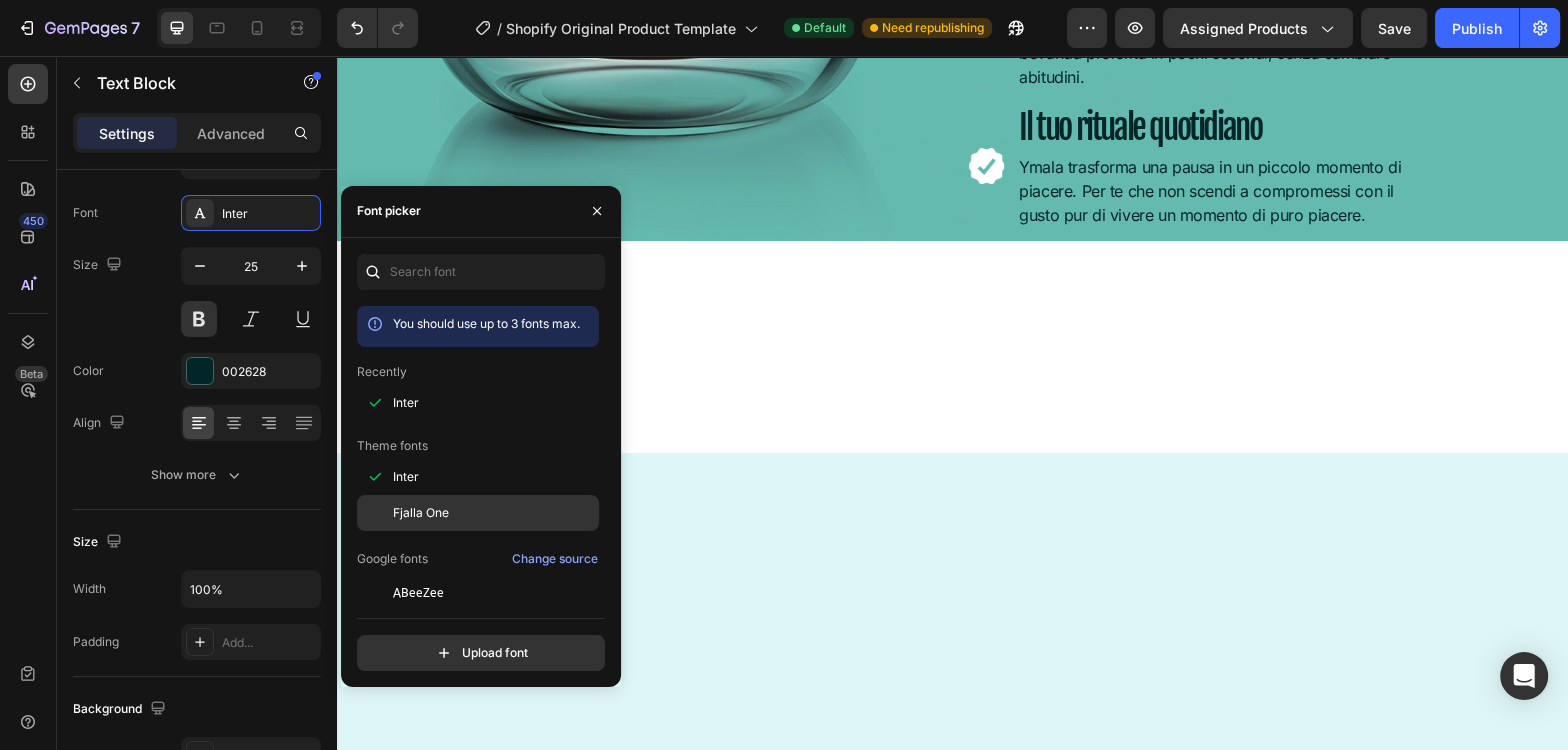 click on "Fjalla One" 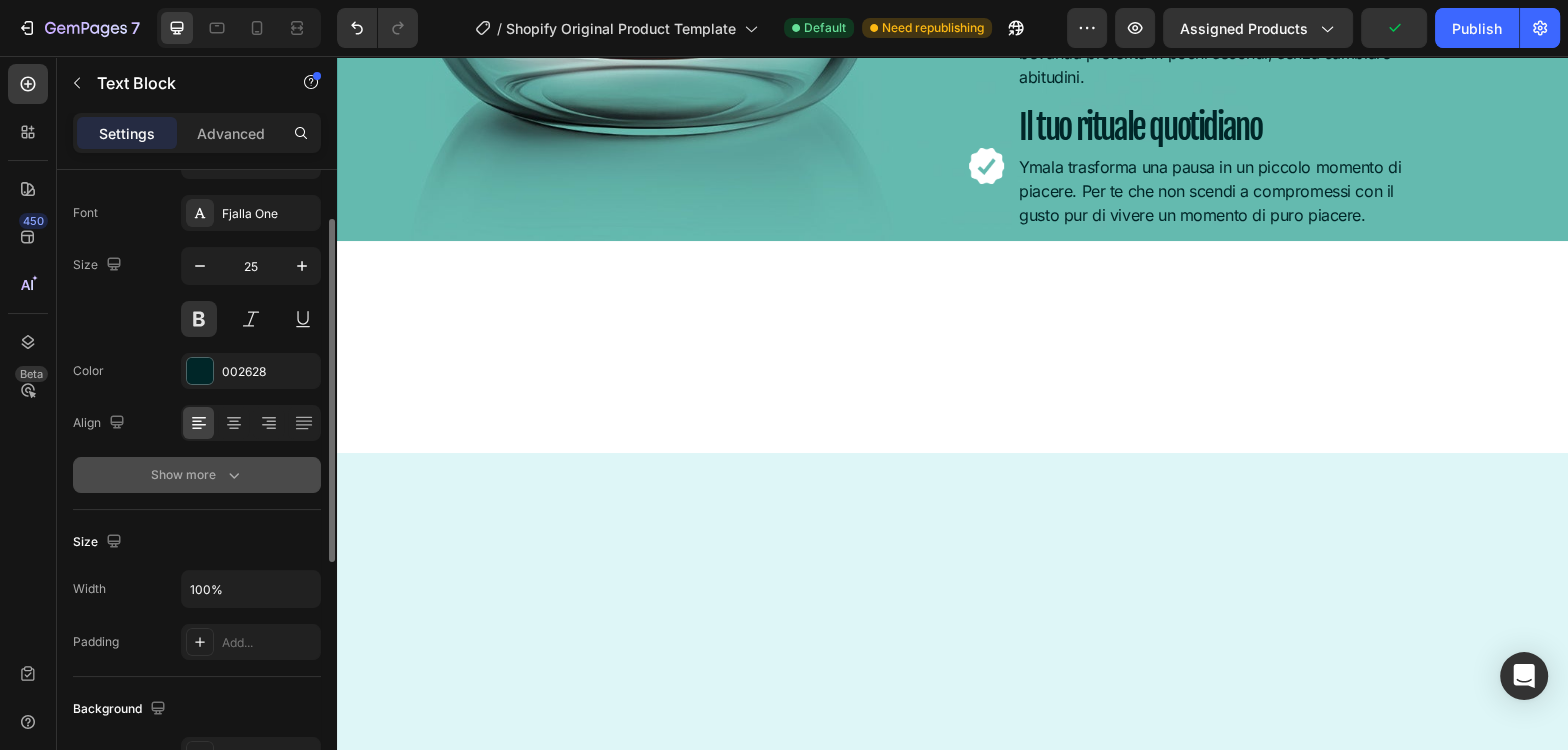 click on "Show more" at bounding box center (197, 475) 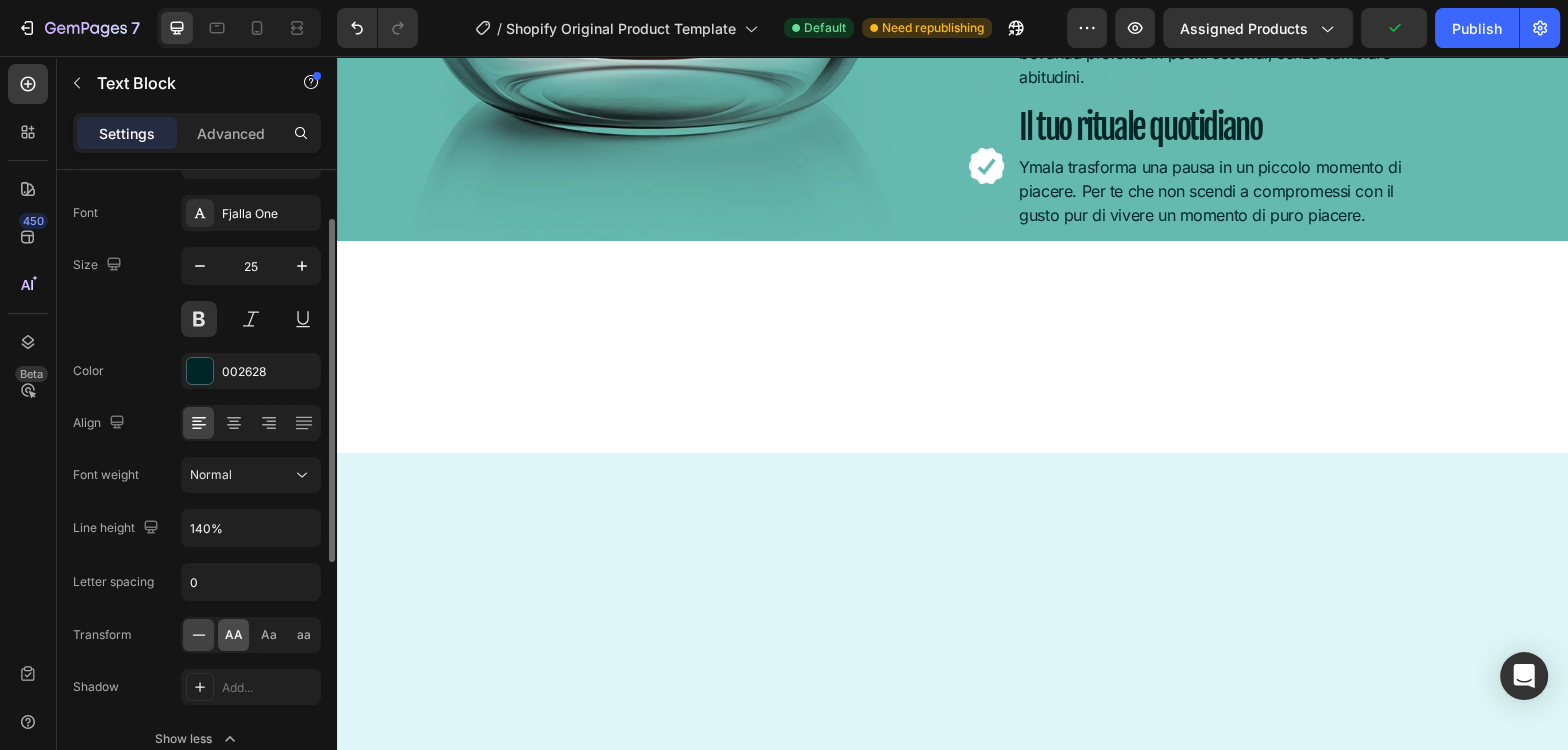 click on "AA" 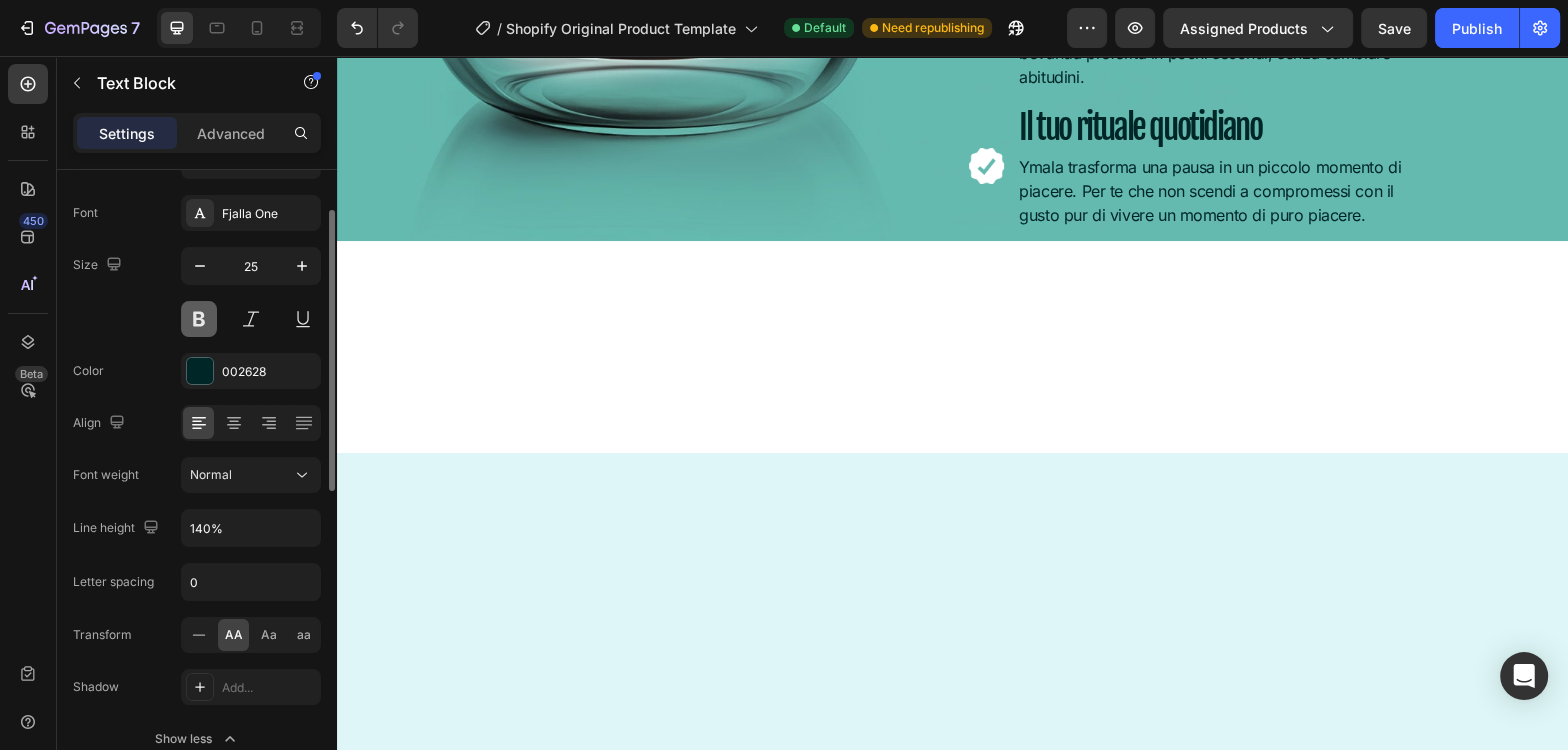 click at bounding box center (199, 319) 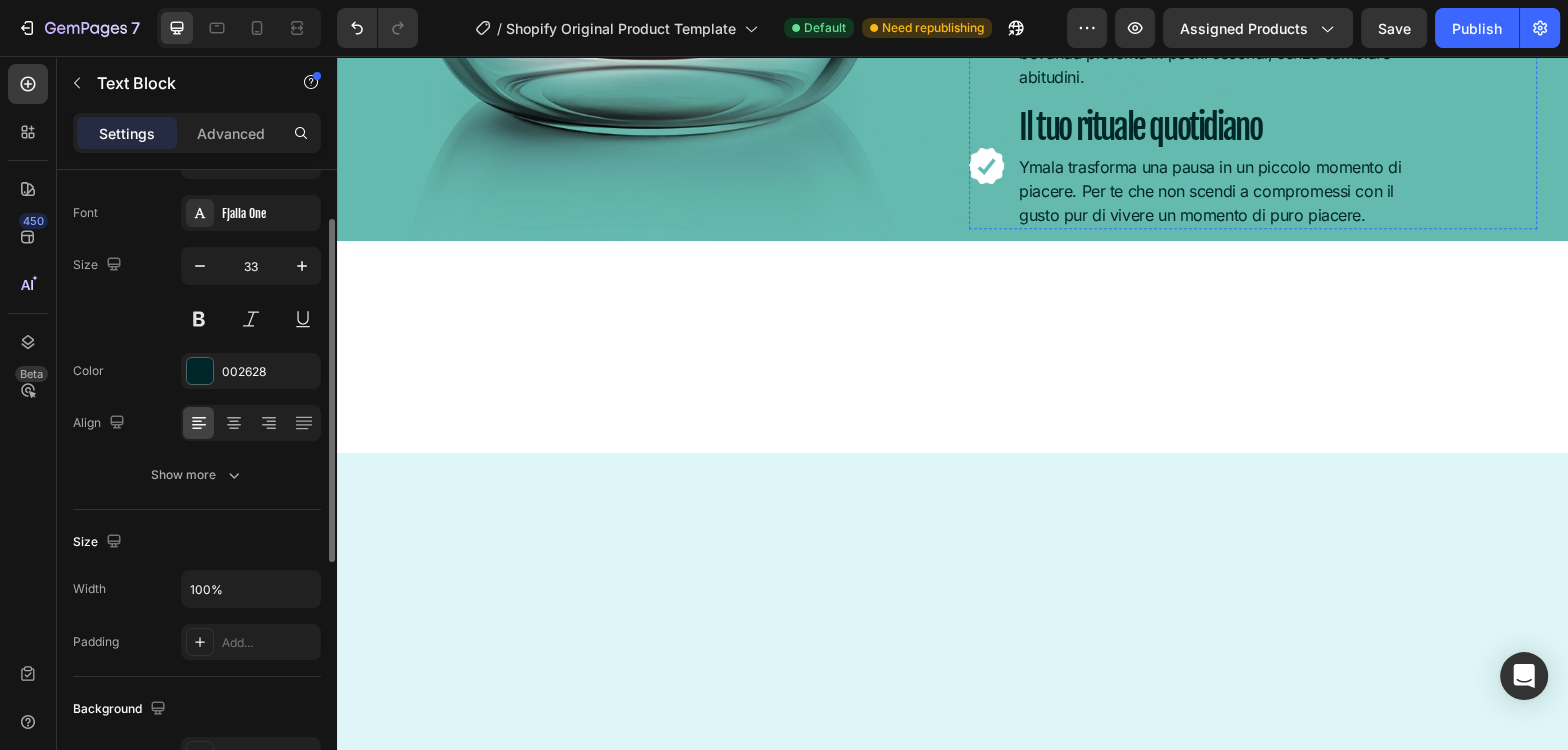 click on "Per tutti, escluso nessuno" at bounding box center [1220, -311] 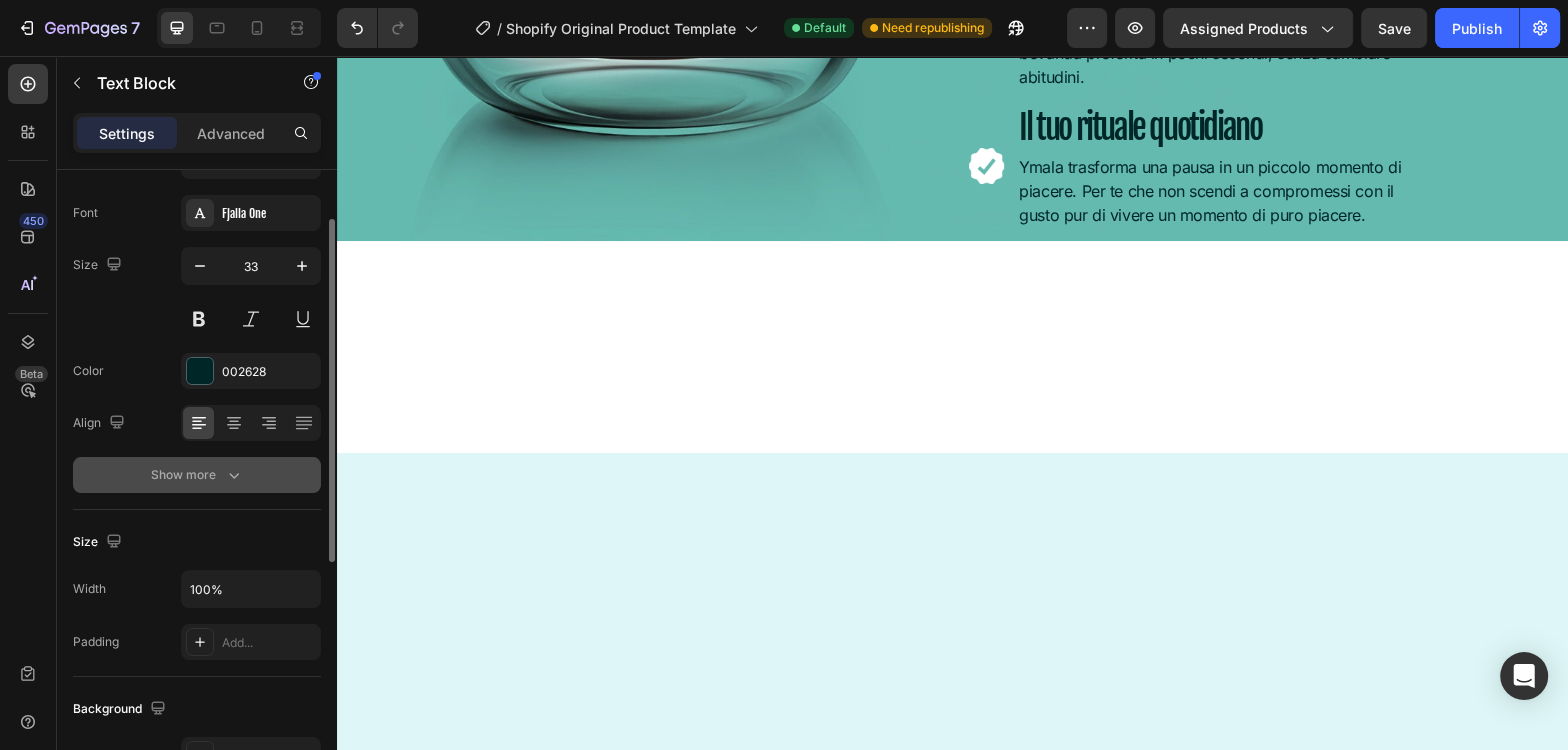 click 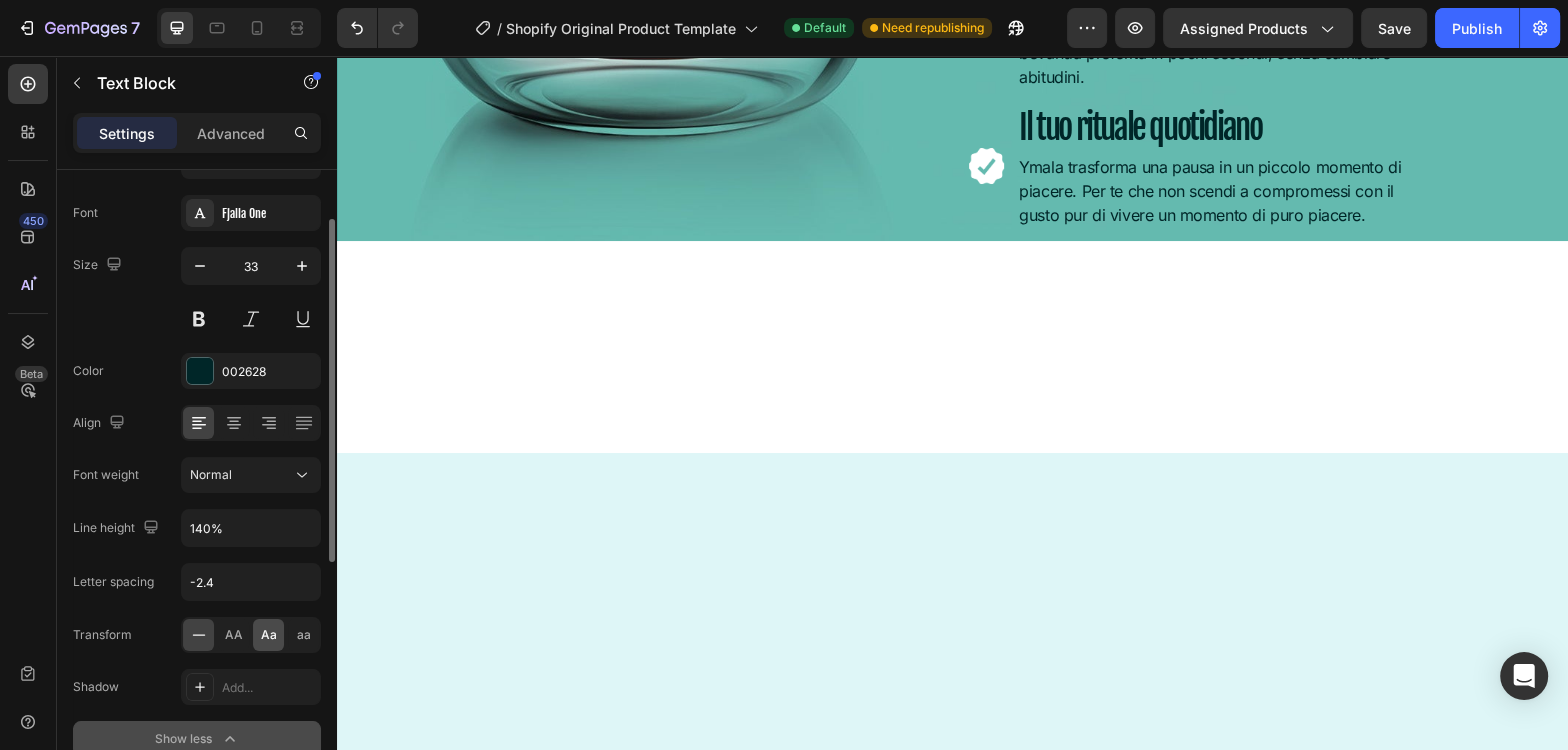 click on "Aa" 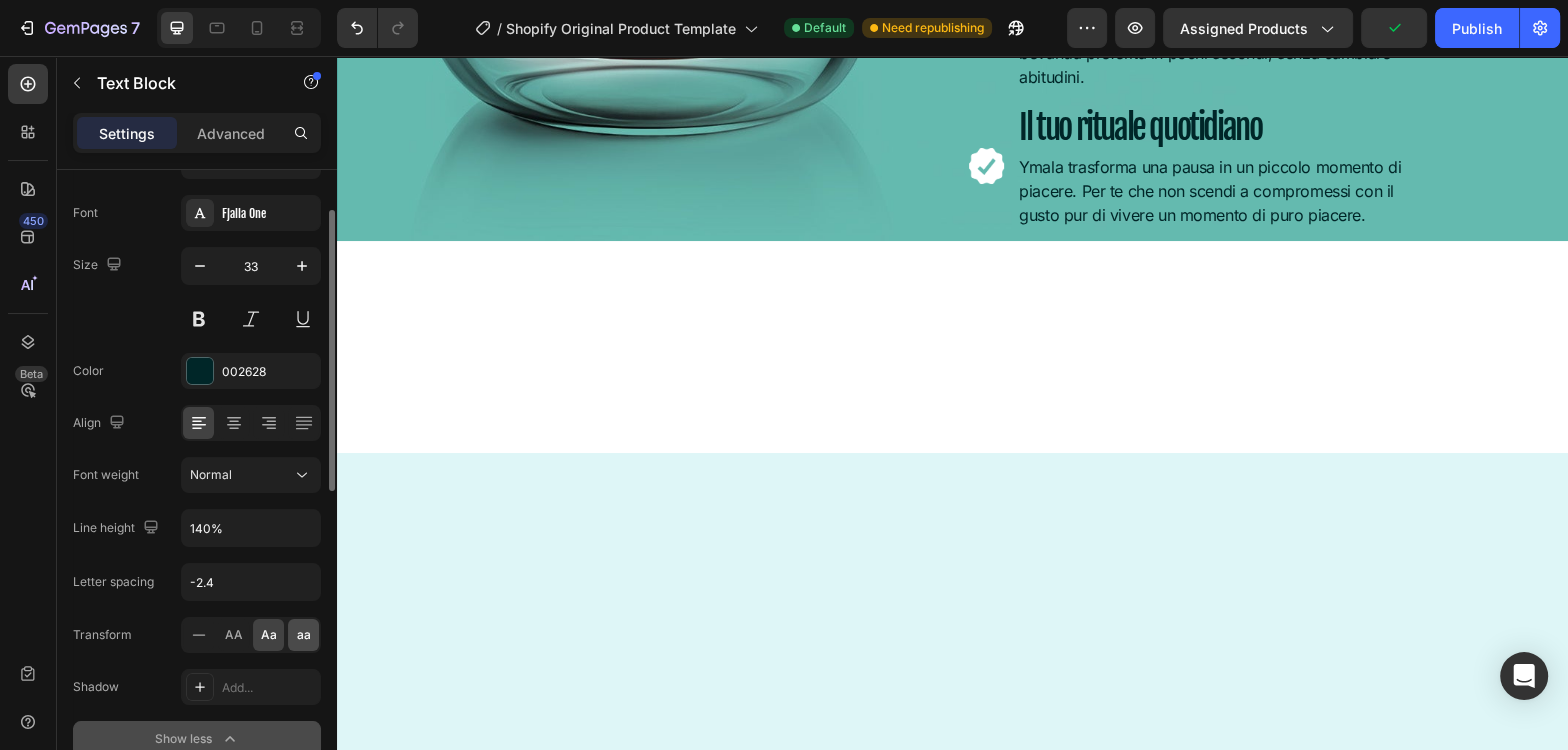 click on "aa" 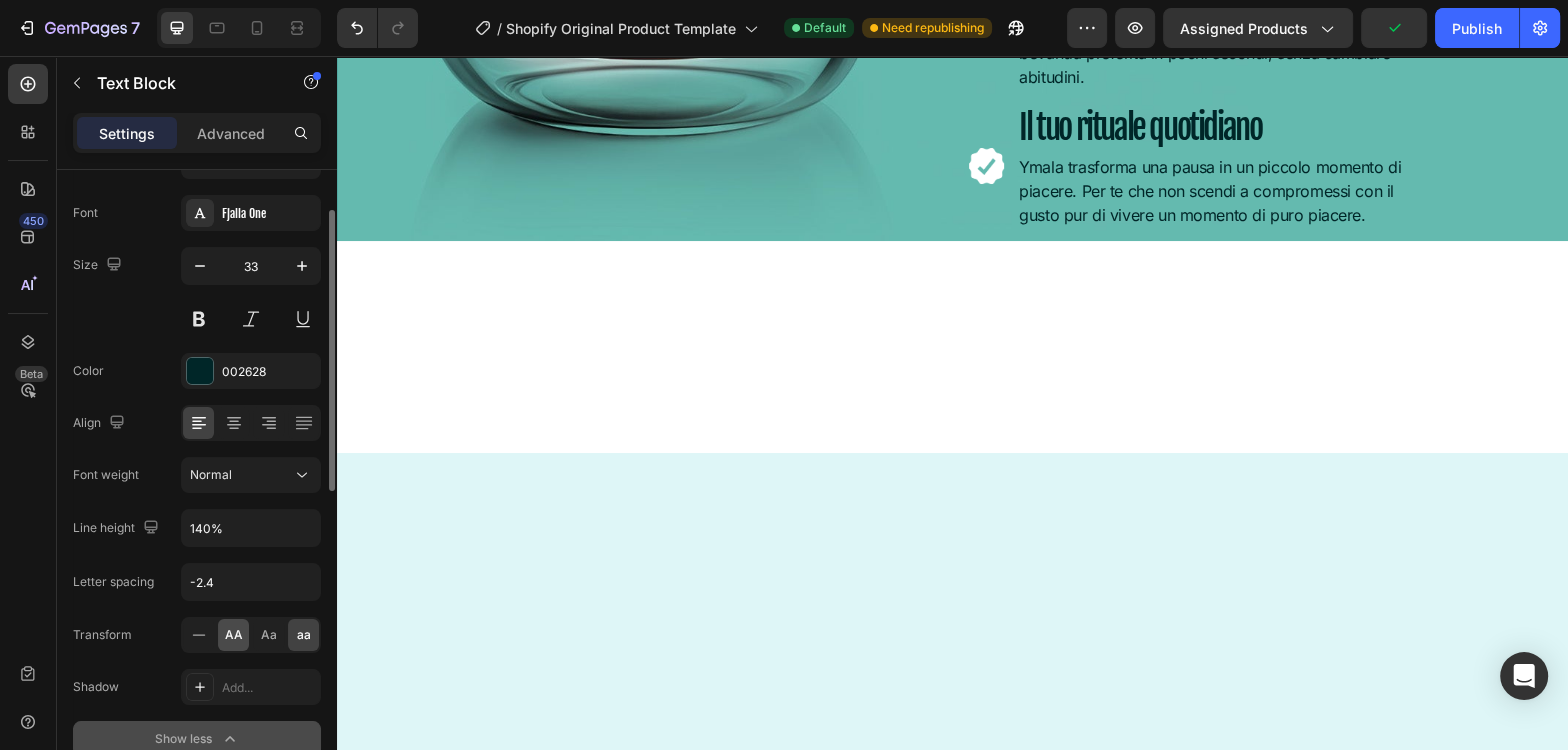 click on "AA" 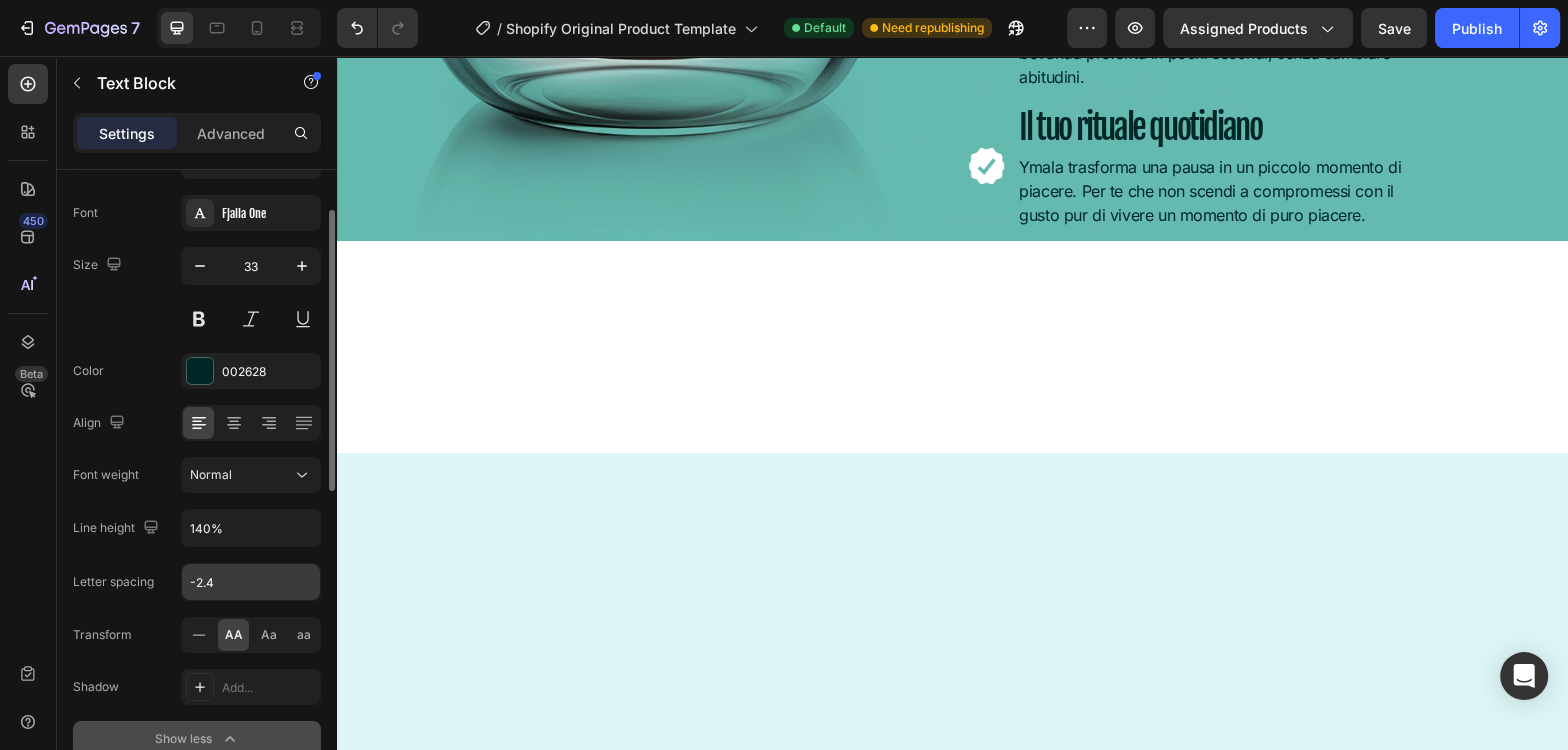 click on "-2.4" at bounding box center [251, 582] 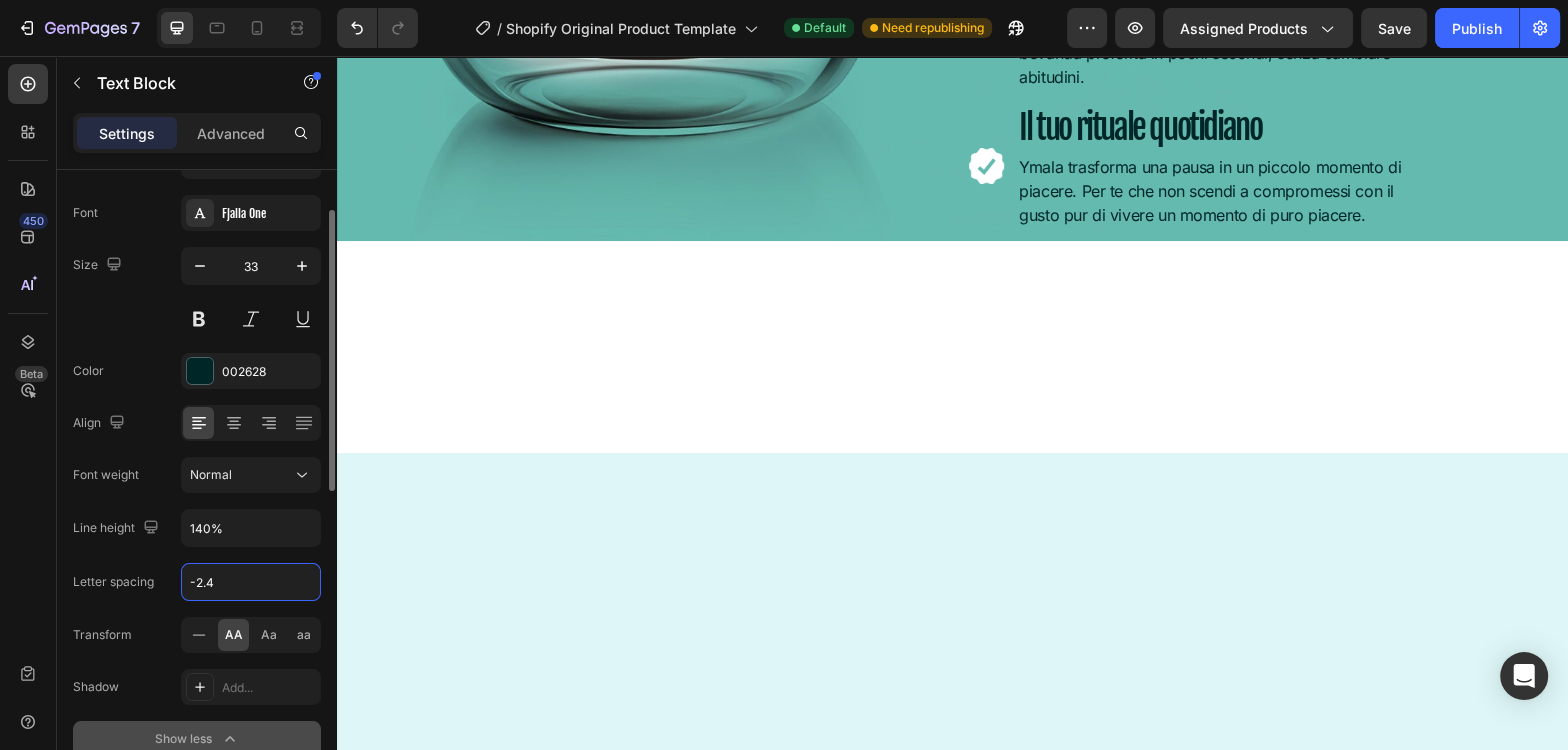 click on "-2.4" at bounding box center (251, 582) 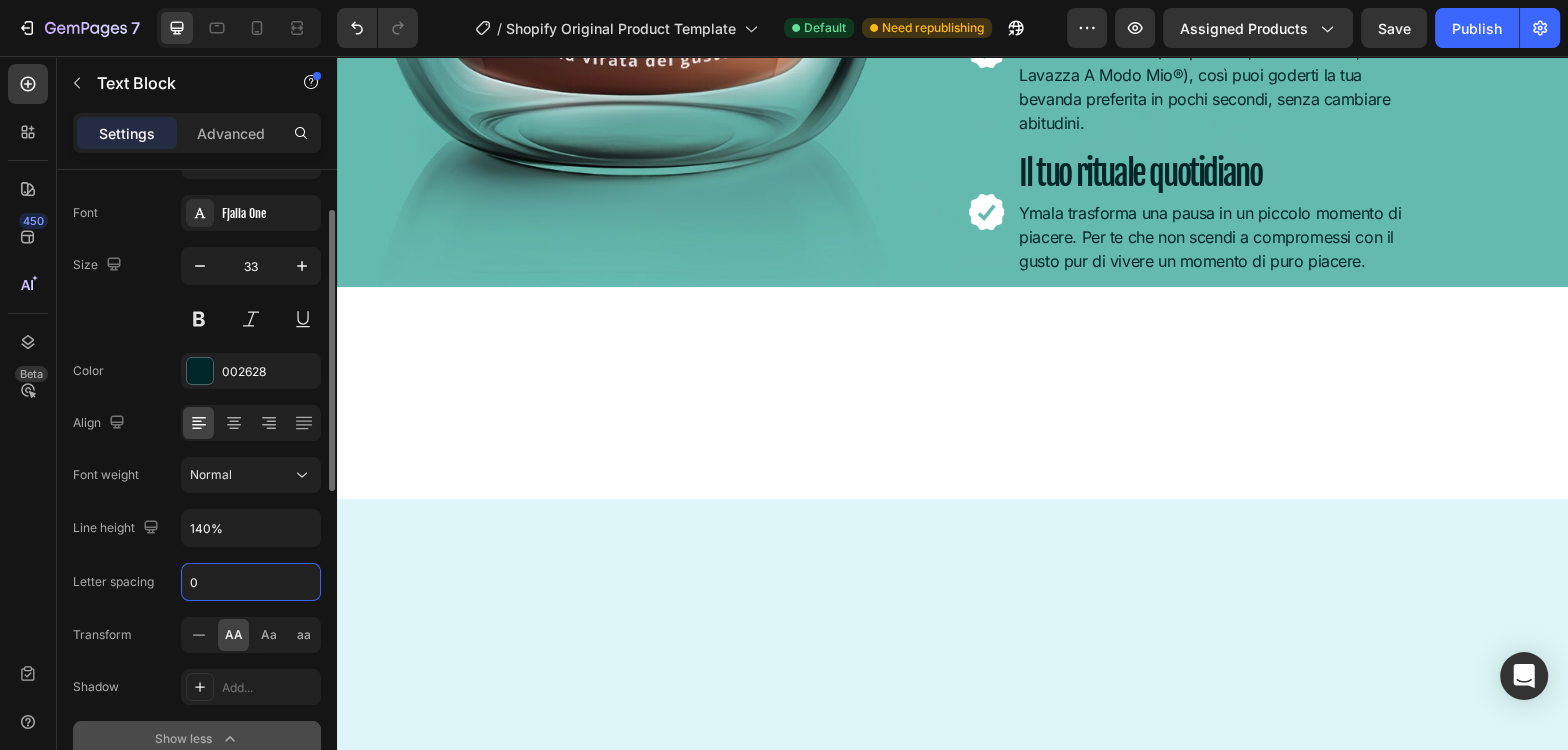 click on "0" at bounding box center (251, 582) 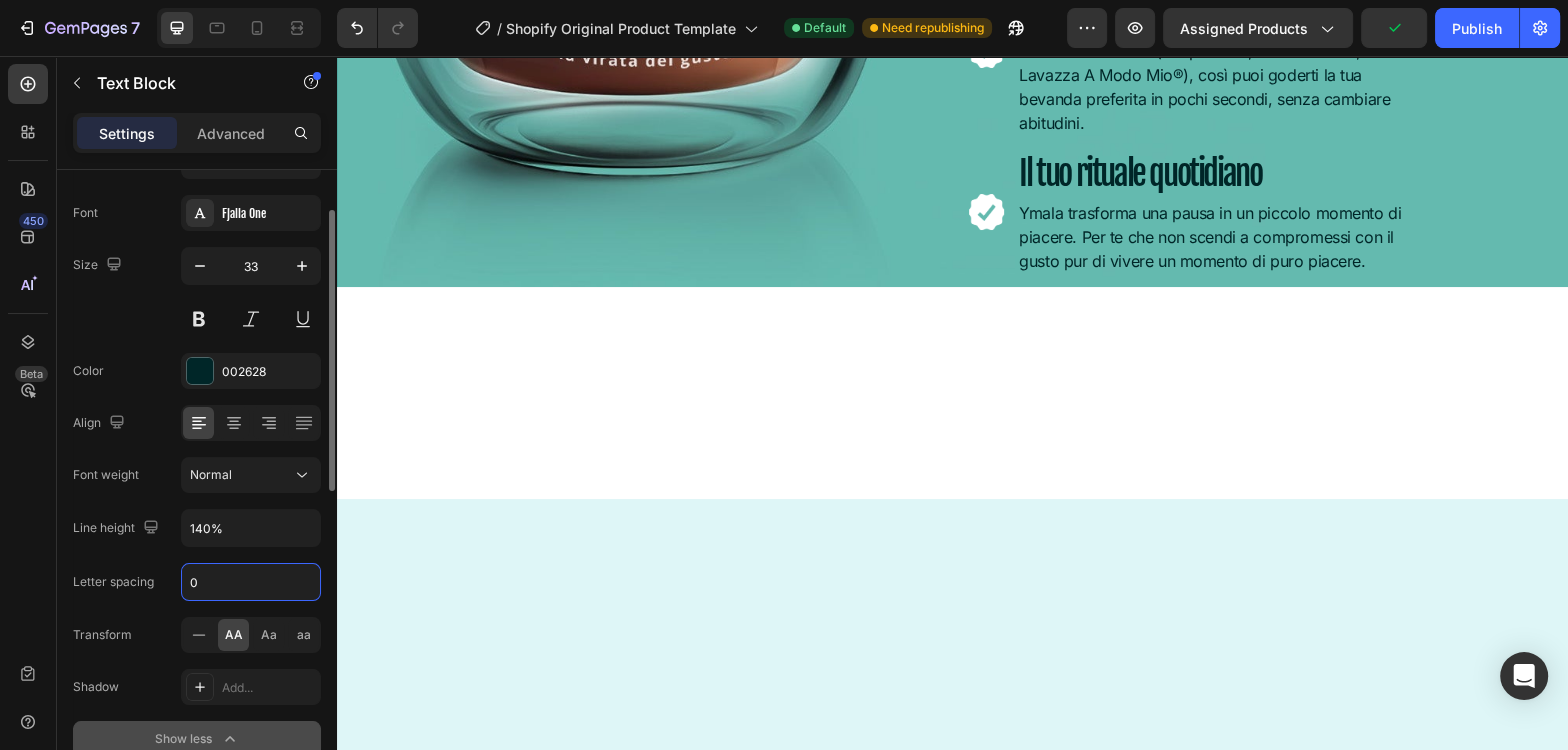 type on "0" 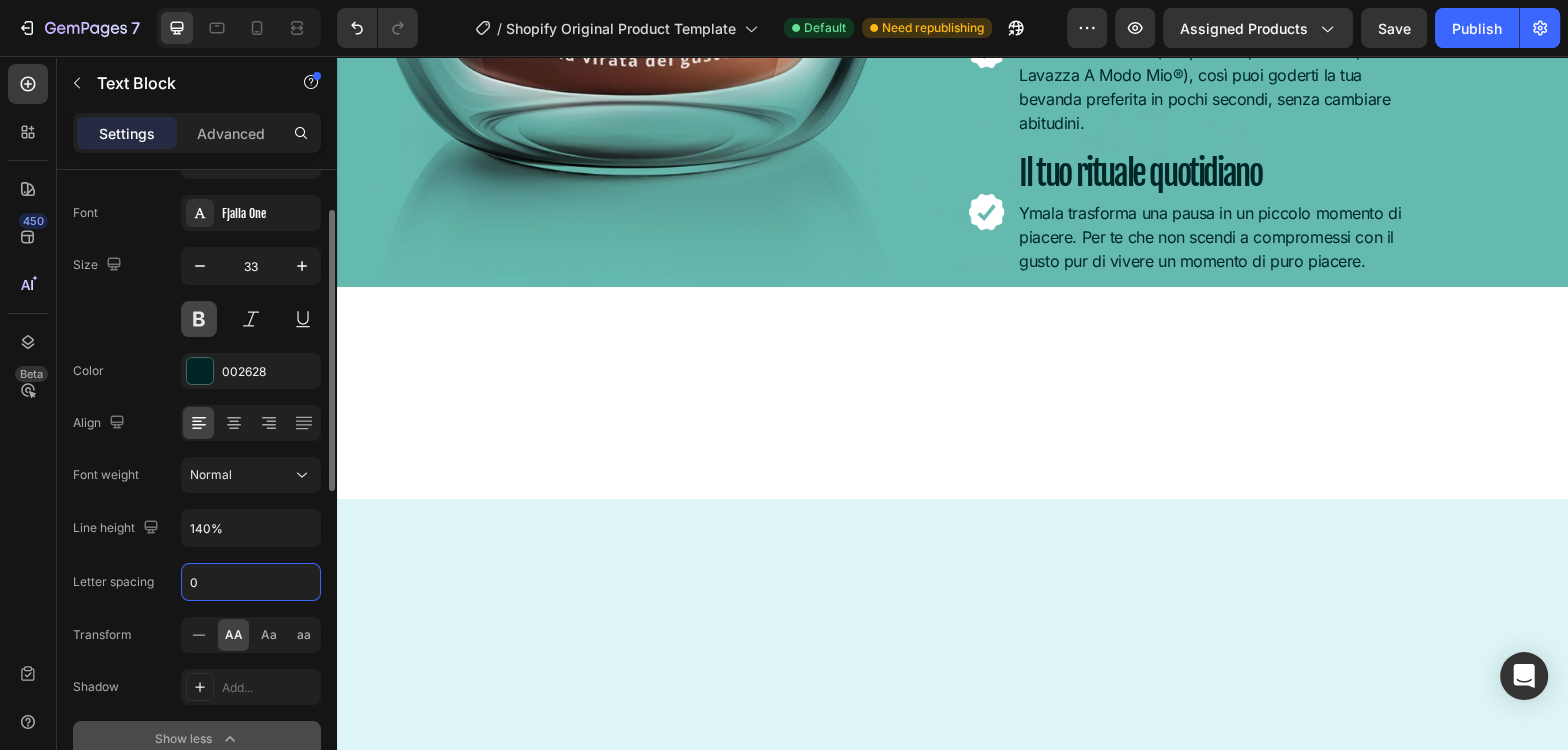 click at bounding box center (199, 319) 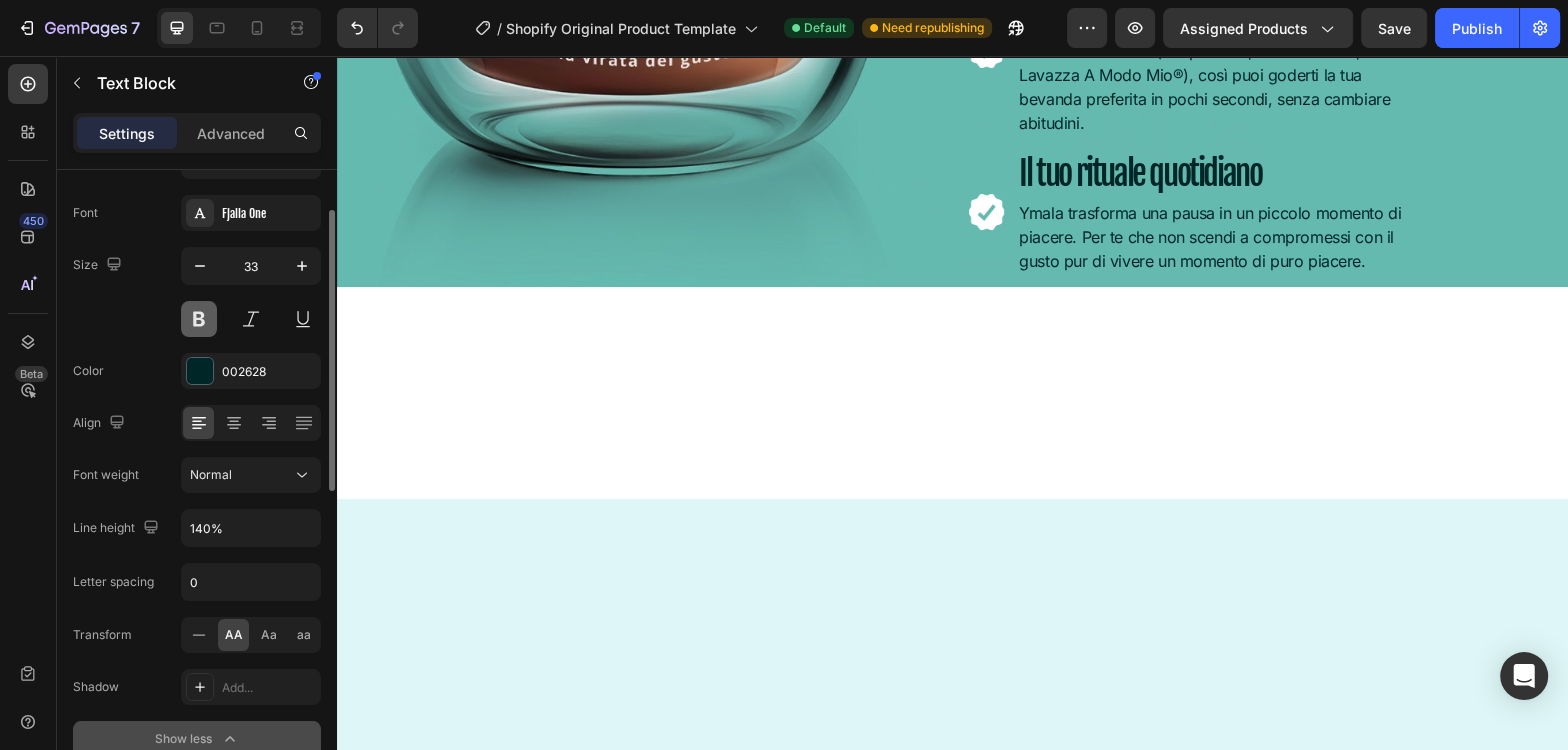 click at bounding box center [199, 319] 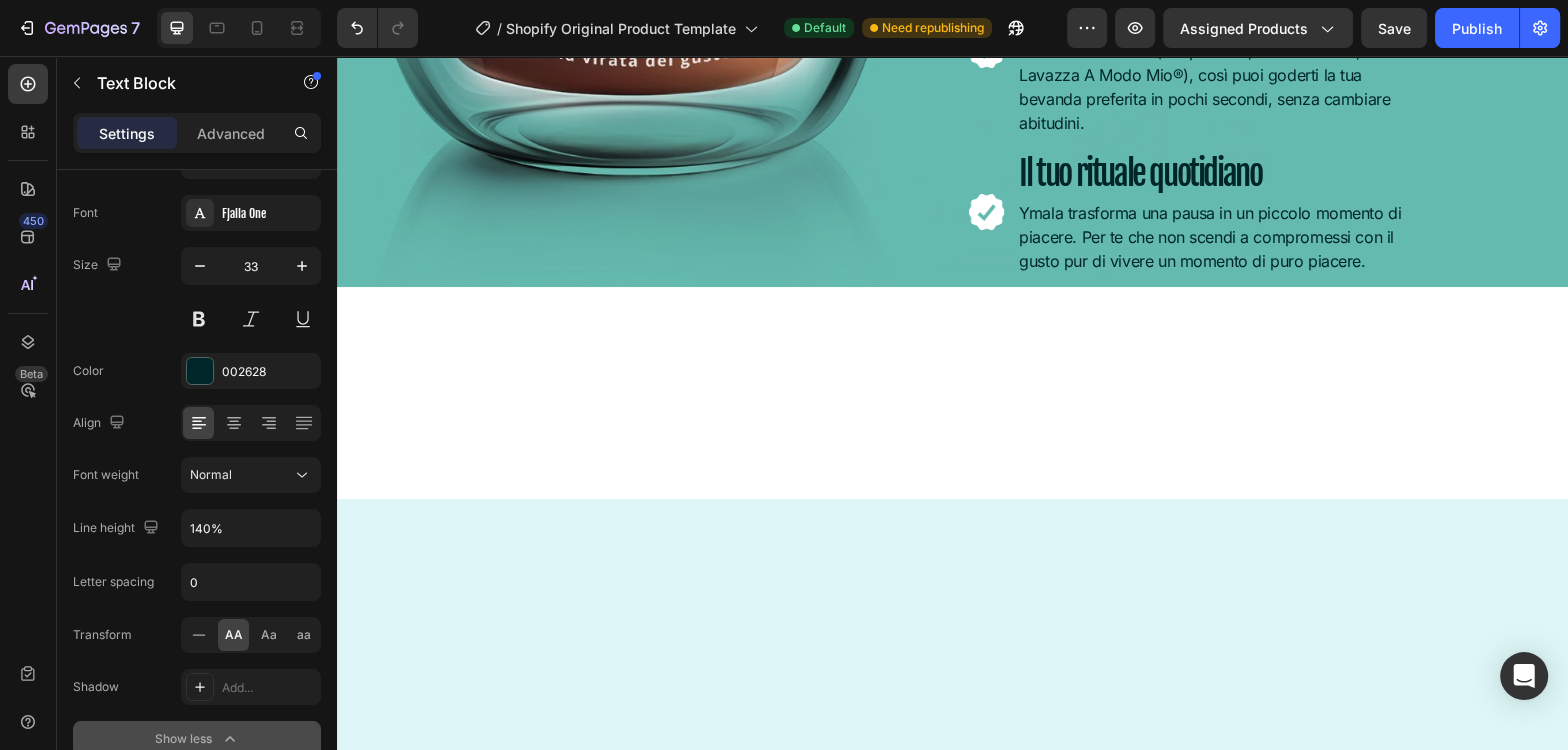 click on "Per tutti, escluso nessuno" at bounding box center [1220, -288] 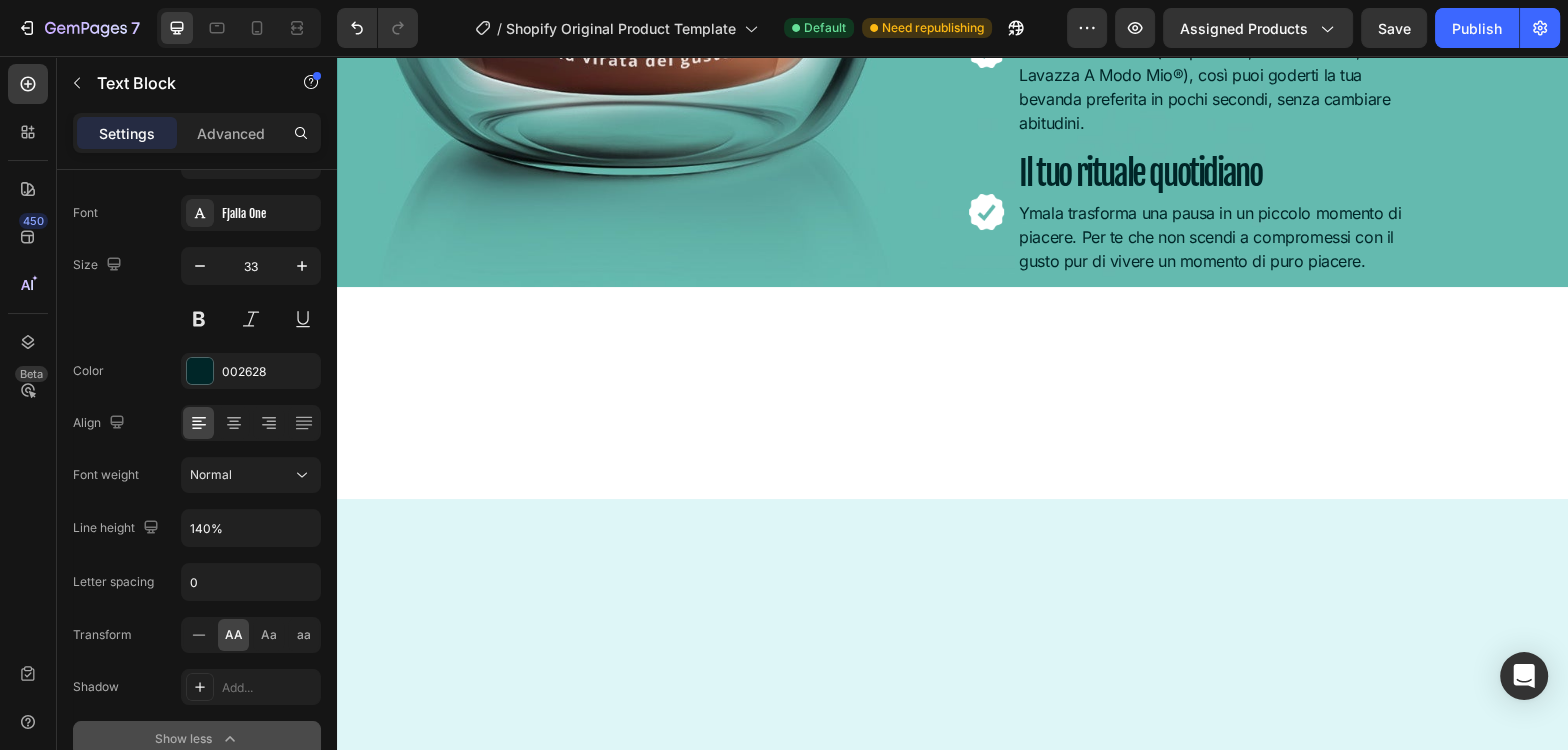 click on "Per tutti, escluso nessuno" at bounding box center [1220, -288] 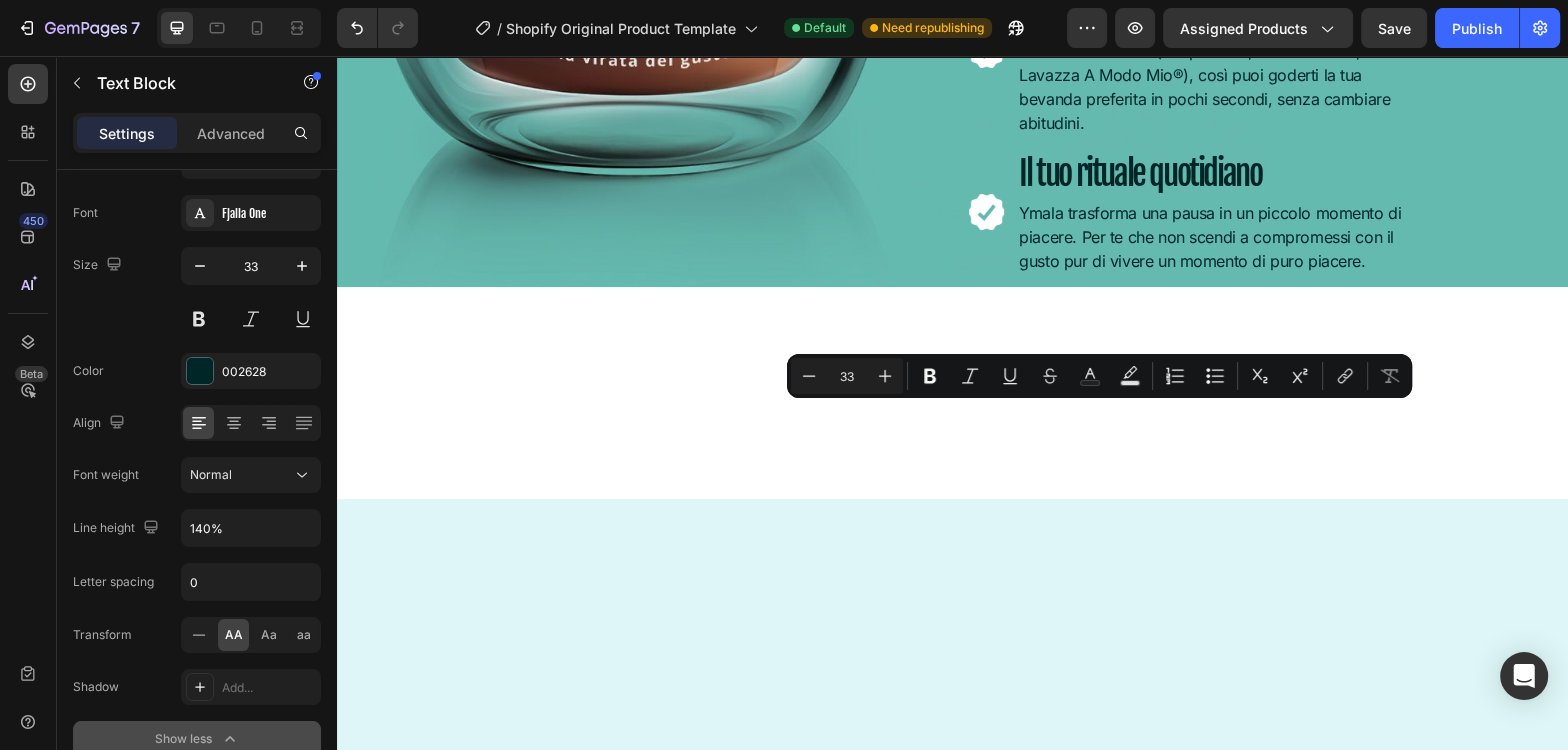 click on "Per tutti, escluso nessuno" at bounding box center (1220, -288) 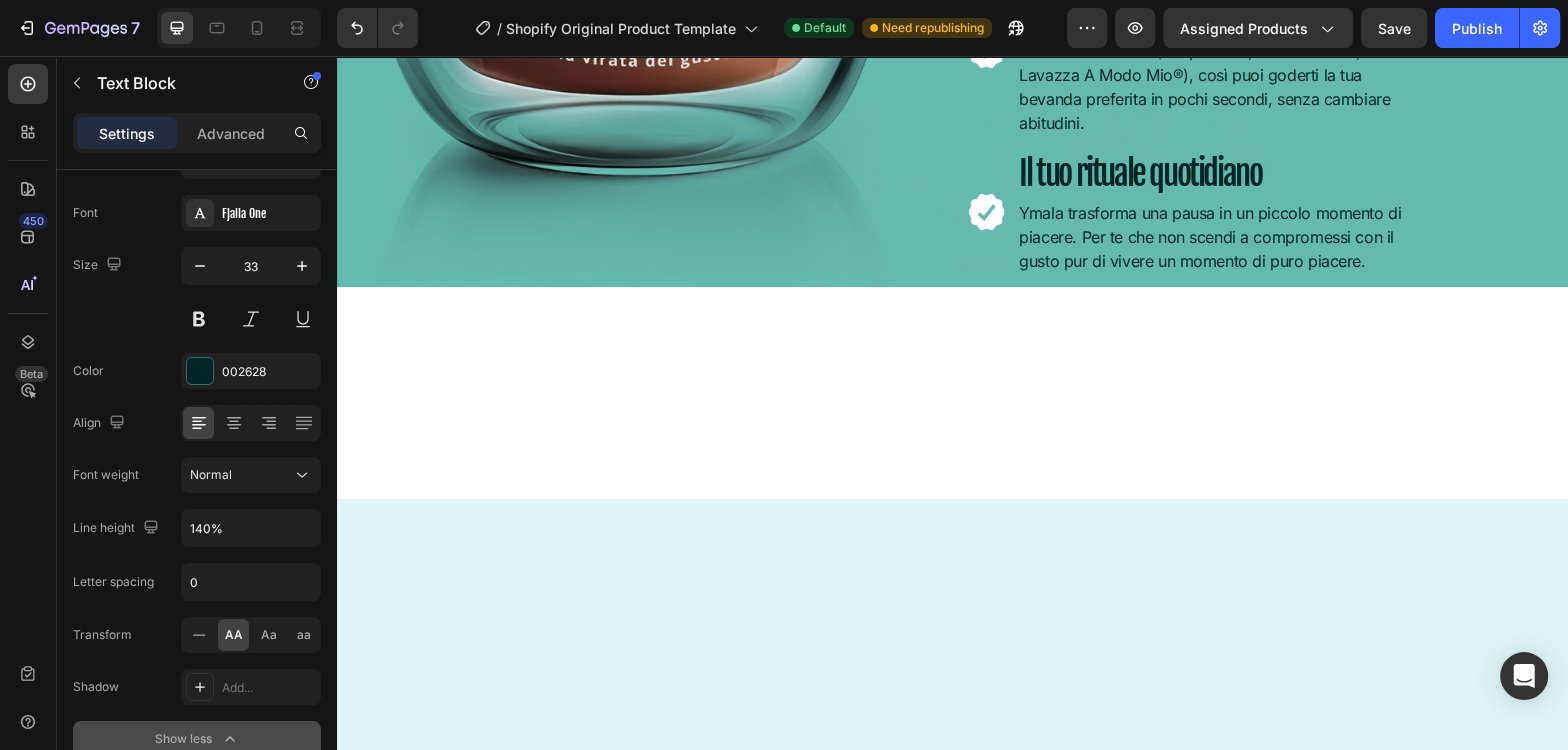 drag, startPoint x: 1199, startPoint y: 428, endPoint x: 1017, endPoint y: 361, distance: 193.94072 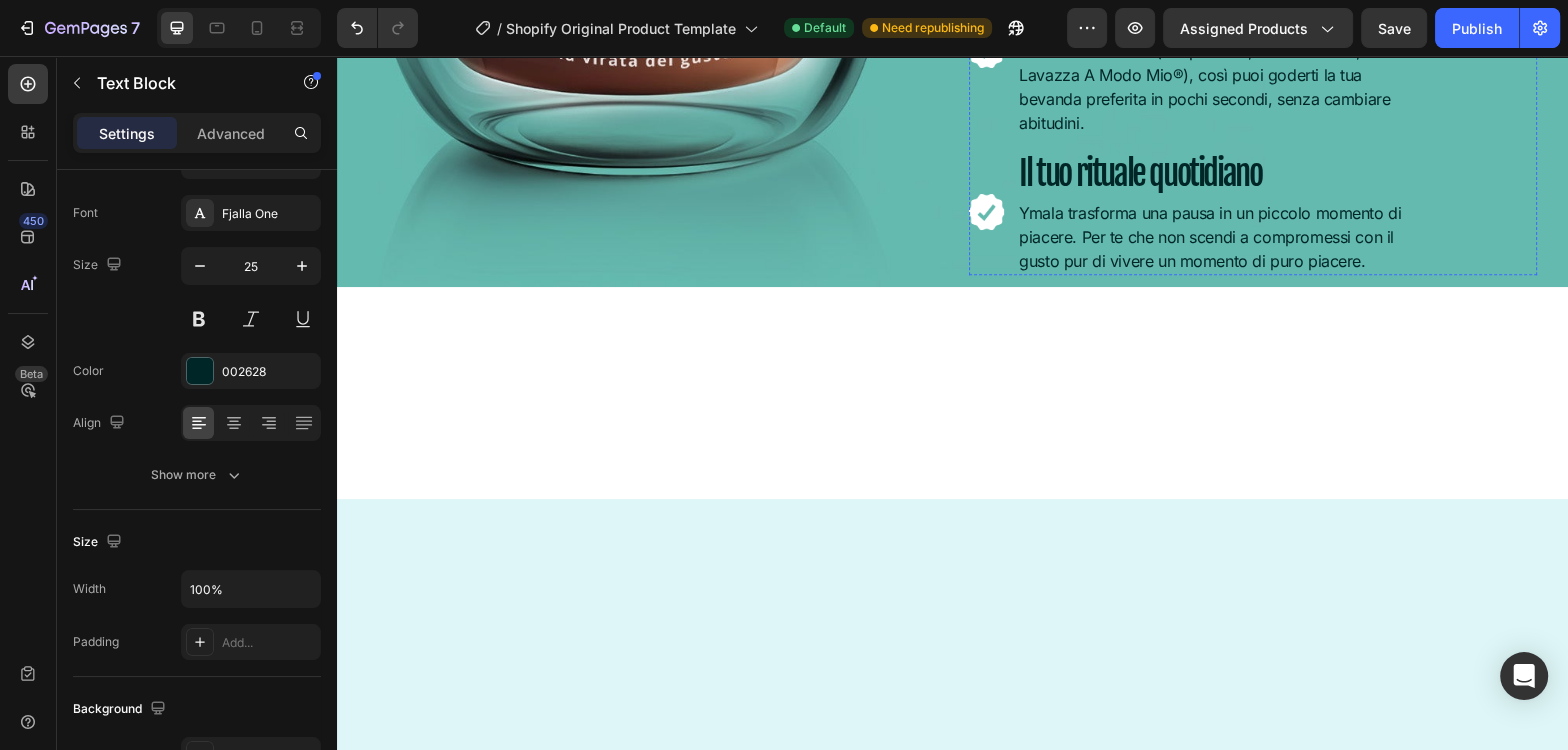 click on "Gusto per tutti i palati" at bounding box center (1220, -420) 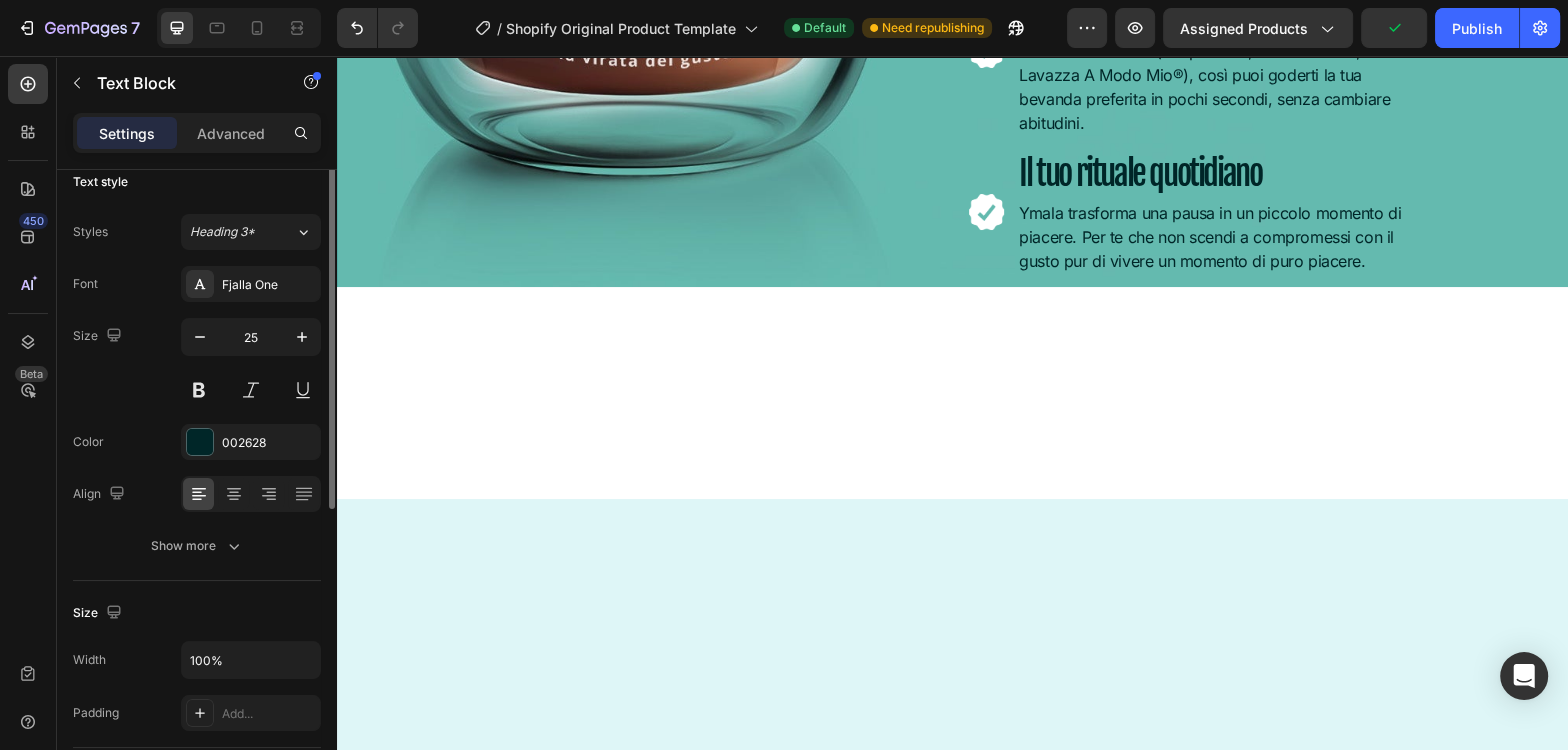 scroll, scrollTop: 6, scrollLeft: 0, axis: vertical 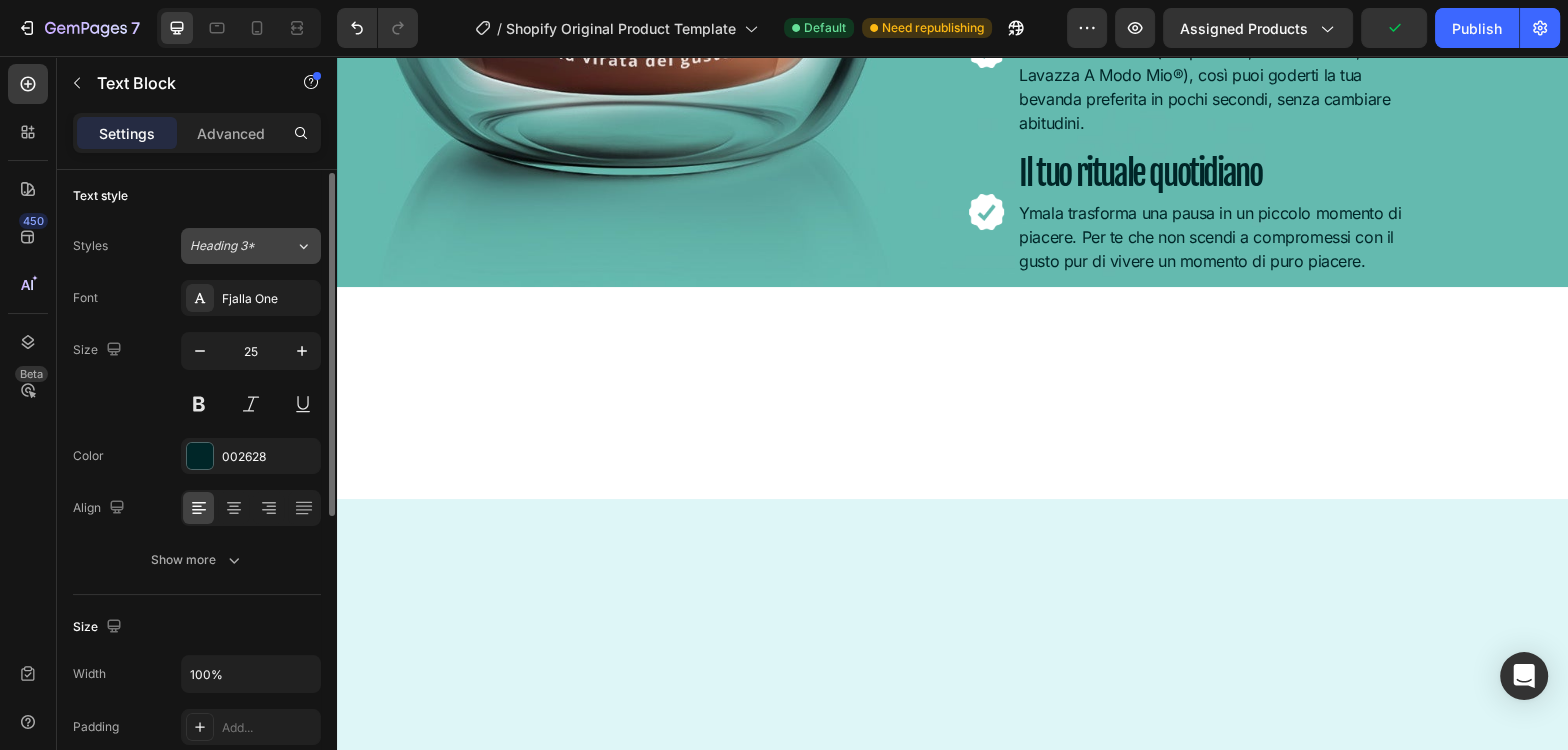click on "Heading 3*" at bounding box center (242, 246) 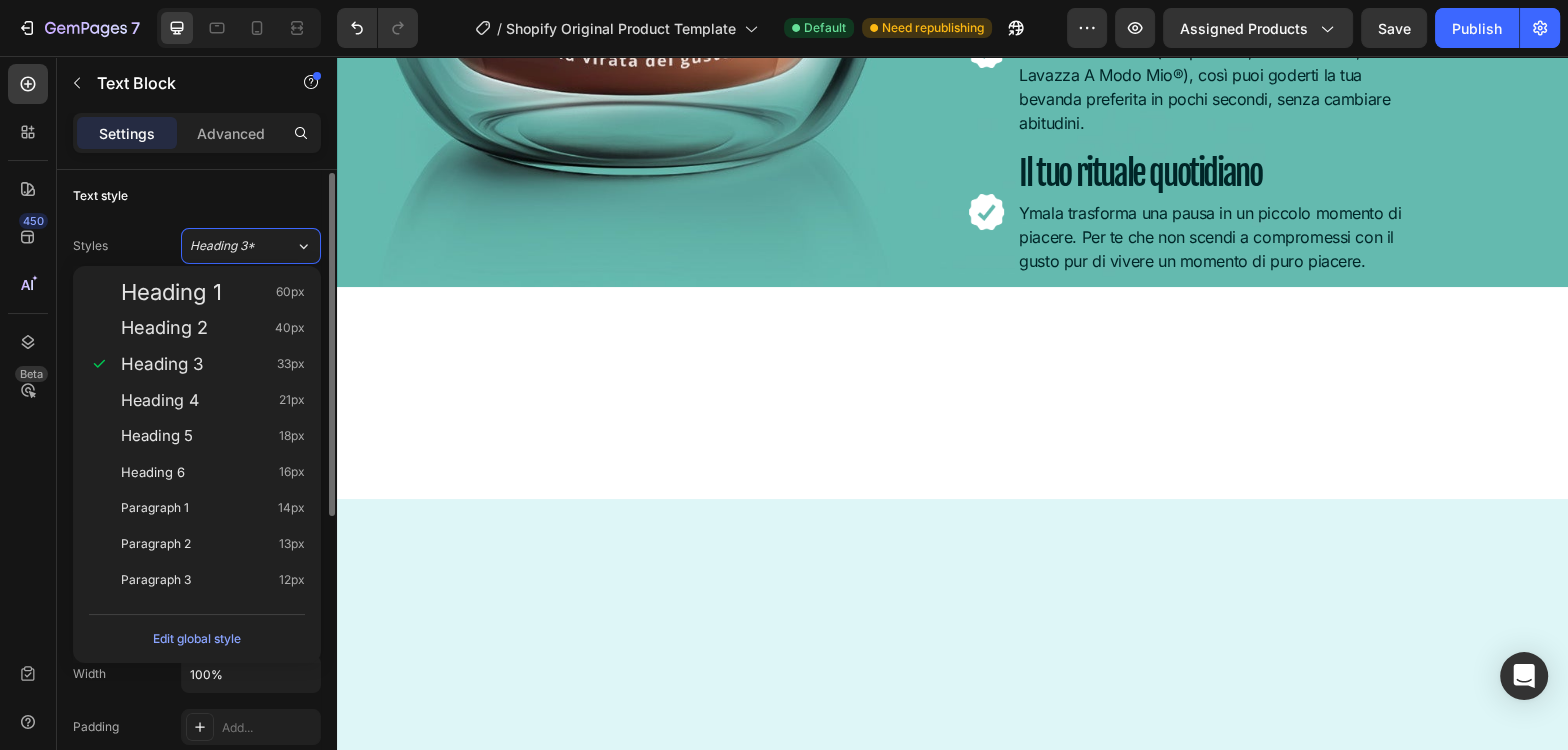 click on "Styles Heading 3*" at bounding box center [197, 246] 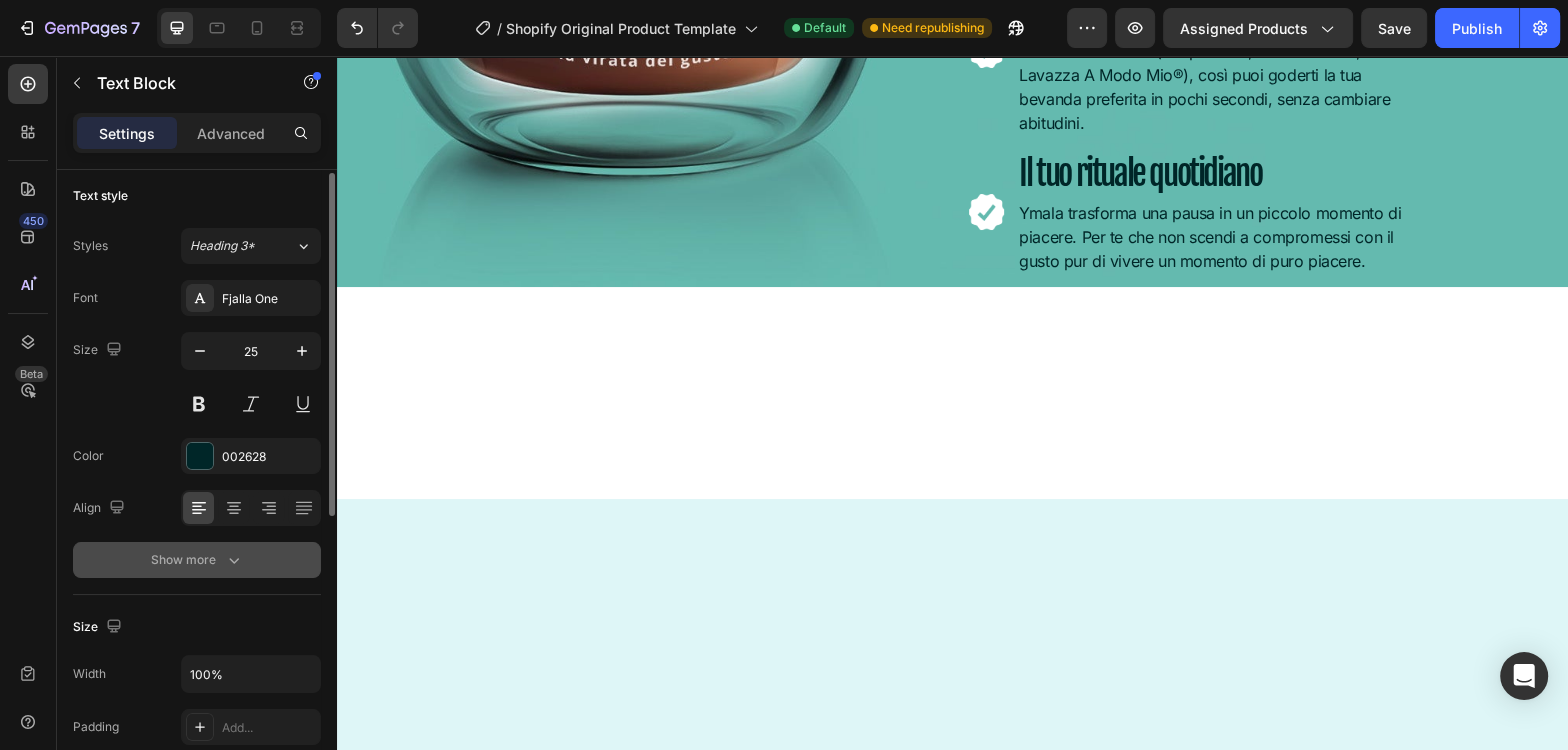 click 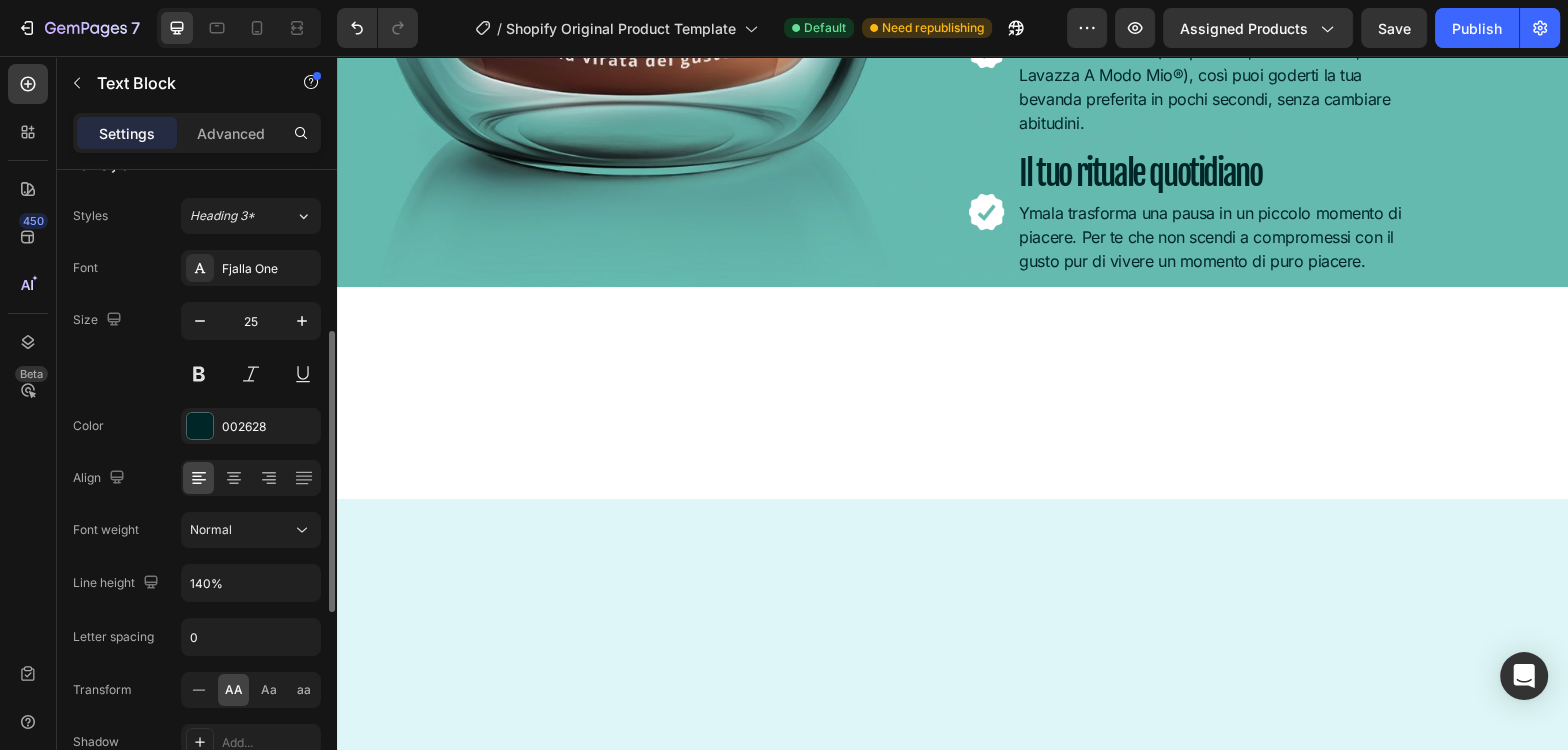 scroll, scrollTop: 0, scrollLeft: 0, axis: both 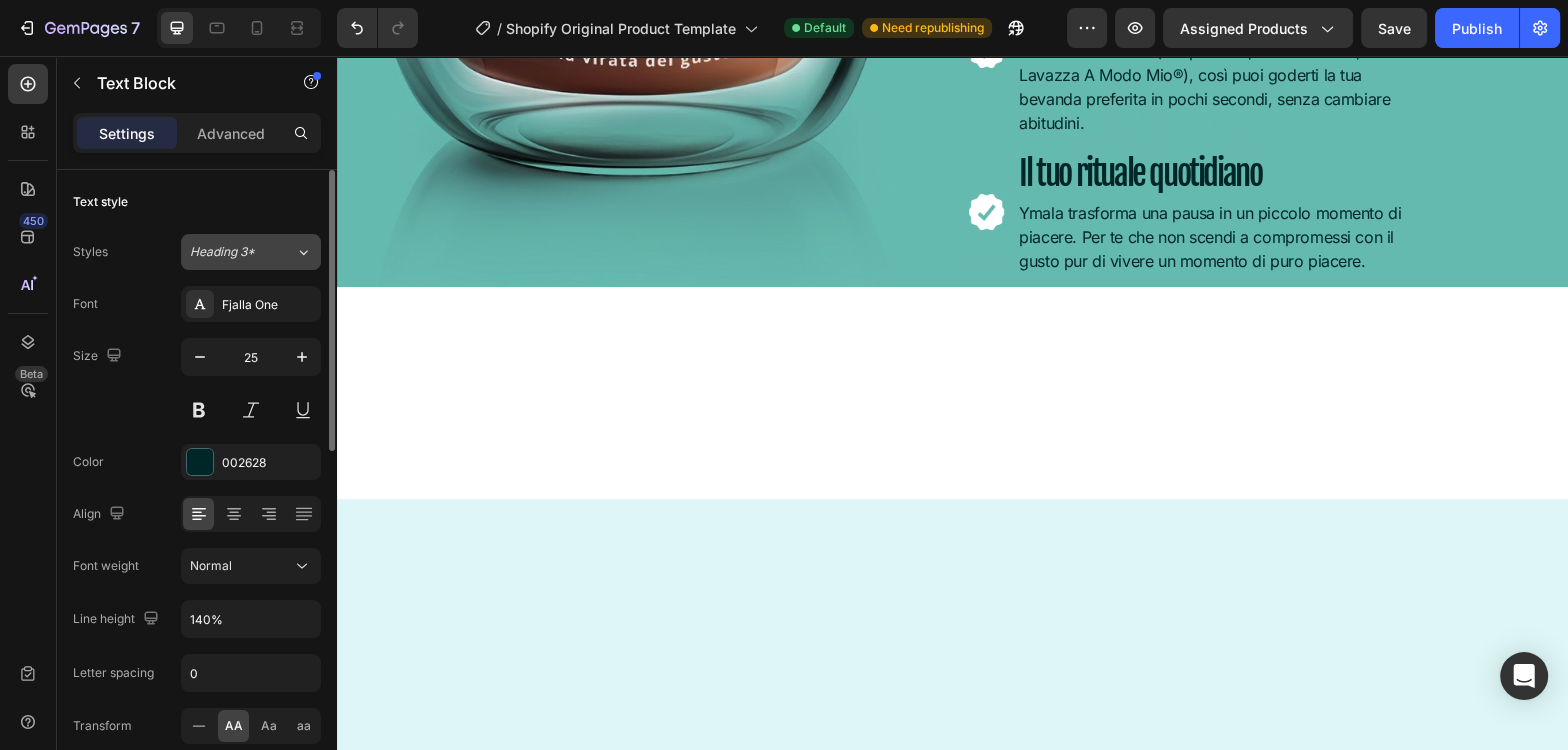 click 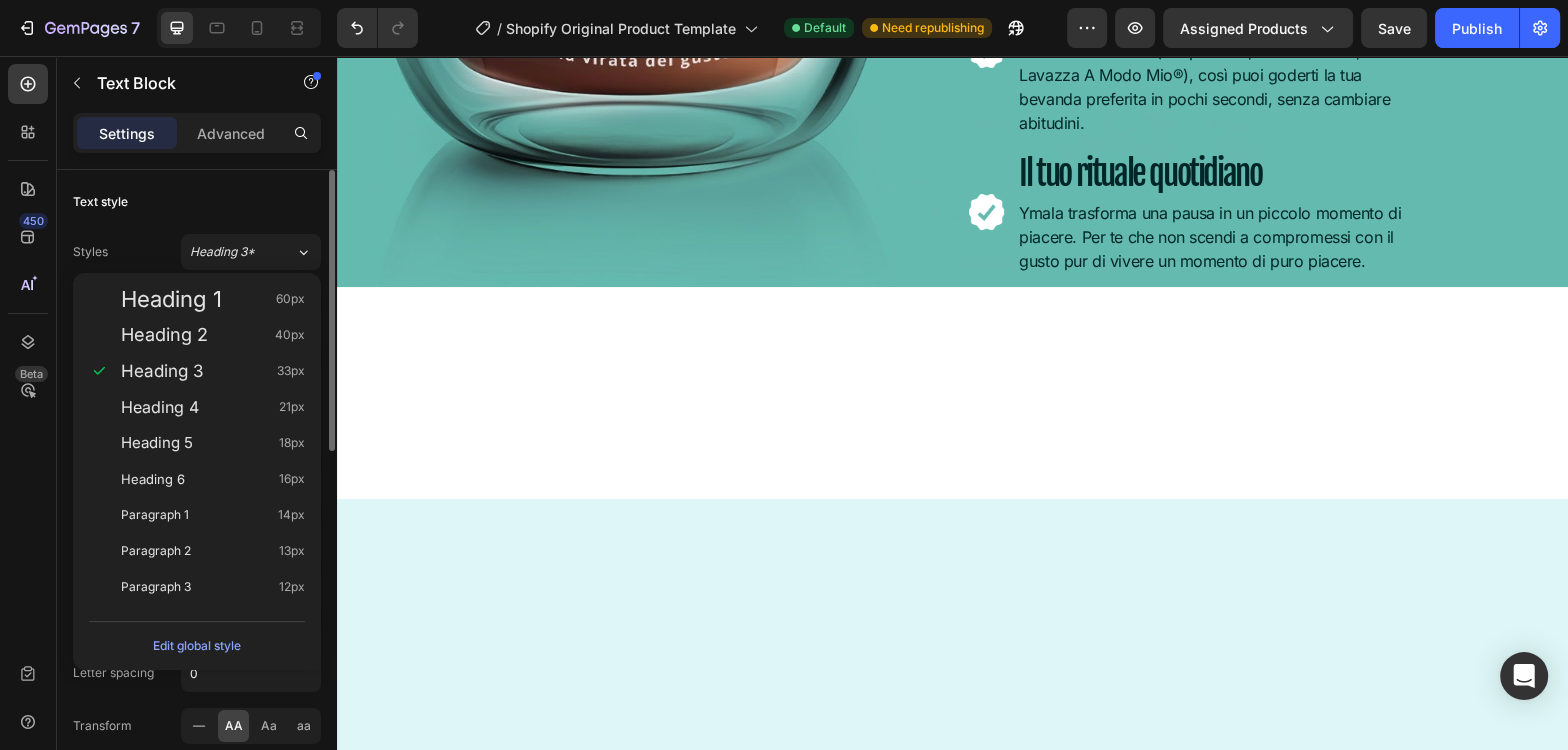 click on "Text style" at bounding box center [197, 202] 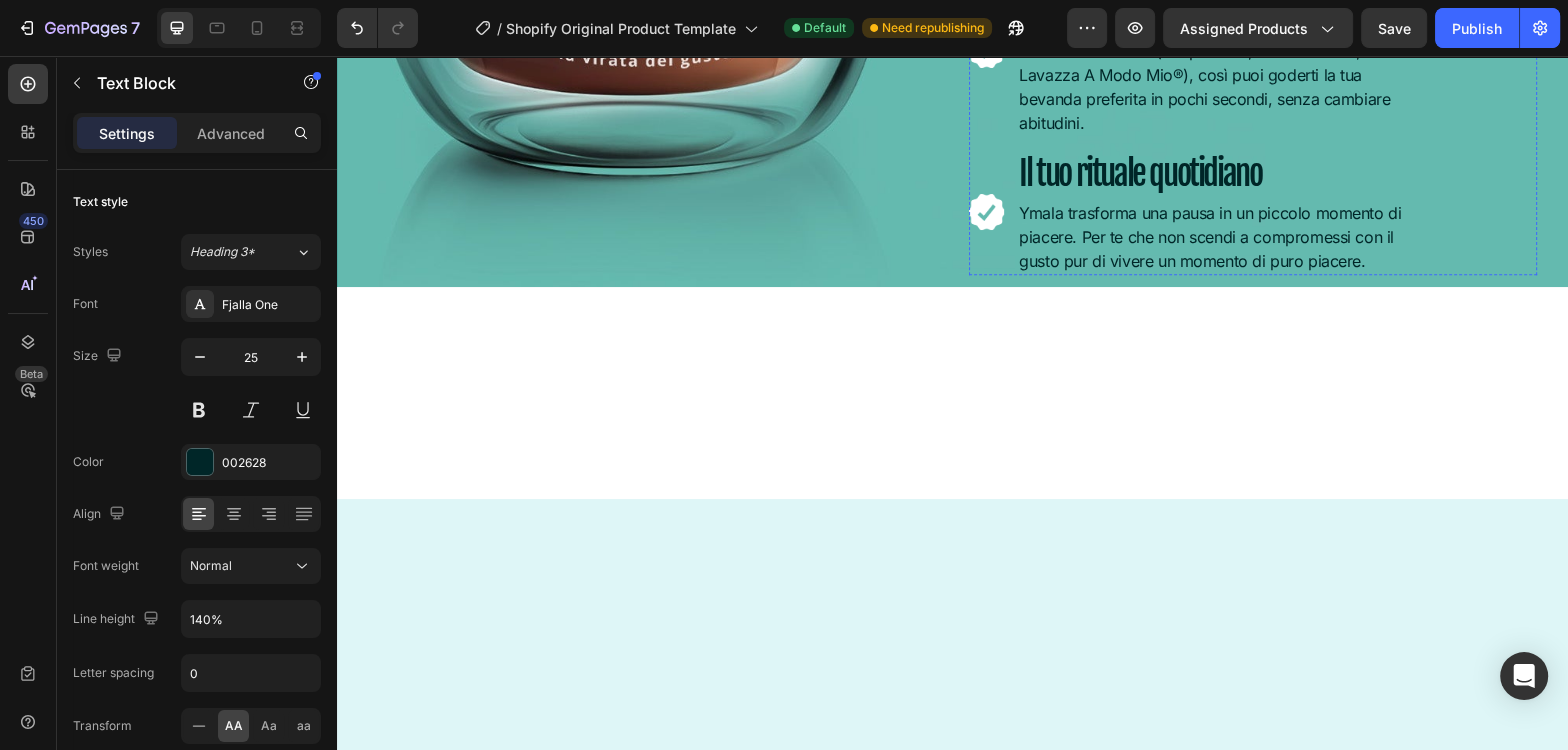 click on "Per tutti, escluso nessuno" at bounding box center (1220, -288) 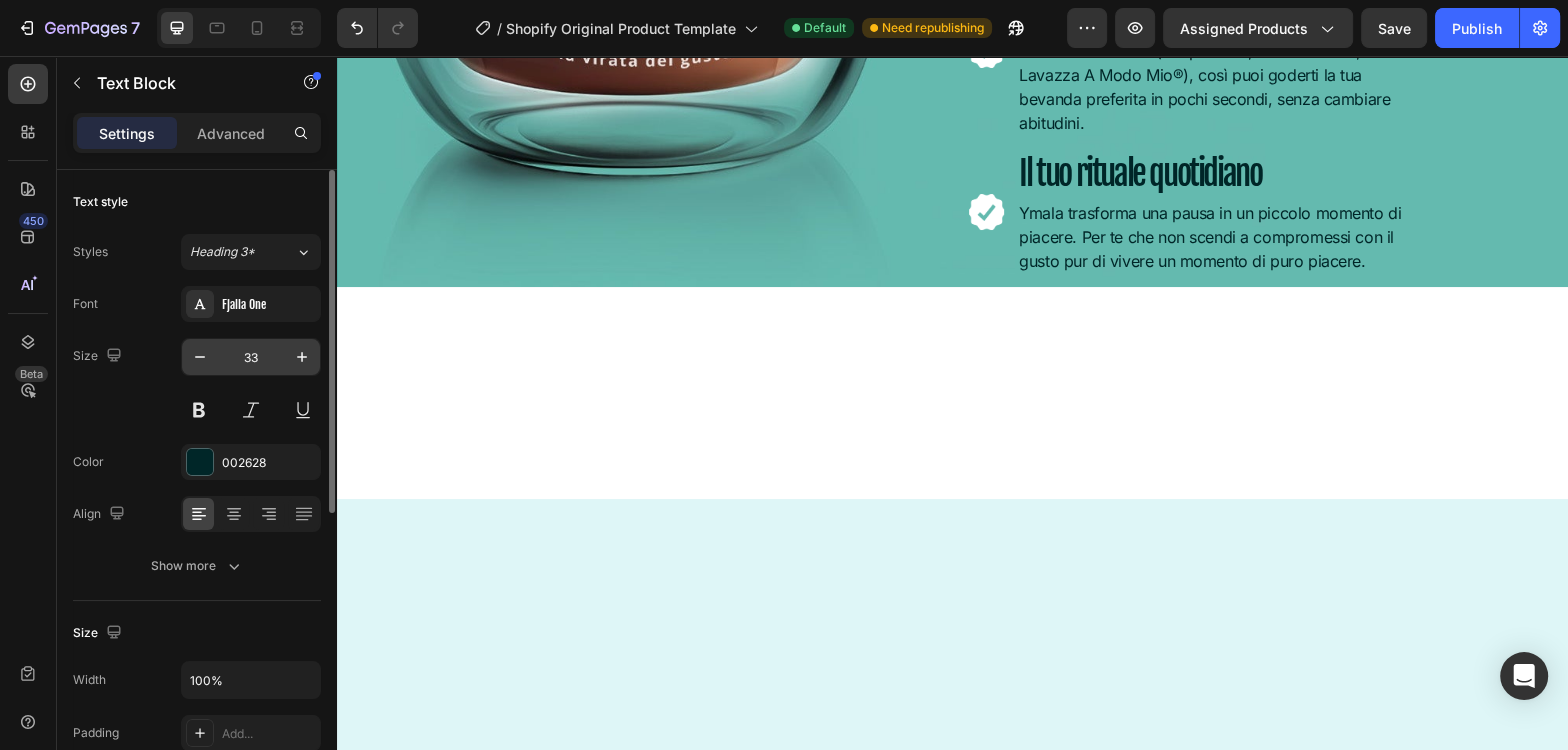 click on "33" at bounding box center [251, 357] 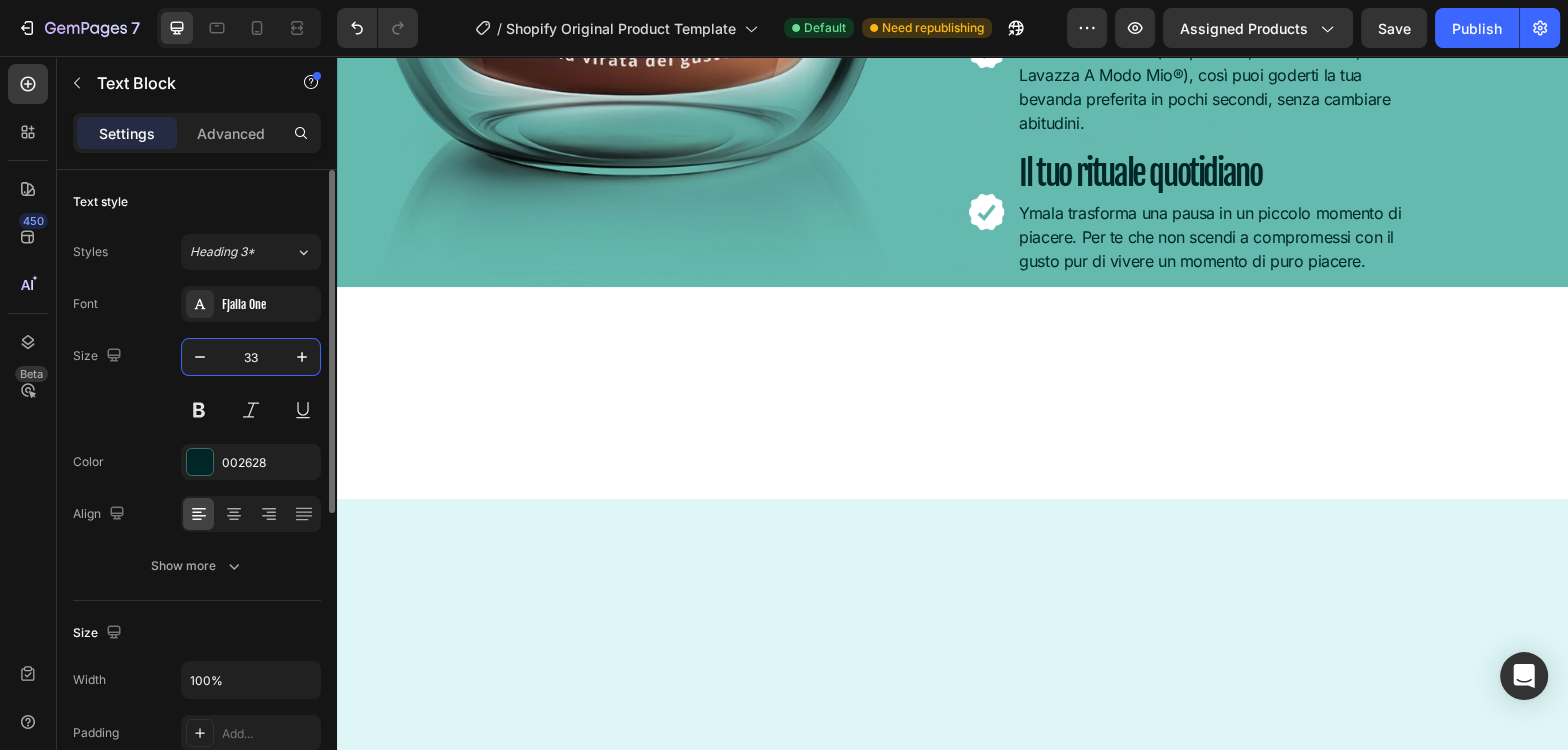click on "33" at bounding box center [251, 357] 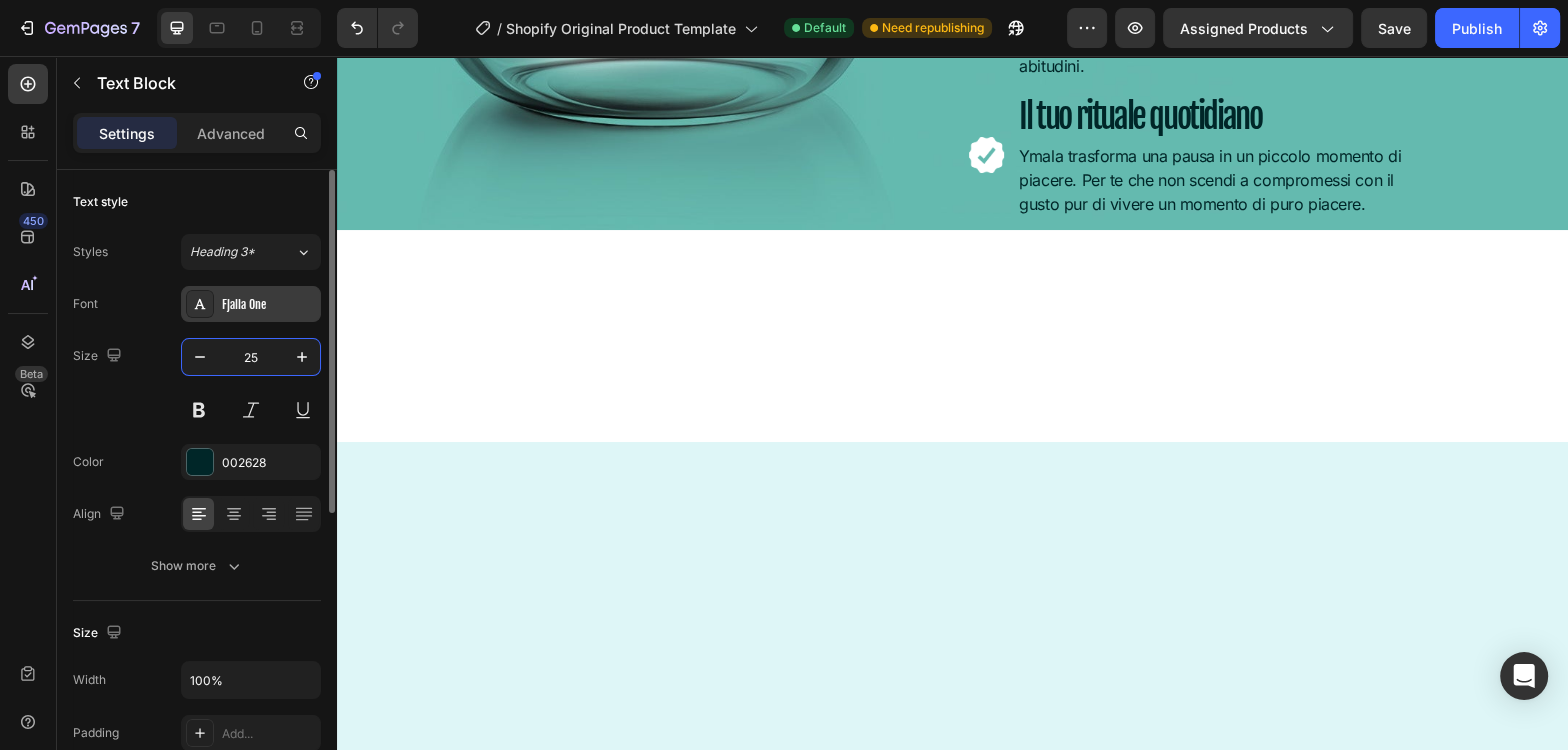 type on "25" 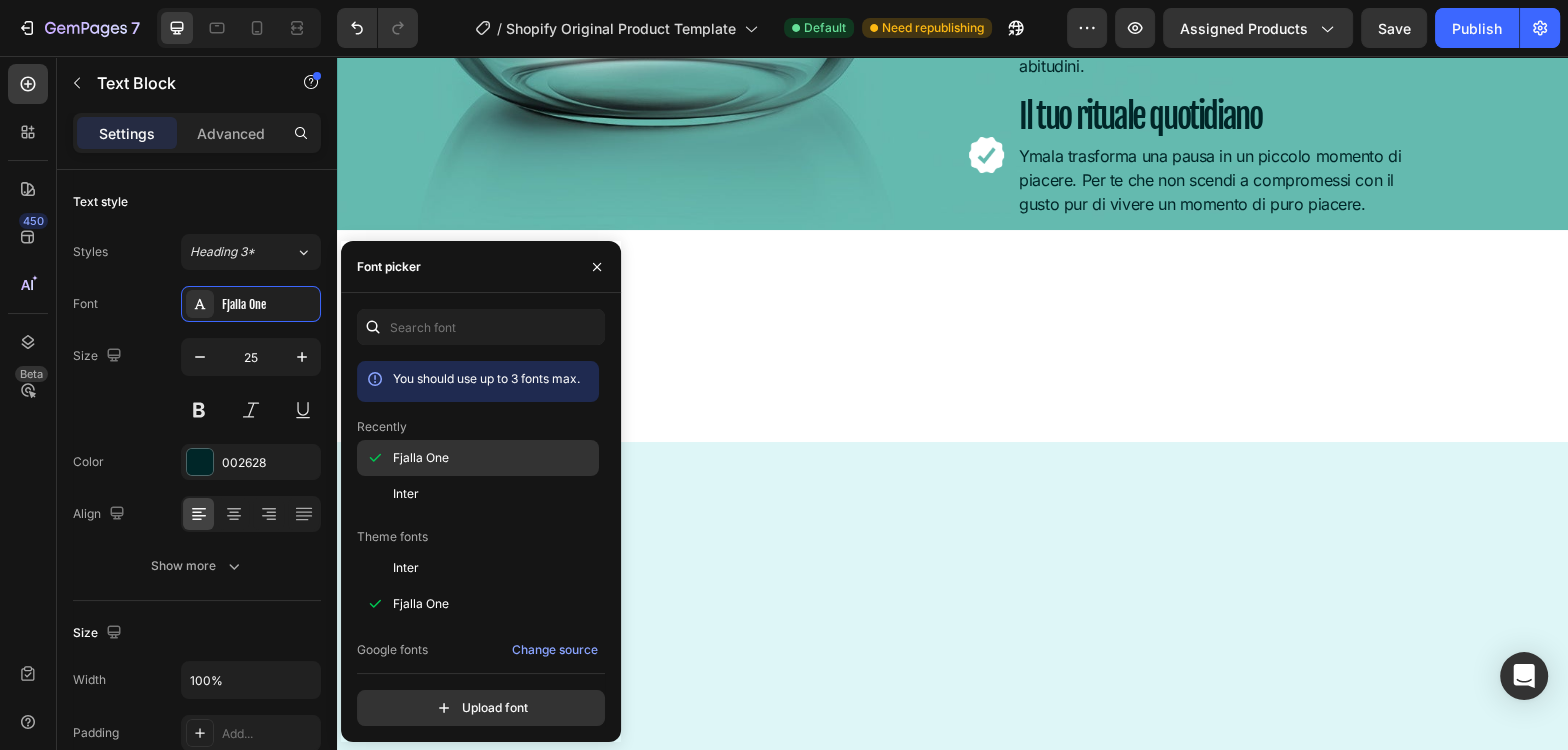 click on "Fjalla One" 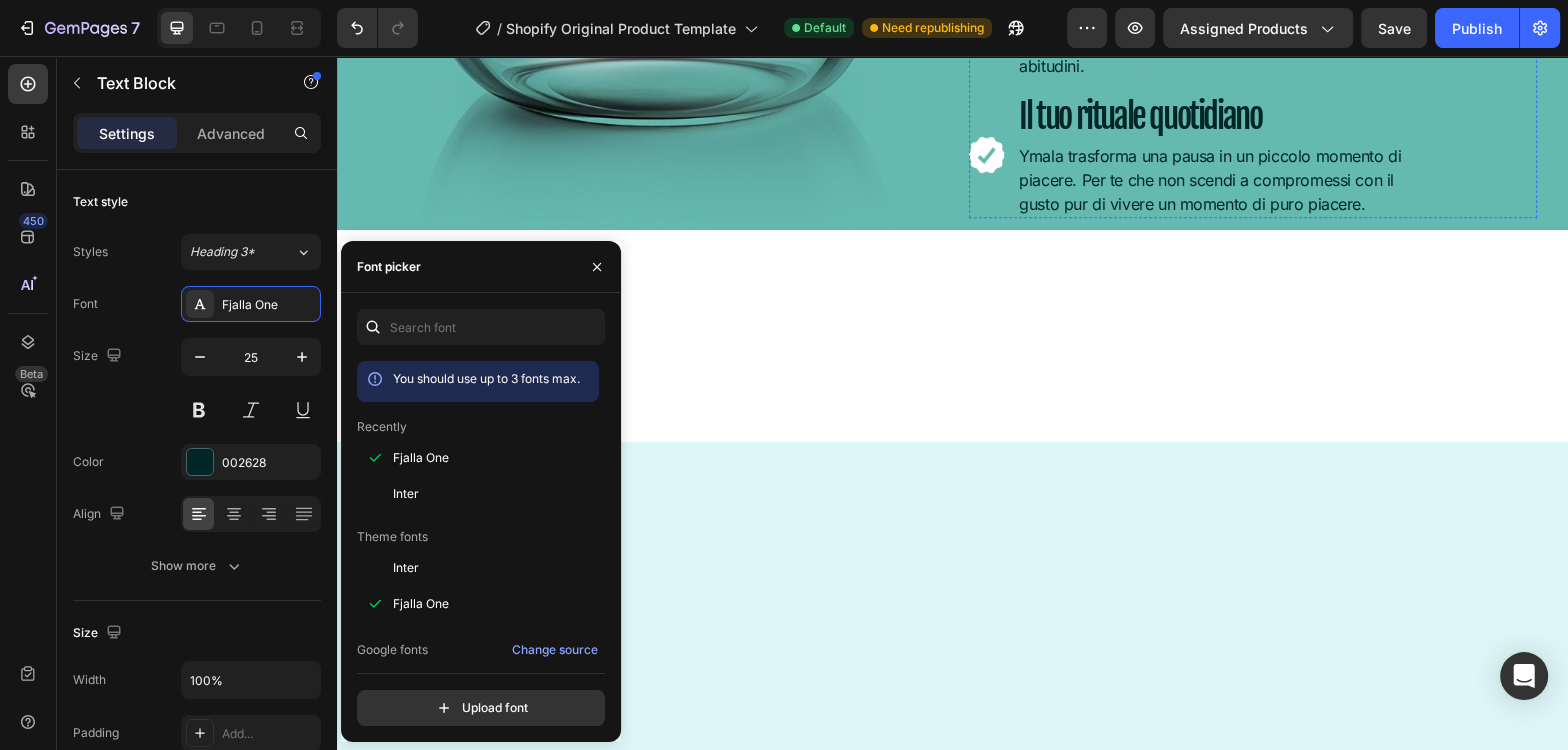 click on "100% ingredienti selezionati" at bounding box center [1220, -208] 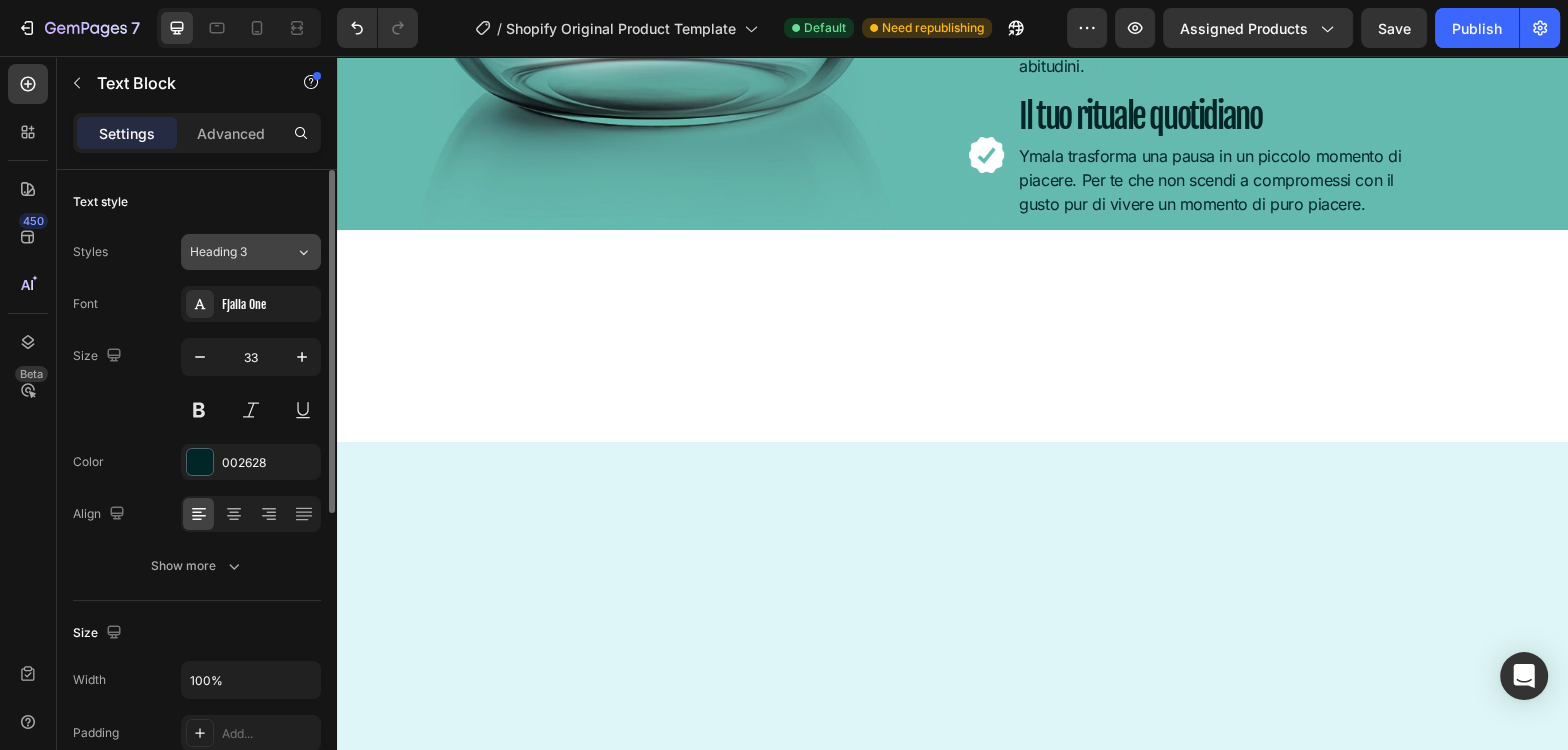 click on "Heading 3" 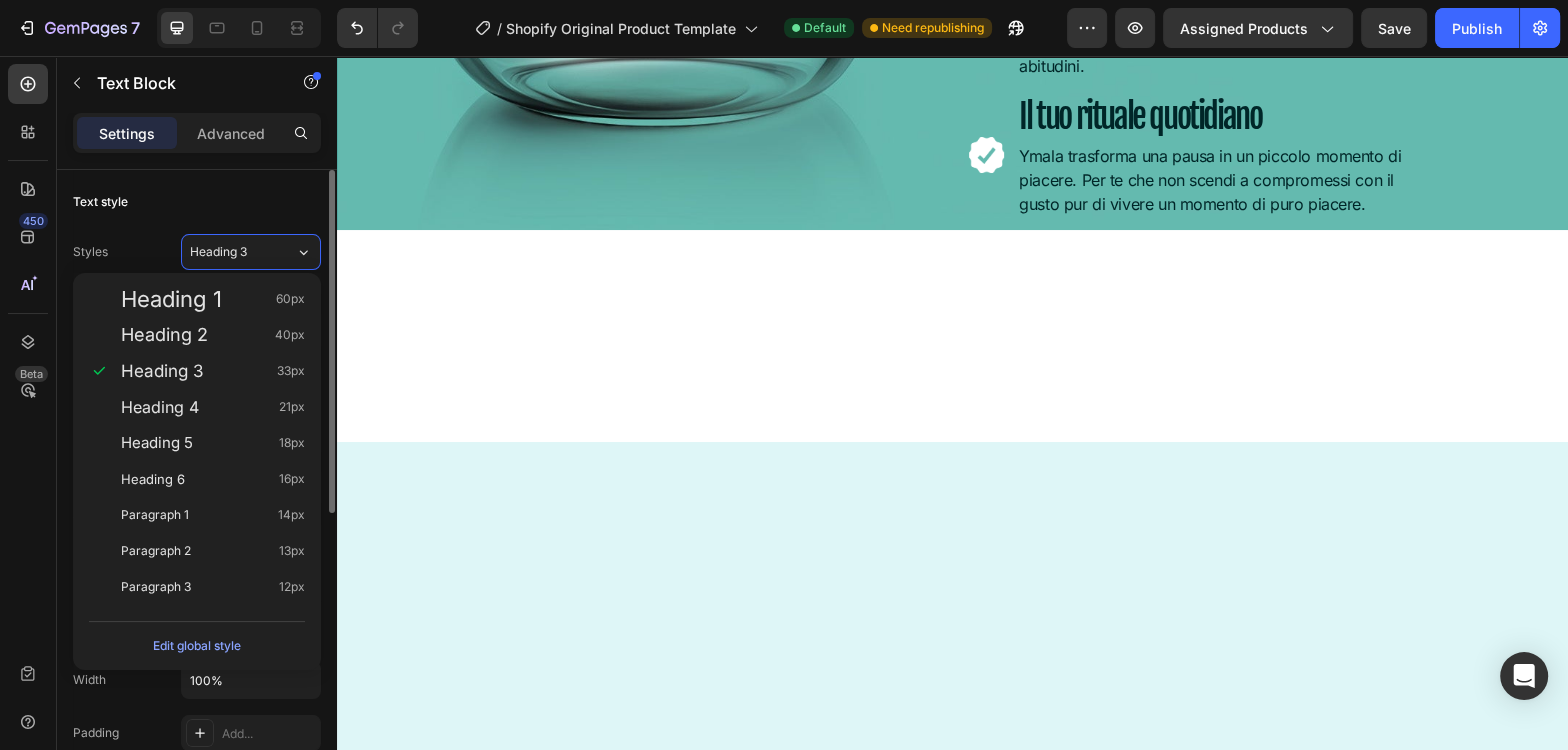 click on "Text style" at bounding box center [197, 202] 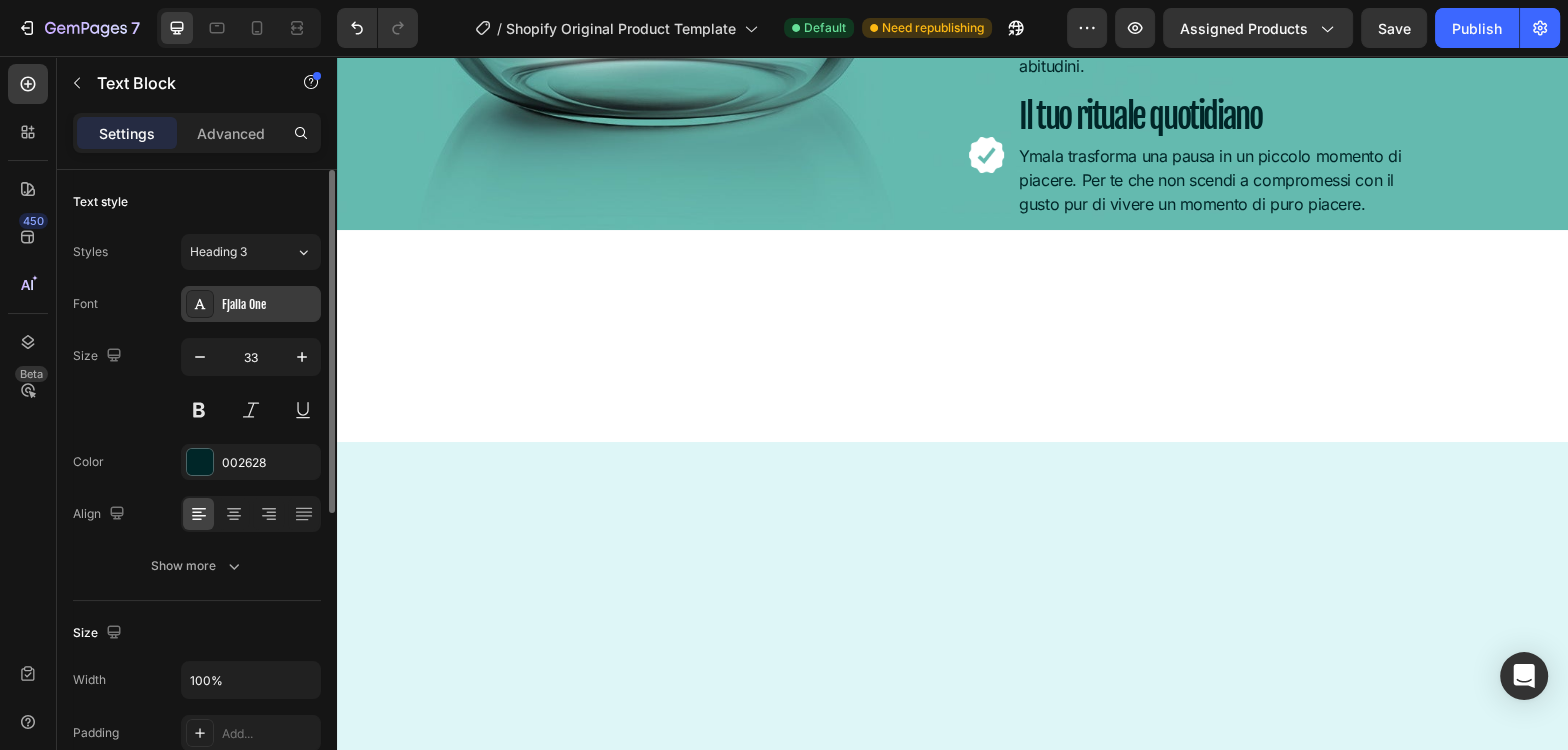 click on "Fjalla One" at bounding box center (269, 305) 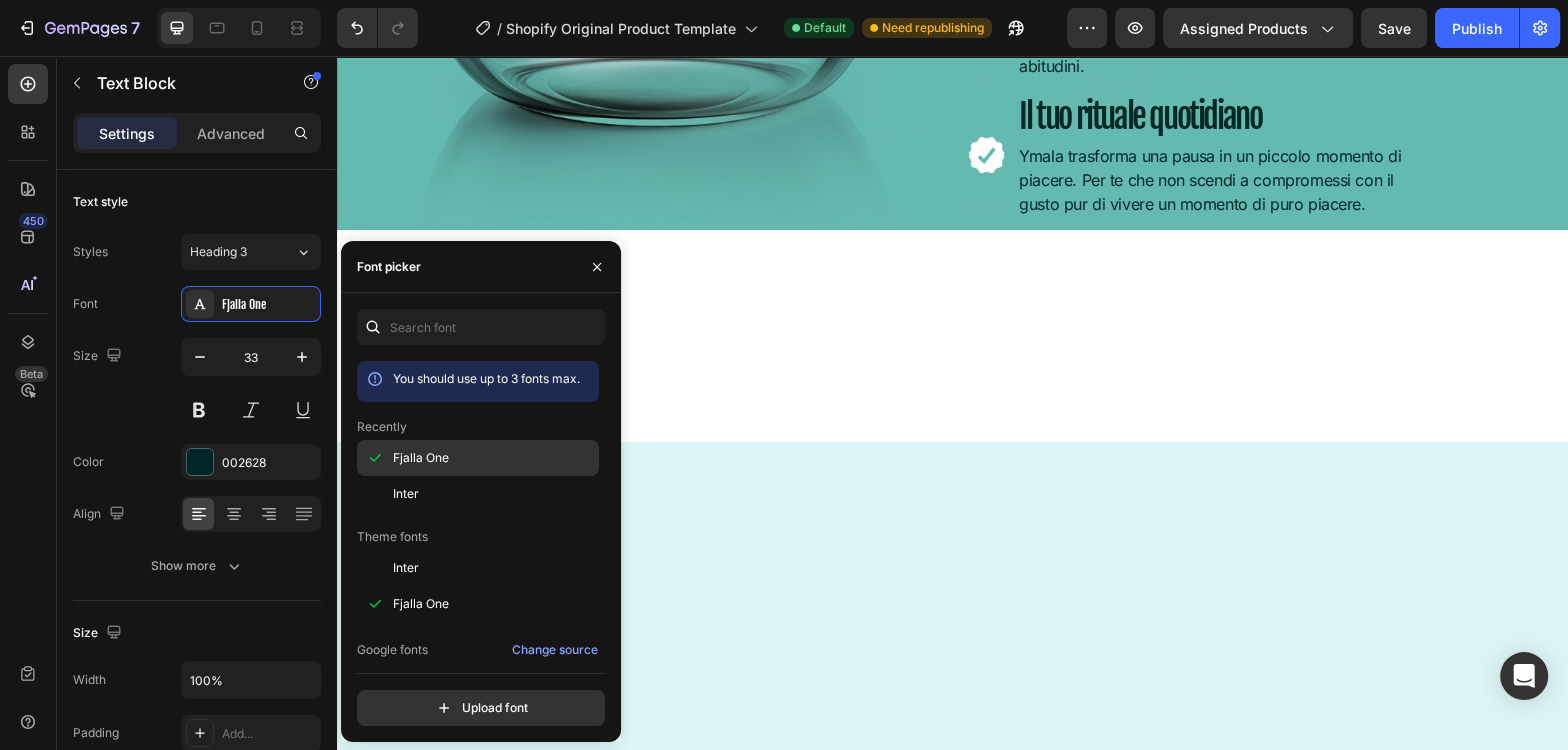click on "Fjalla One" at bounding box center (421, 458) 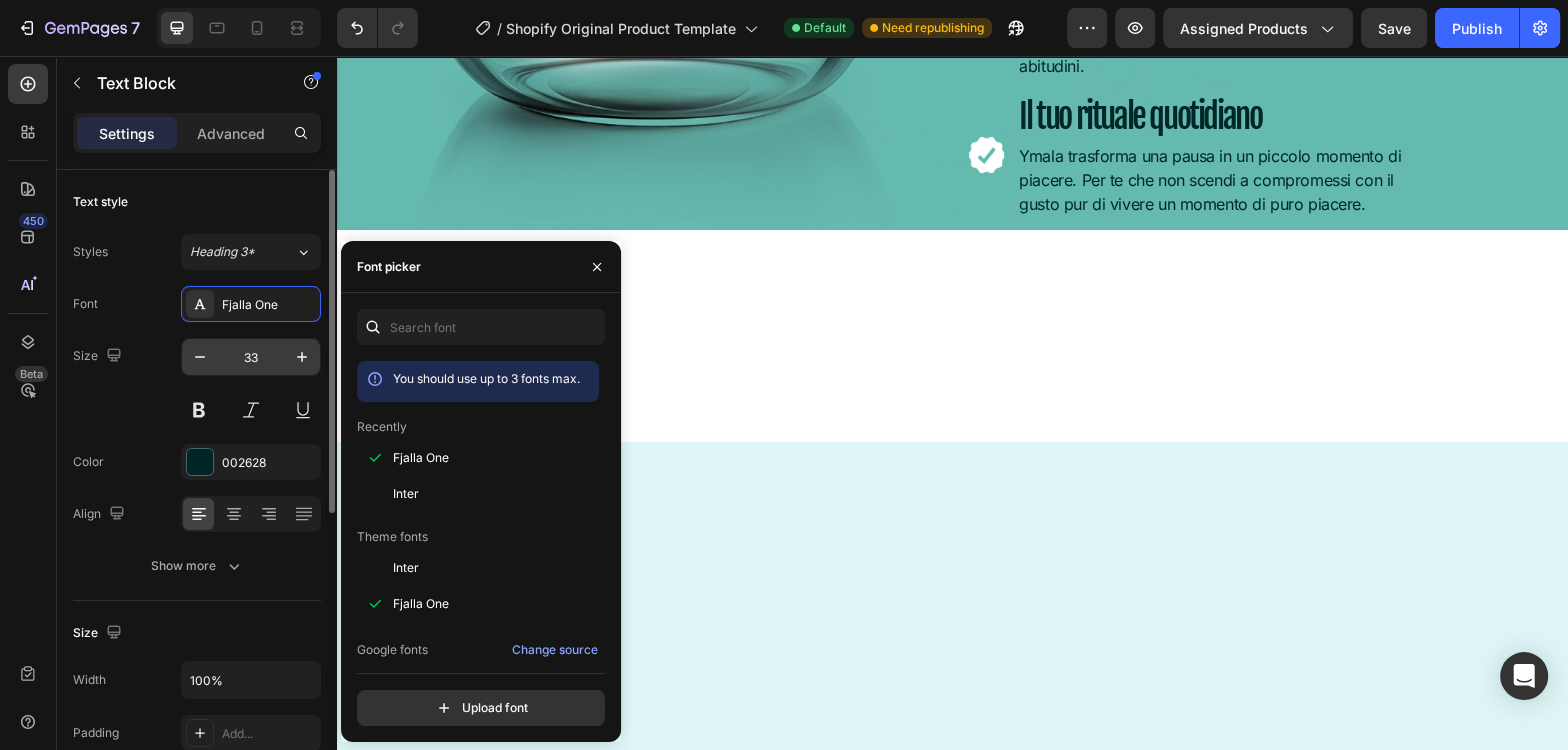 click on "33" at bounding box center [251, 357] 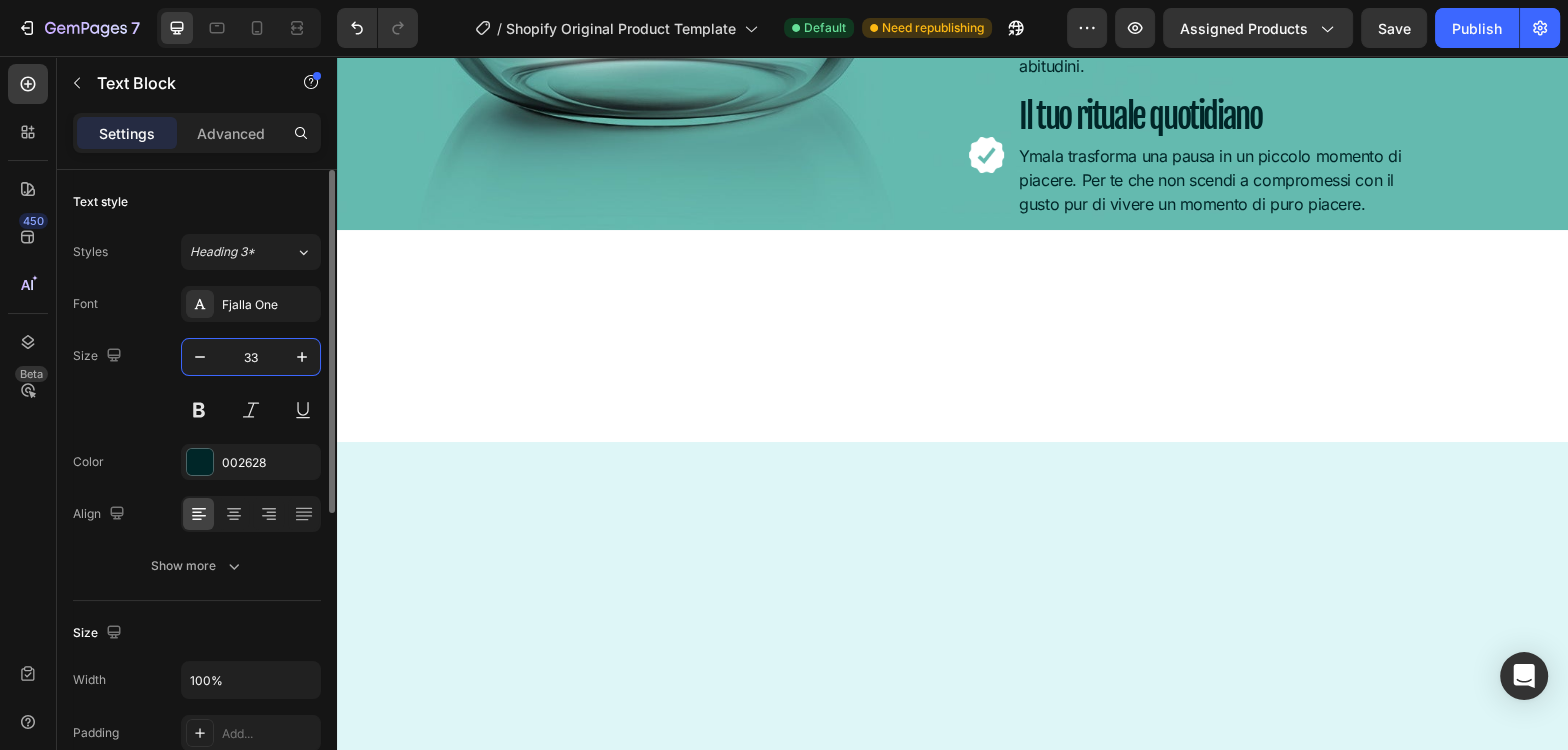 click on "33" at bounding box center [251, 357] 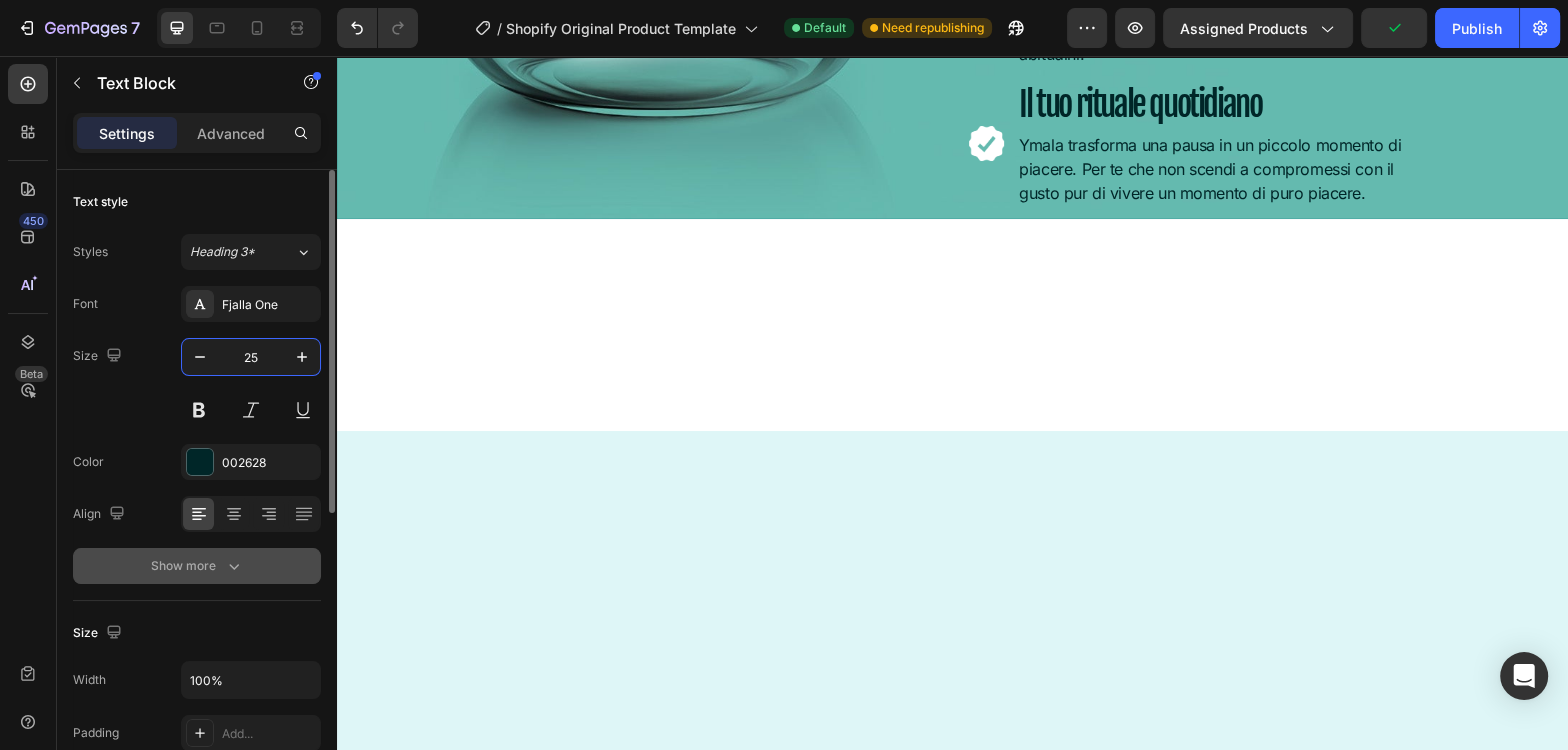 type on "25" 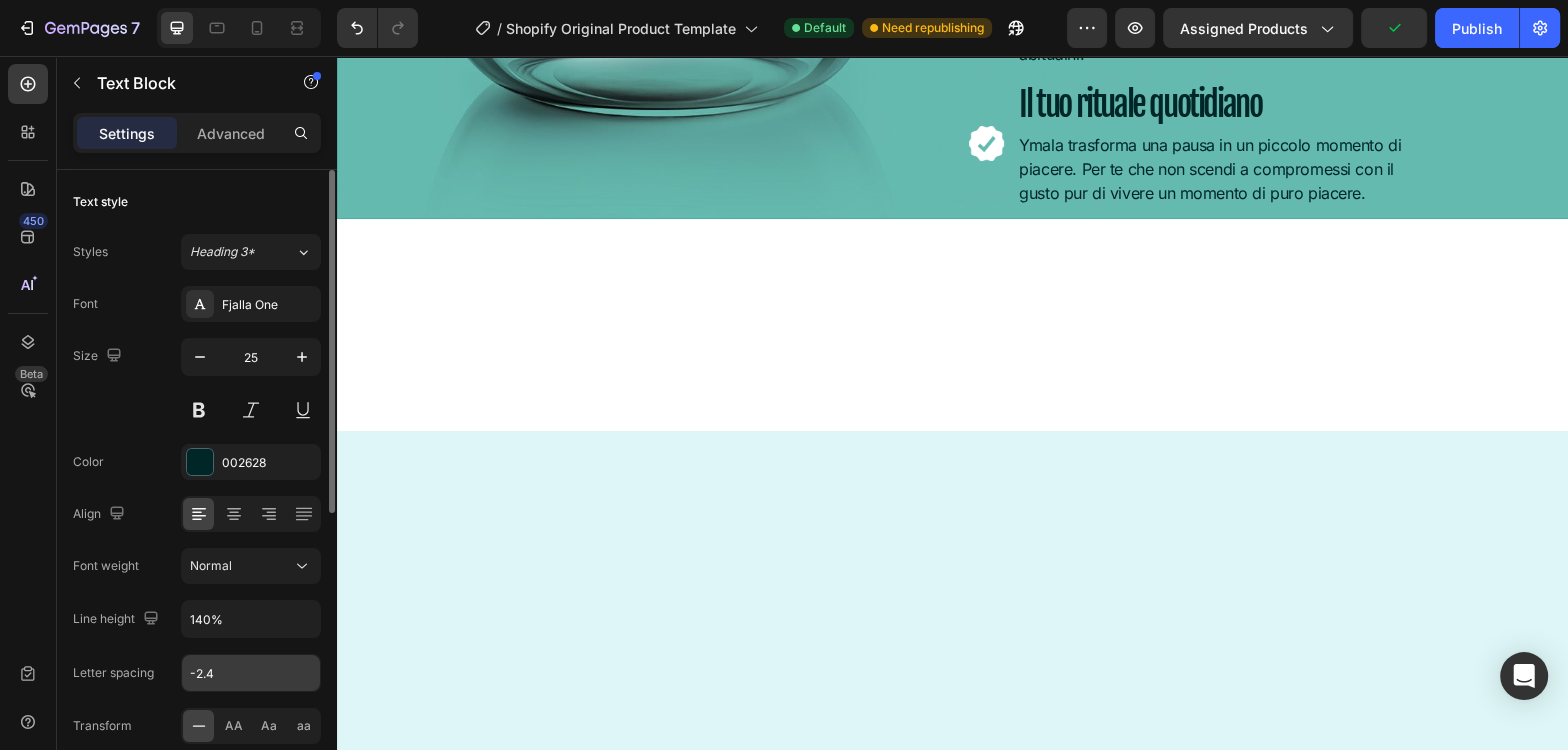 click on "-2.4" at bounding box center (251, 673) 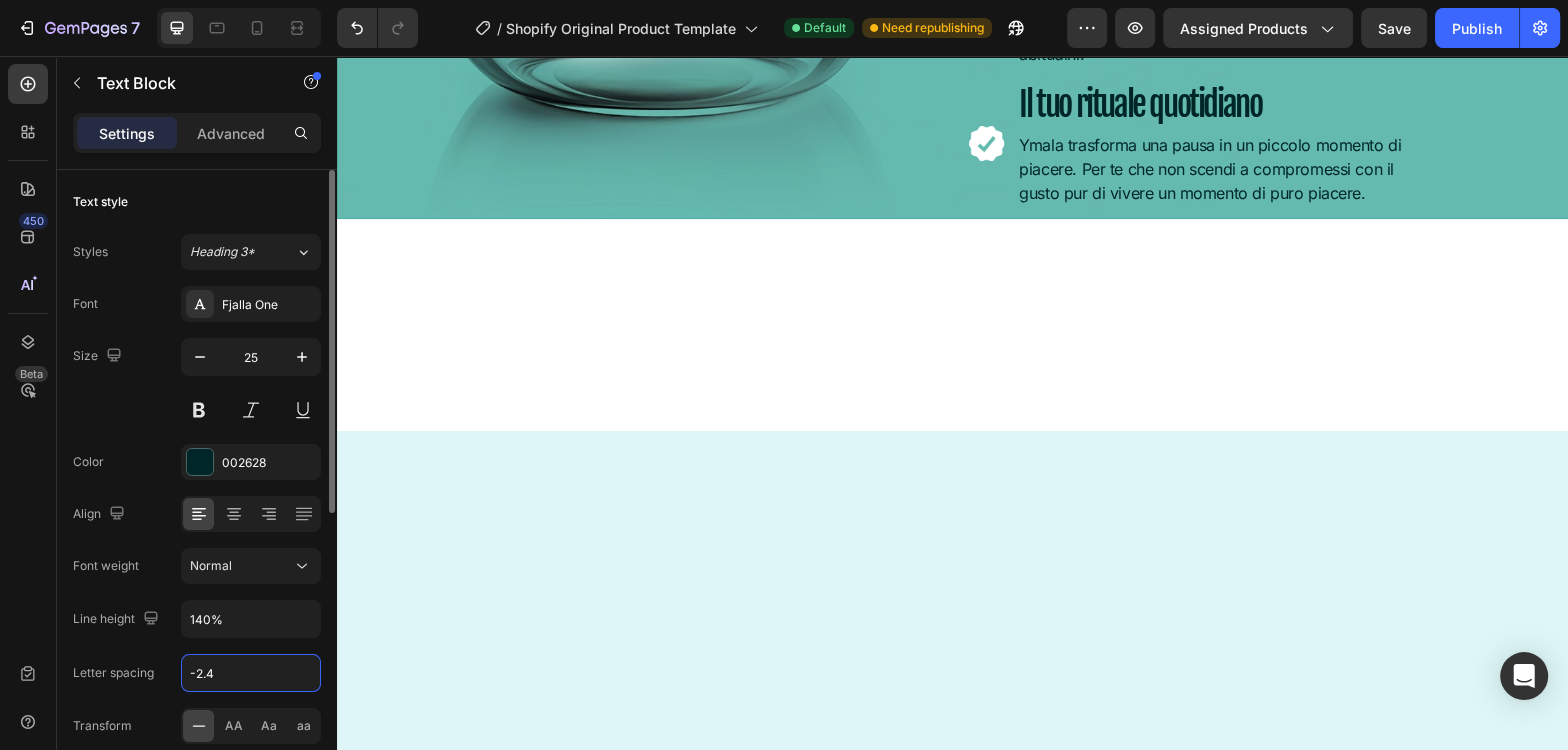 click on "-2.4" at bounding box center [251, 673] 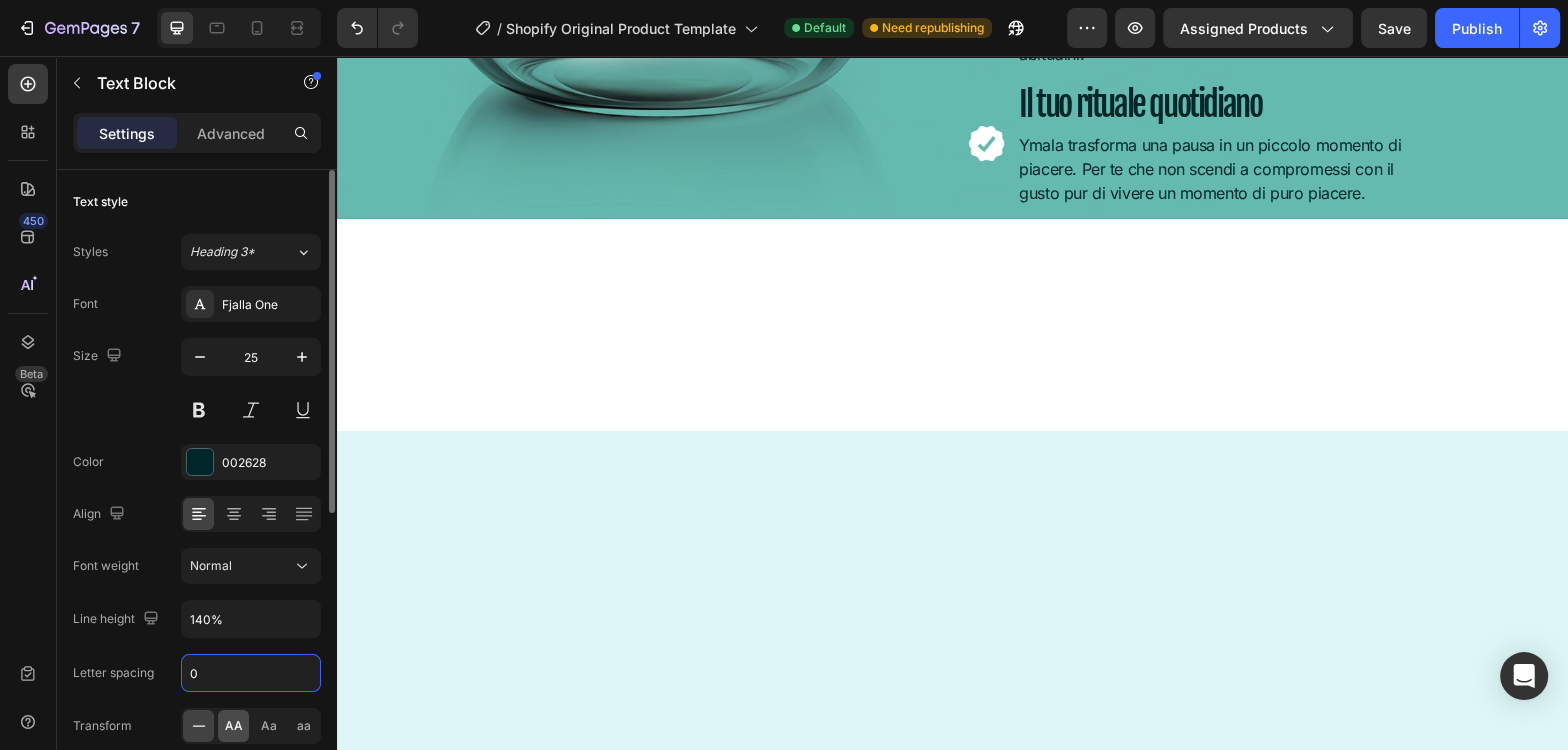 type on "0" 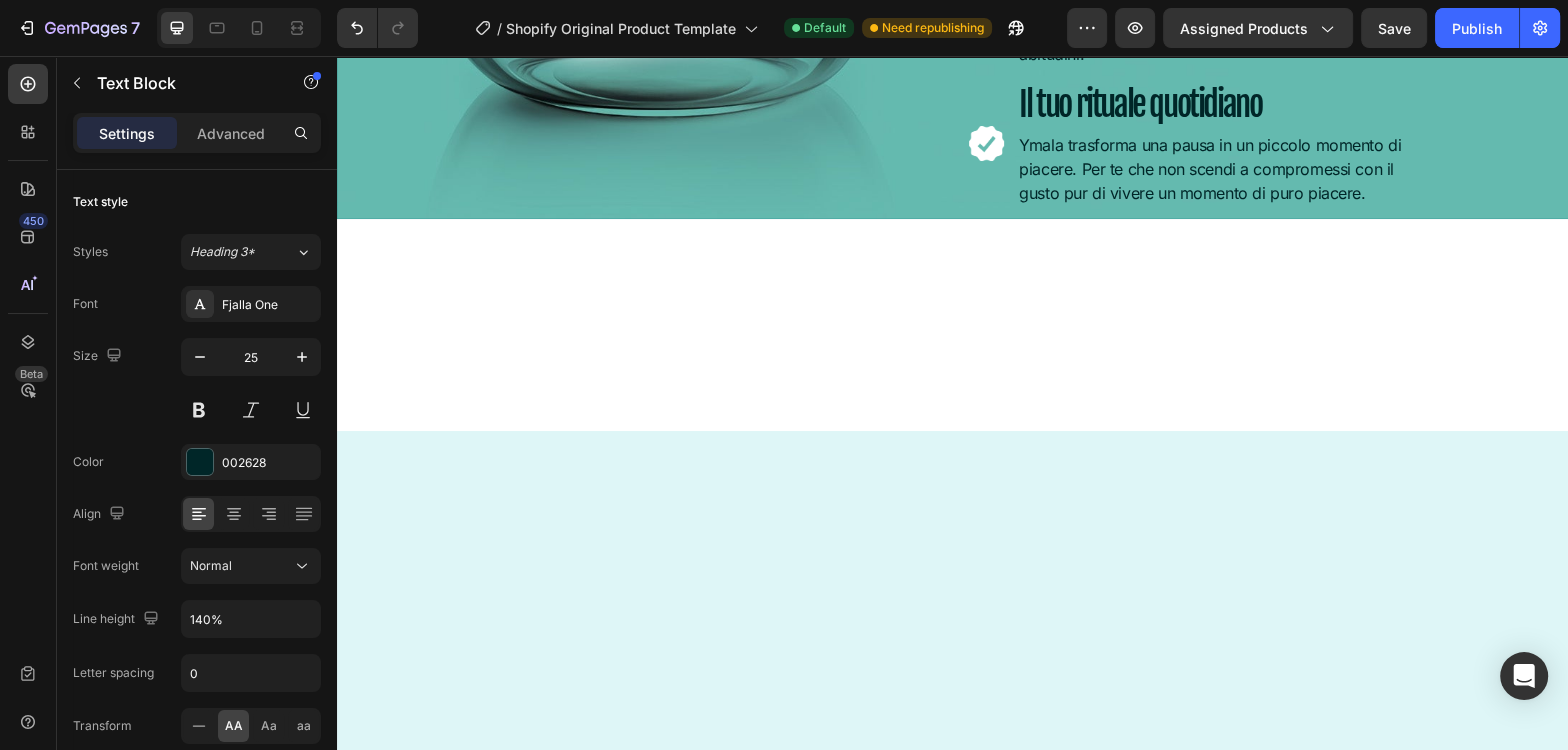 click on "Compatibili e comode" at bounding box center (1220, -81) 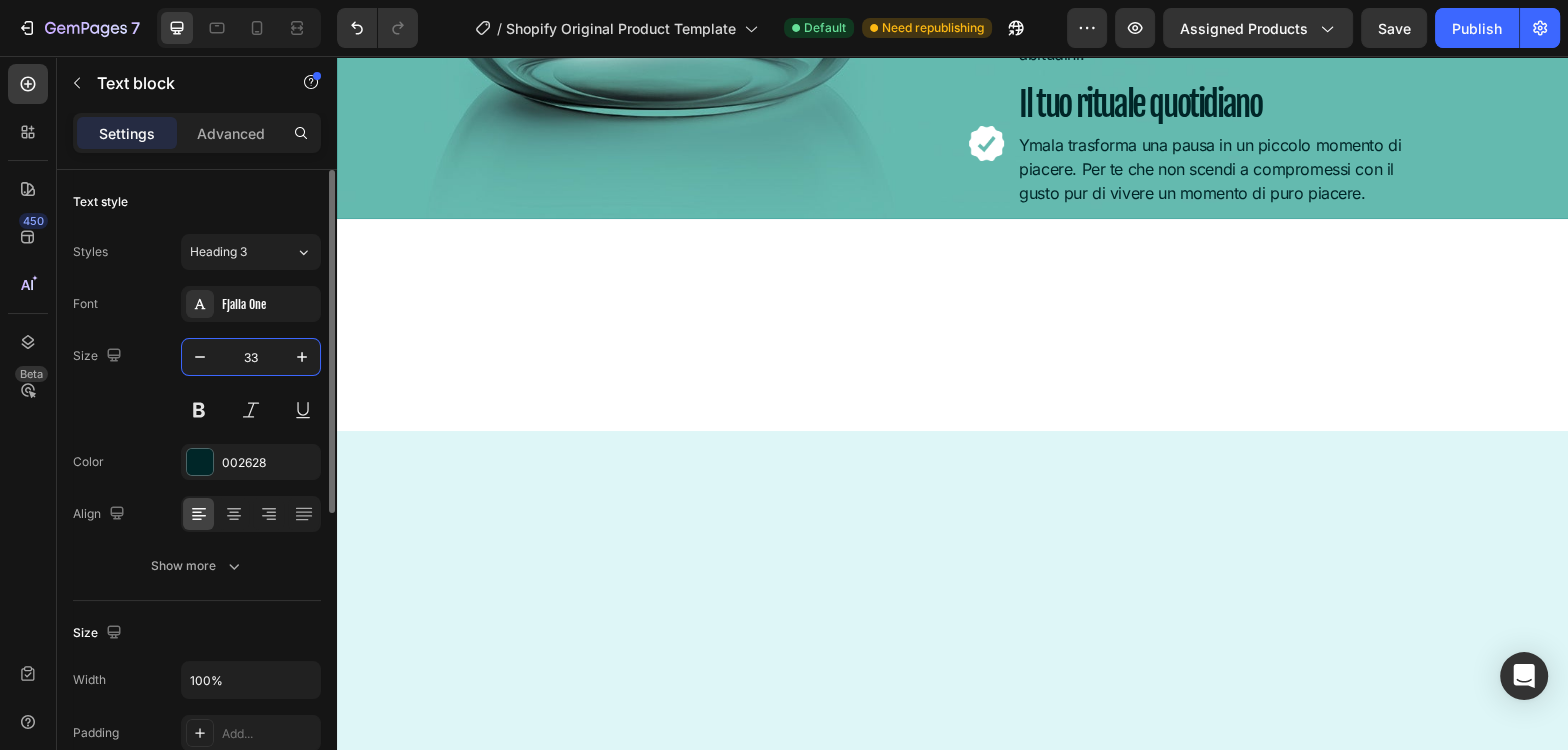 click on "33" at bounding box center (251, 357) 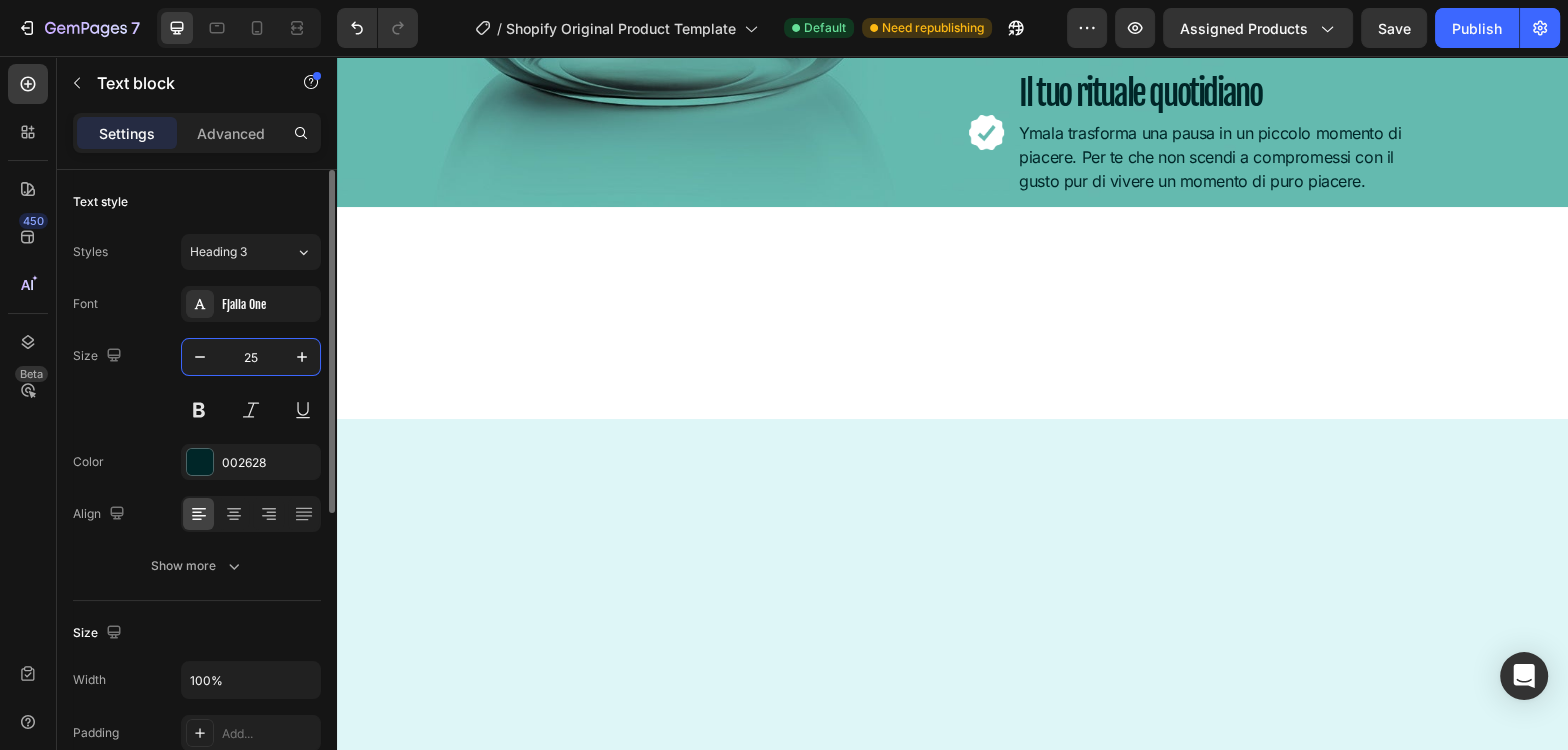 type on "25" 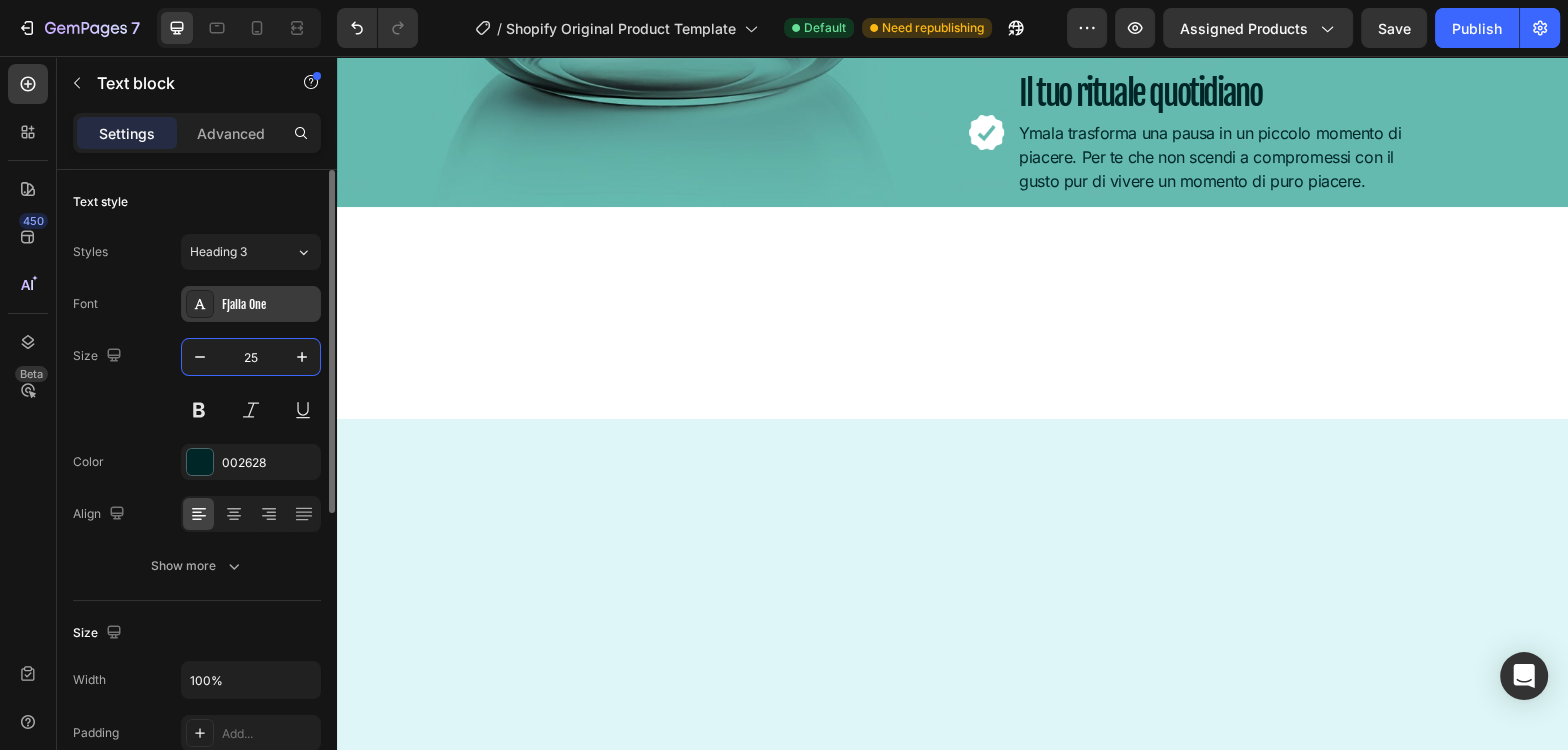 click on "Fjalla One" at bounding box center (269, 305) 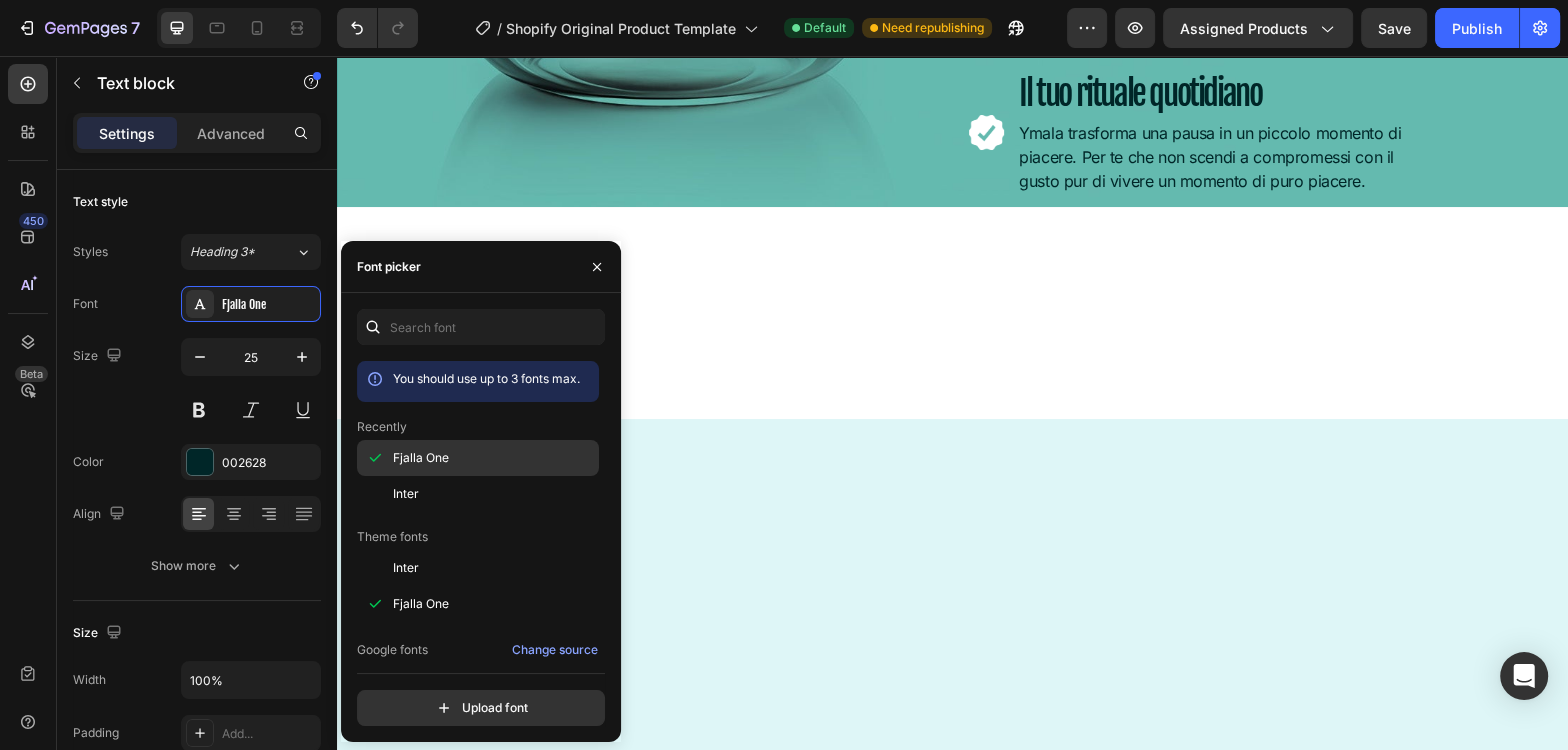 click on "Fjalla One" 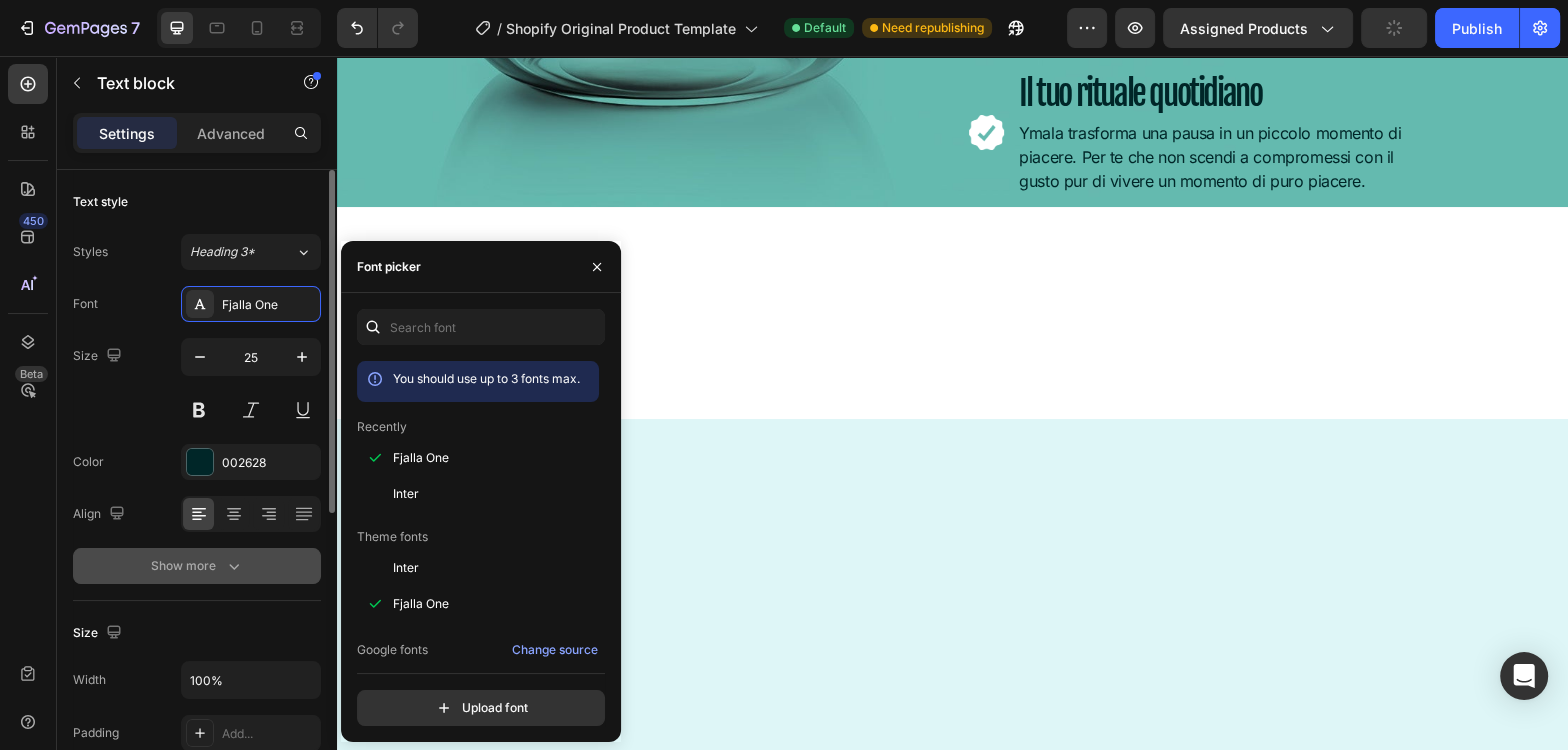 click on "Show more" at bounding box center (197, 566) 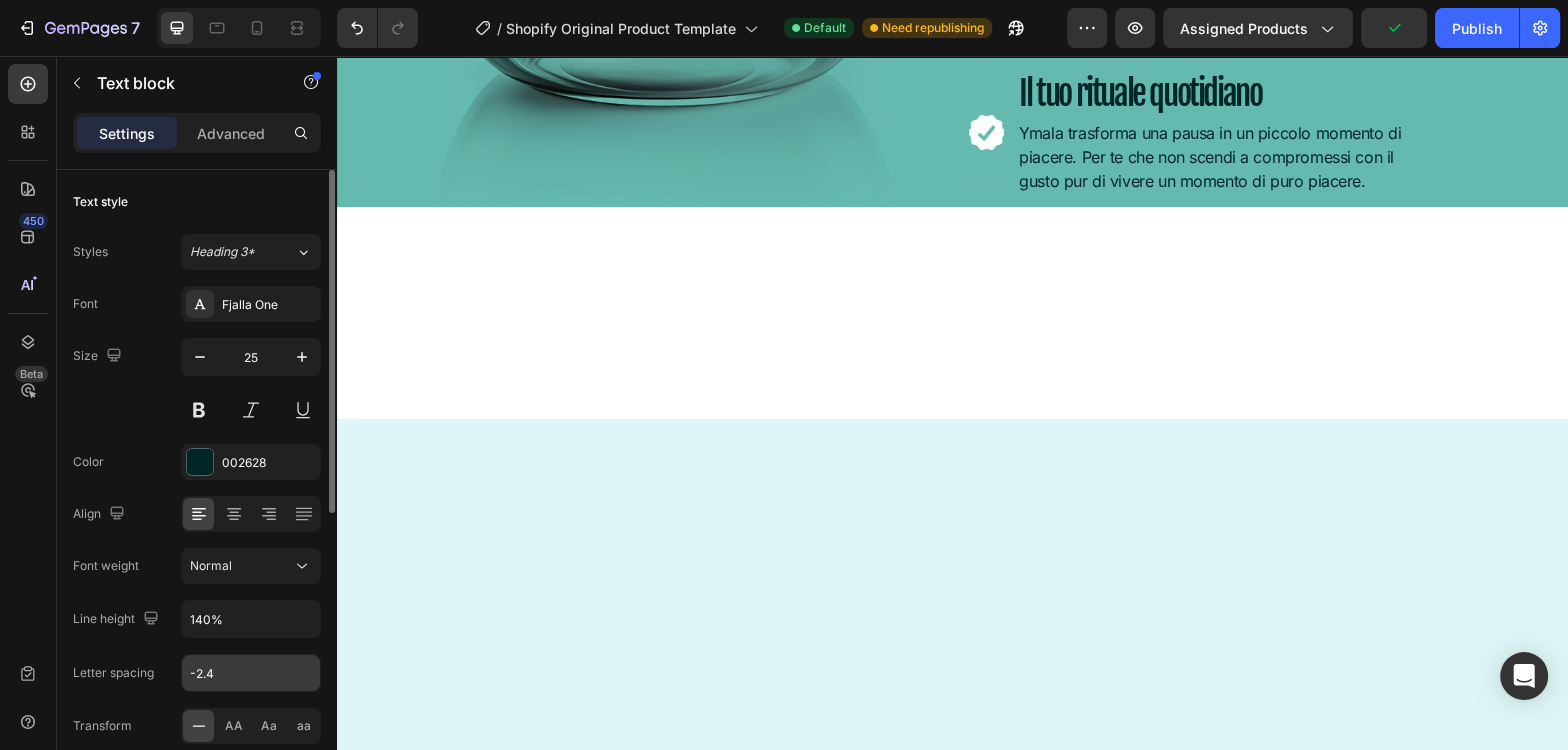 click on "-2.4" at bounding box center [251, 673] 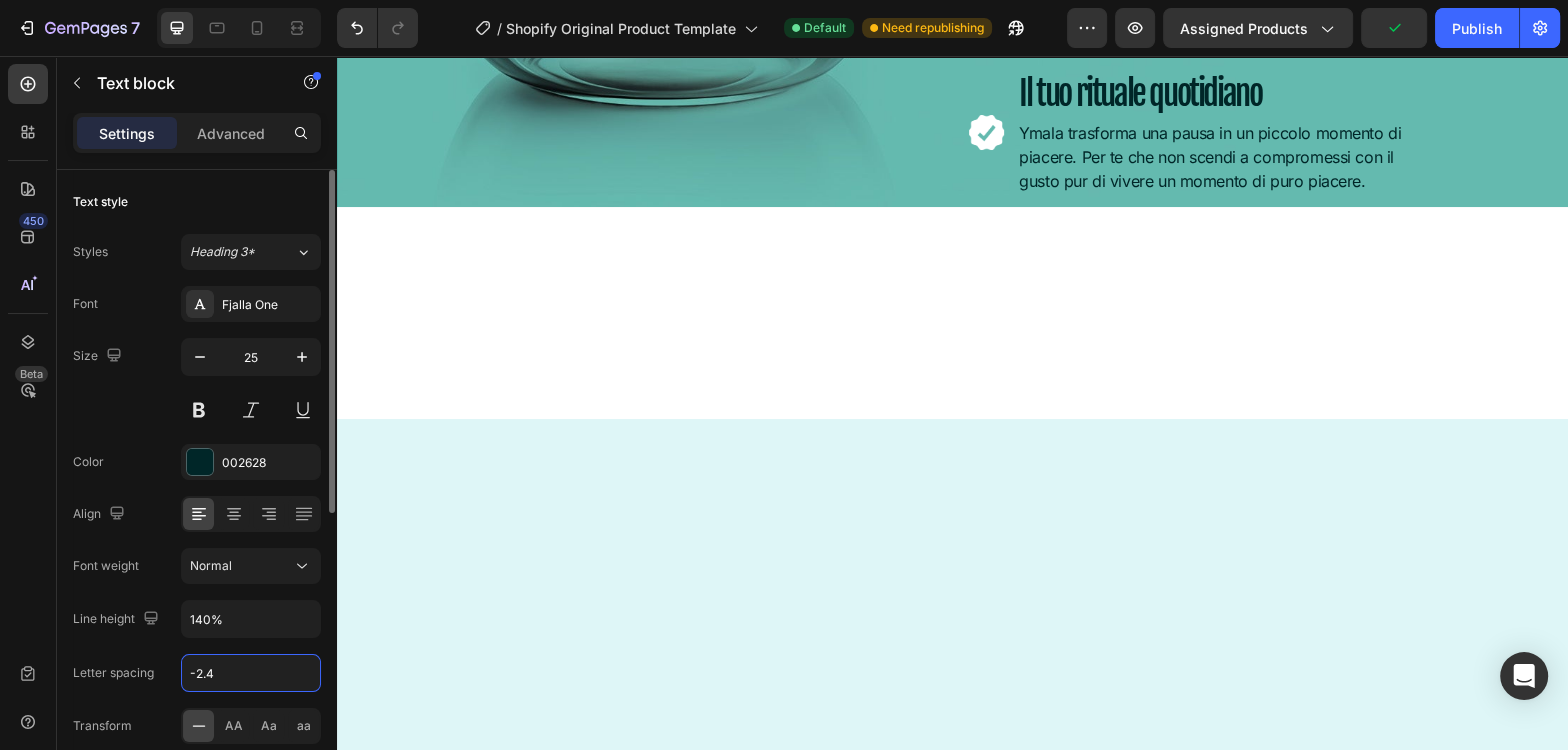 click on "-2.4" at bounding box center (251, 673) 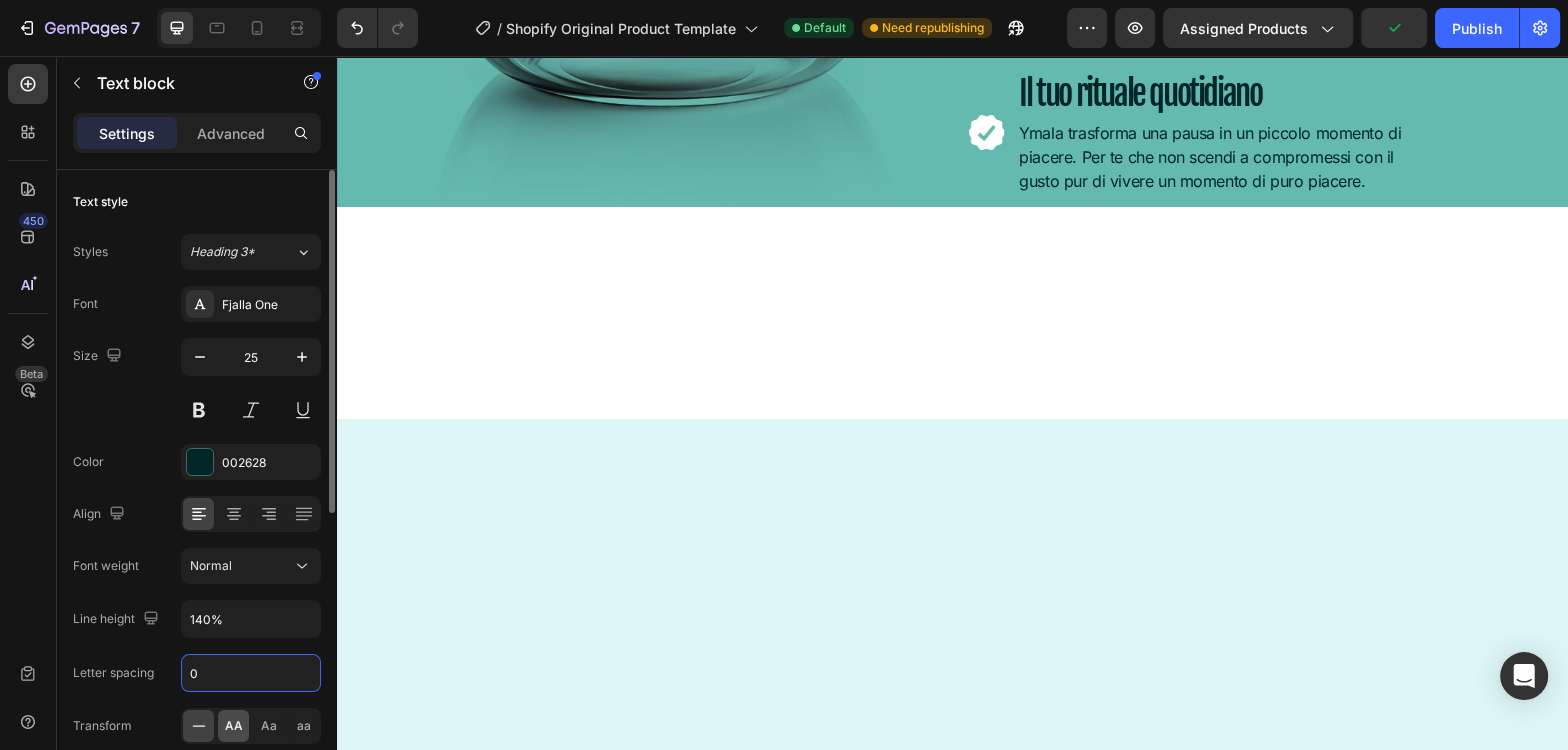 type on "0" 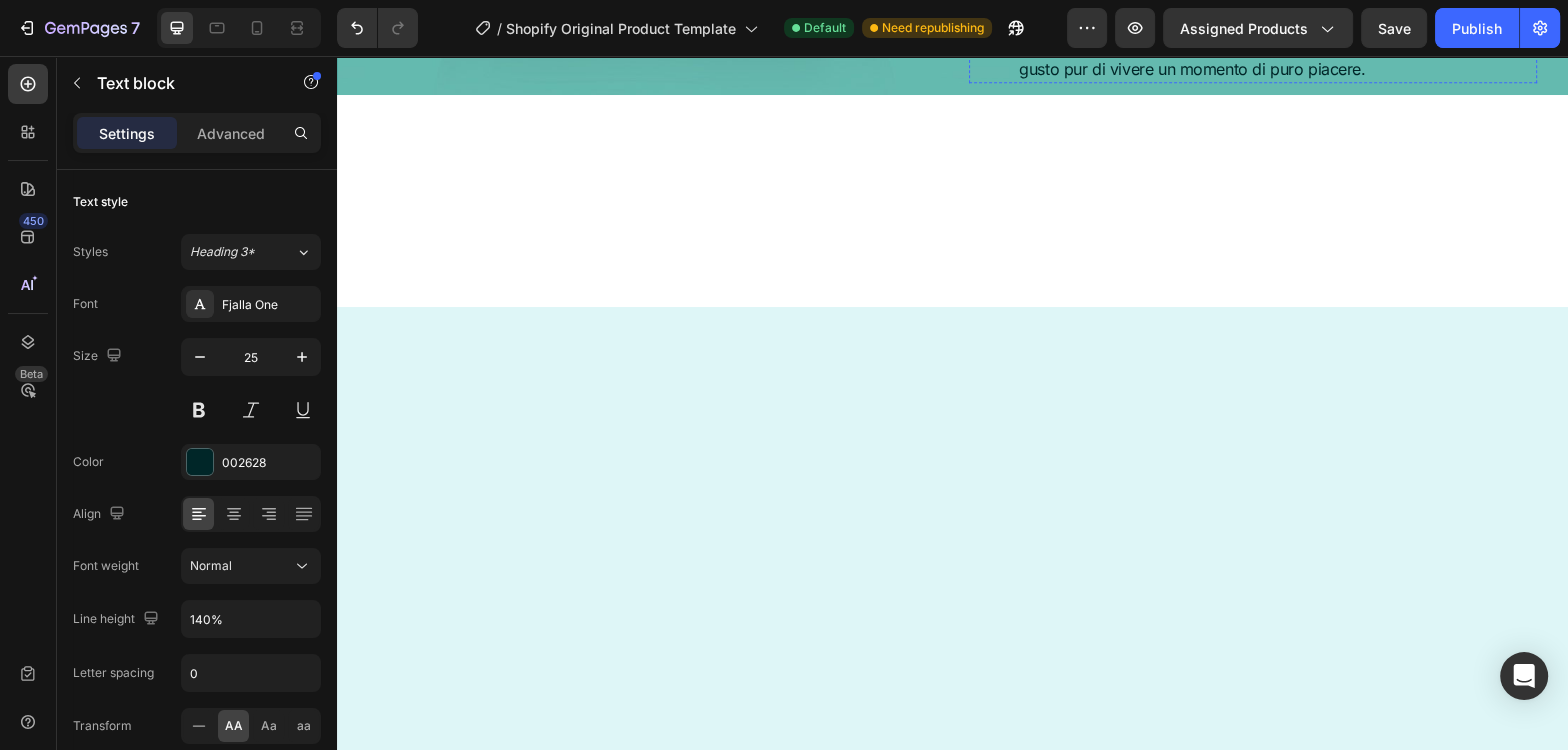 scroll, scrollTop: 1157, scrollLeft: 0, axis: vertical 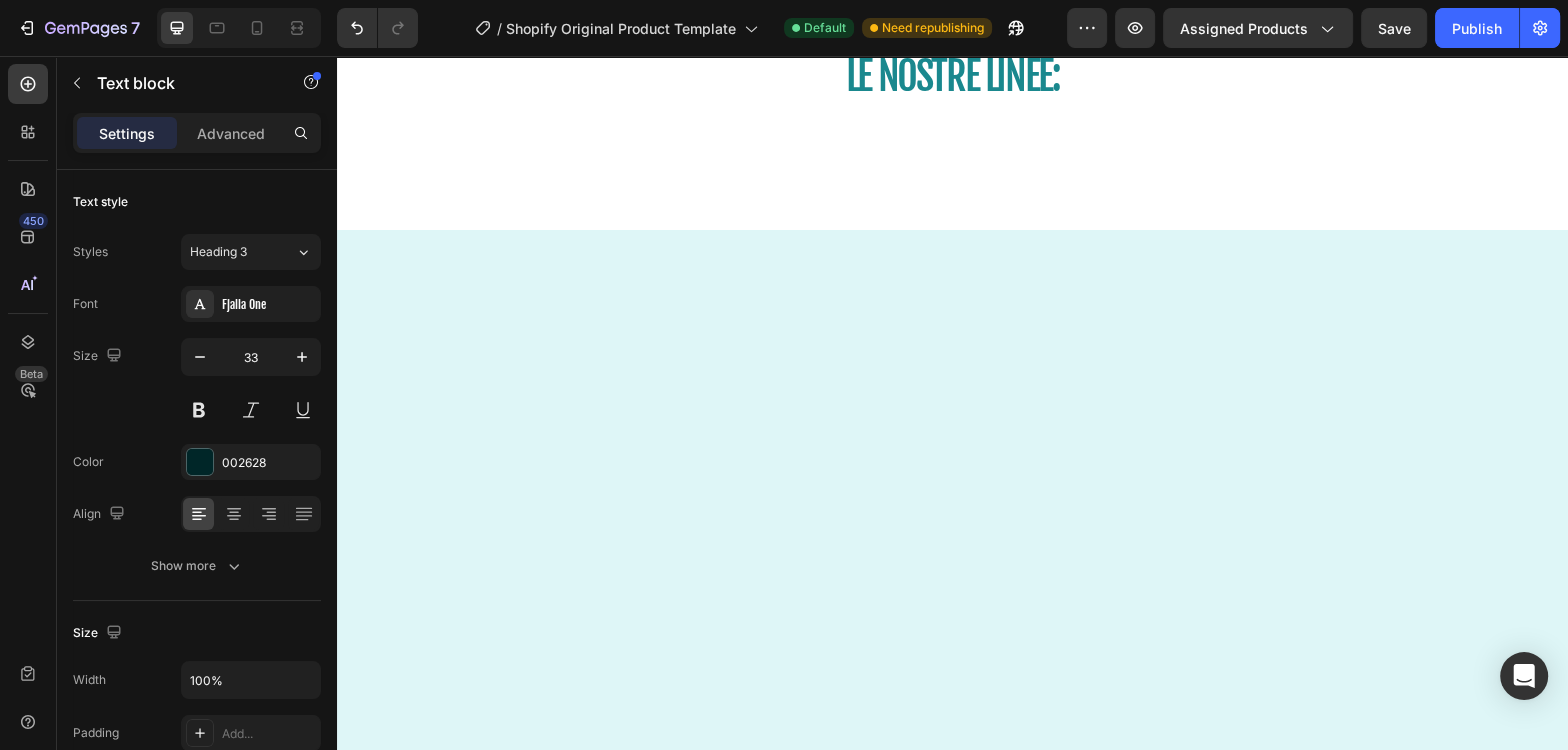 click on "Il tuo rituale quotidiano" at bounding box center (1220, -95) 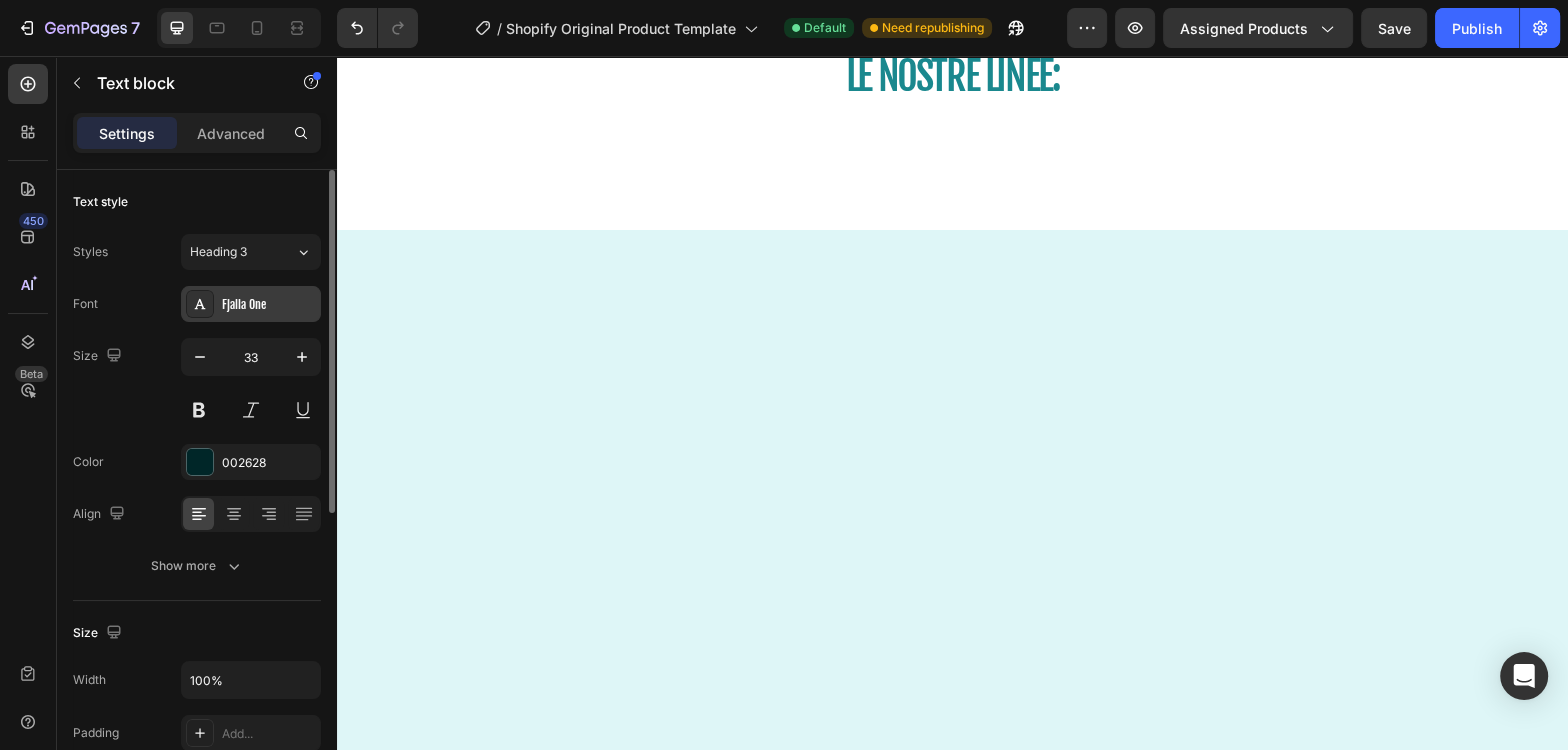 click on "Fjalla One" at bounding box center [269, 305] 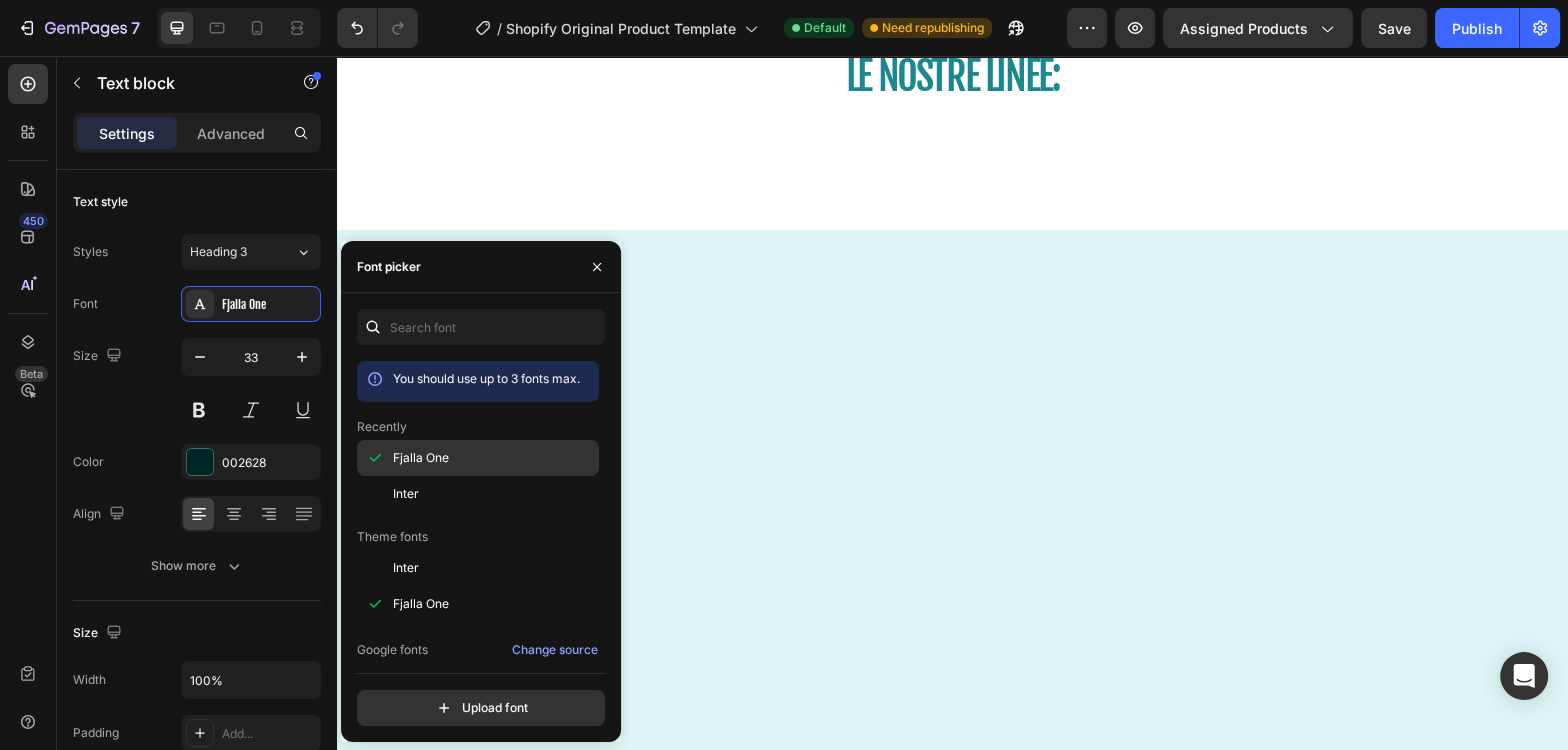 click on "Fjalla One" at bounding box center (421, 458) 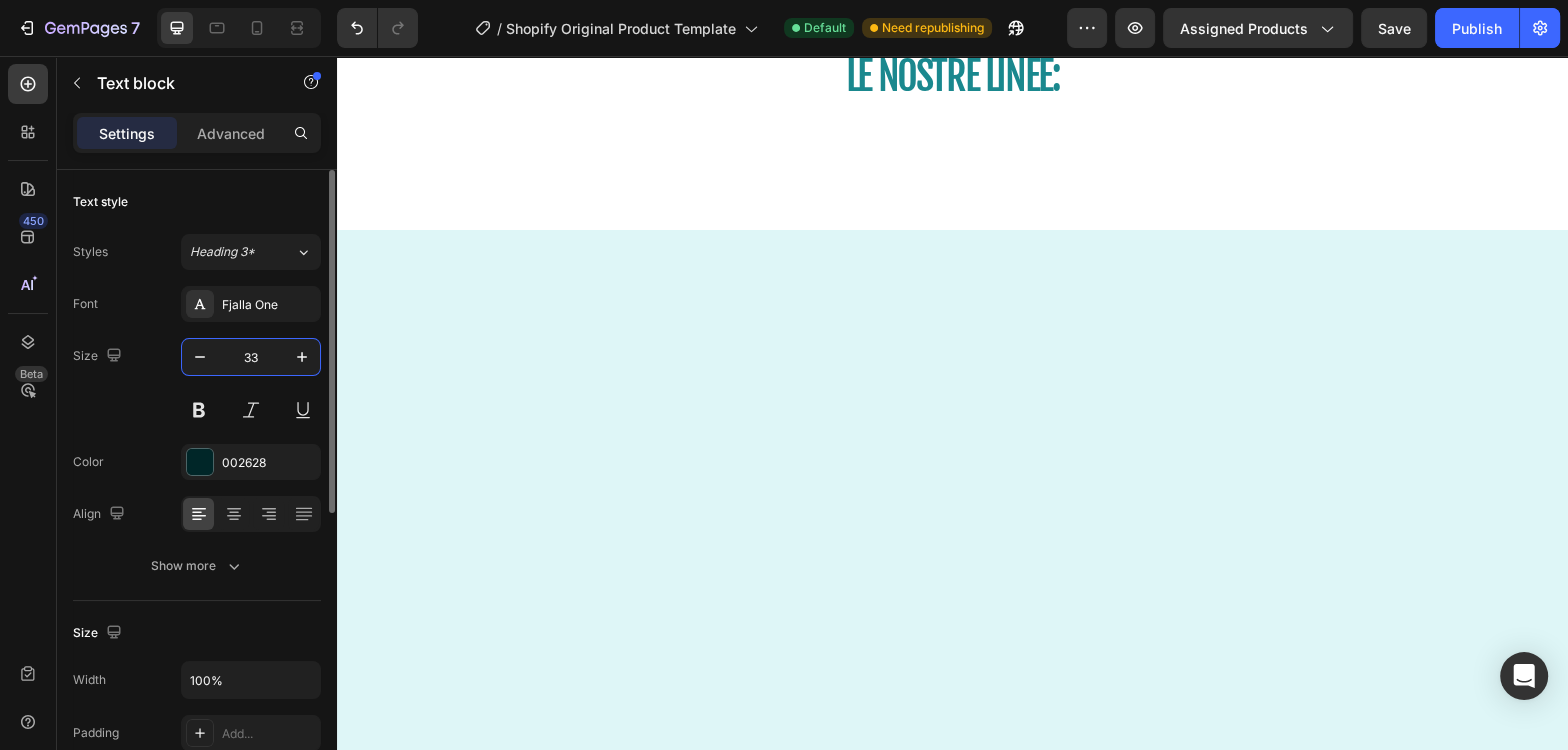 click on "33" at bounding box center [251, 357] 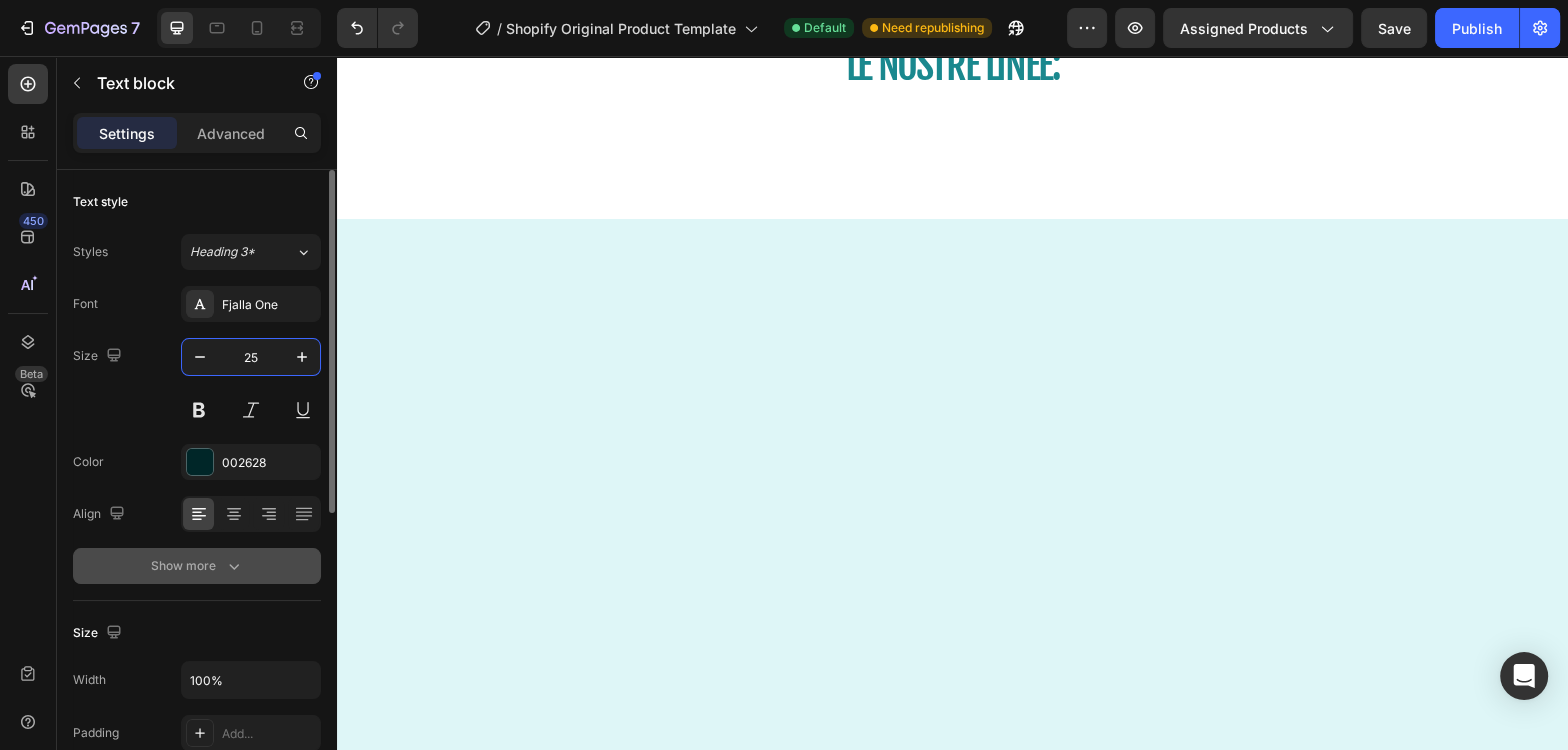 type on "25" 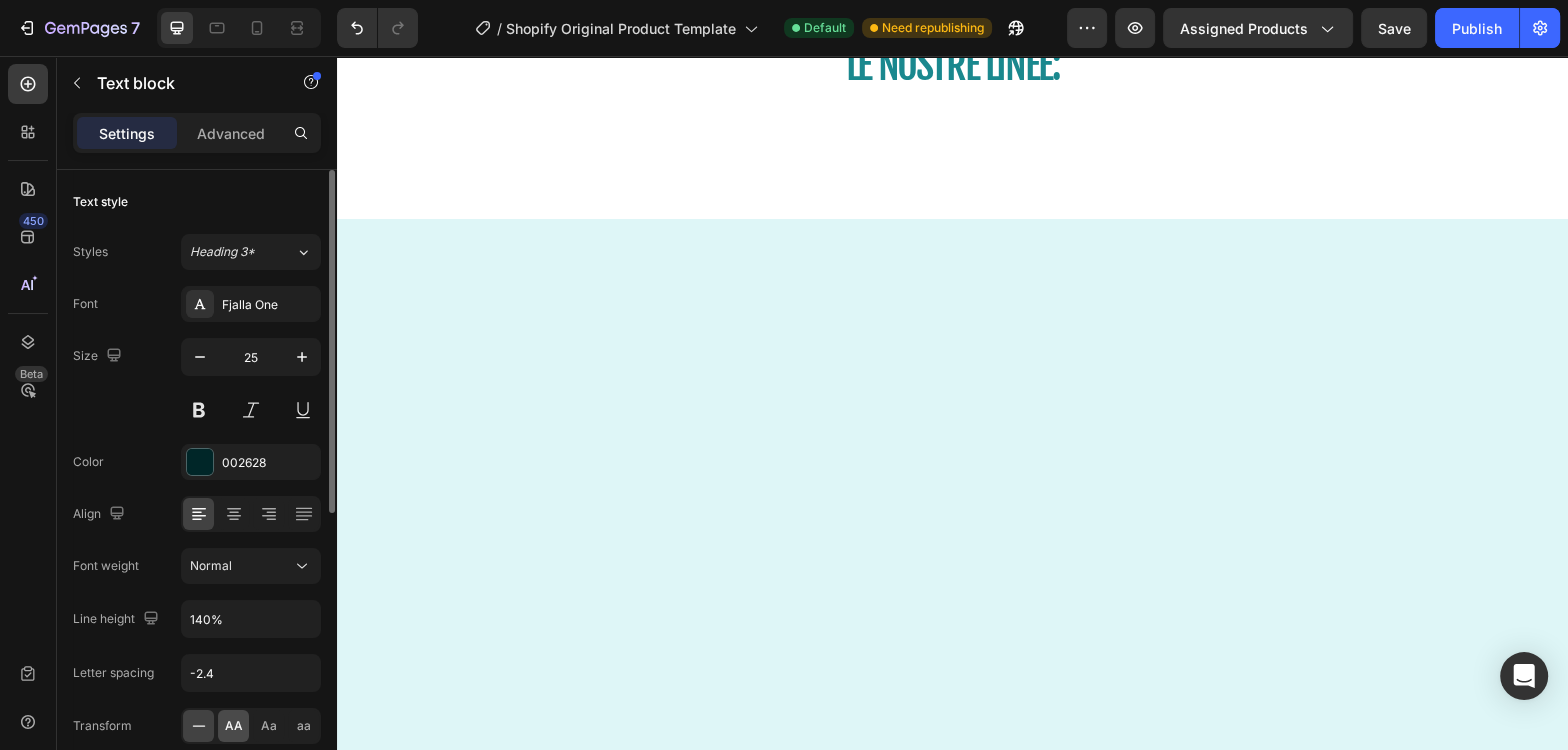 click on "AA" 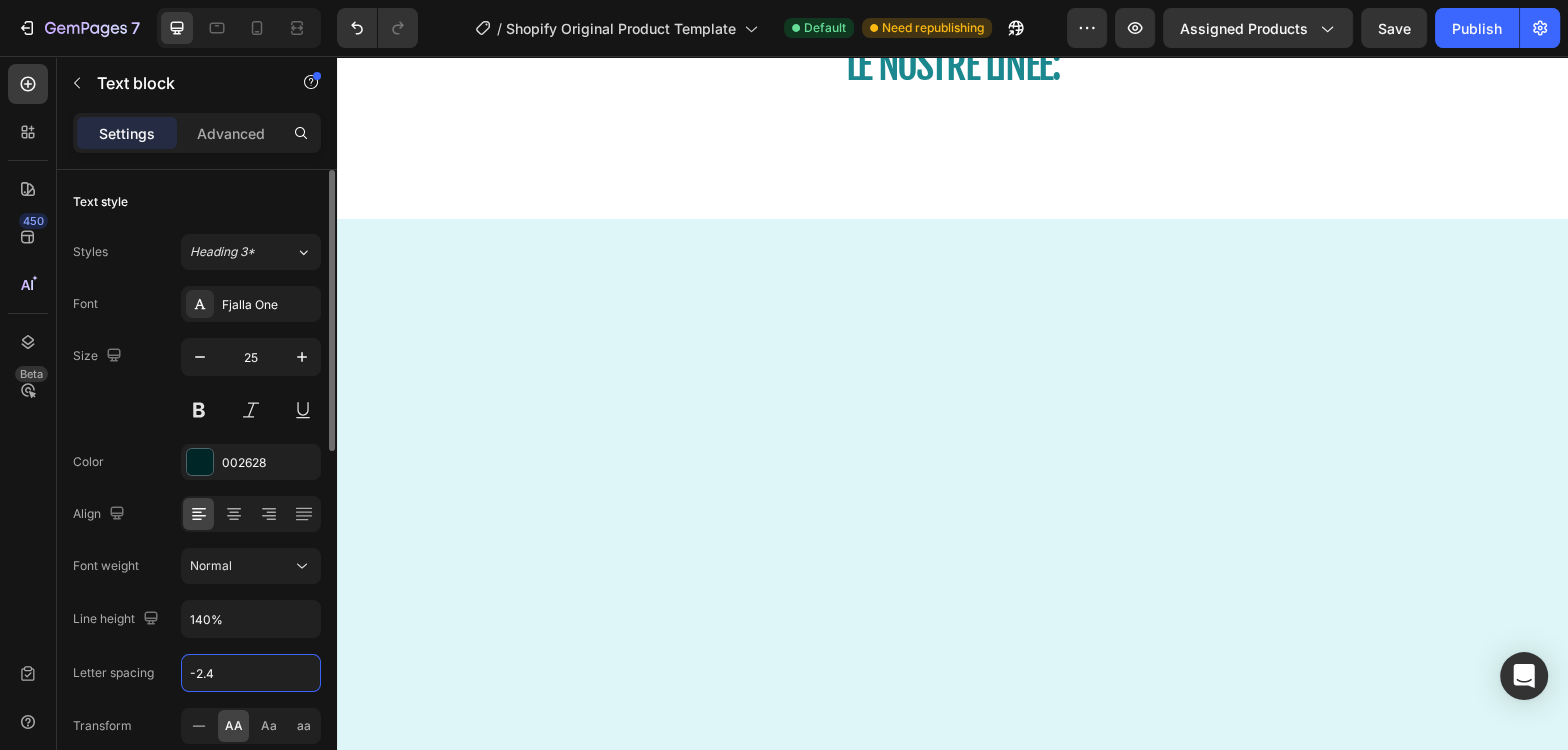 click on "-2.4" at bounding box center (251, 673) 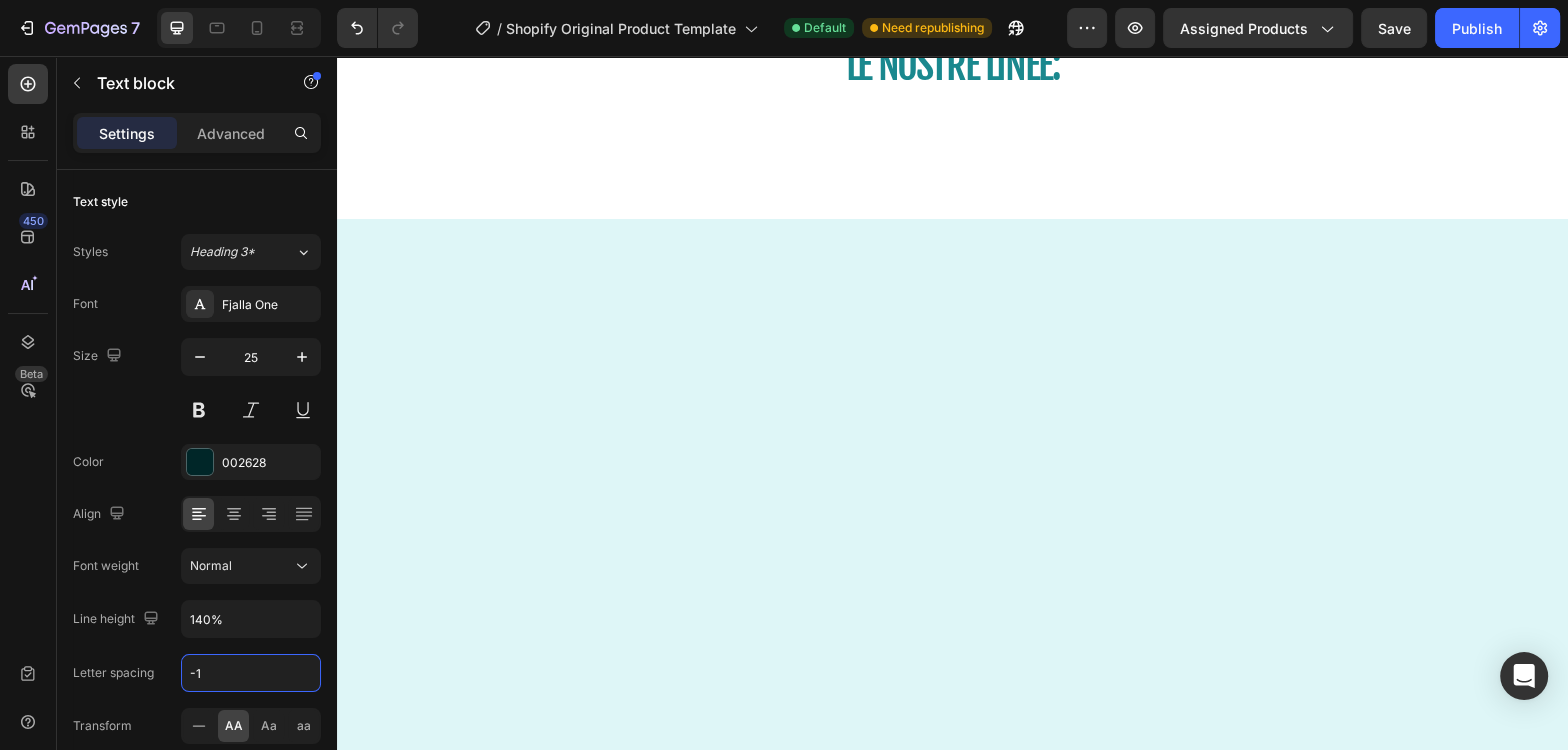 type on "-" 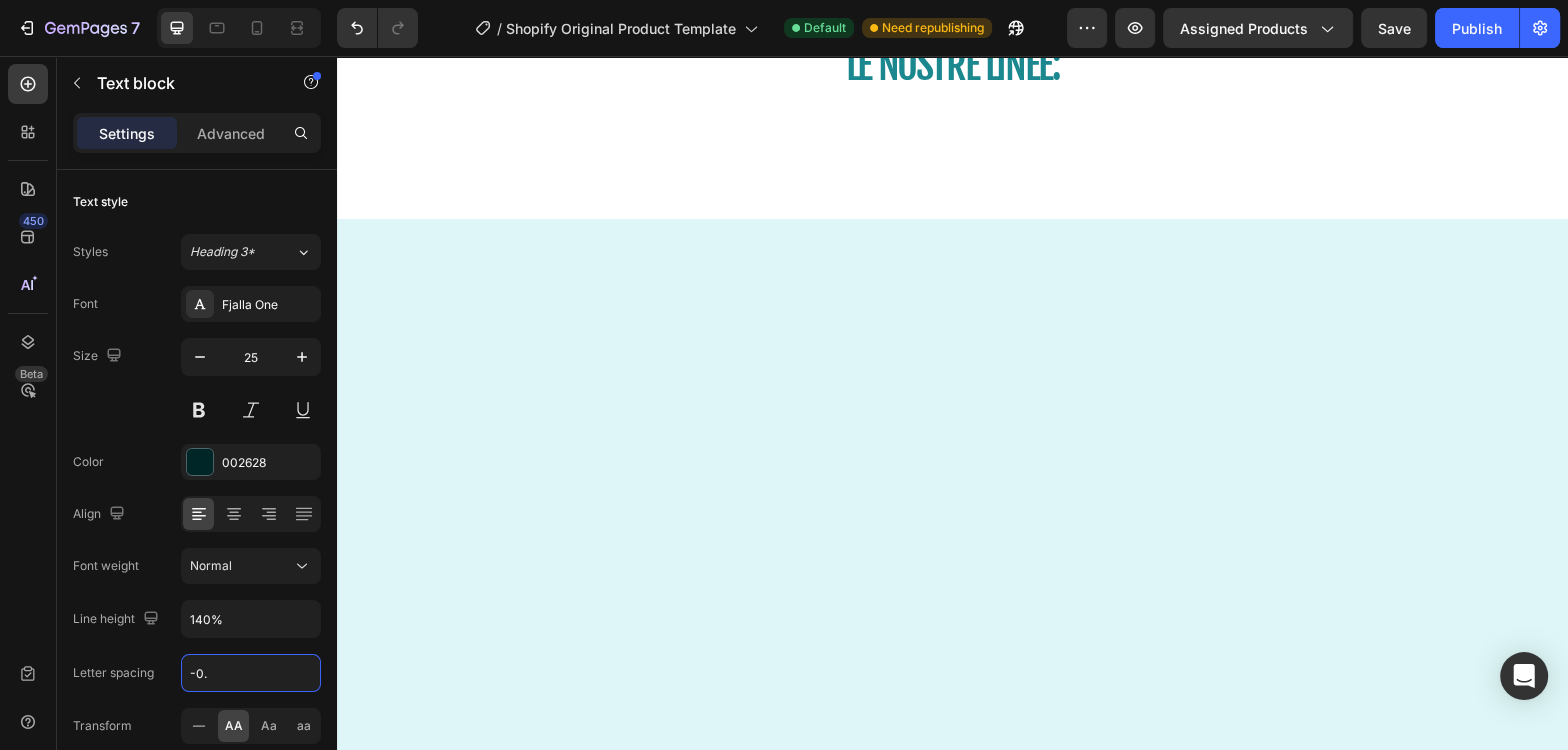 type on "-0.5" 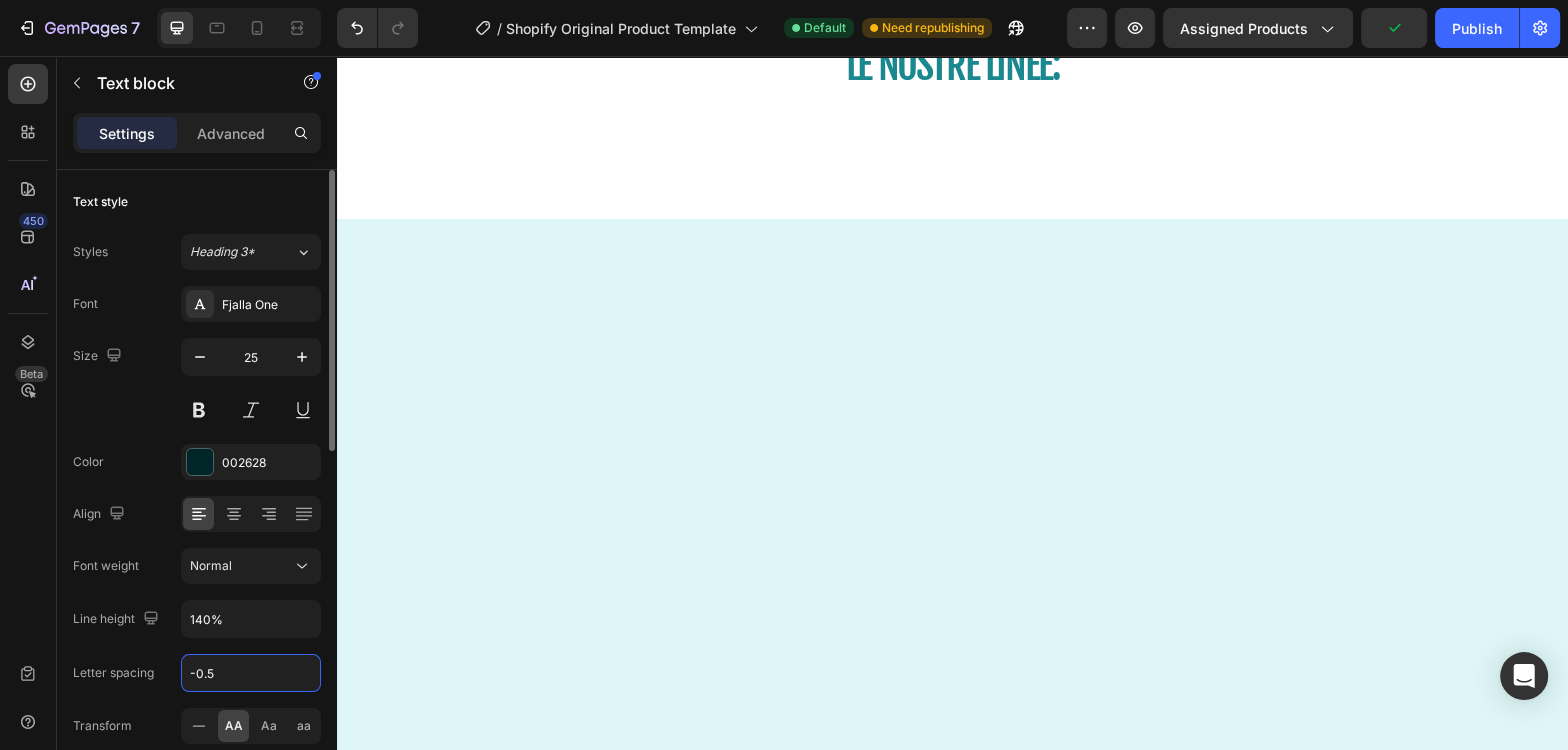 click on "-0.5" at bounding box center [251, 673] 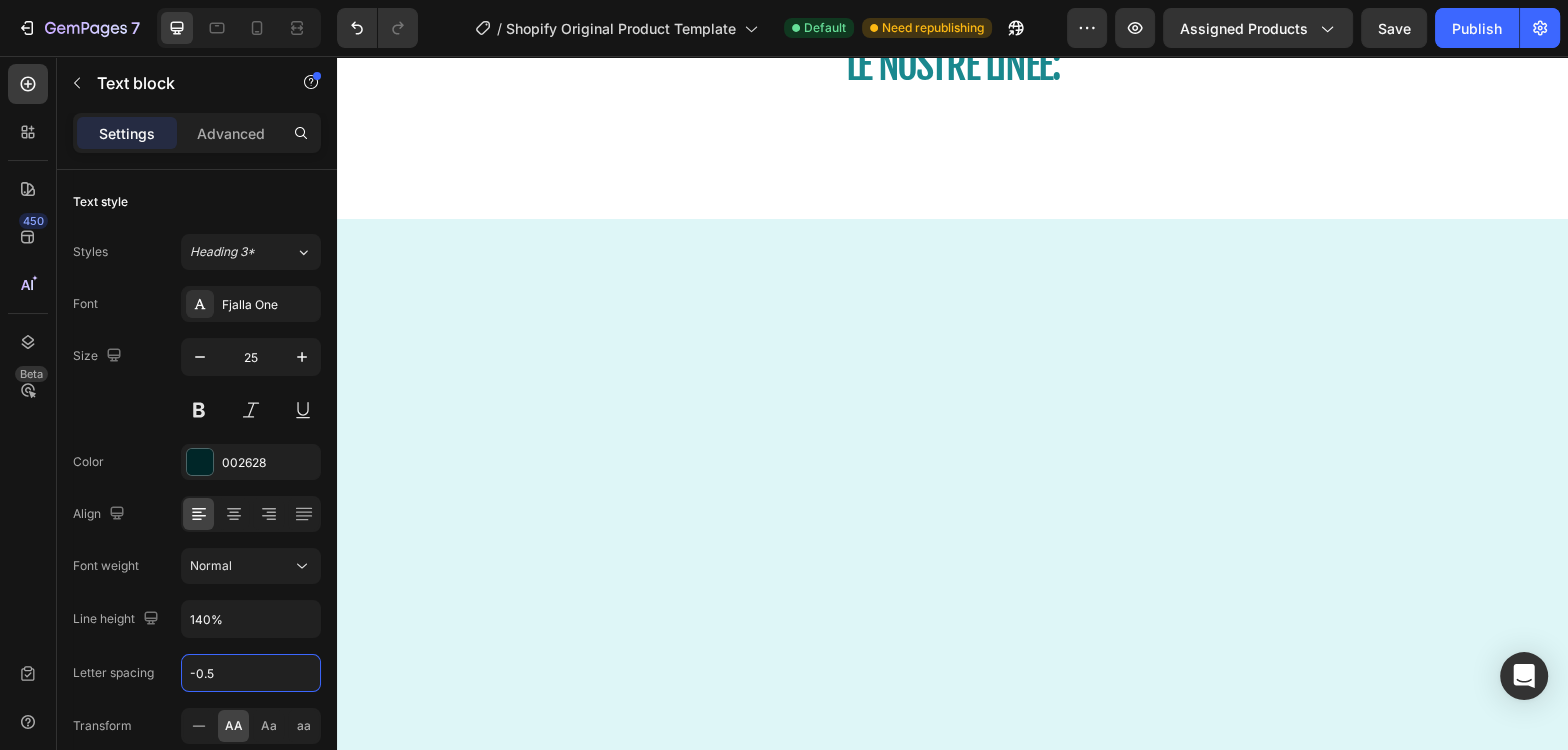 click on "Compatibili e comode" at bounding box center [1220, -276] 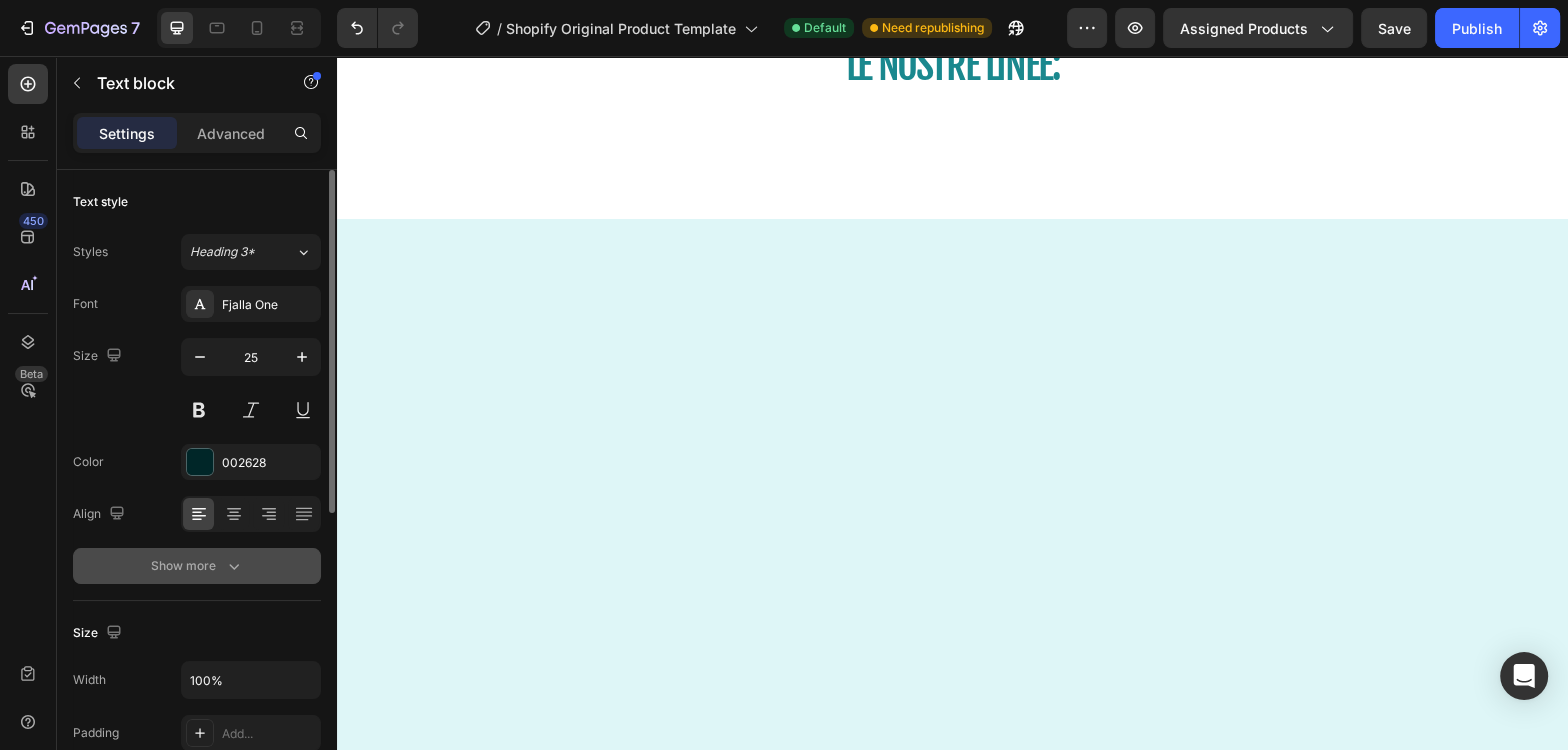 click on "Show more" at bounding box center [197, 566] 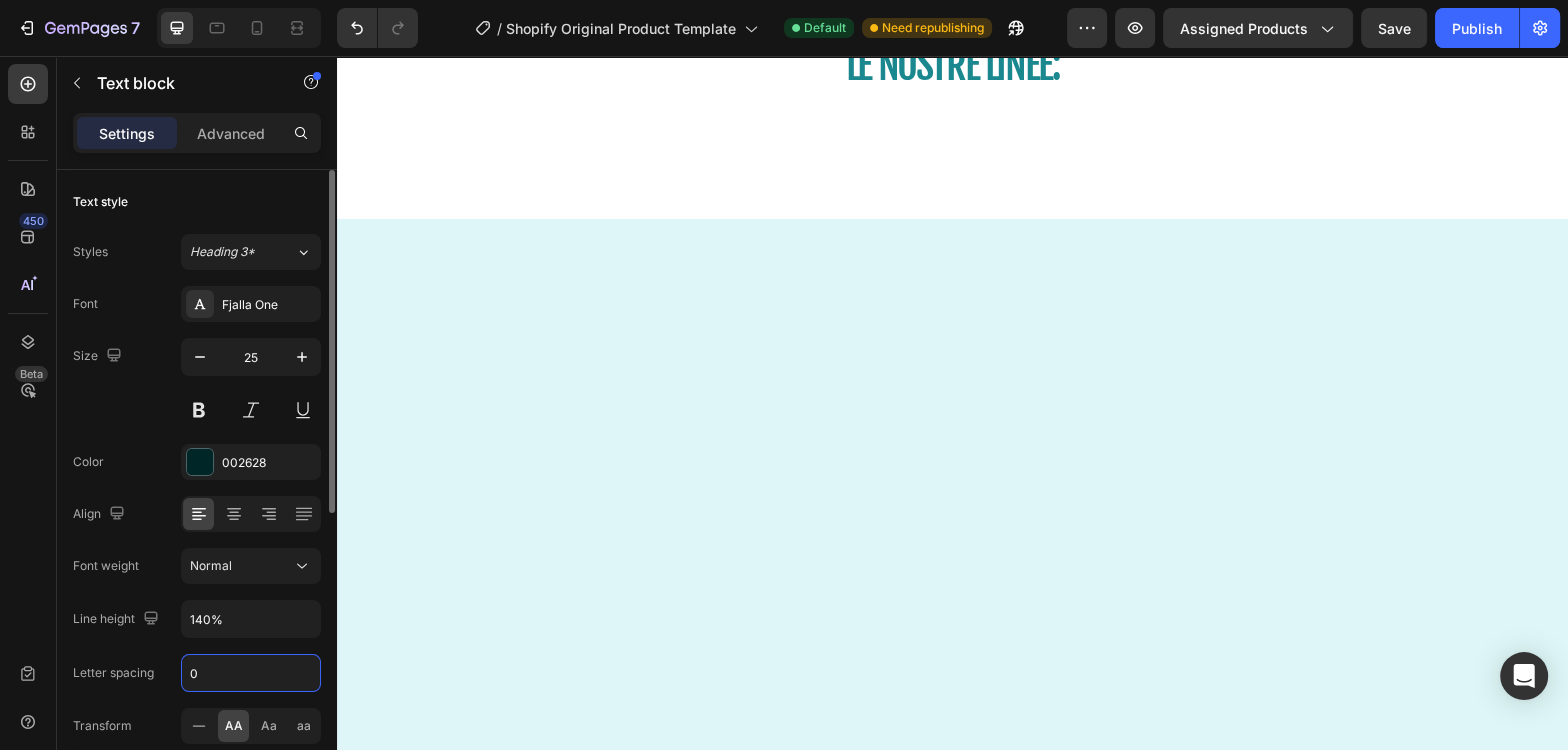 click on "0" at bounding box center [251, 673] 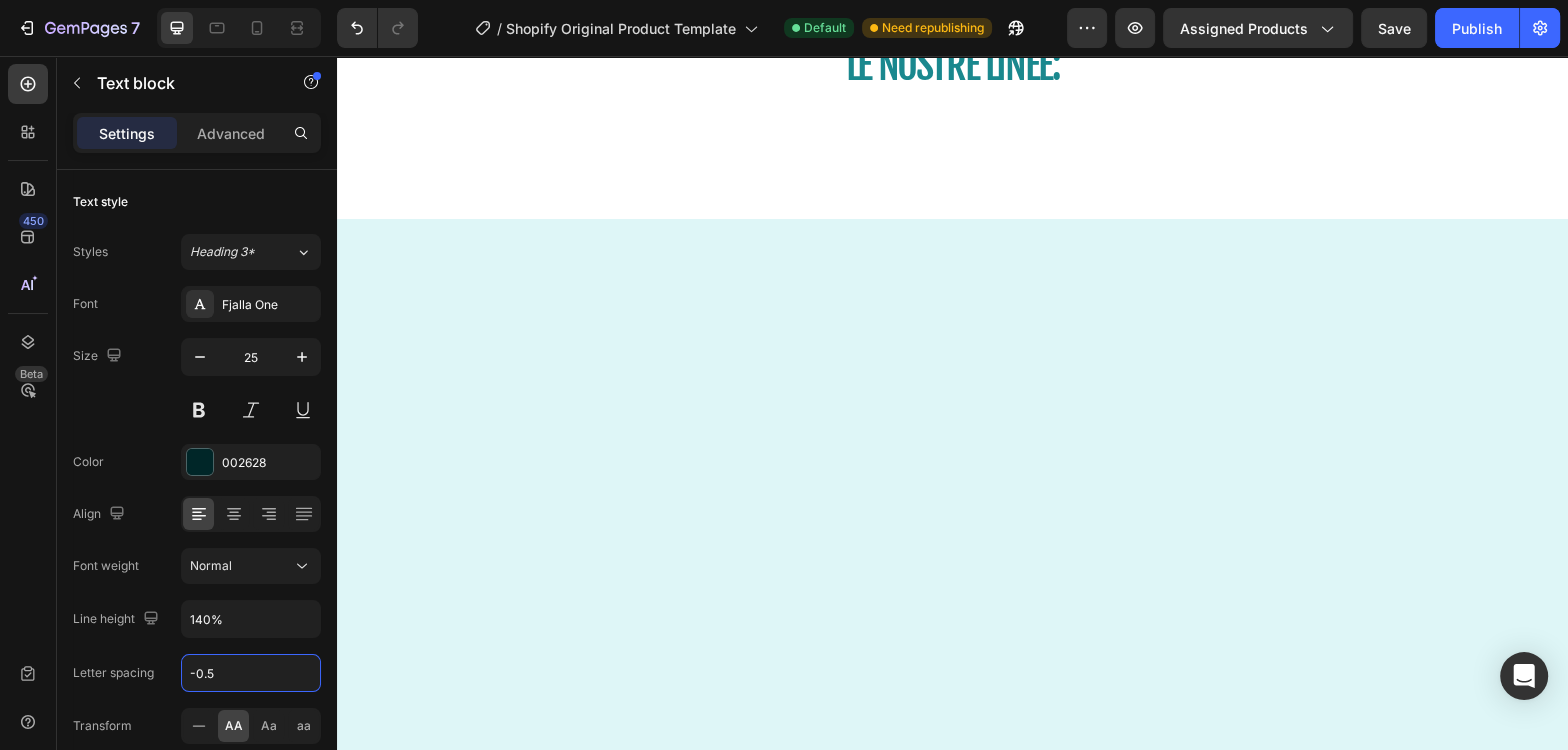 click on "100% ingredienti selezionati" at bounding box center (1220, -403) 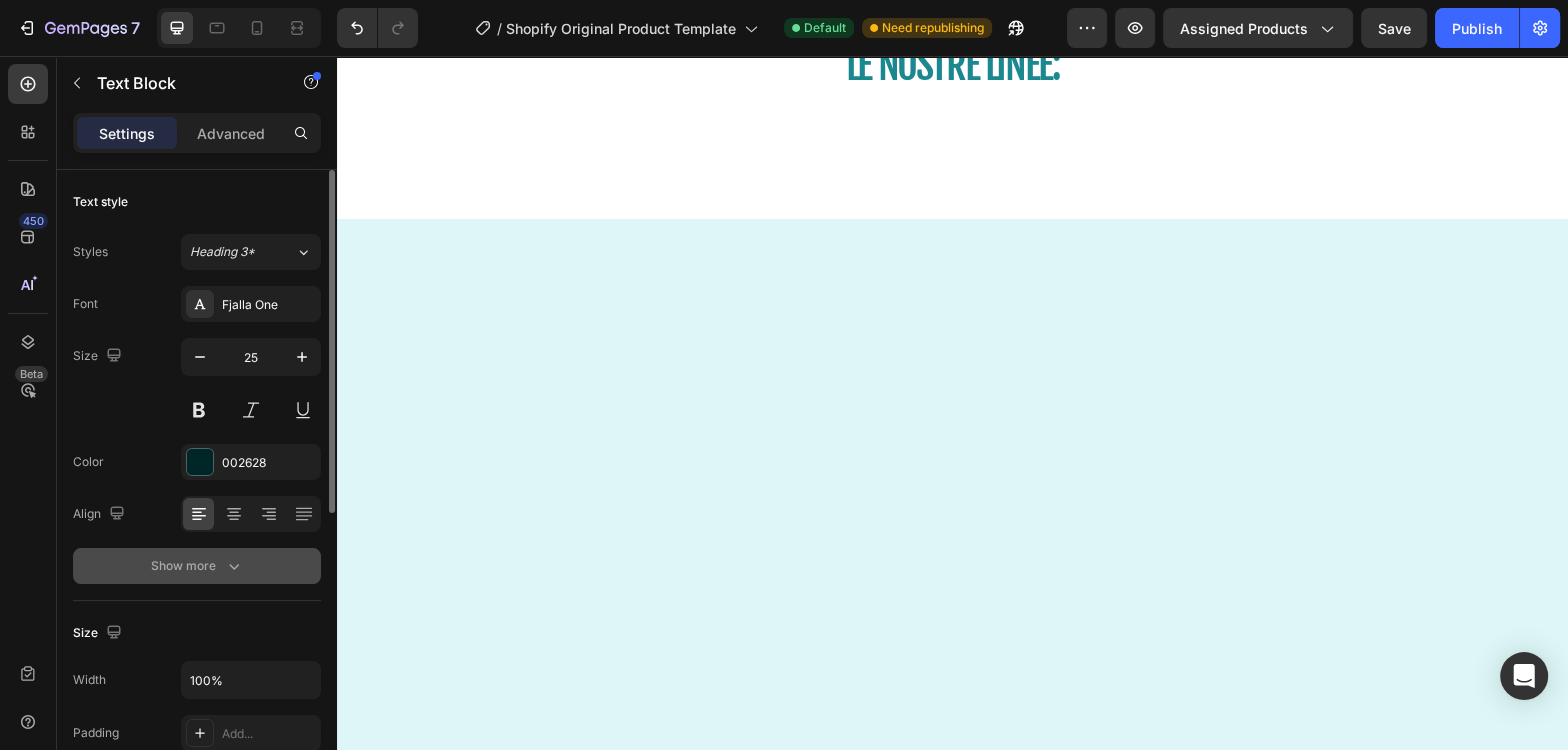 click on "Show more" at bounding box center [197, 566] 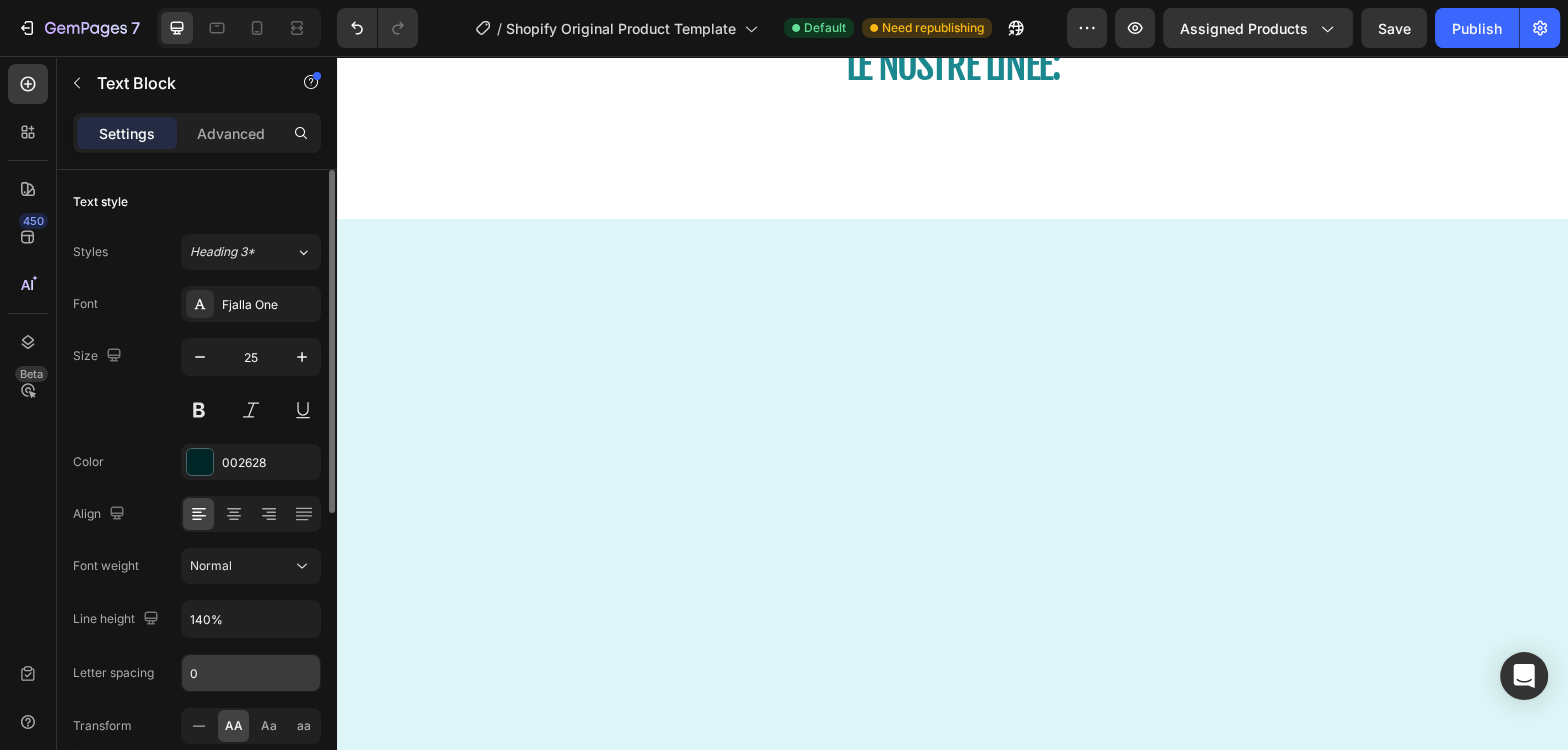 click on "0" at bounding box center [251, 673] 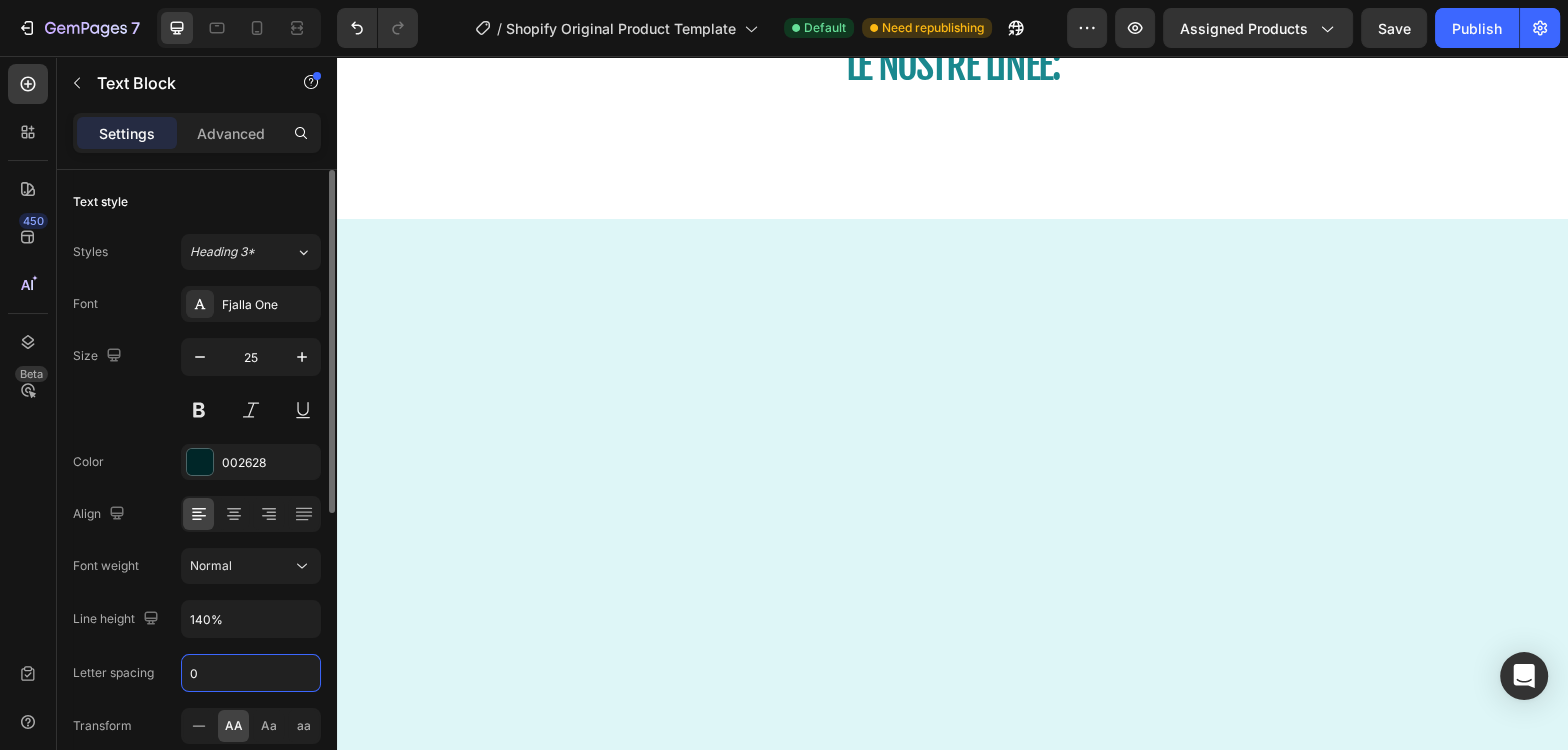 click on "0" at bounding box center [251, 673] 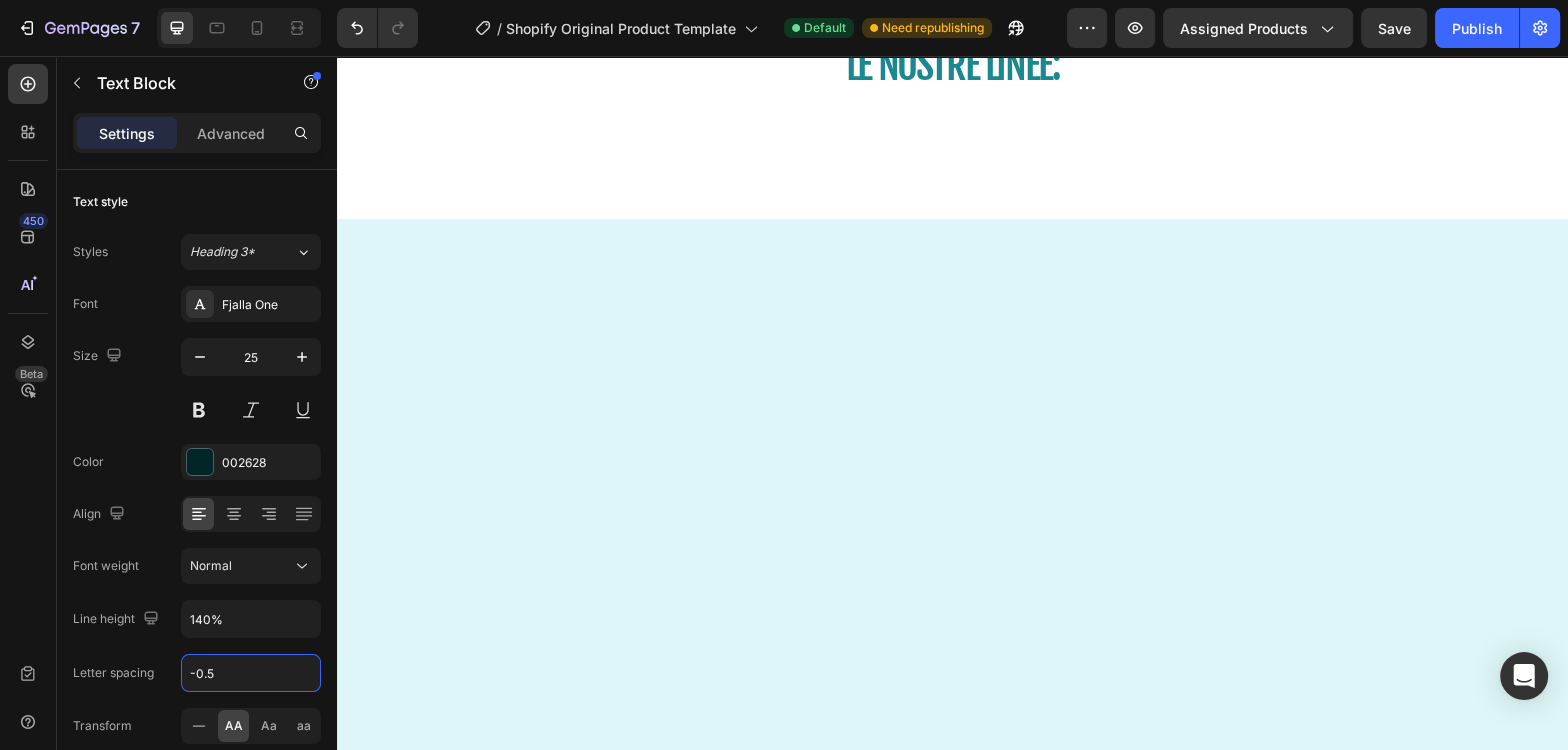click on "Text Block" at bounding box center [1055, -498] 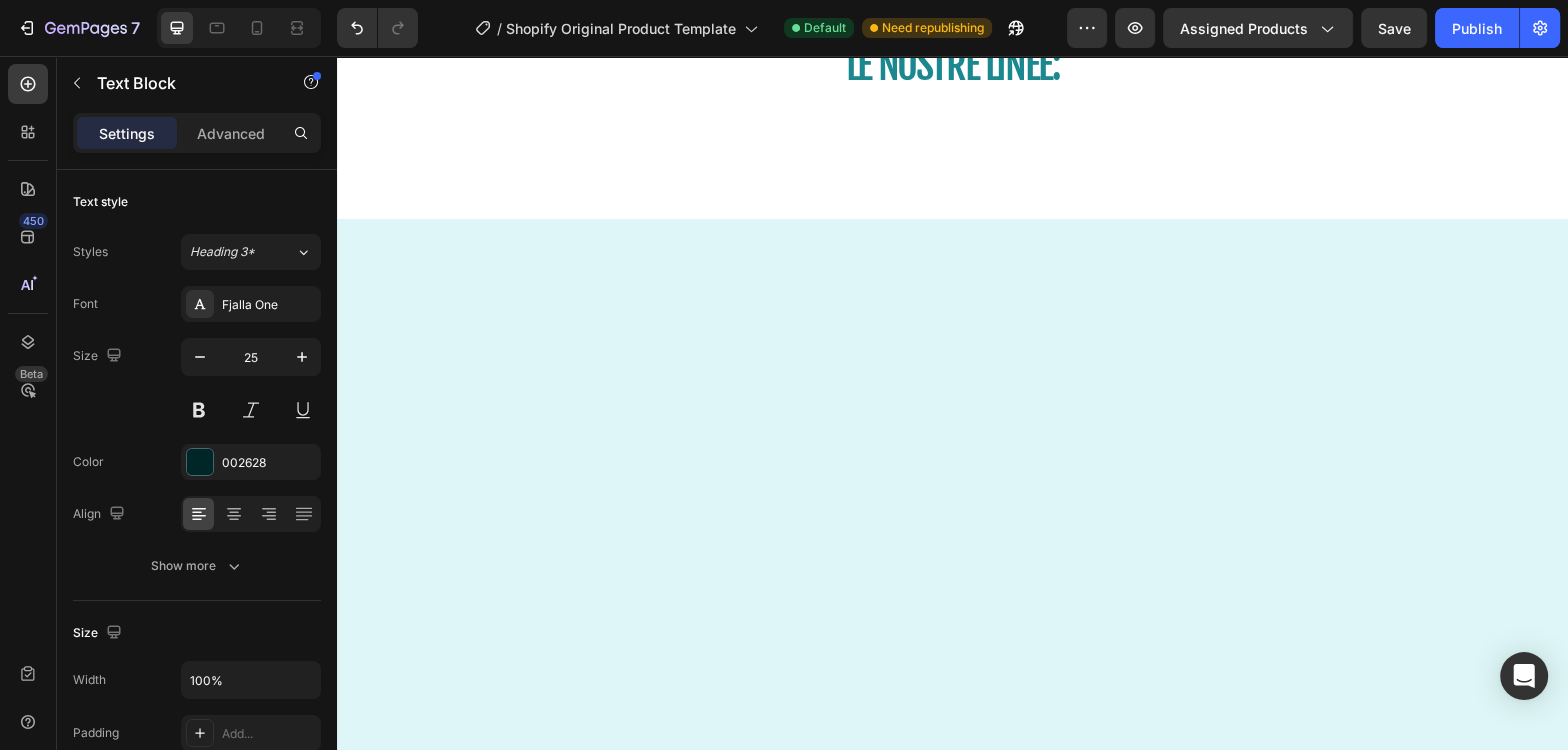 click on "Per tutti, escluso nessuno" at bounding box center [1220, -506] 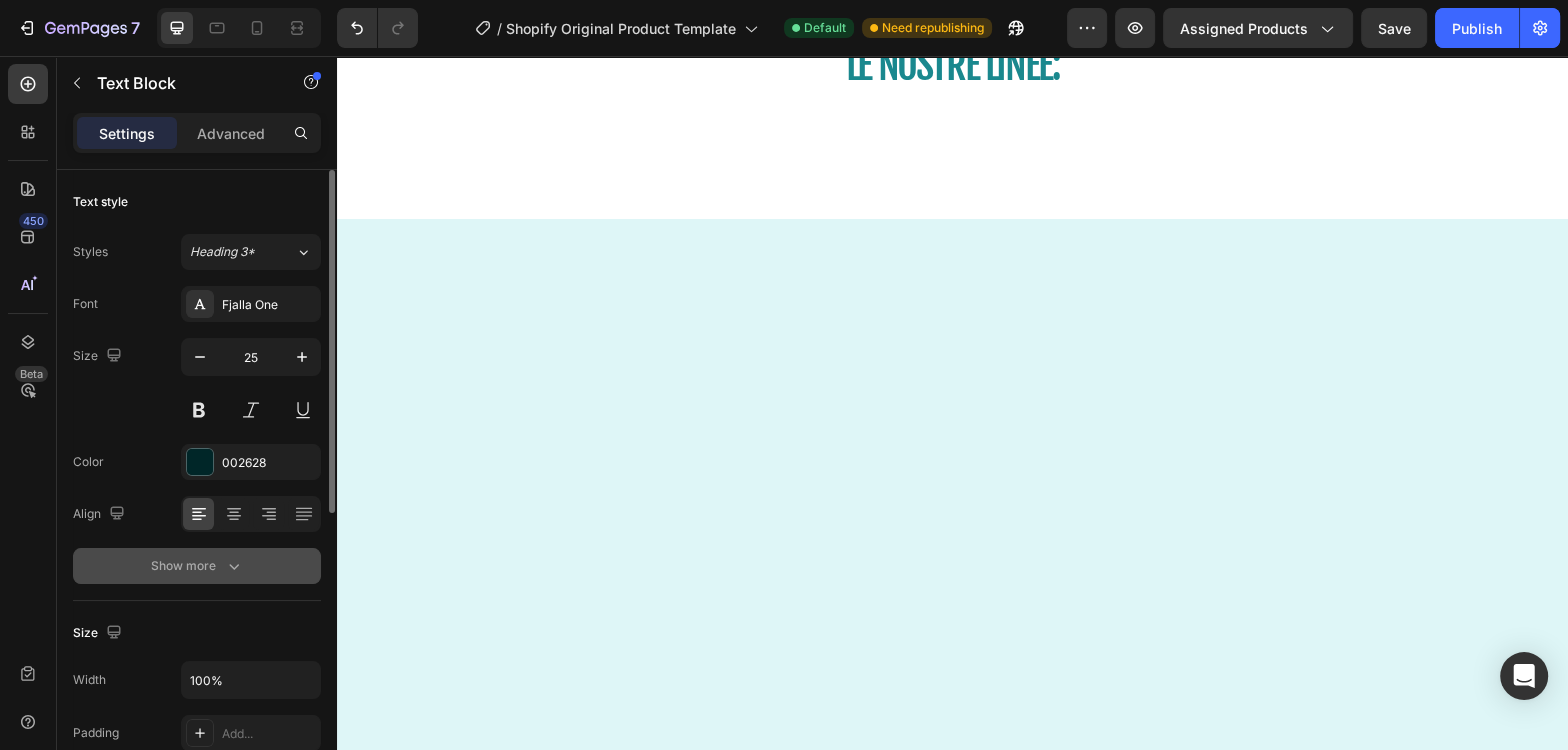 click 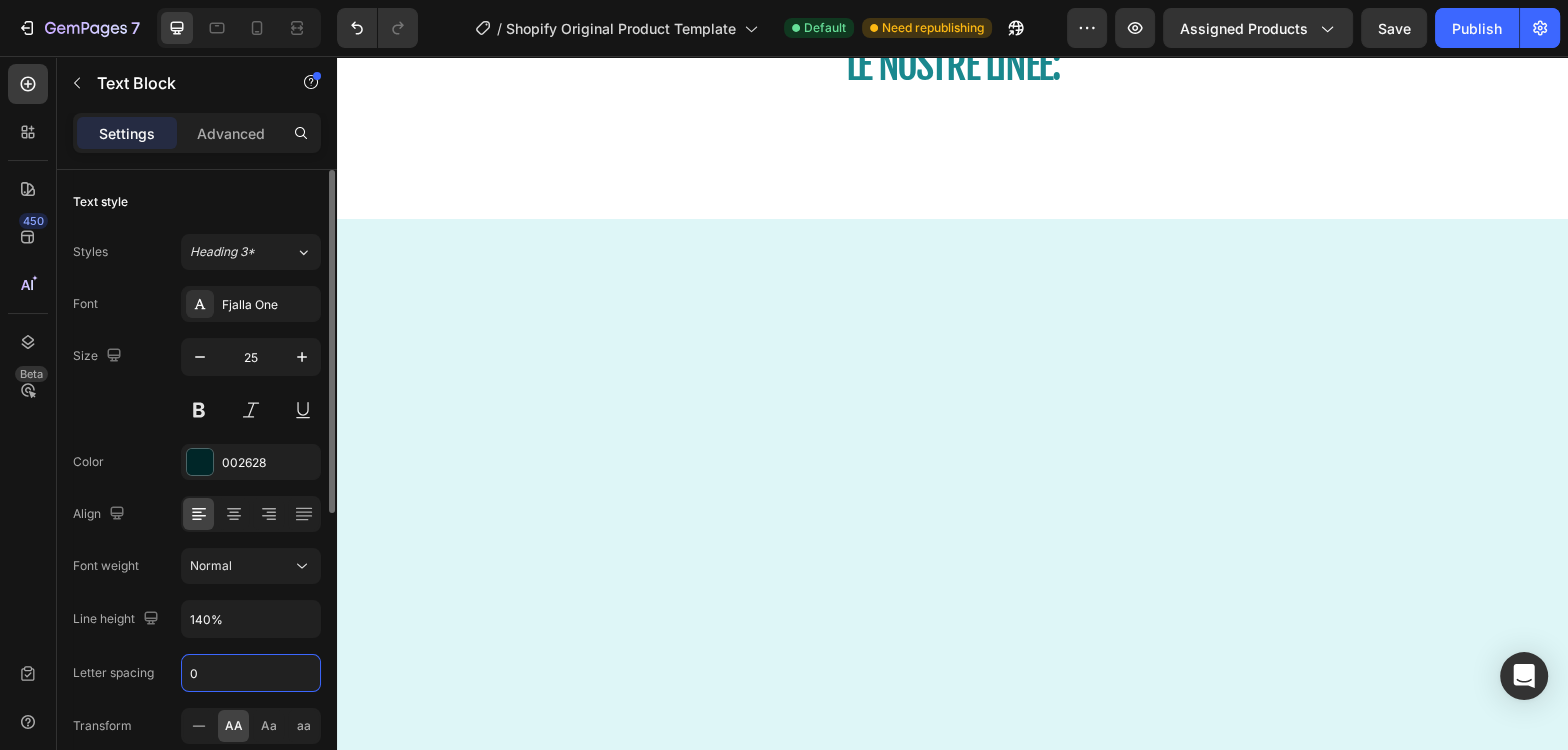 click on "0" at bounding box center [251, 673] 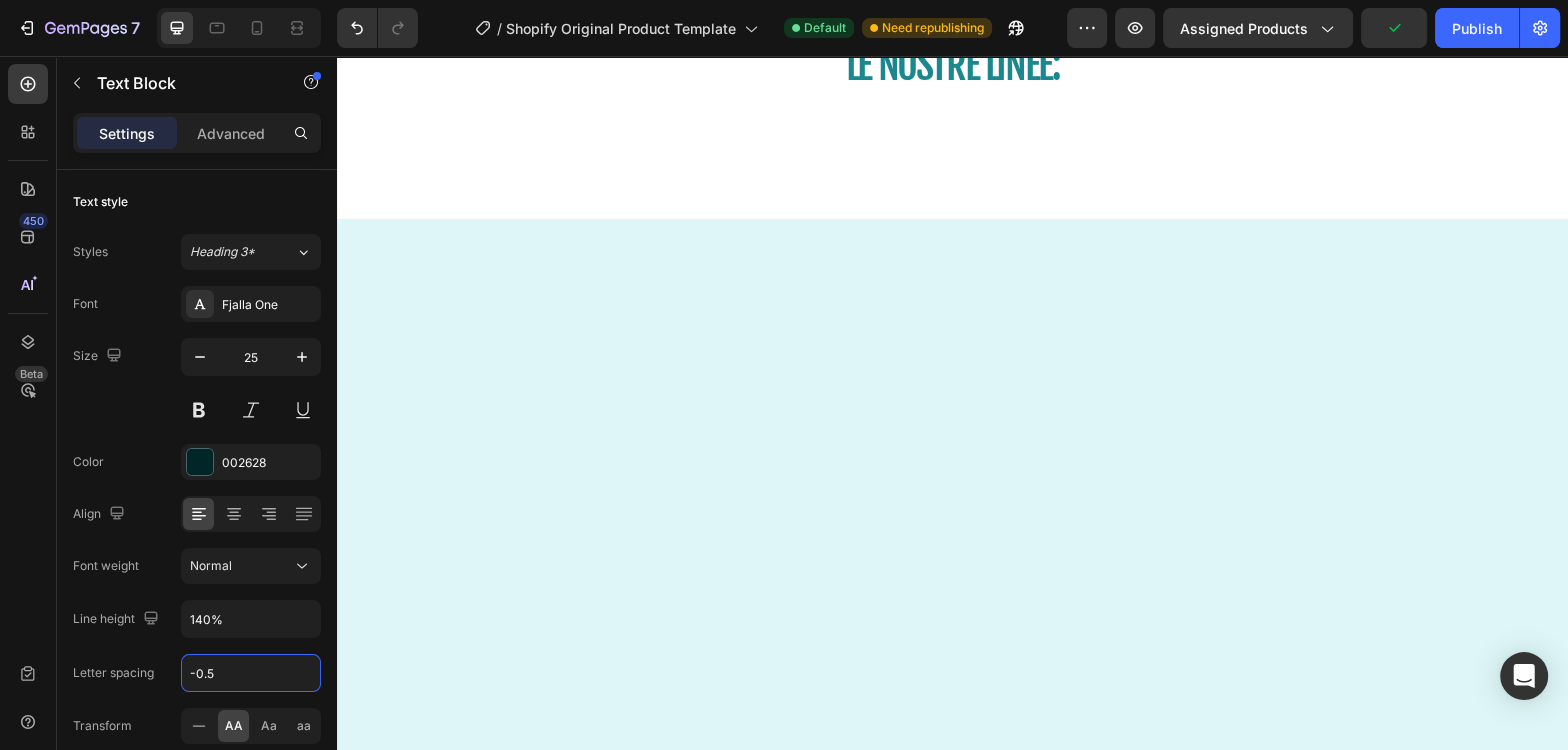 click on "Gusto per tutti i palati" at bounding box center [1220, -609] 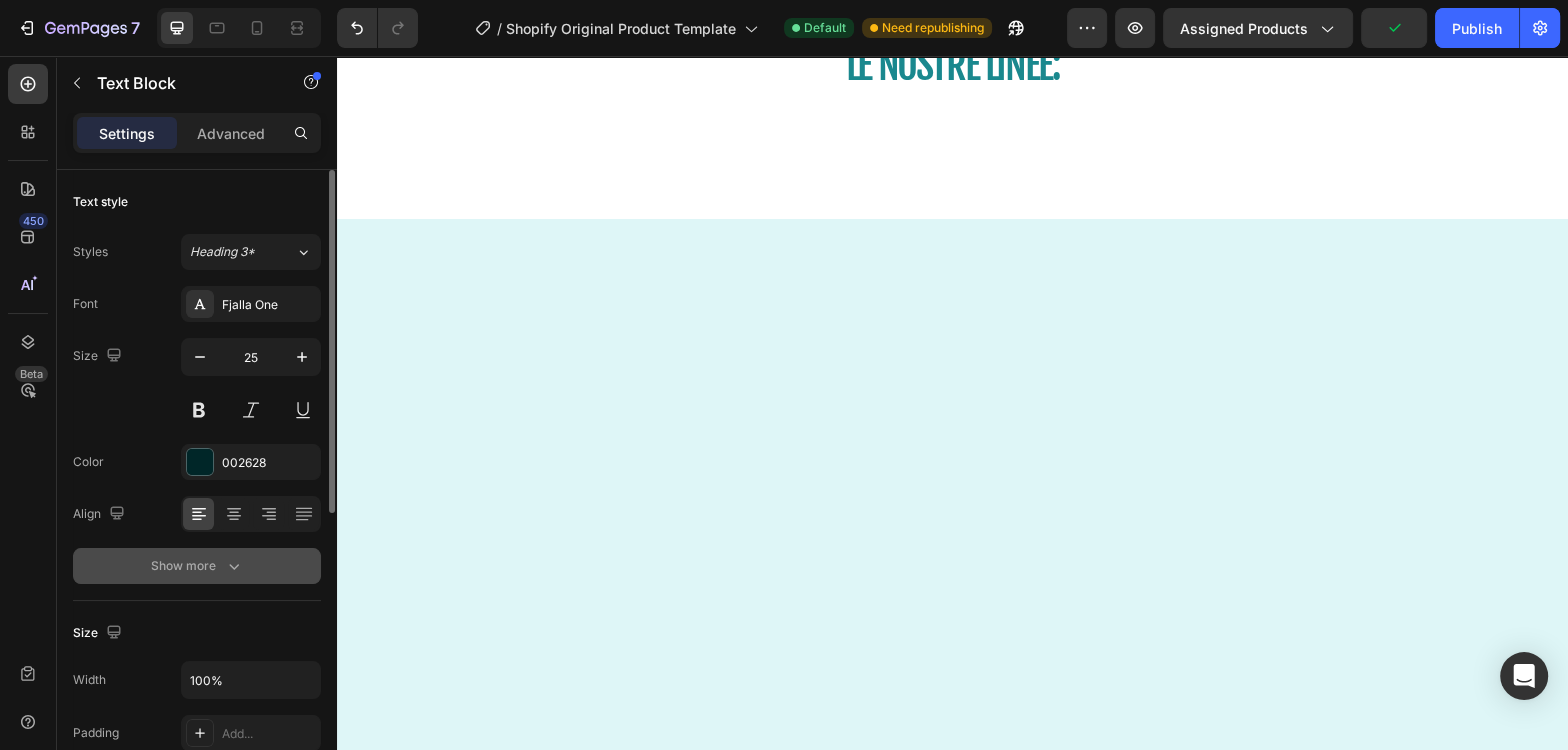 click 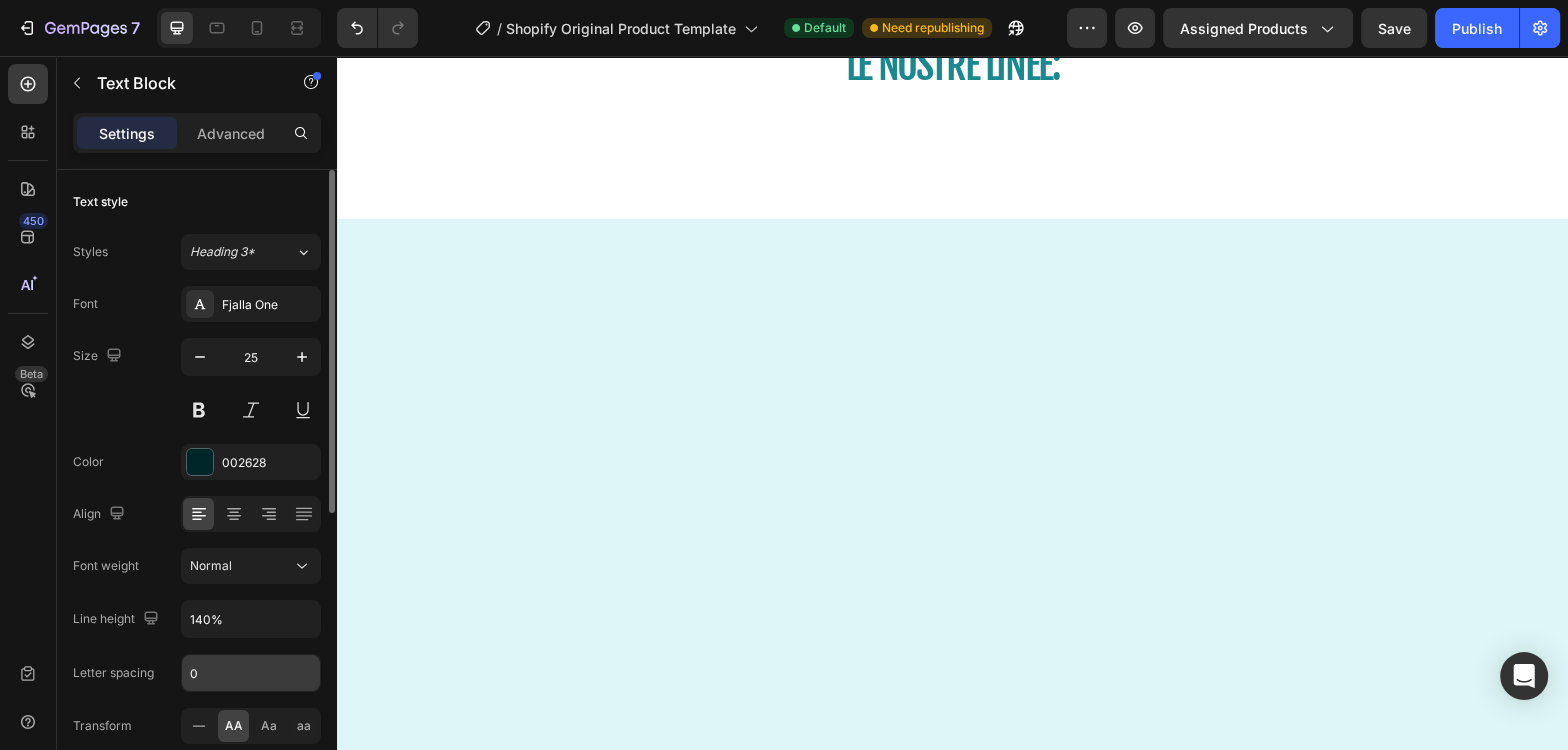 click on "0" at bounding box center (251, 673) 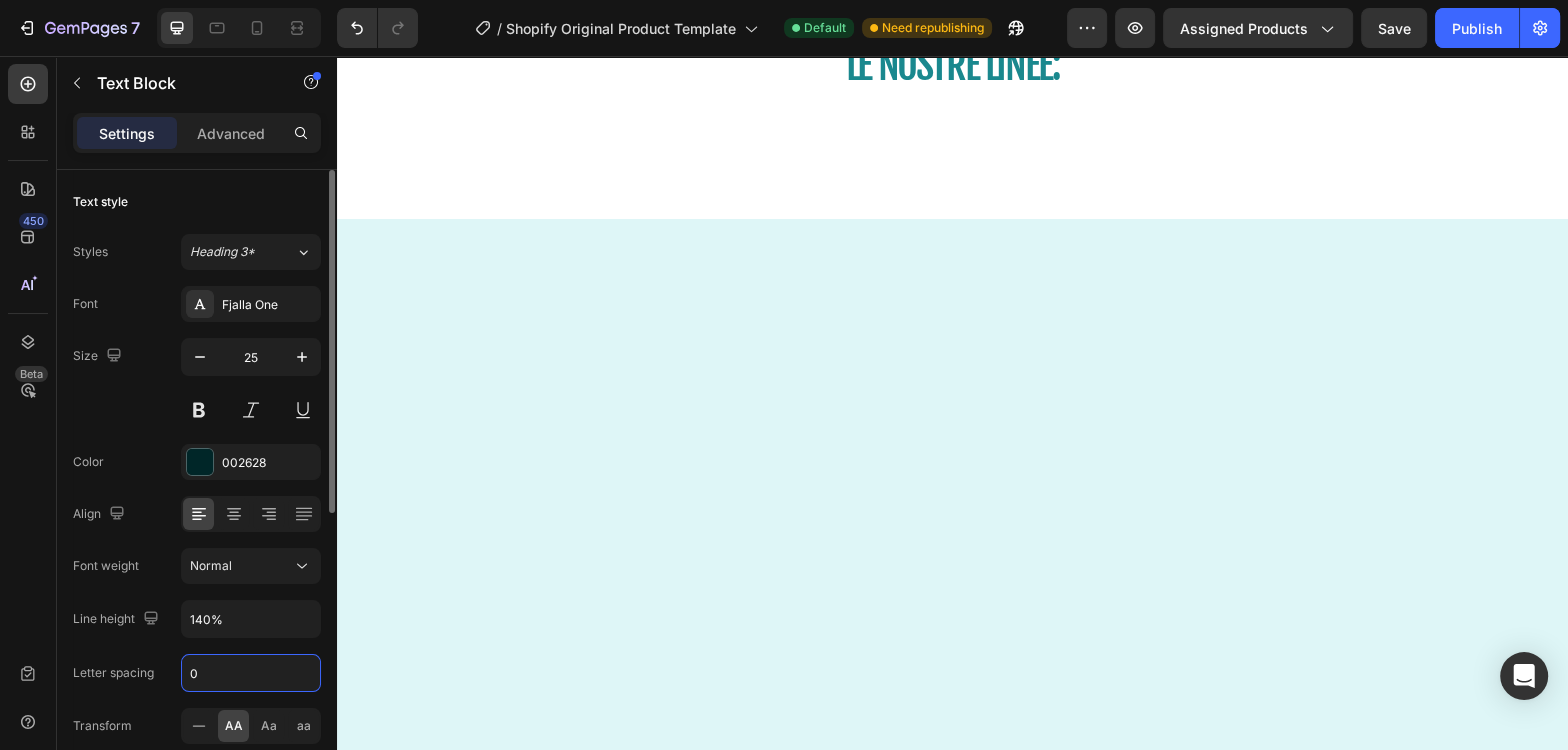 click on "0" at bounding box center (251, 673) 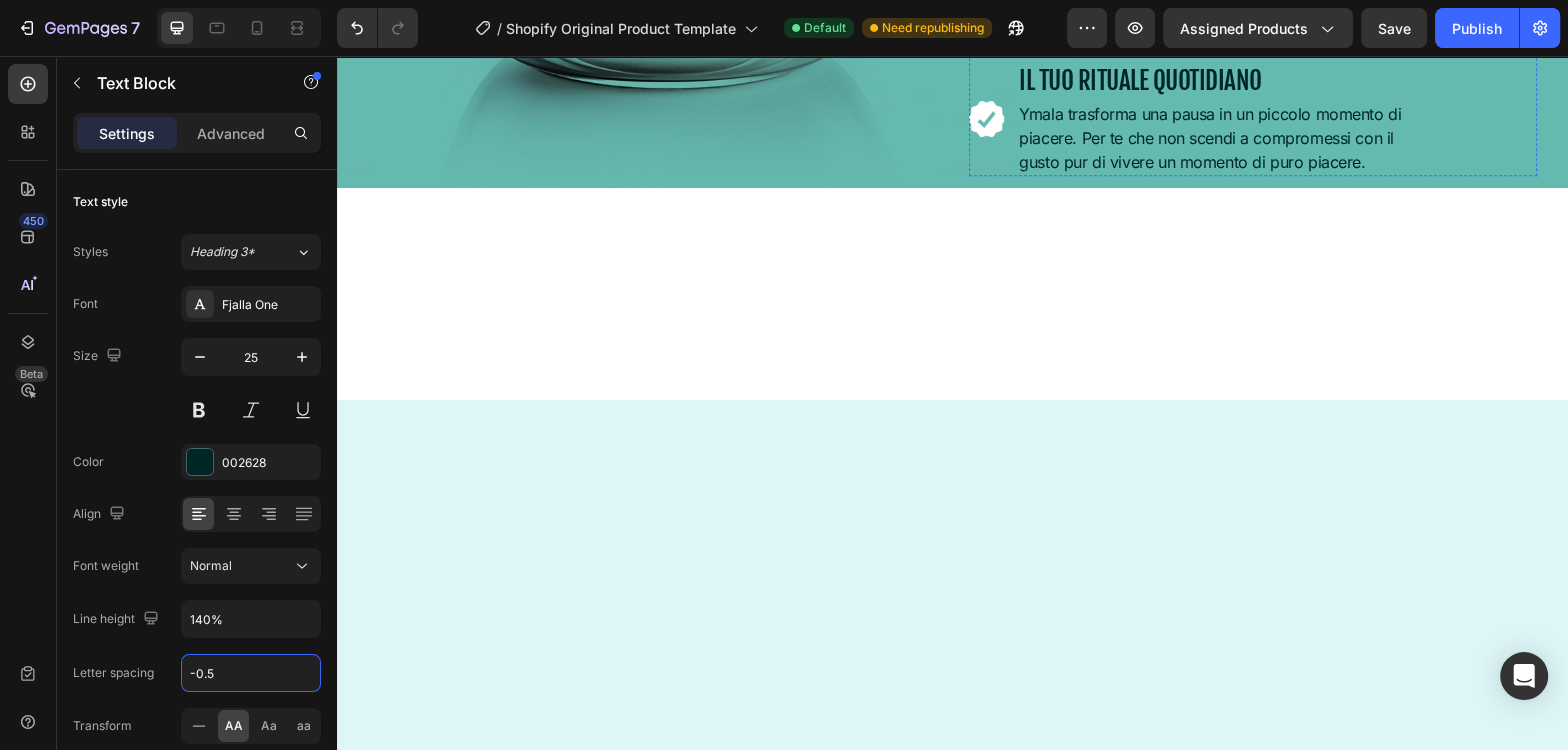 scroll, scrollTop: 970, scrollLeft: 0, axis: vertical 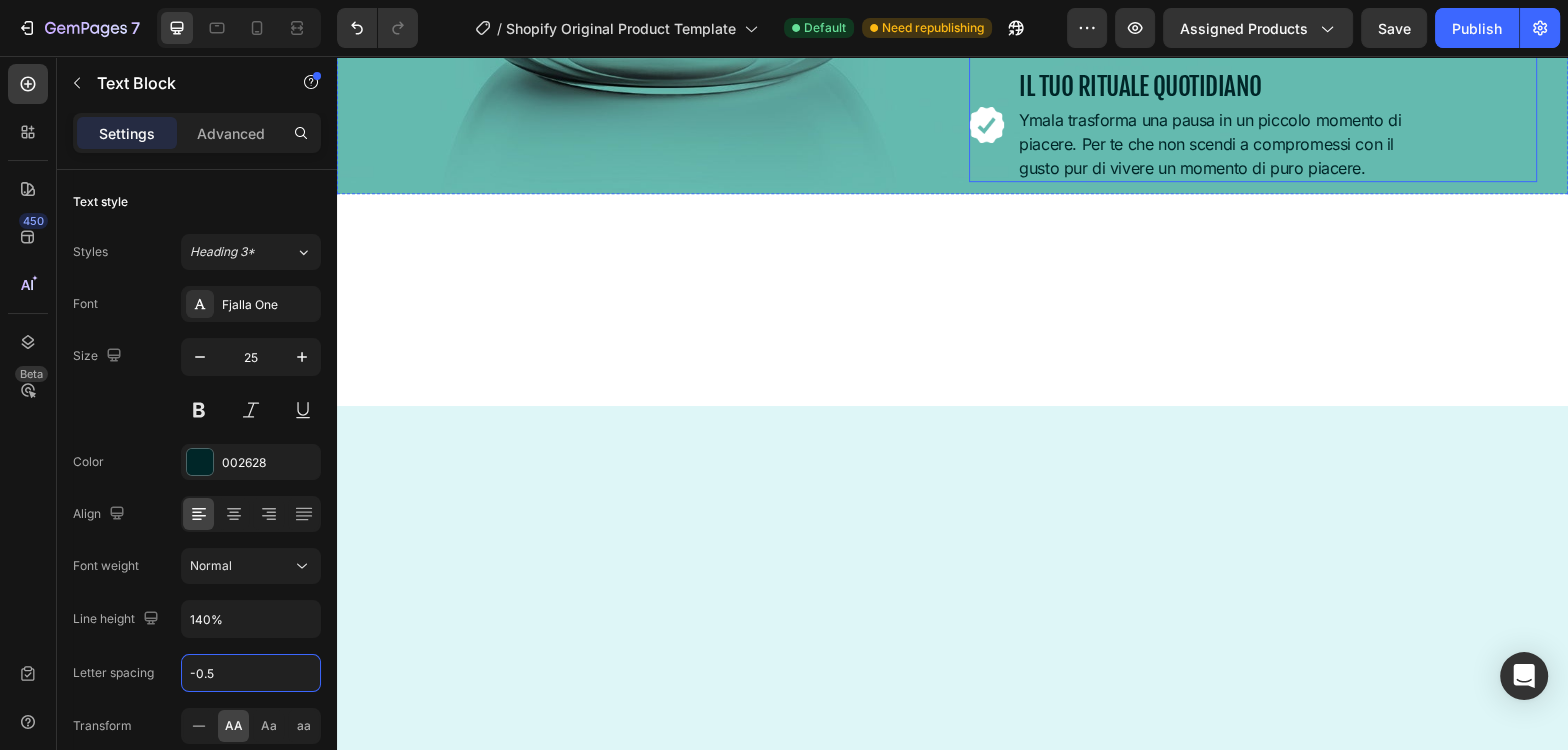 click at bounding box center (987, -395) 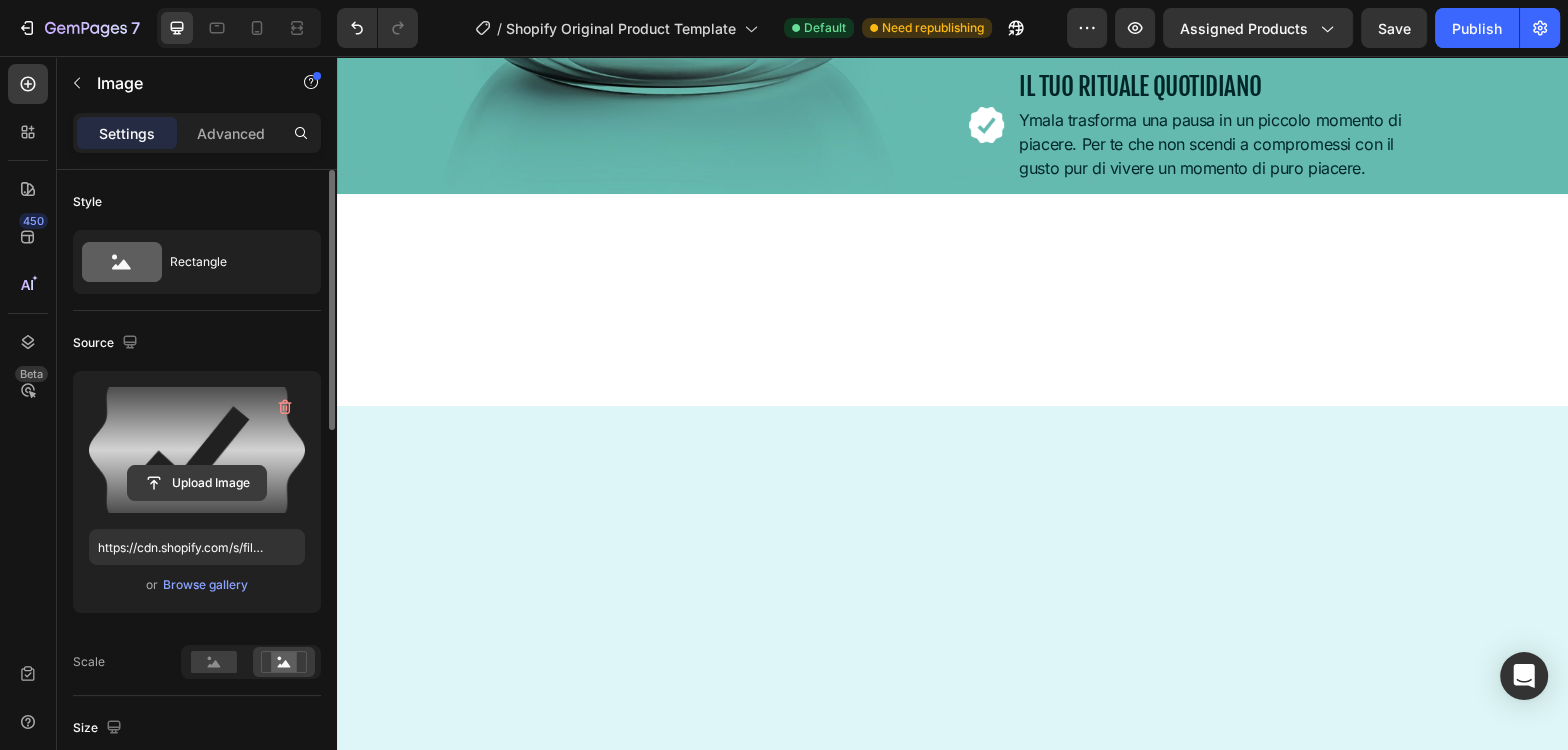 click 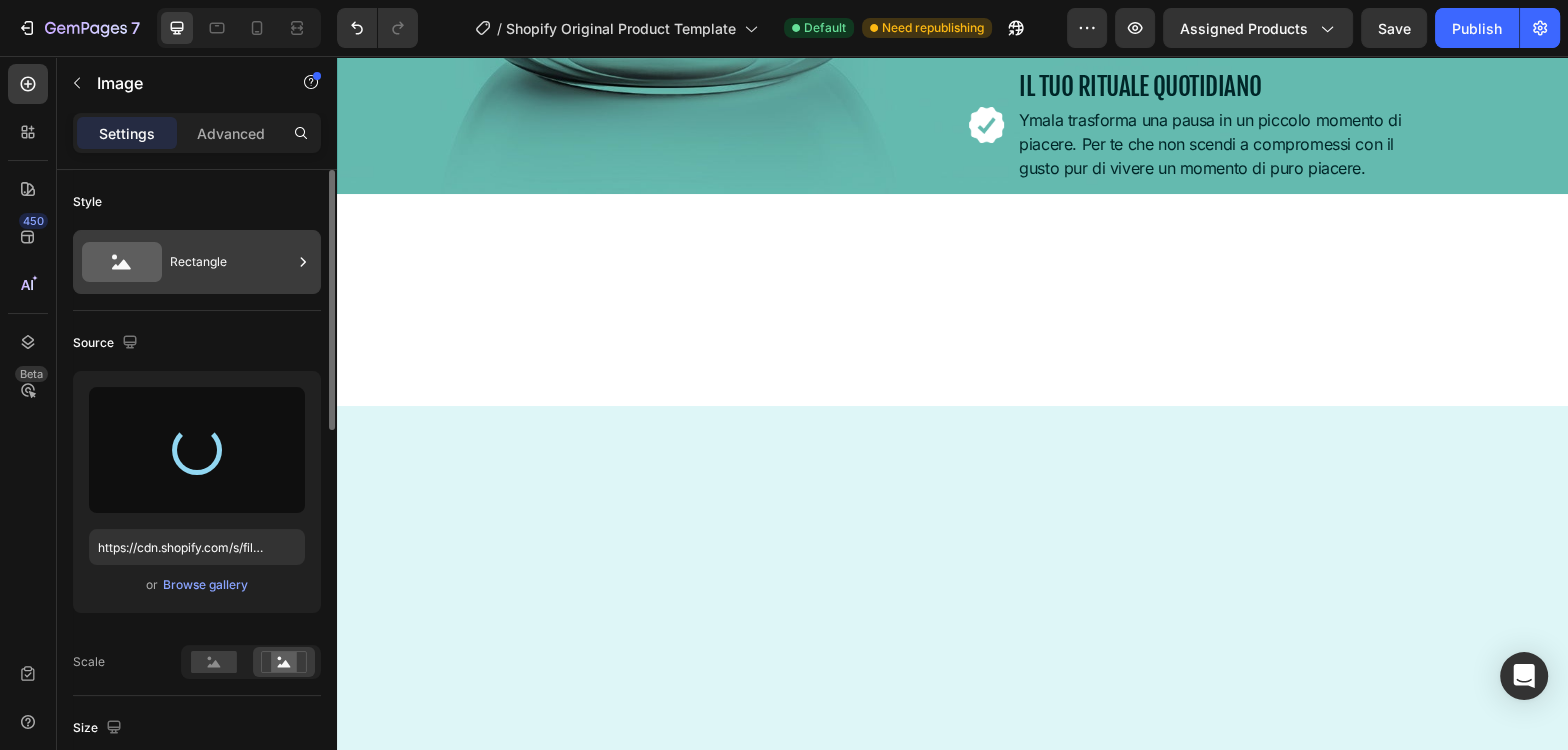 type on "https://cdn.shopify.com/s/files/1/0698/6573/4201/files/gempages_577543793486594787-d8f94616-c8fe-449e-a15b-1c206fb174ba.png" 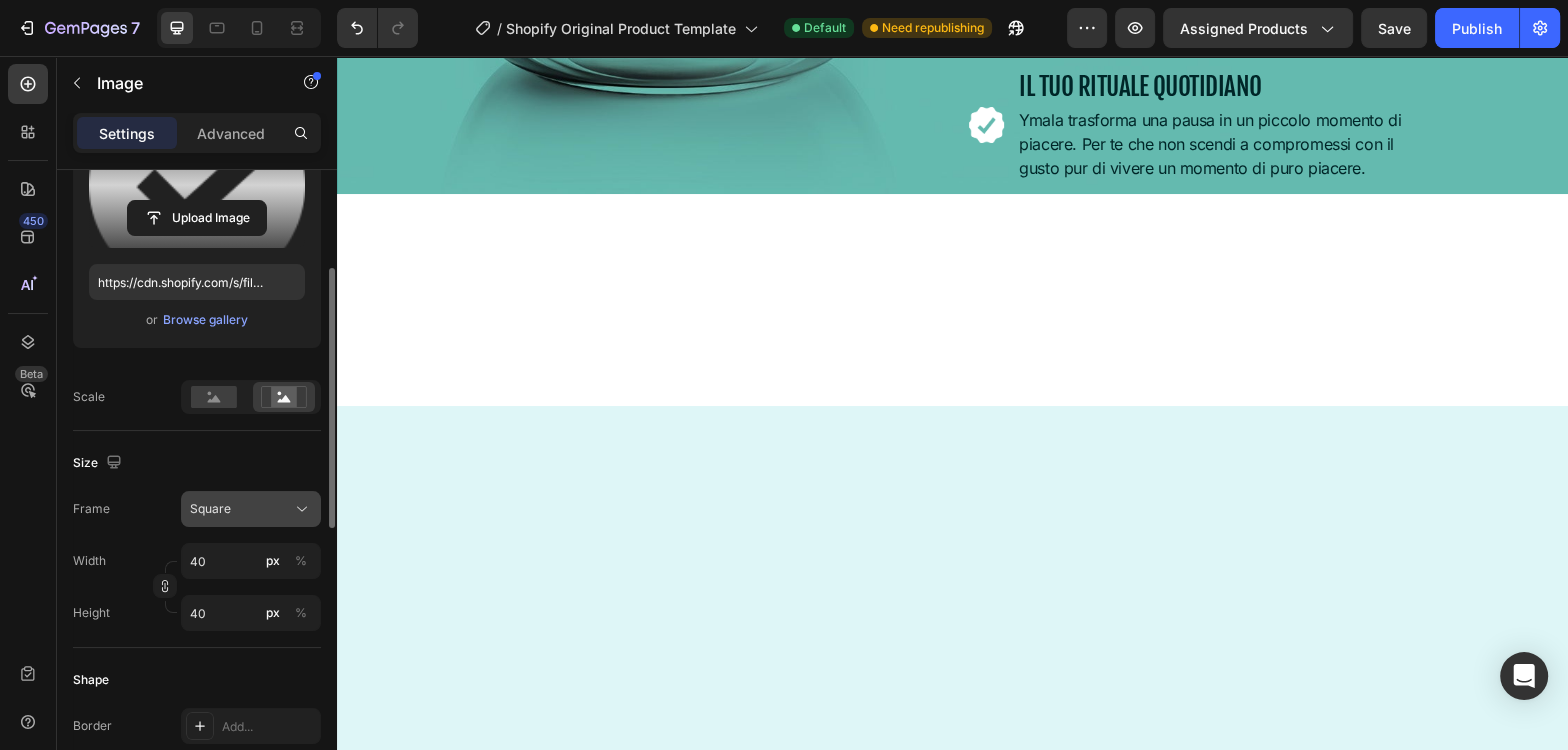 scroll, scrollTop: 267, scrollLeft: 0, axis: vertical 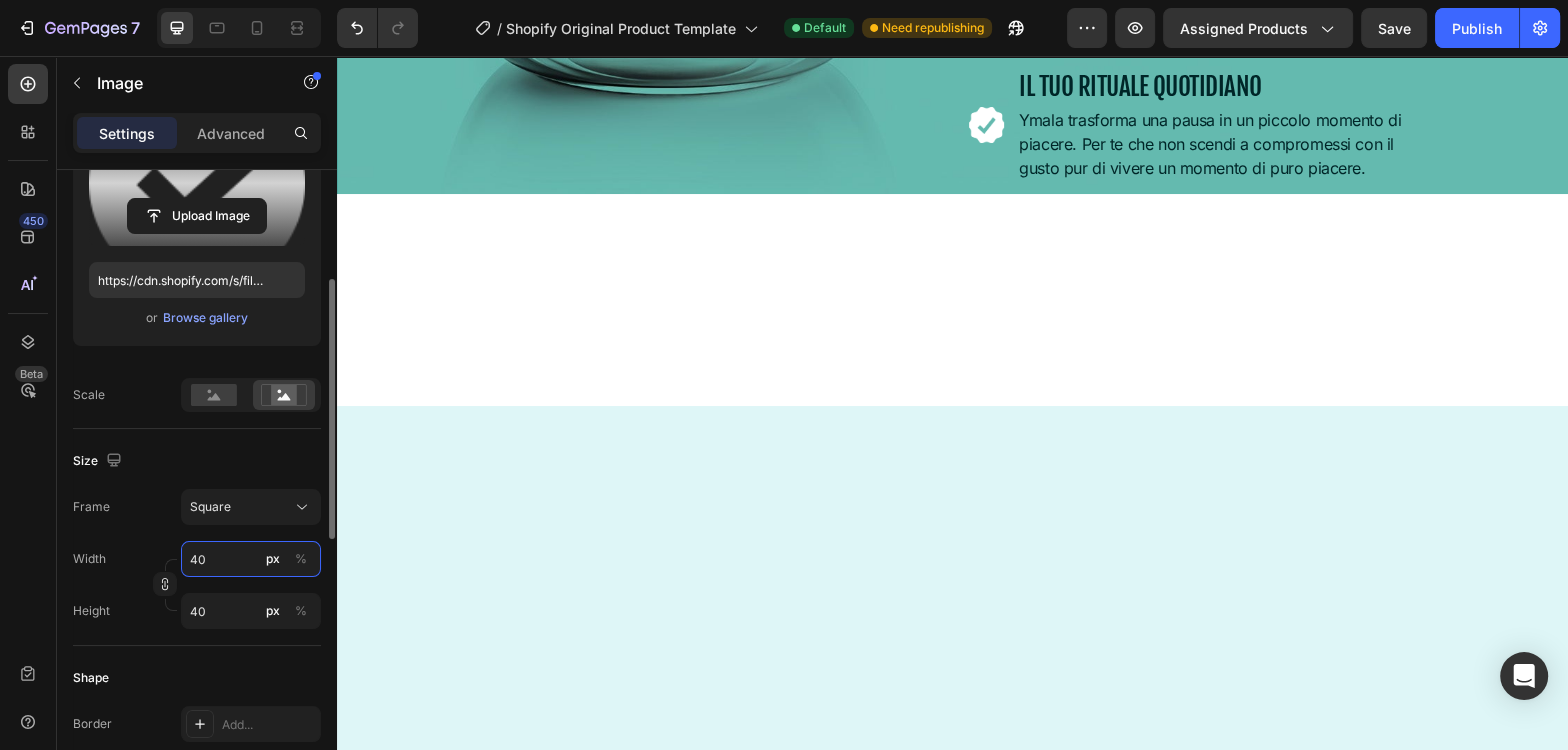 drag, startPoint x: 221, startPoint y: 561, endPoint x: 190, endPoint y: 561, distance: 31 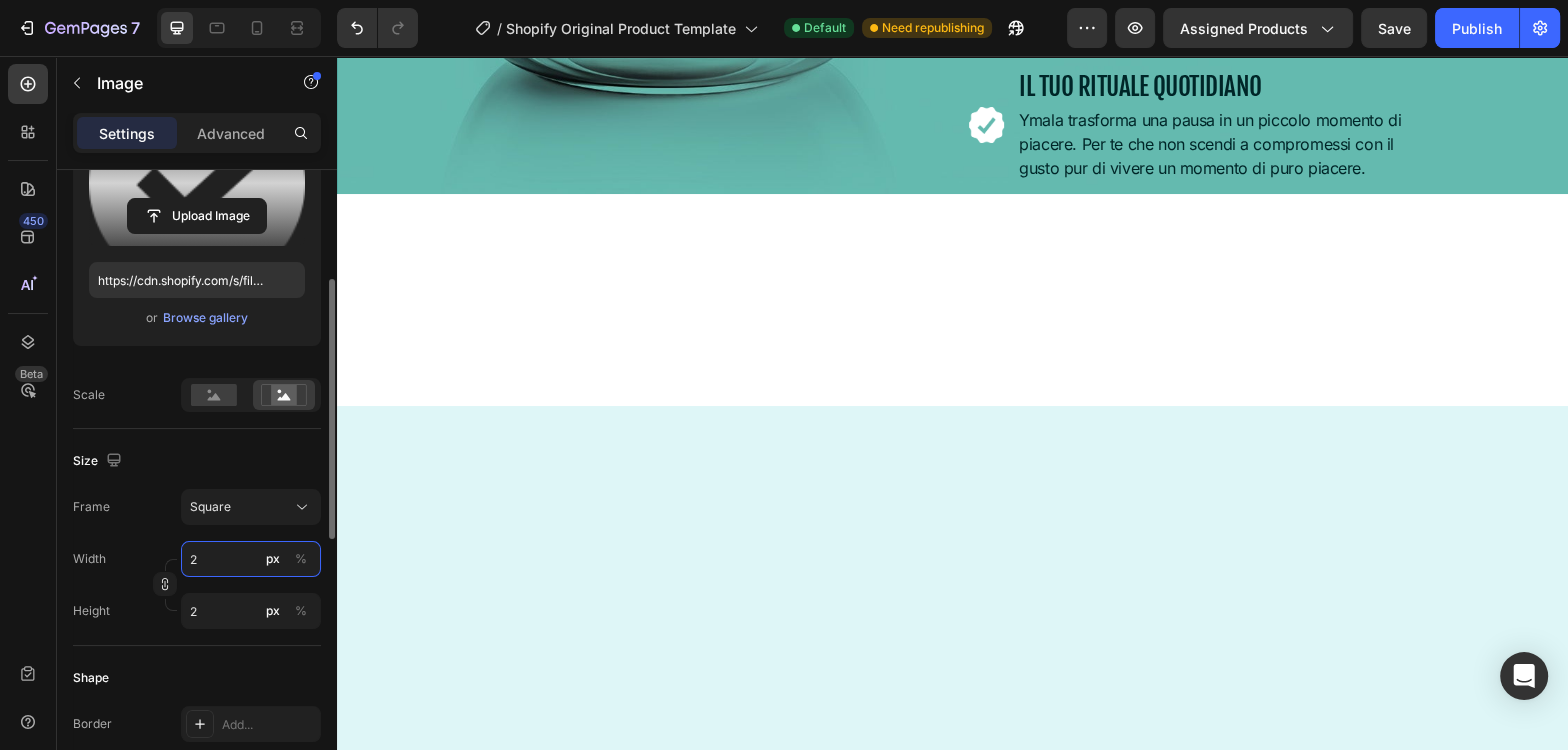 type on "22" 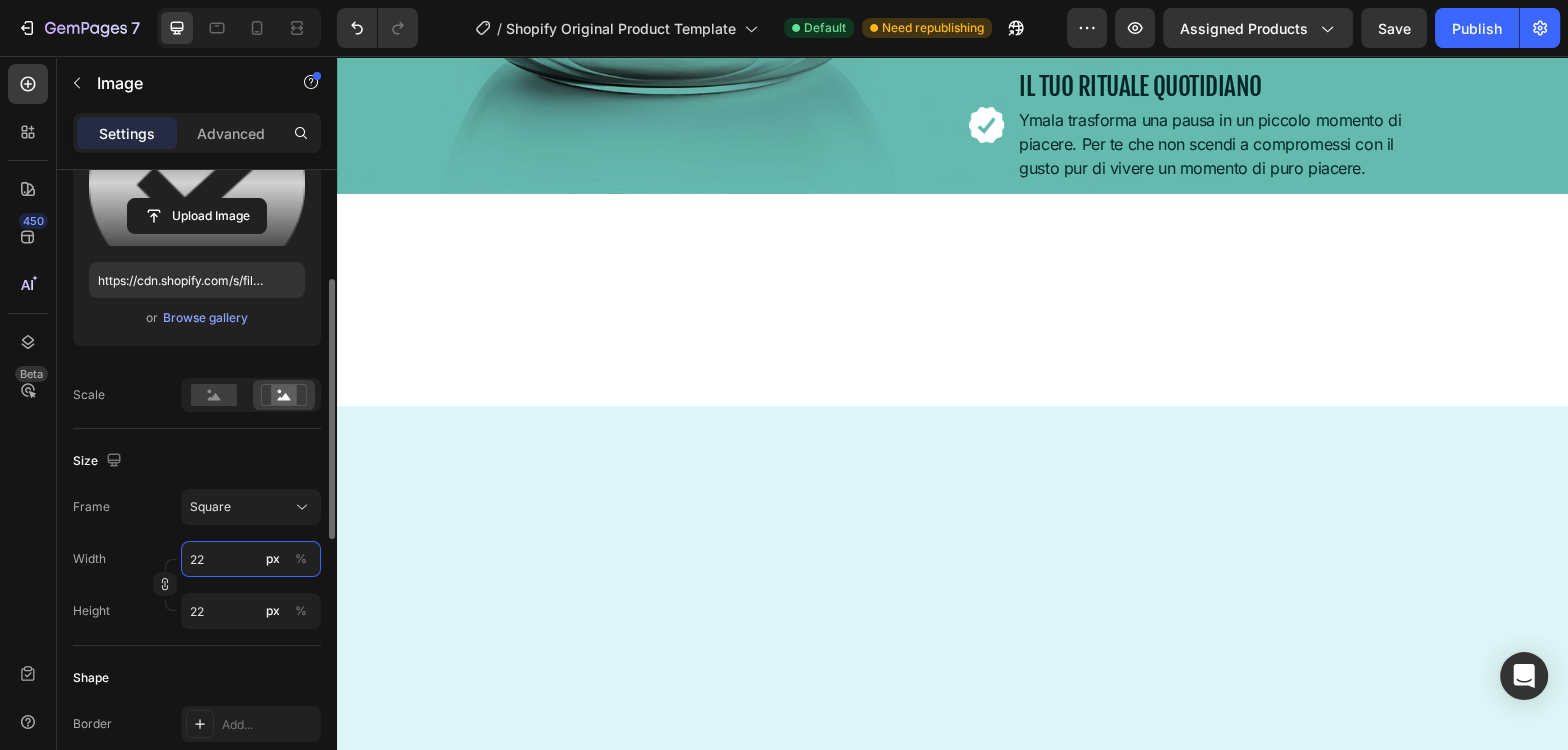 drag, startPoint x: 207, startPoint y: 555, endPoint x: 169, endPoint y: 555, distance: 38 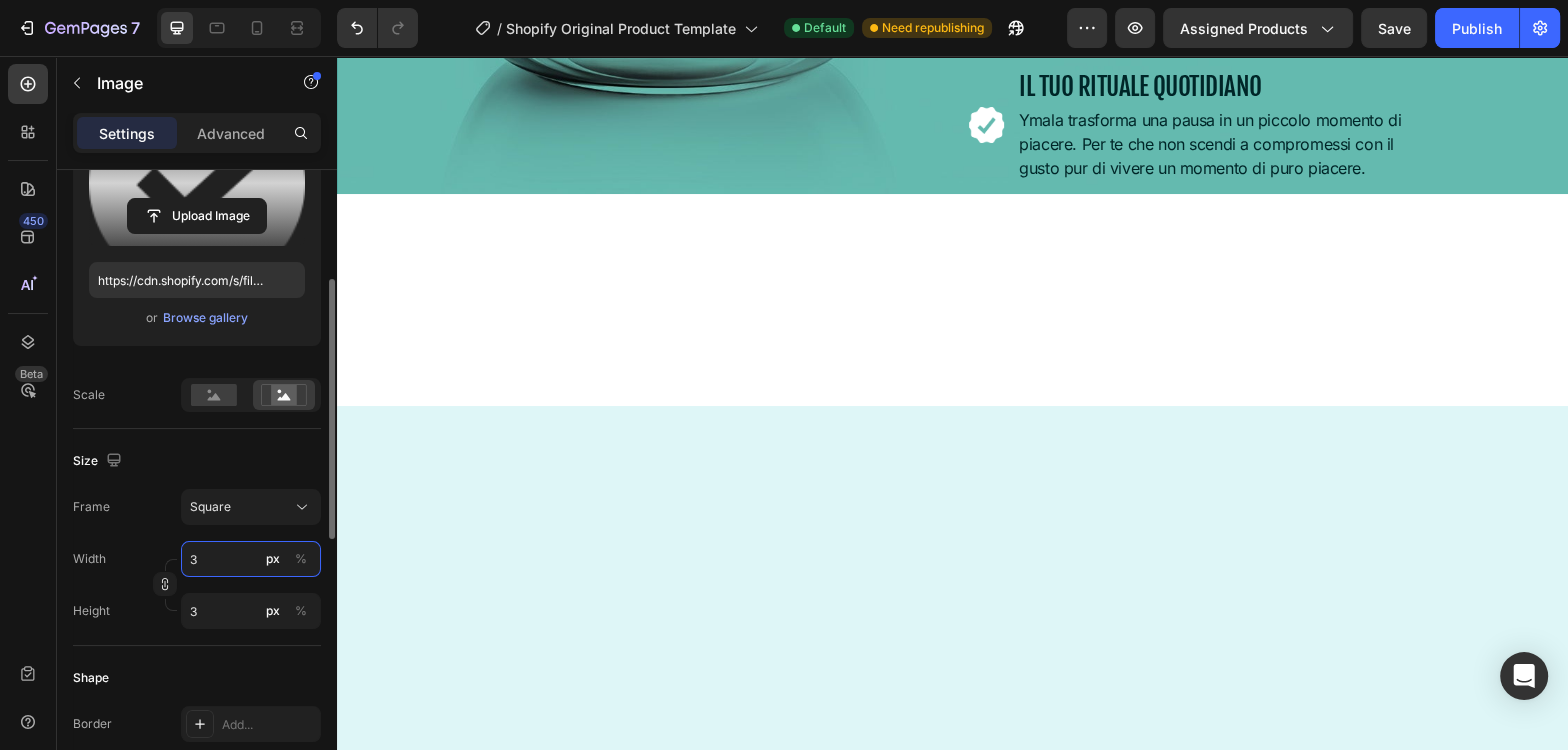 type on "33" 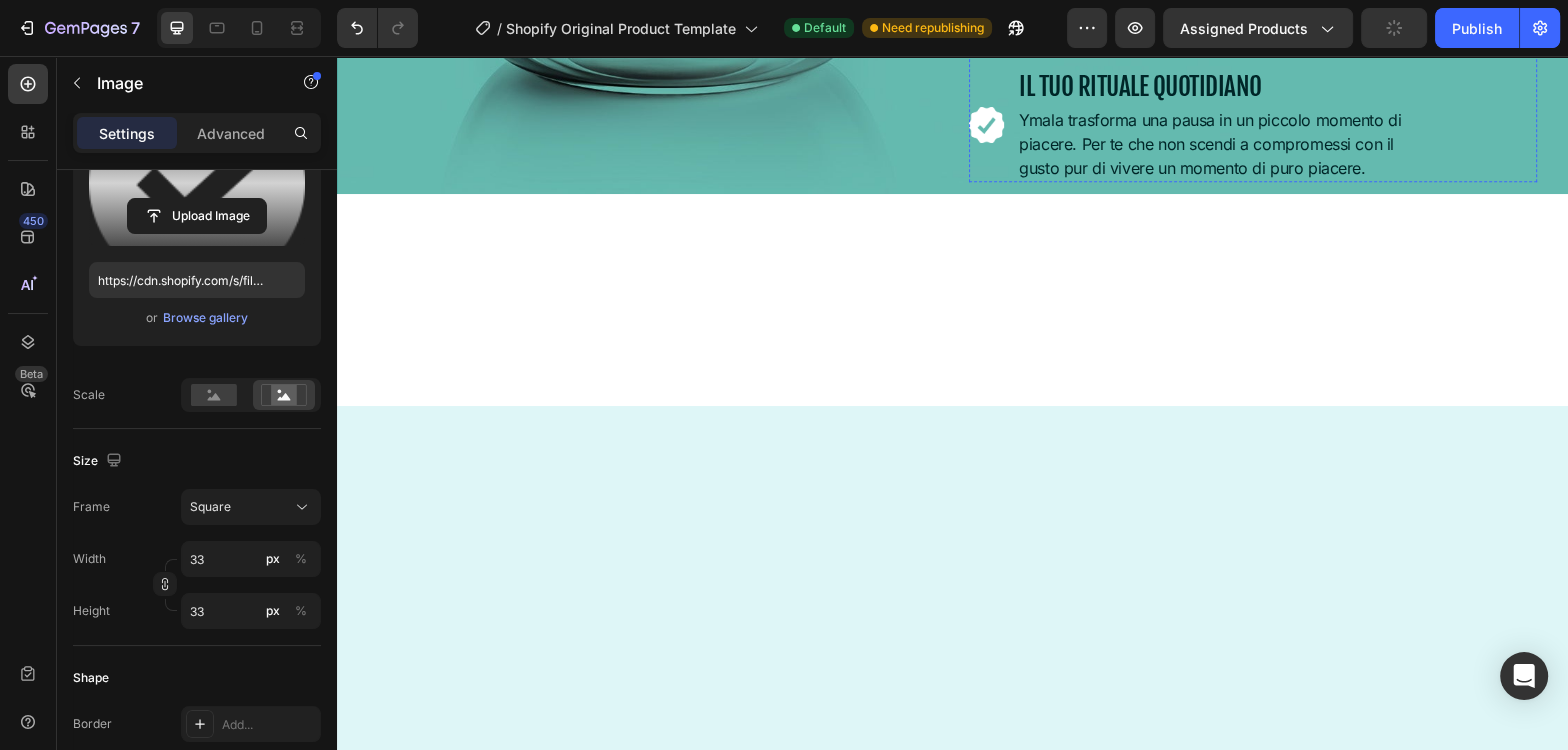 click at bounding box center [987, -292] 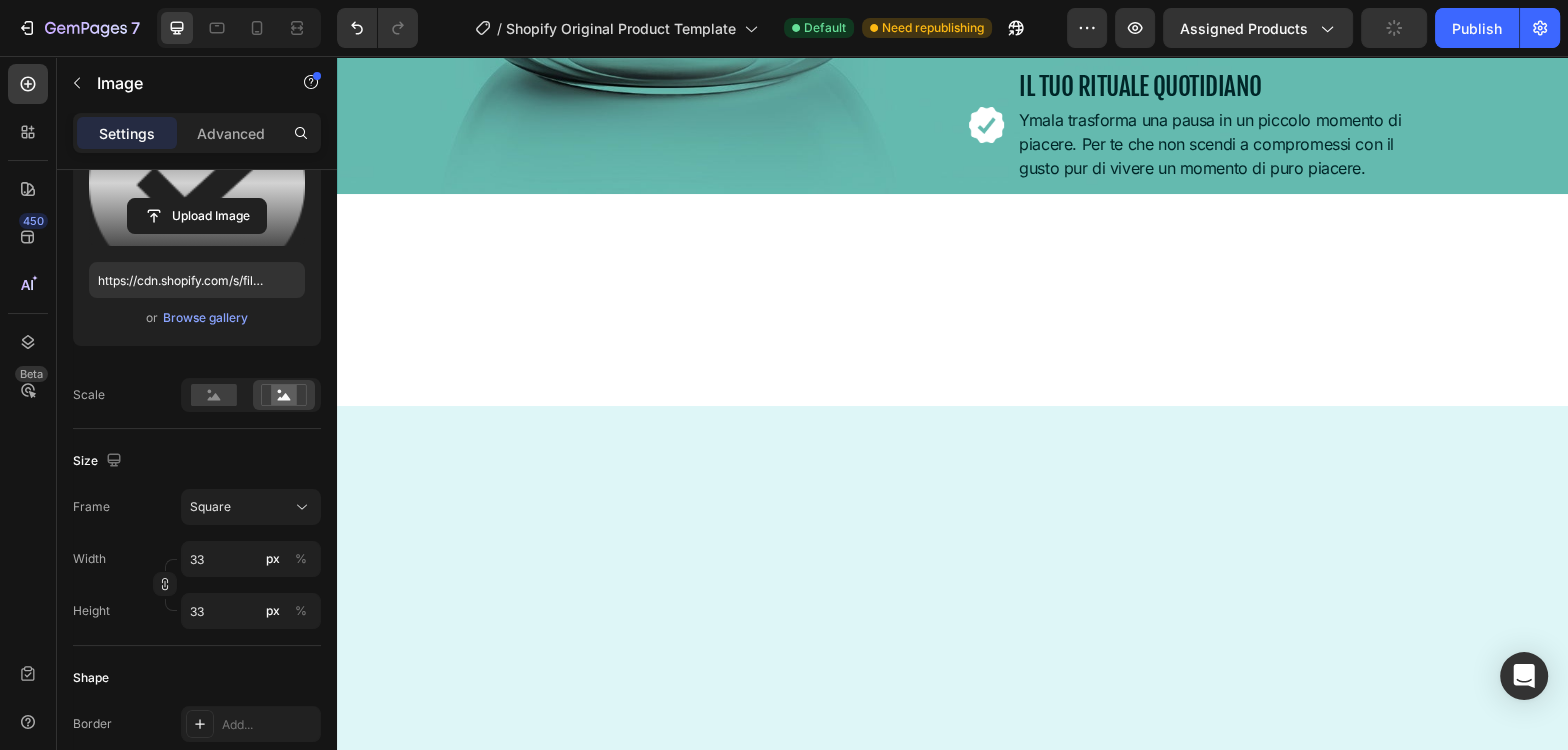 scroll, scrollTop: 267, scrollLeft: 0, axis: vertical 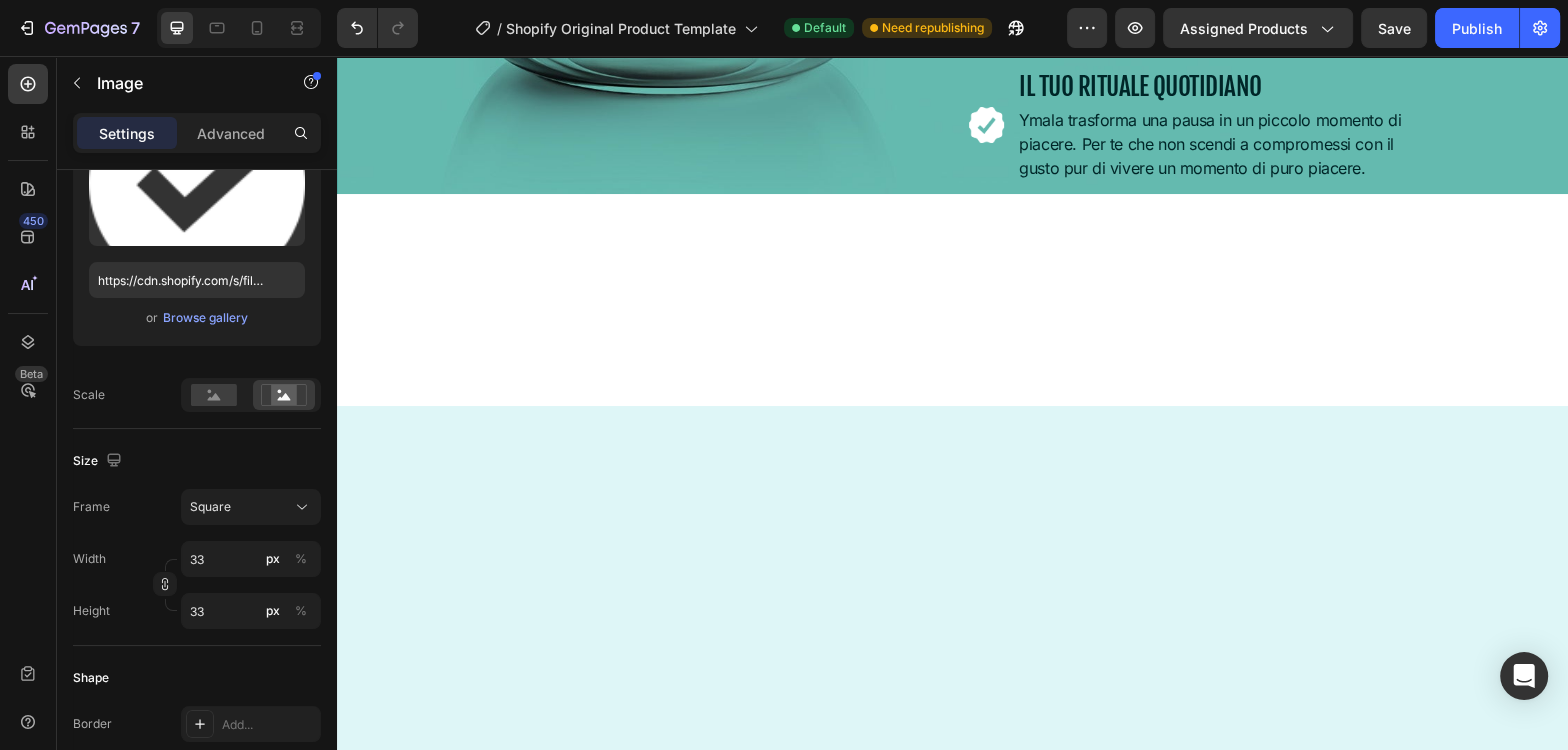 click at bounding box center [984, -395] 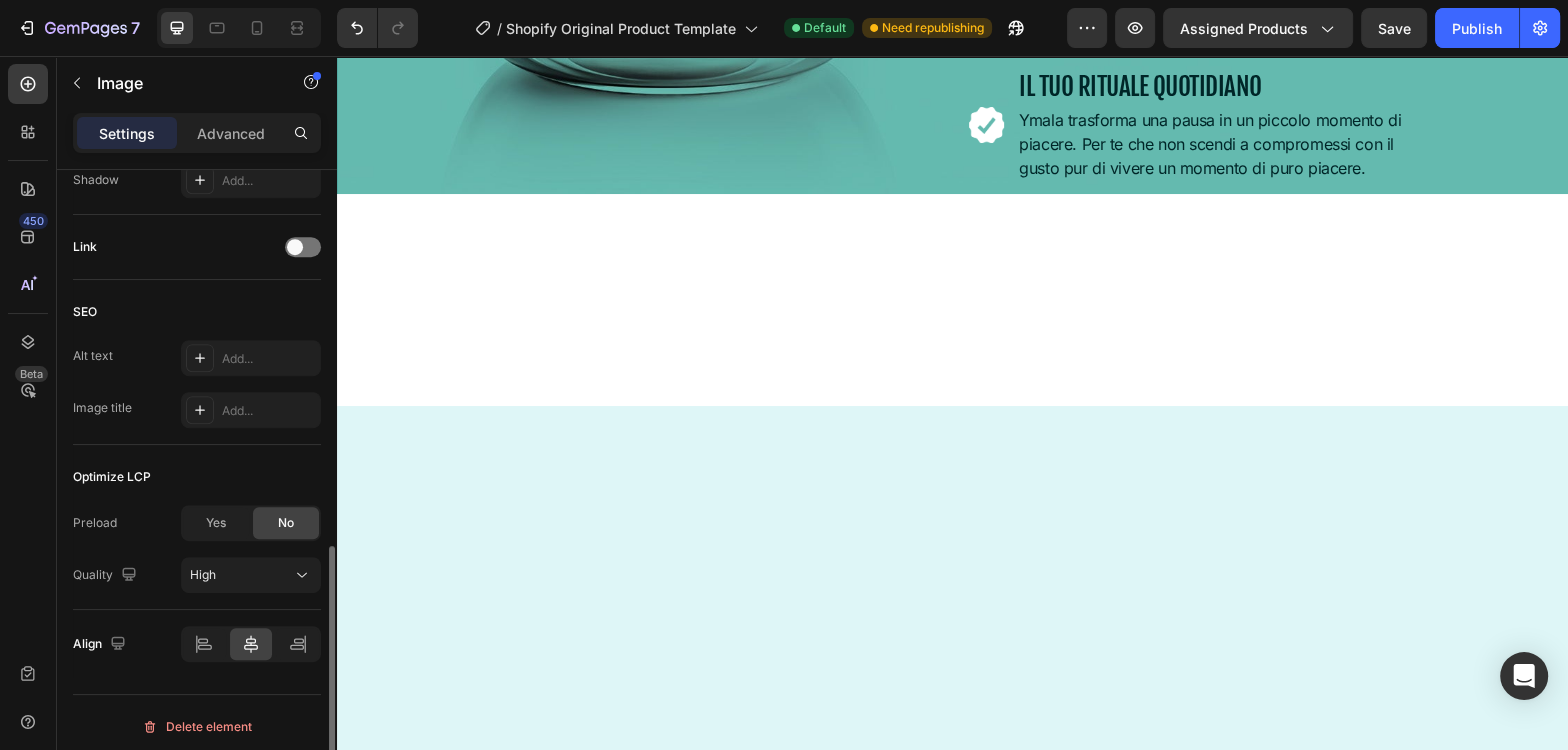 scroll, scrollTop: 919, scrollLeft: 0, axis: vertical 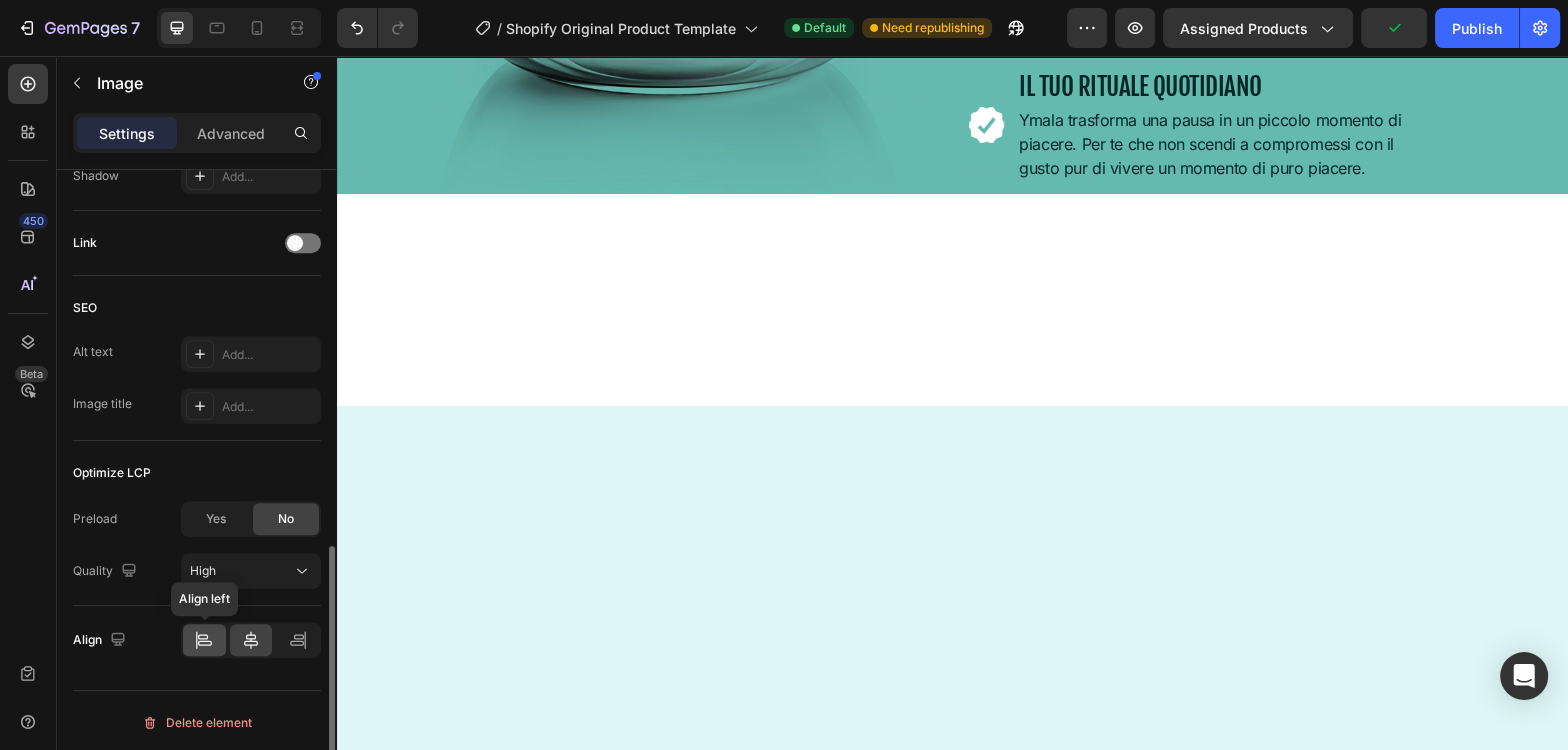 click 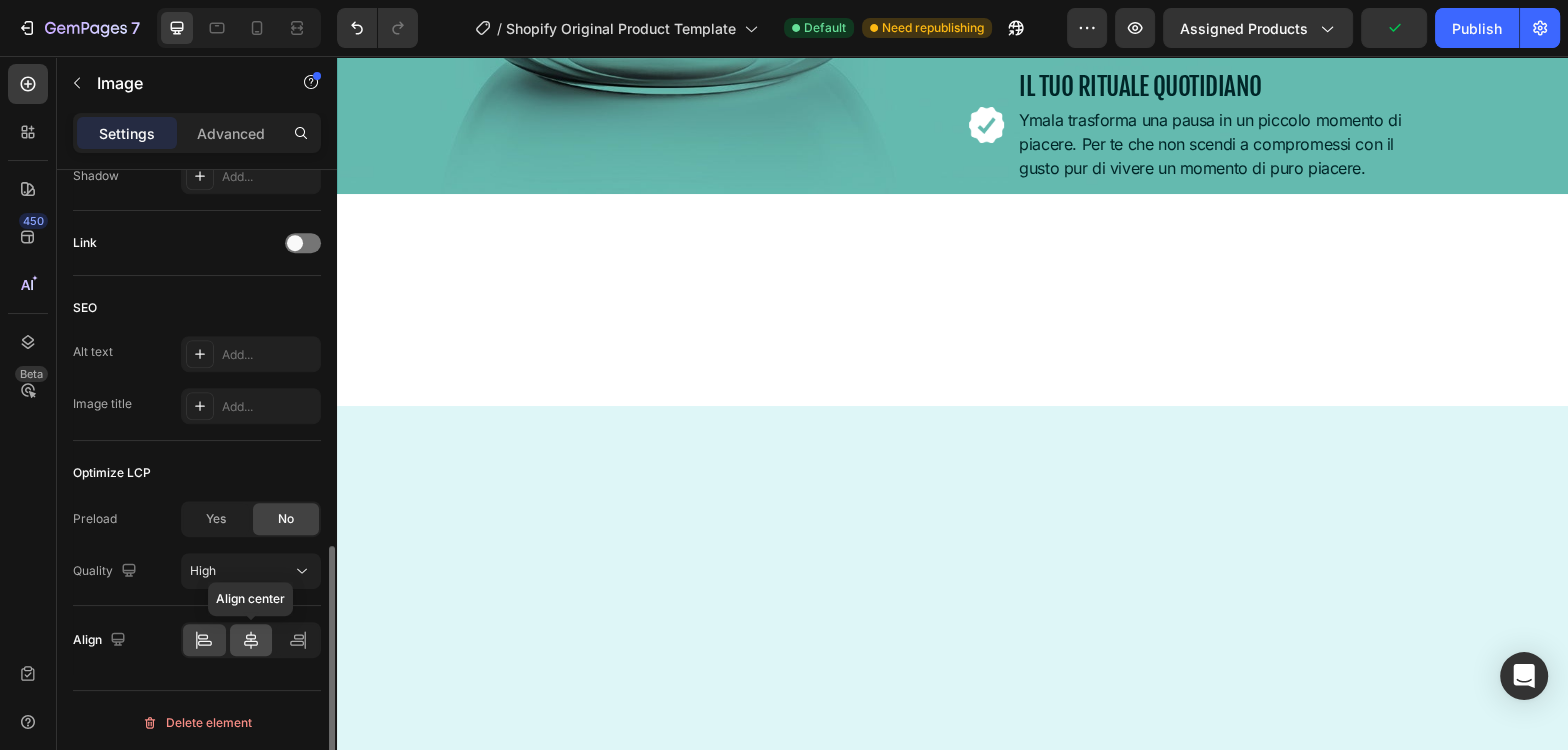 click 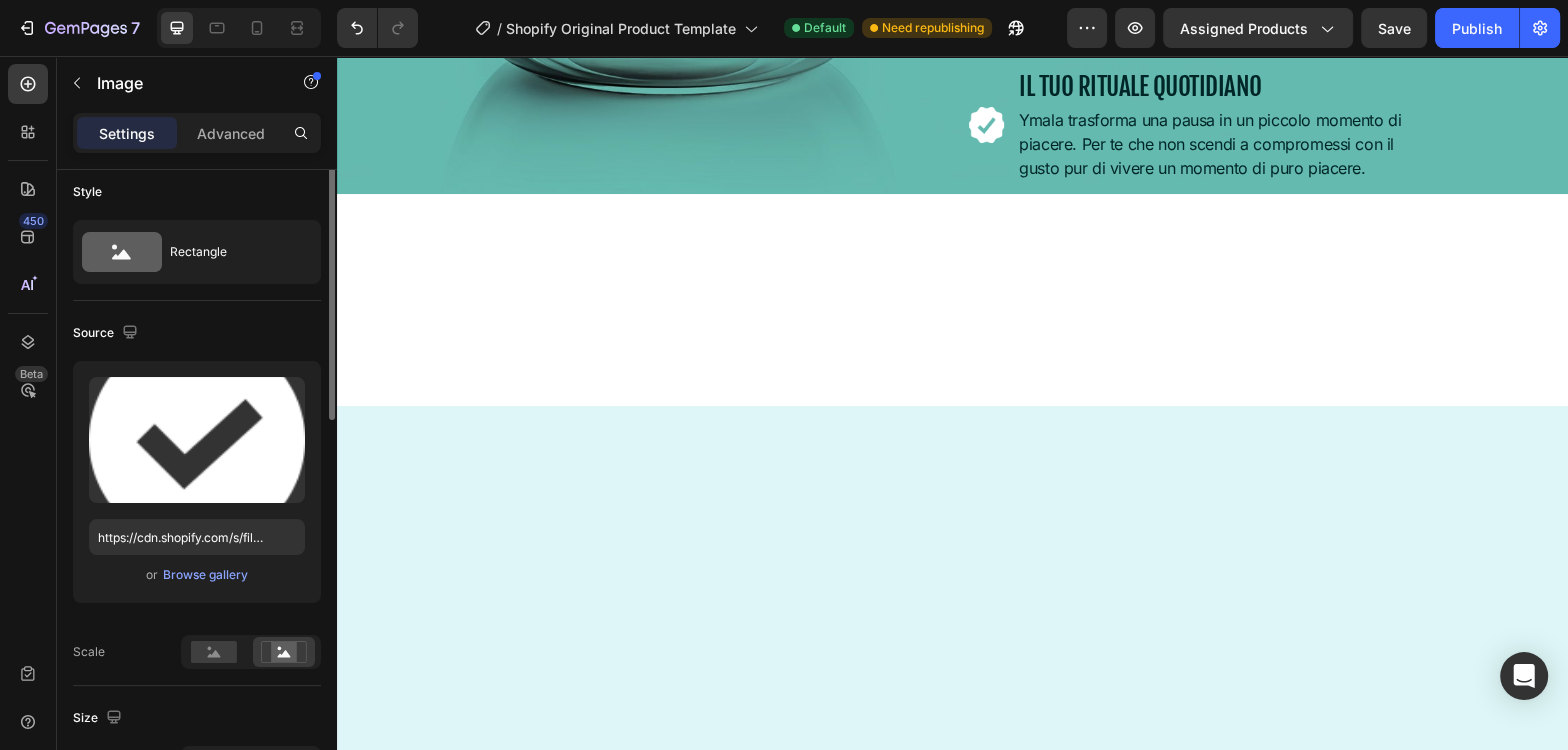 scroll, scrollTop: 0, scrollLeft: 0, axis: both 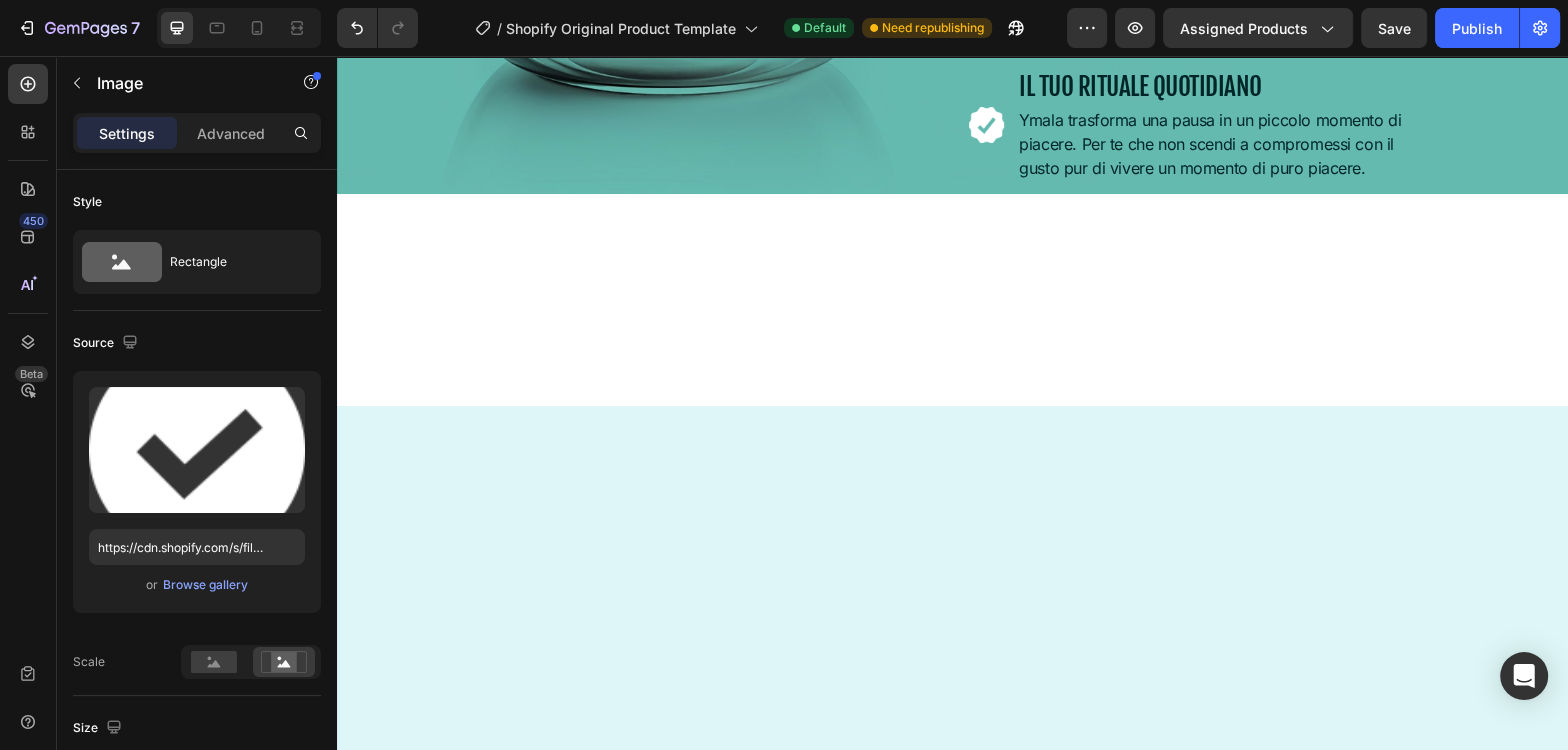 click at bounding box center [984, -395] 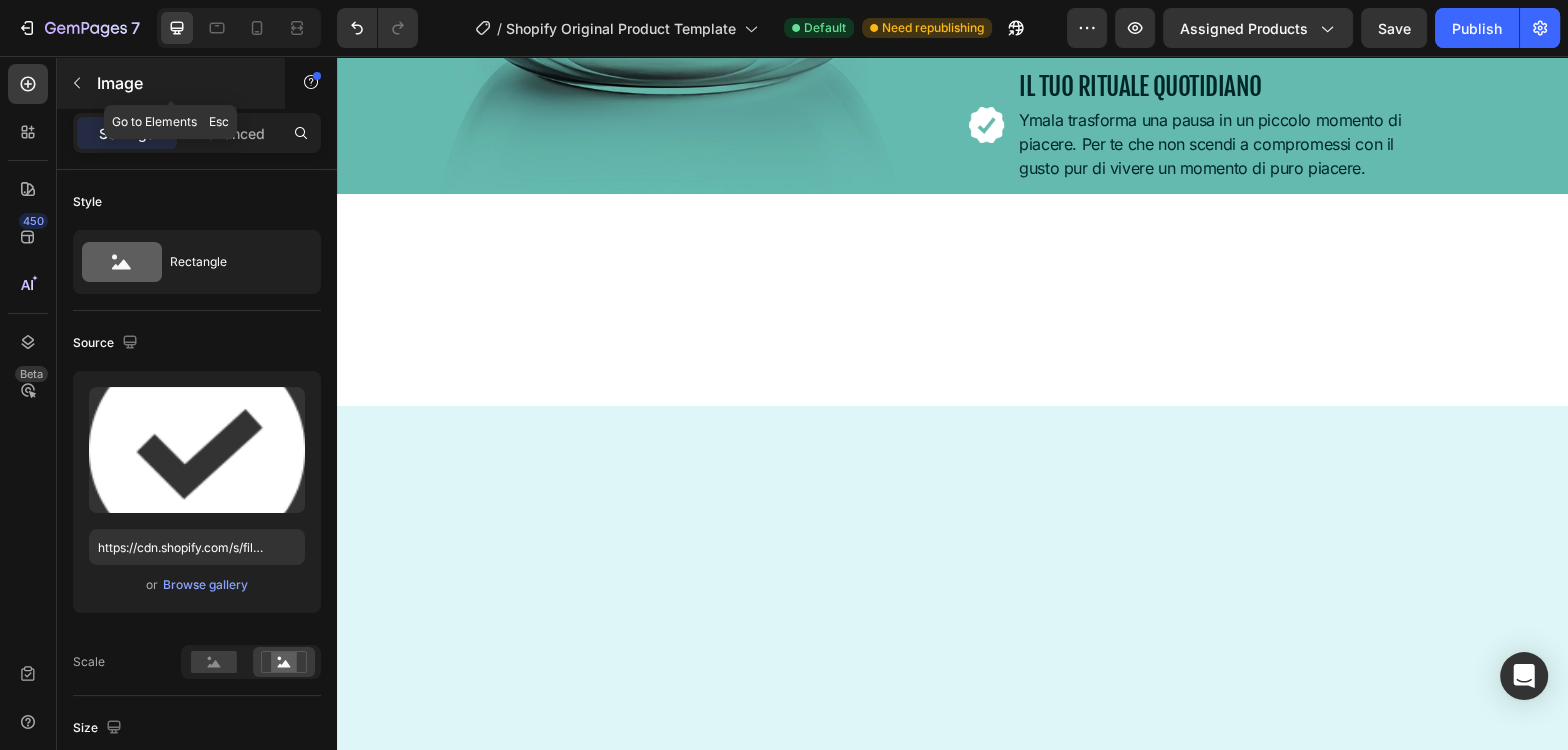 click 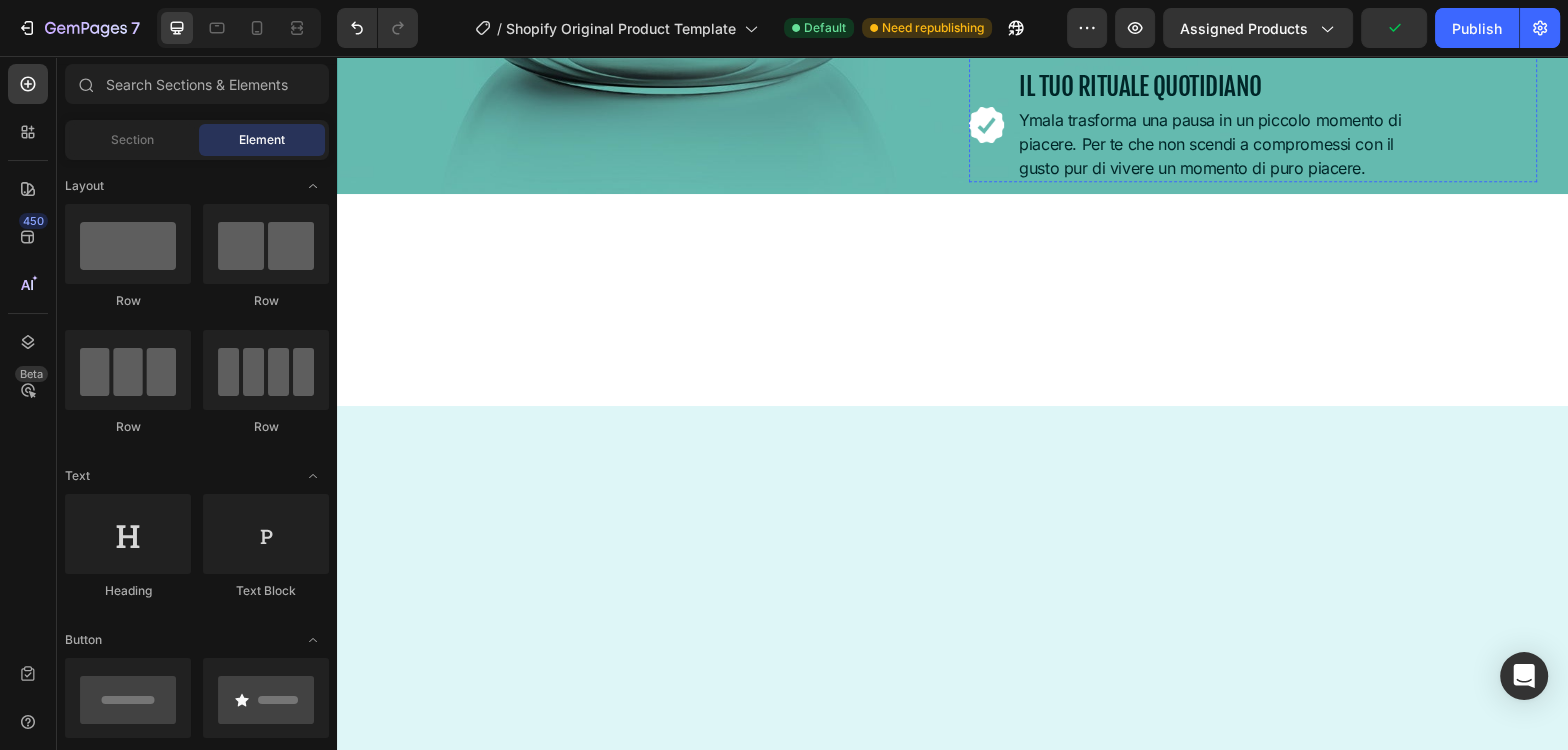 click at bounding box center (987, -292) 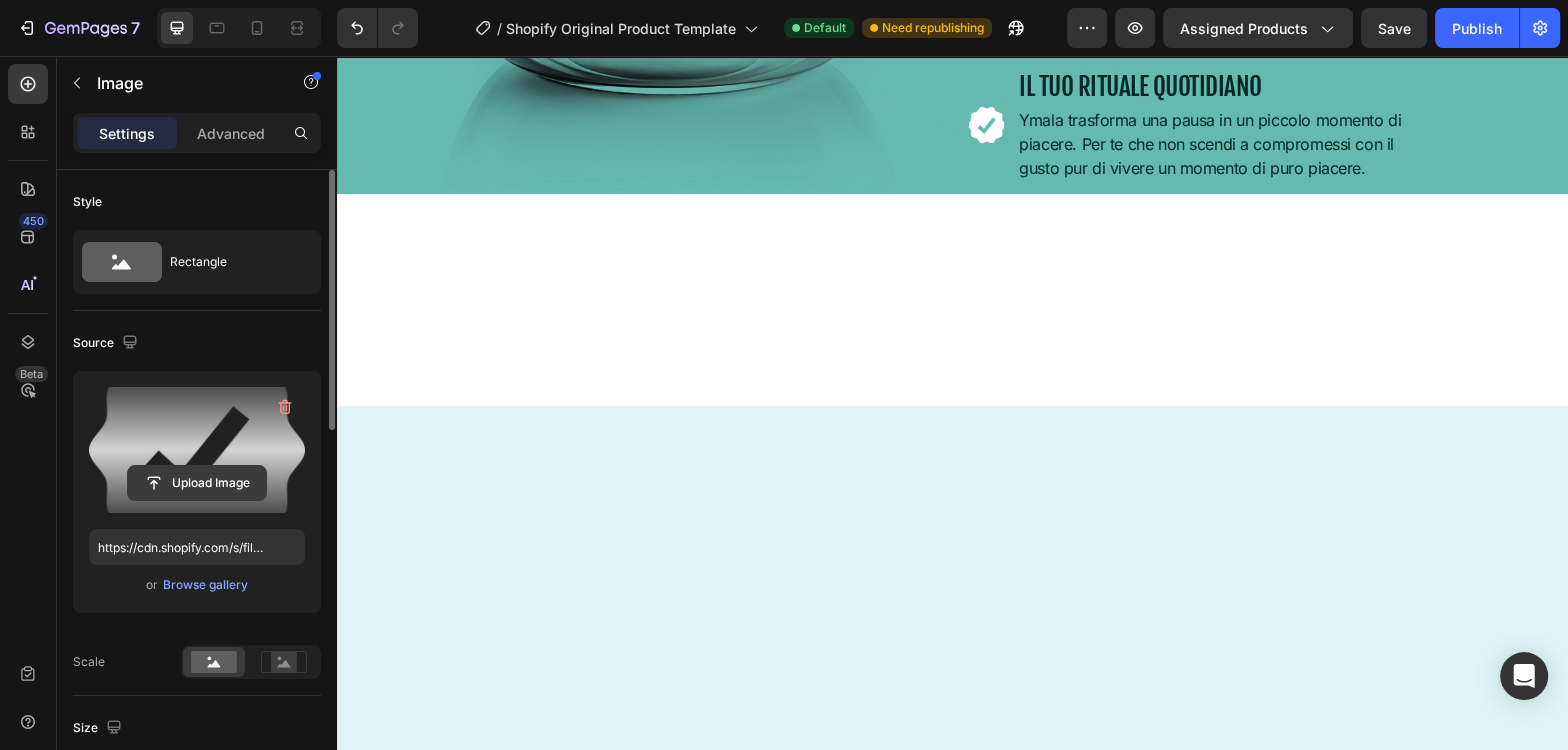 click 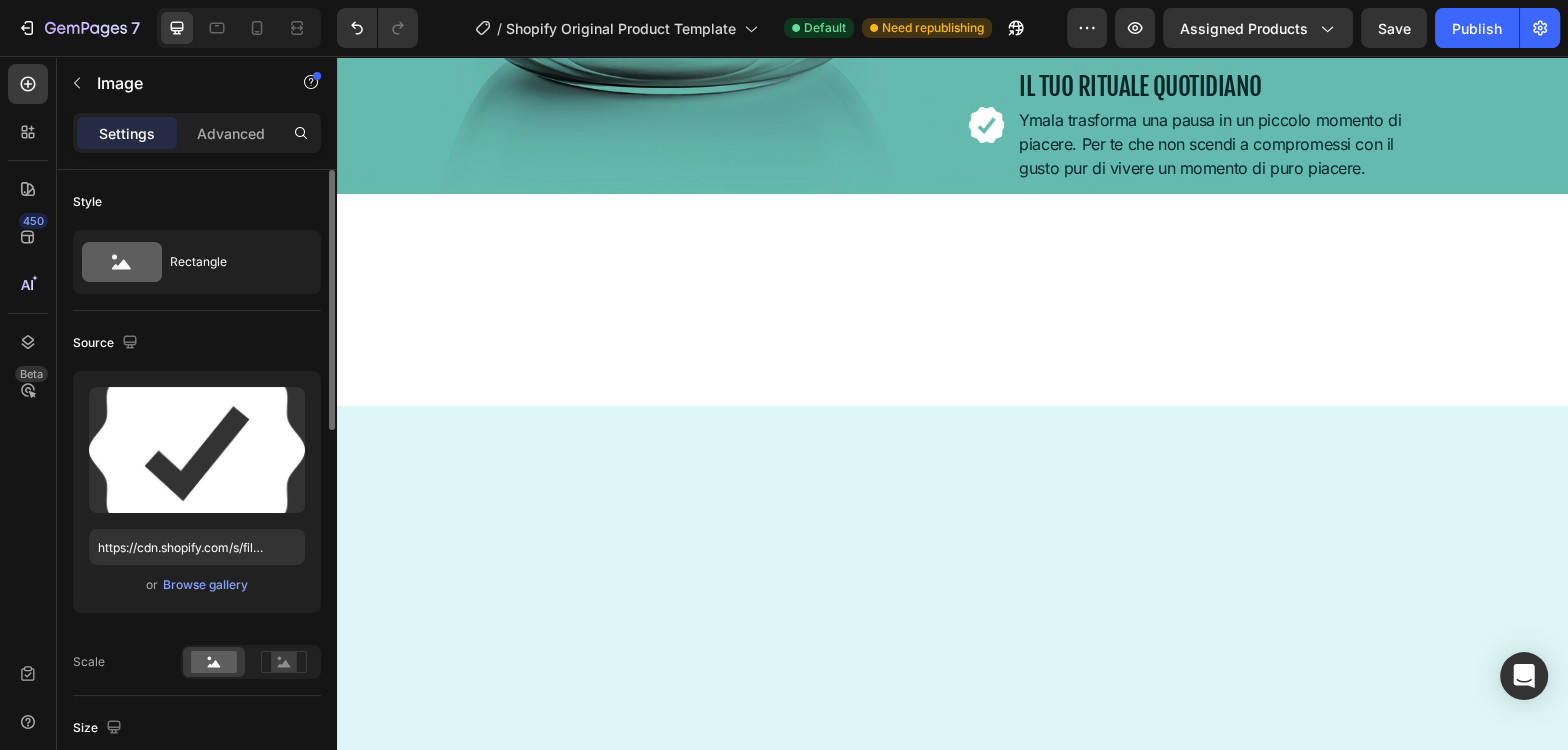 type on "https://cdn.shopify.com/s/files/1/0698/6573/4201/files/gempages_577543793486594787-d8f94616-c8fe-449e-a15b-1c206fb174ba.png" 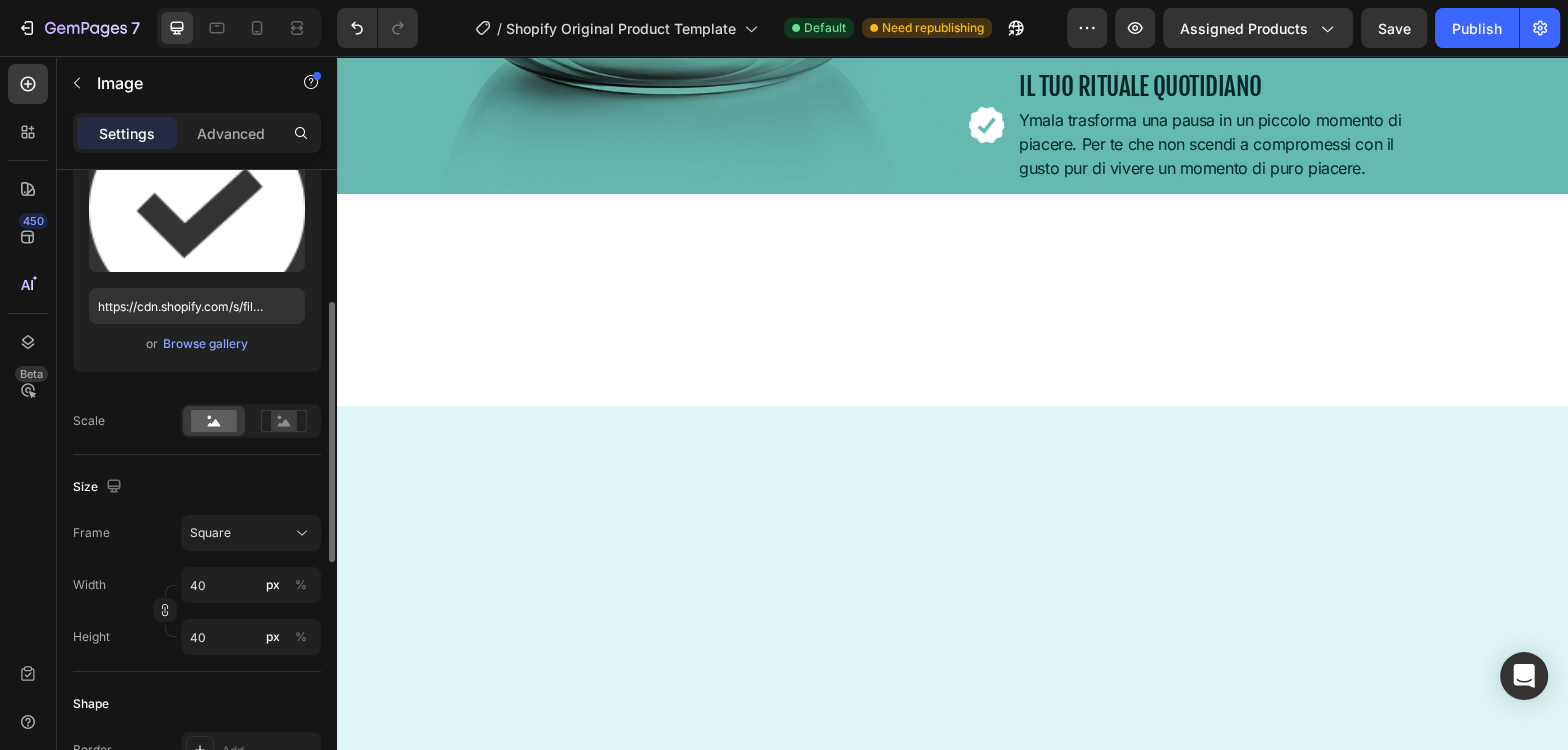 scroll, scrollTop: 422, scrollLeft: 0, axis: vertical 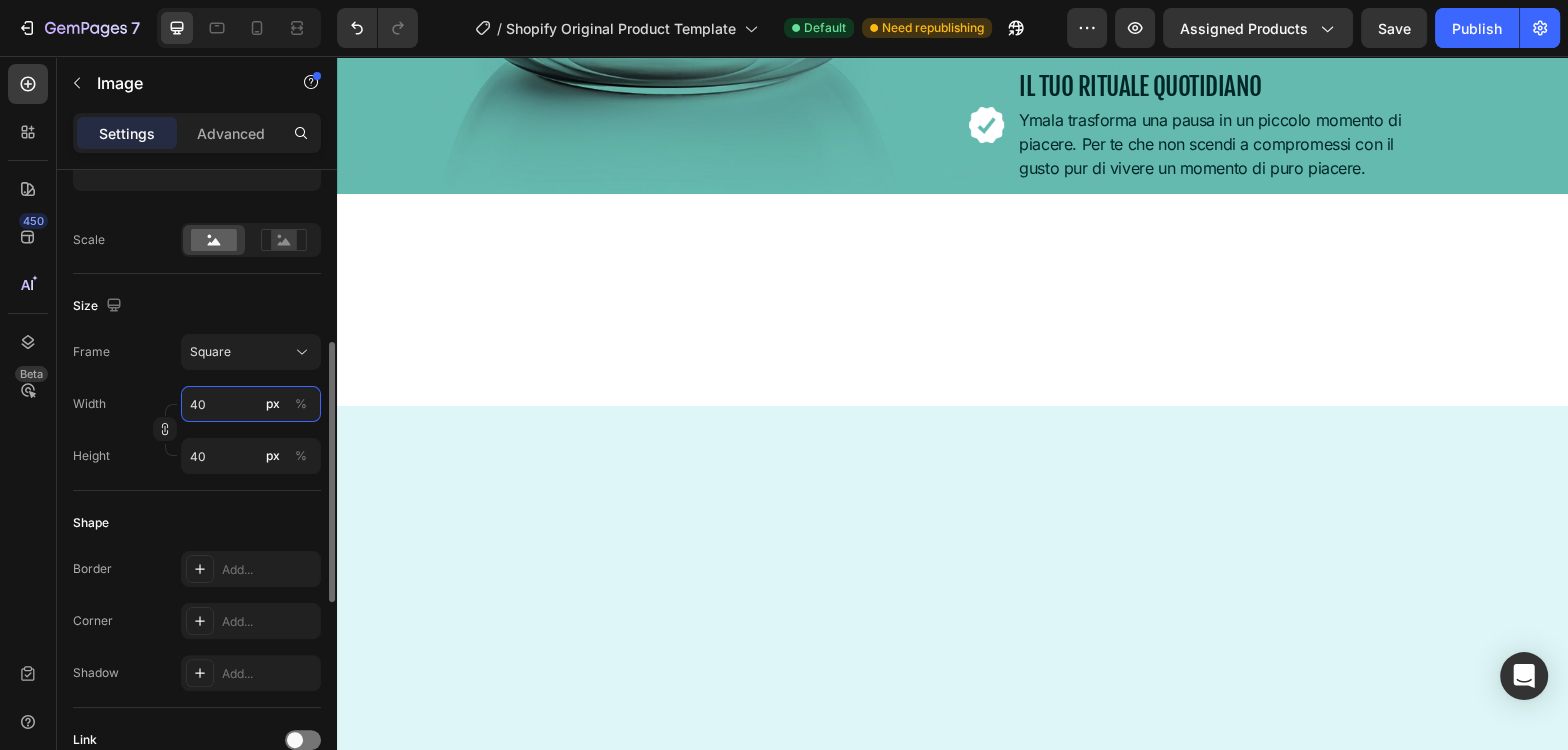 click on "40" at bounding box center (251, 404) 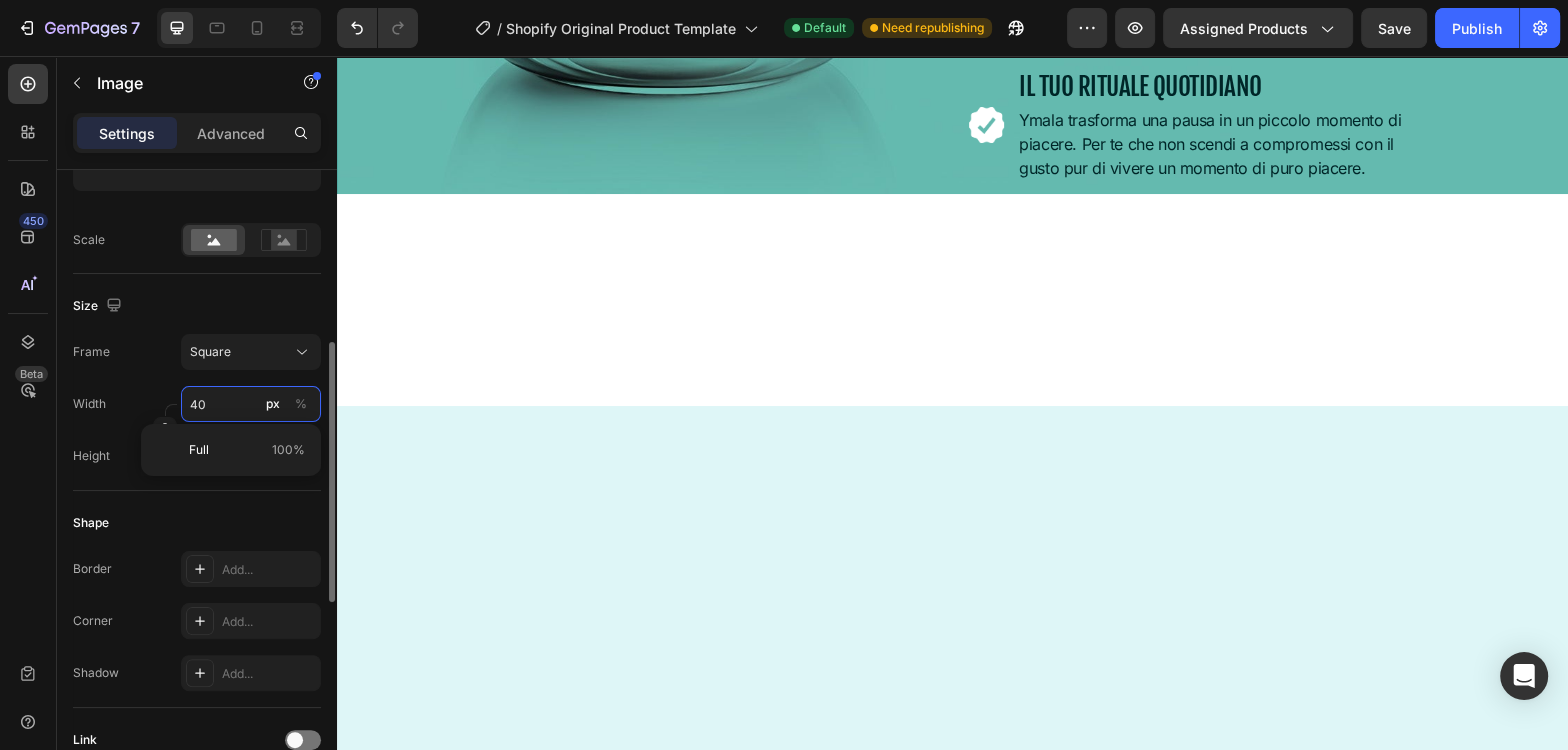 type on "3" 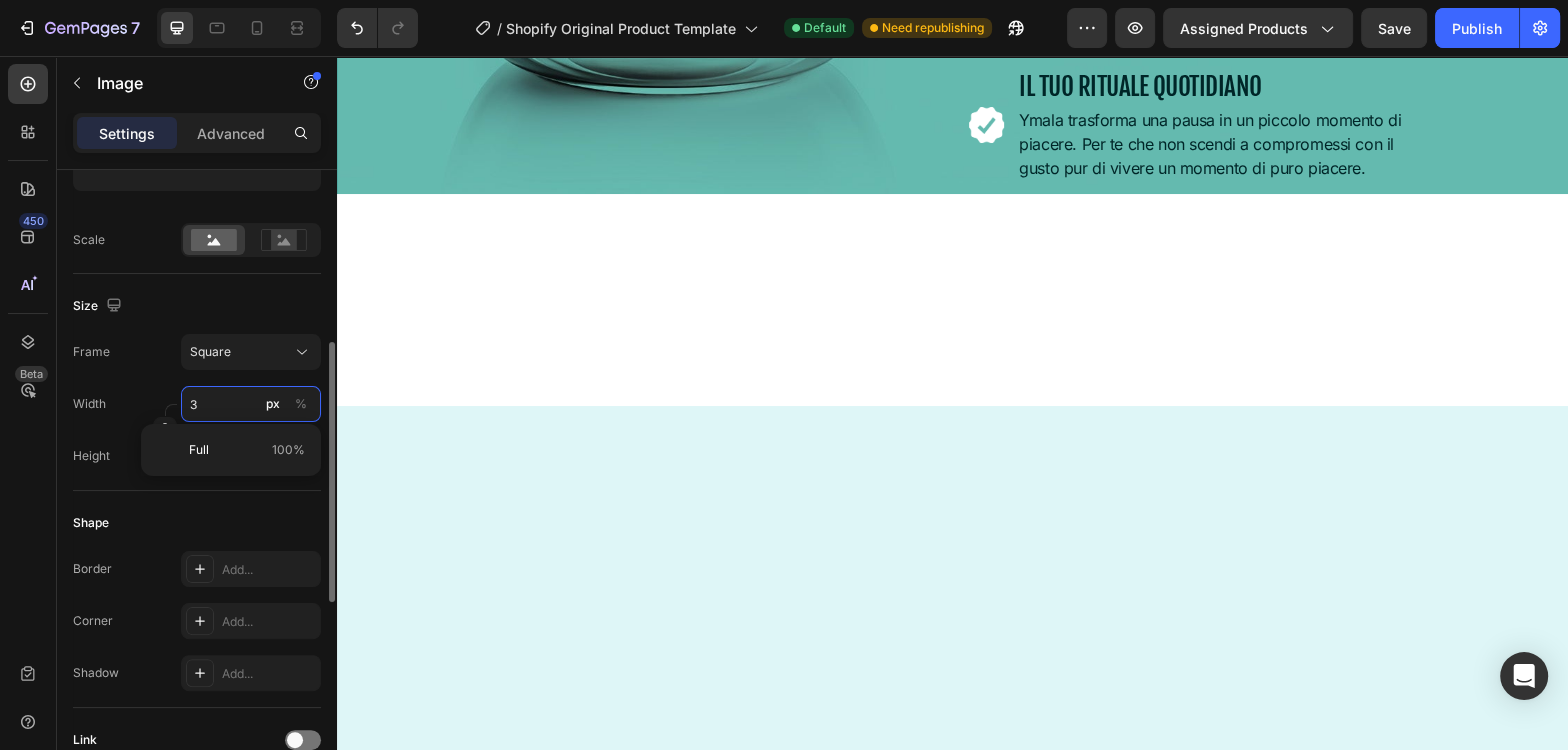 type on "33" 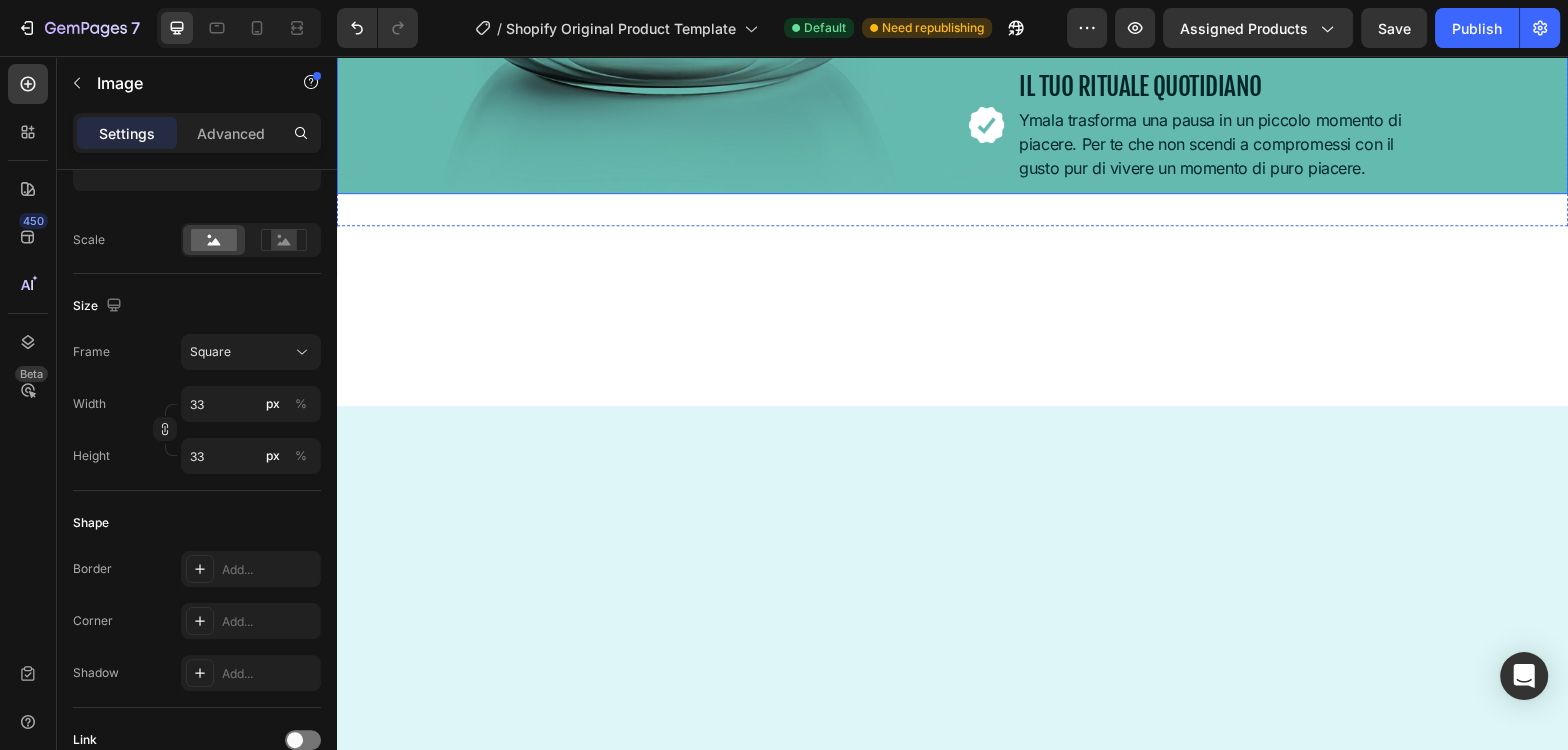 click on "PERCHÈ YMALA? Heading Image Gusto per tutti i palati Text Block Bevande golose, leggere, rilassanti o funzionali, per ogni esigenza. Text Block Image   0 Per tutti, escluso nessuno Text Block Assapora tutte le nostre varianti Senza lattosio, Senza zuccheri aggiunti e Senza glutine. Text Block Image 100% ingredienti selezionati Text Block Utilizziamo solo ingredienti selezionati e materie prime controllate per offrirti un gusto autentico, costante e di alto livello in ogni capsula. Text Block Image Compatibili e comode Text block Le capsule Ymala sono compatibili con le principali macchine da caffè (Nespresso®, Dolce Gusto®, Lavazza A Modo Mio®), così puoi goderti la tua bevanda preferita in pochi secondi, senza cambiare abitudini. Text block Image Il tuo rituale quotidiano Text block Ymala trasforma una pausa in un piccolo momento di piacere. Per te che non scendi a compromessi con il gusto pur di vivere un momento di puro piacere. Text block Advanced List Image" at bounding box center [953, -182] 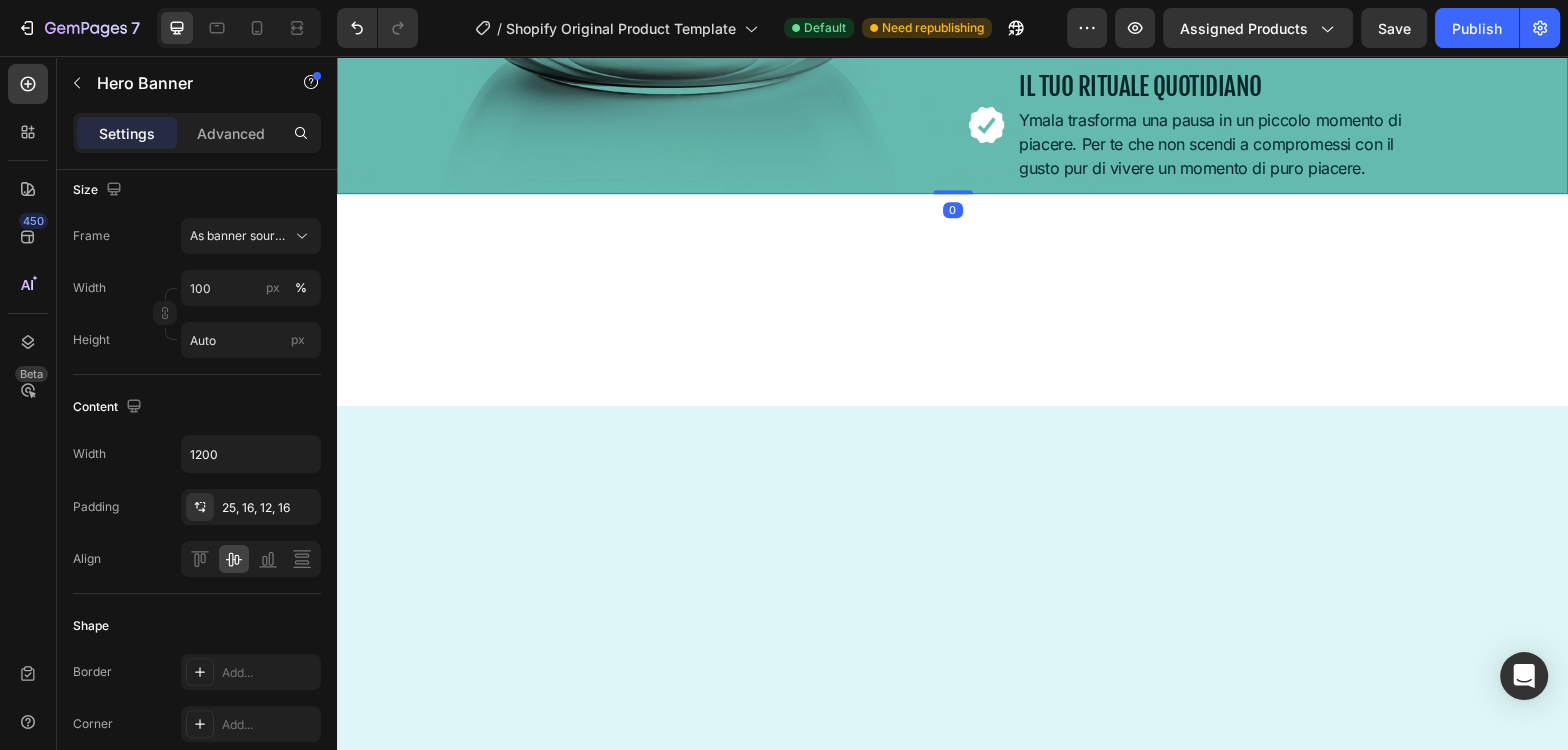 scroll, scrollTop: 0, scrollLeft: 0, axis: both 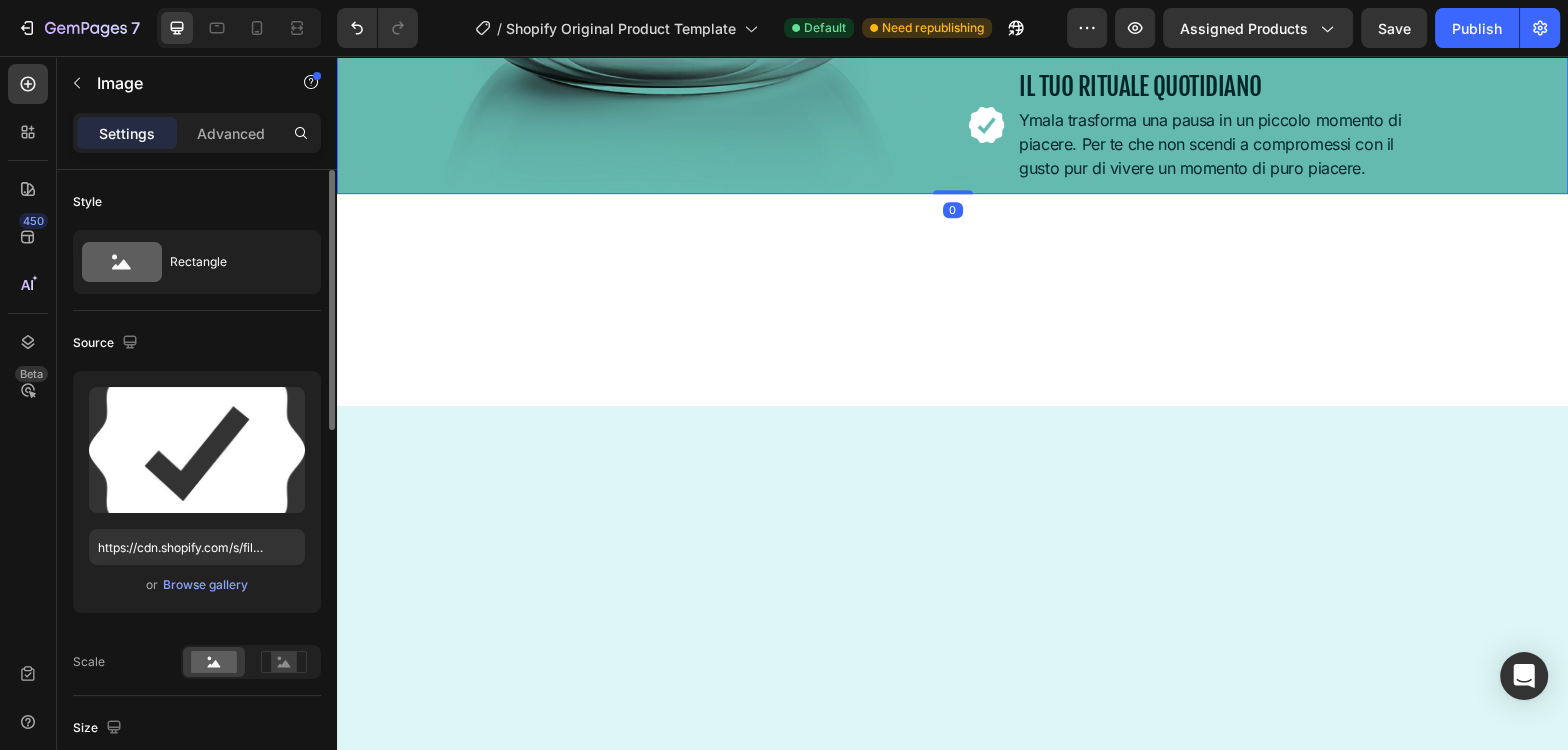 click at bounding box center [987, -177] 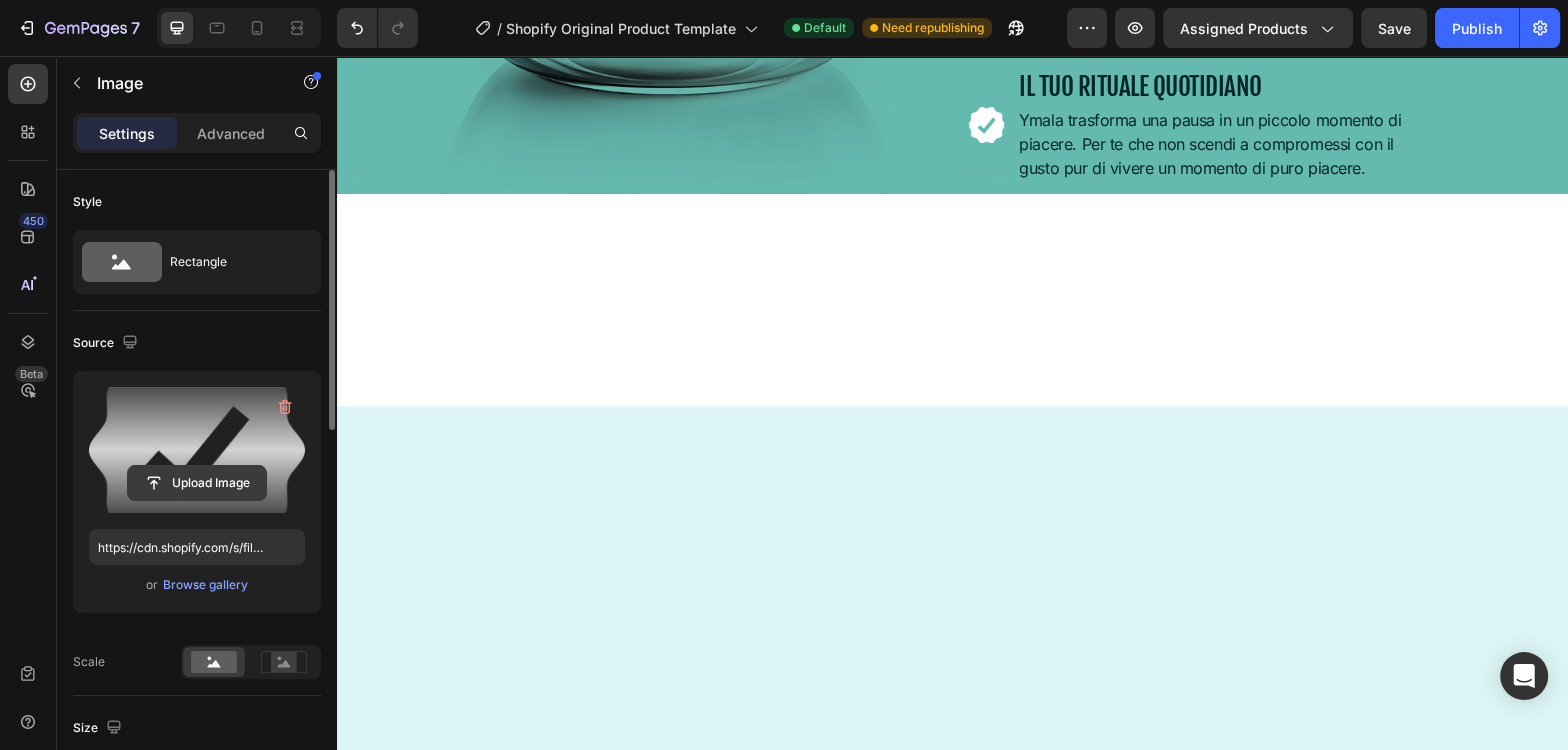 click 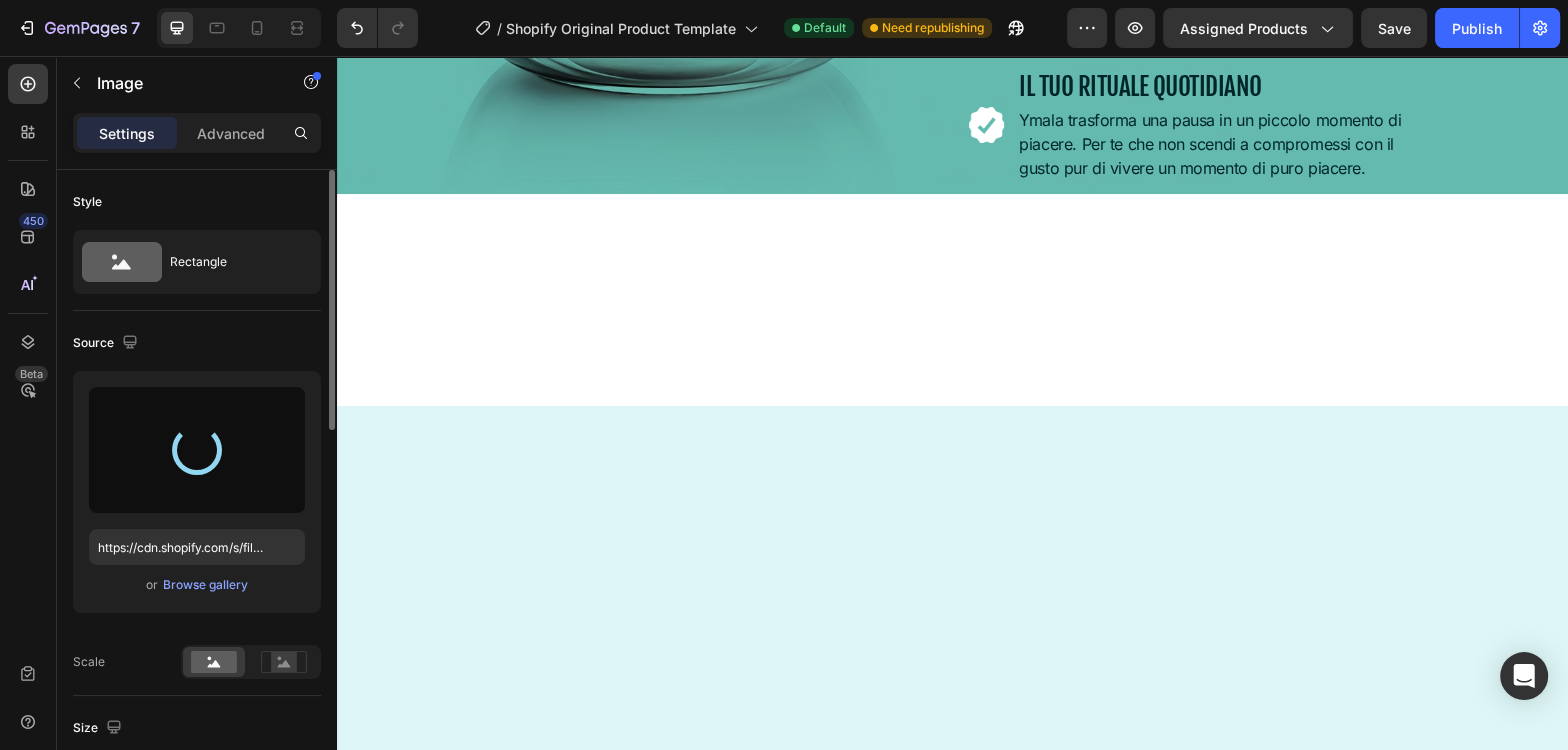 type on "https://cdn.shopify.com/s/files/1/0698/6573/4201/files/gempages_577543793486594787-d8f94616-c8fe-449e-a15b-1c206fb174ba.png" 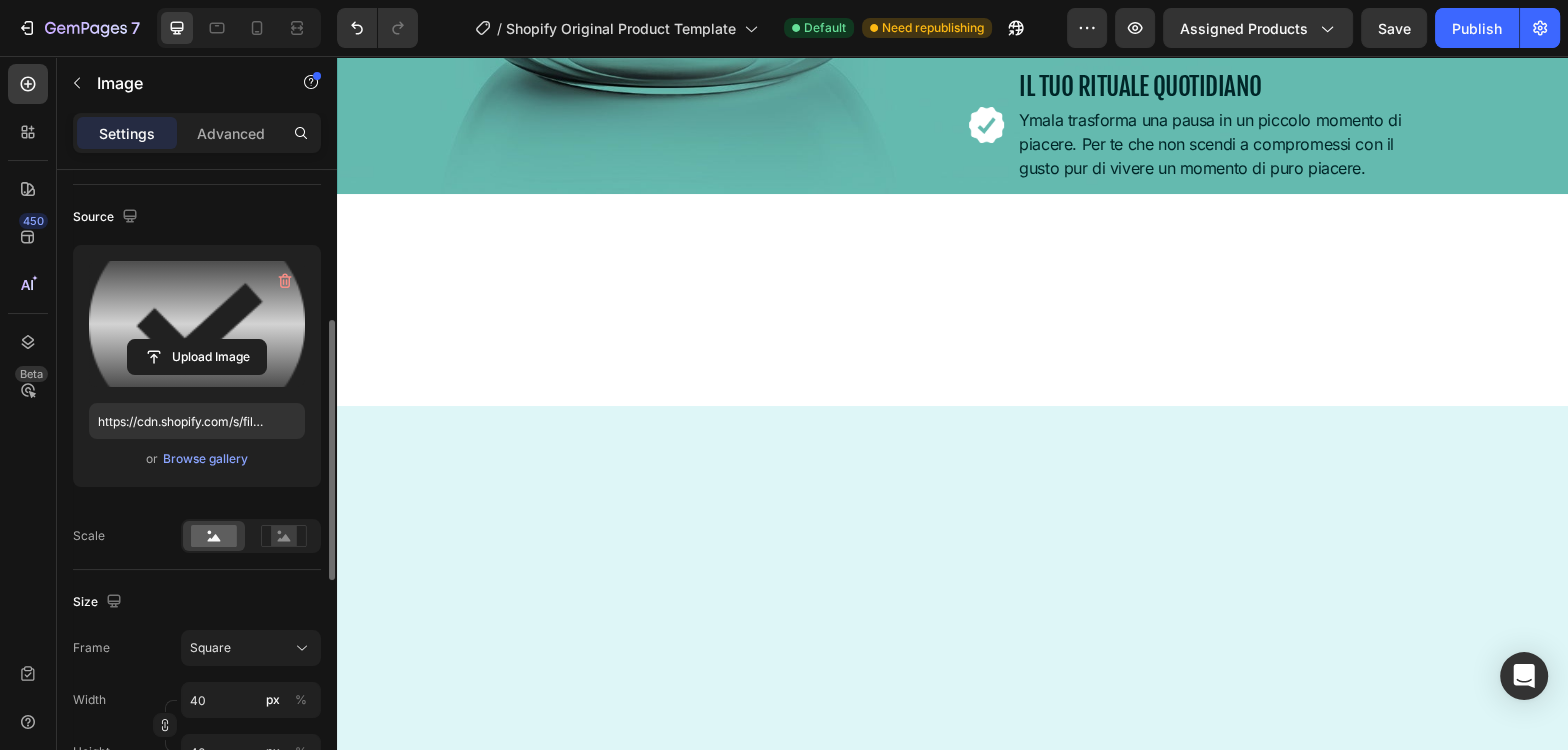 scroll, scrollTop: 207, scrollLeft: 0, axis: vertical 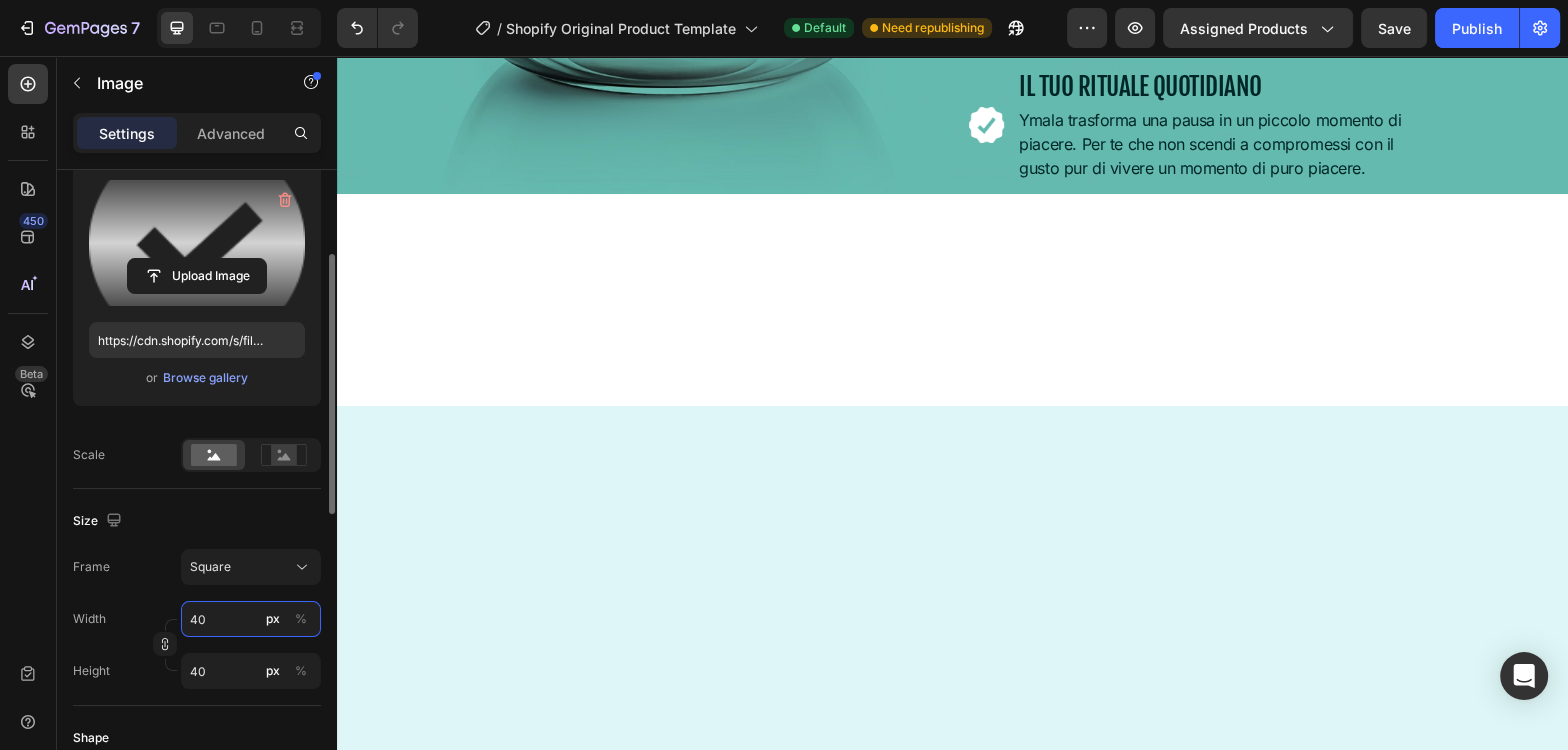 click on "40" at bounding box center (251, 619) 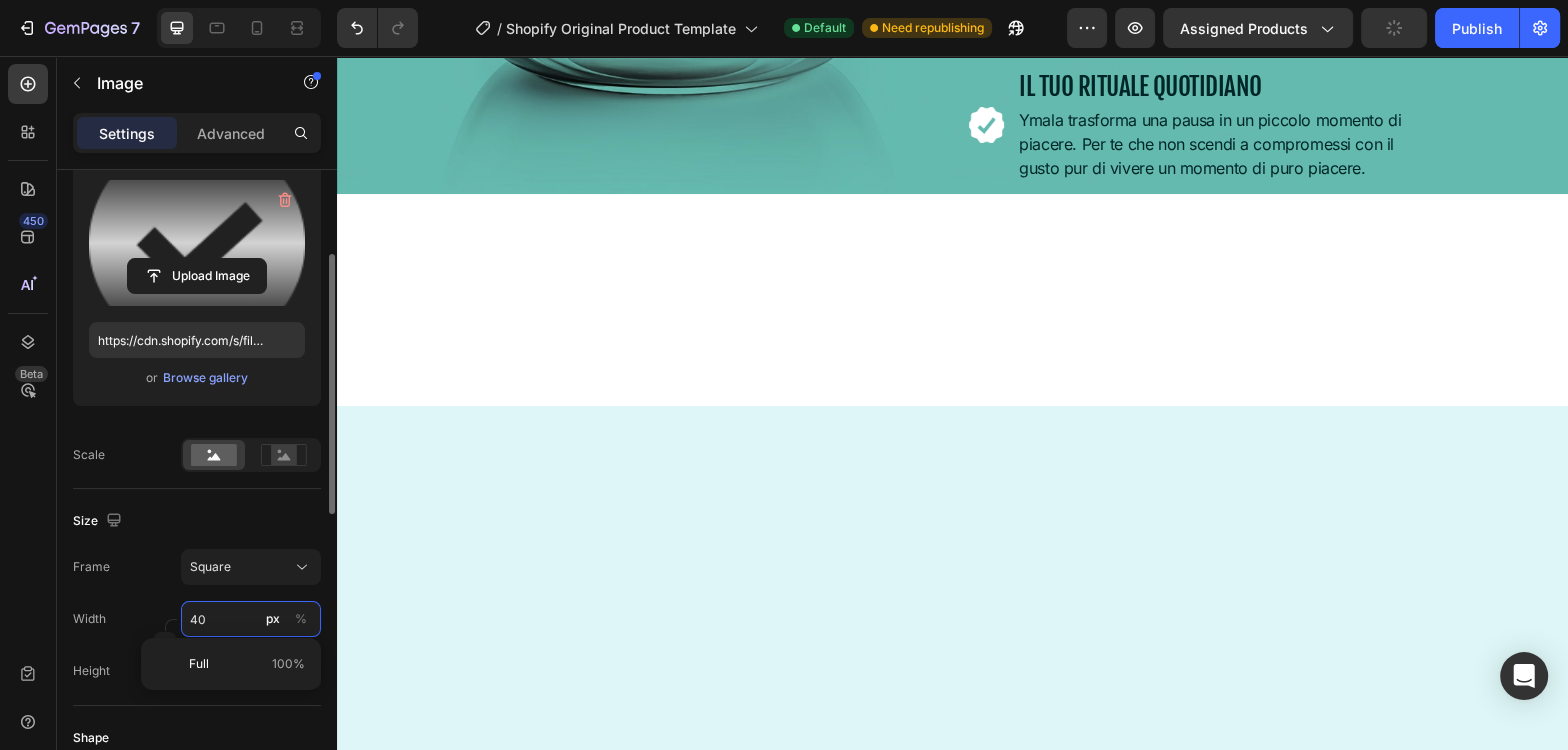 click on "40" at bounding box center [251, 619] 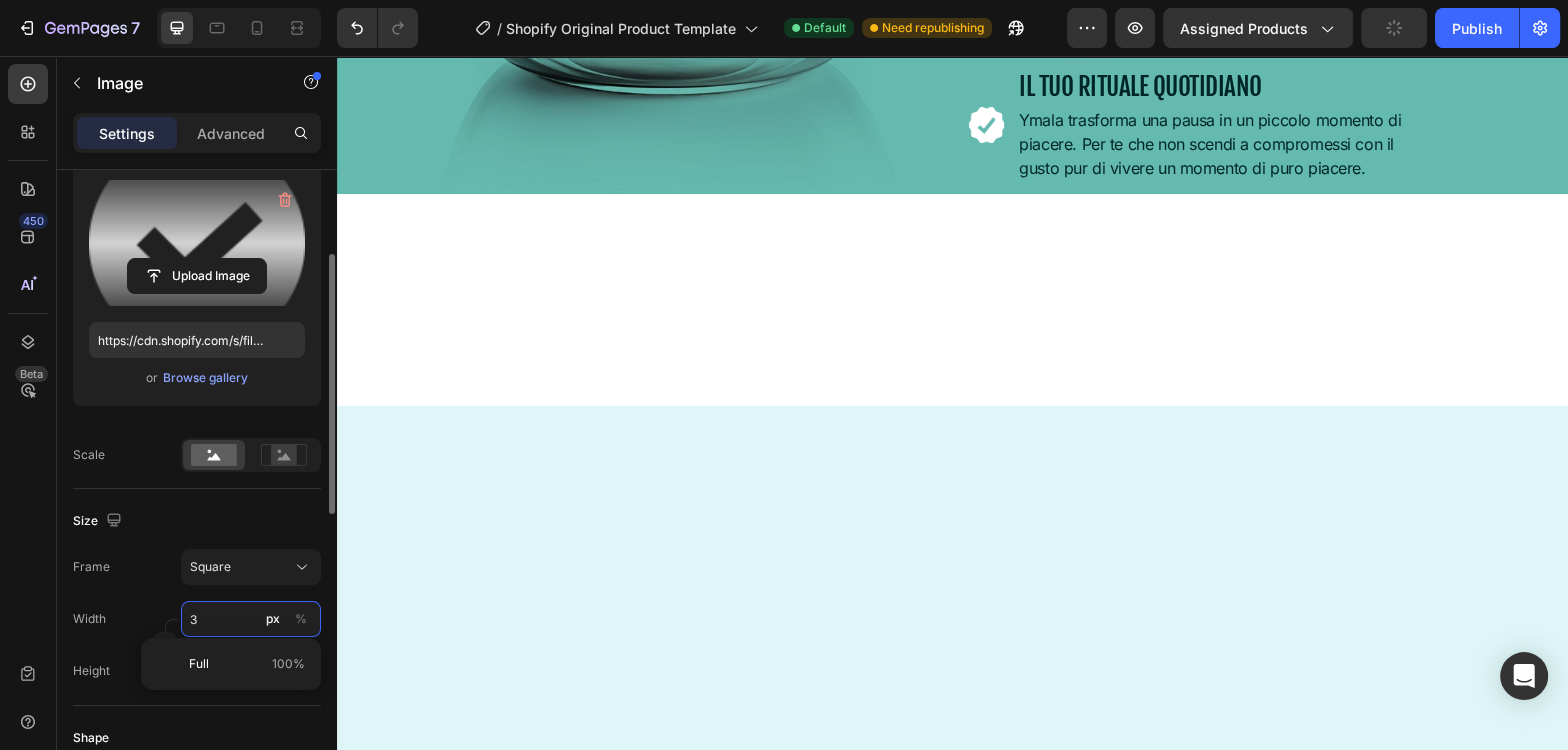 type on "33" 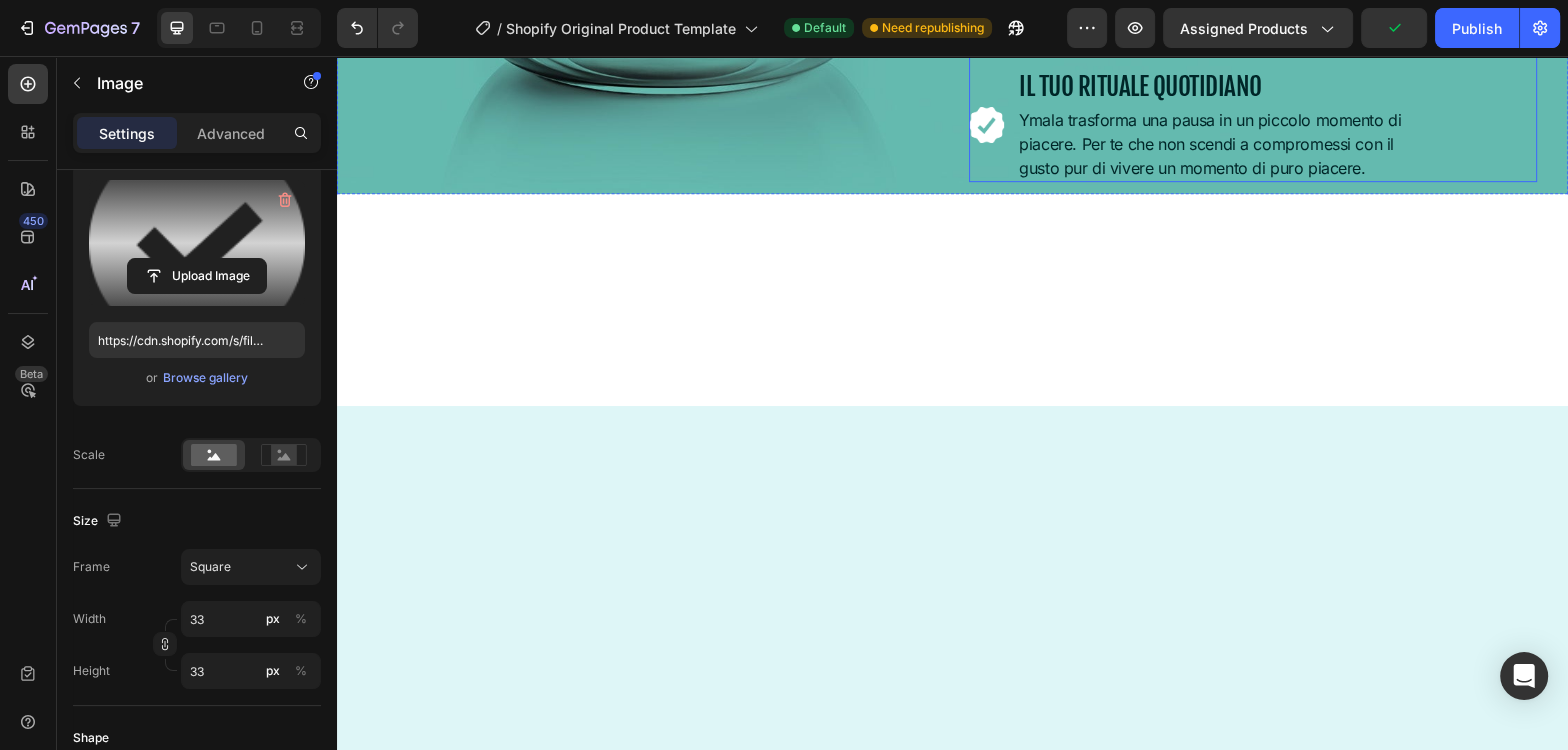 click at bounding box center [987, -26] 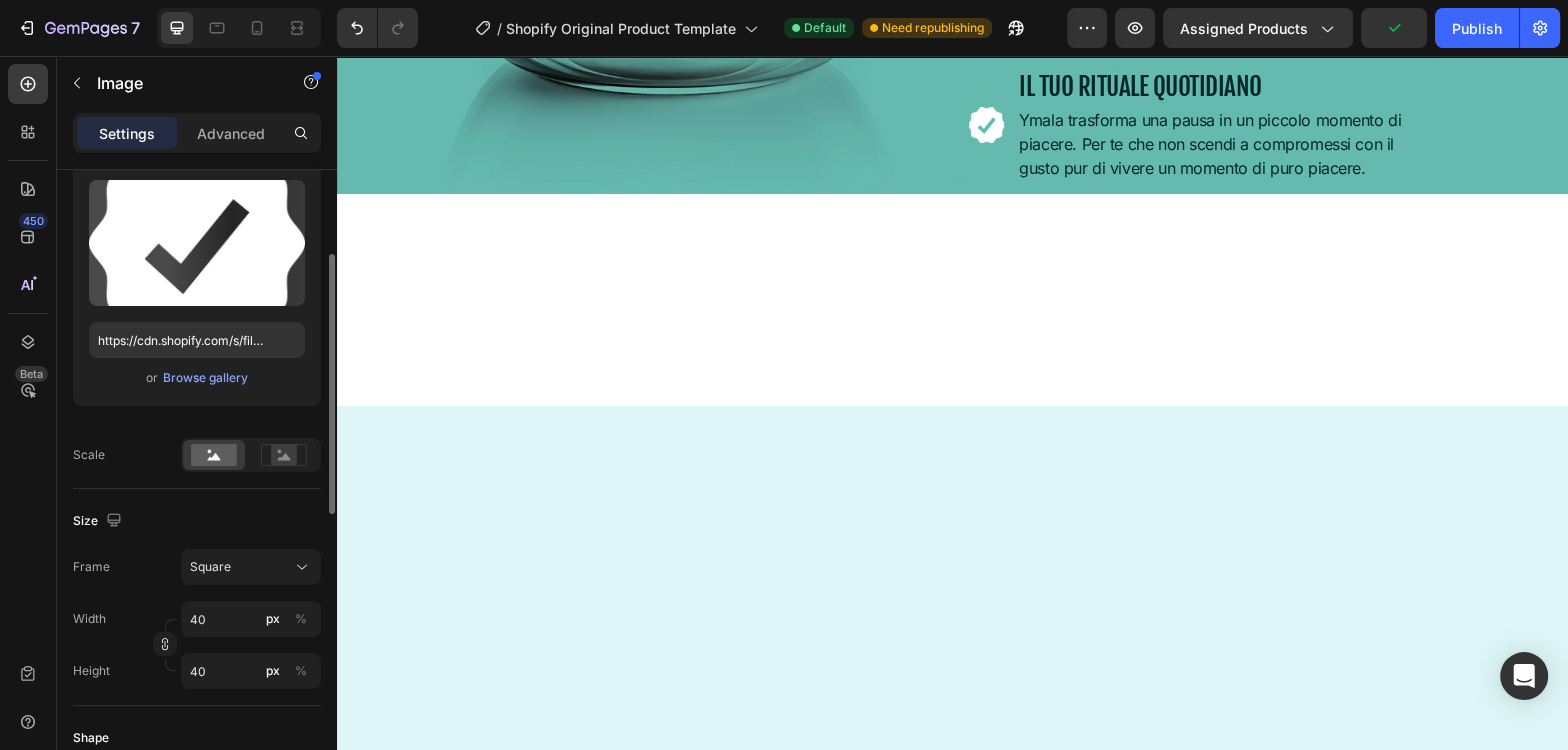 scroll, scrollTop: 207, scrollLeft: 0, axis: vertical 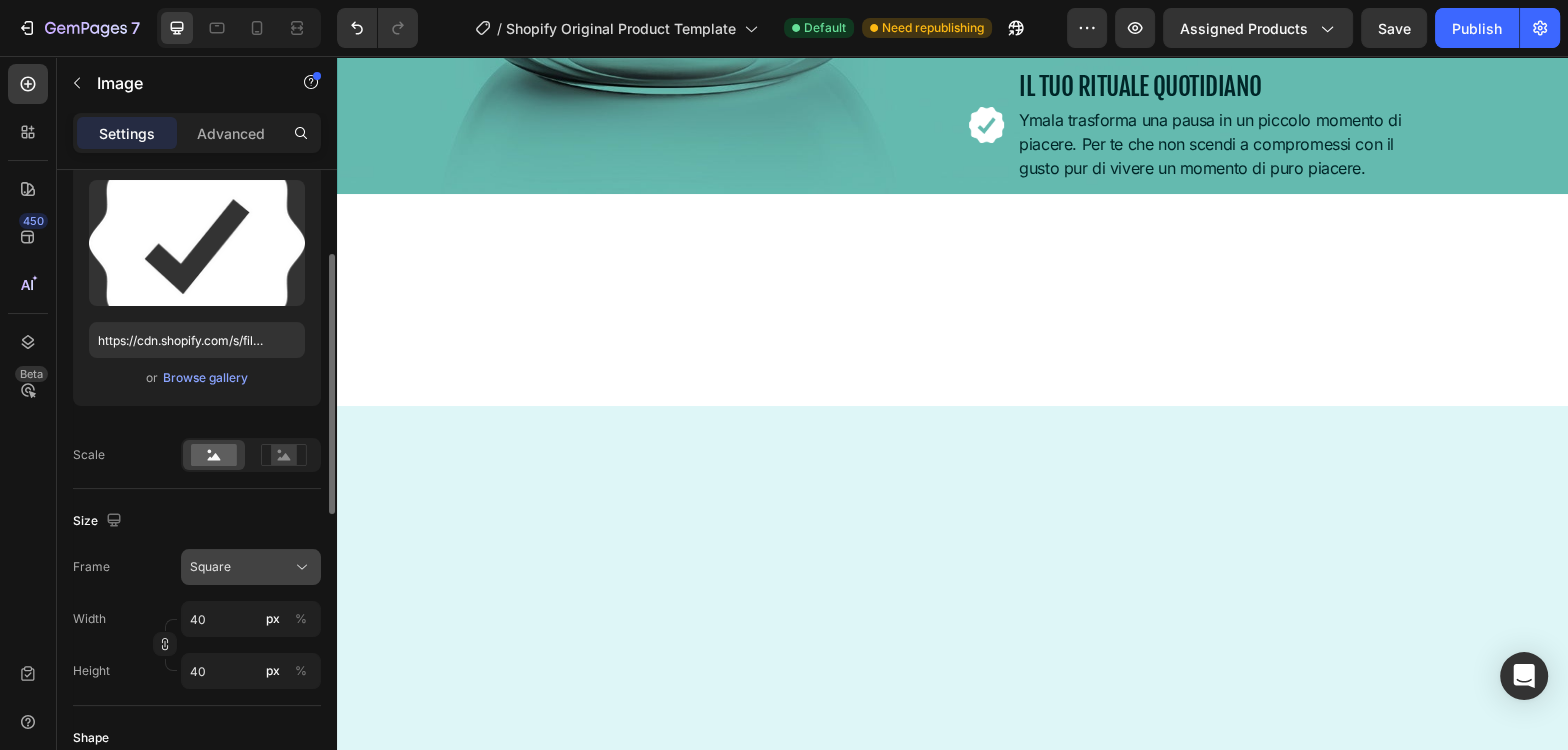 click on "Square" at bounding box center (210, 567) 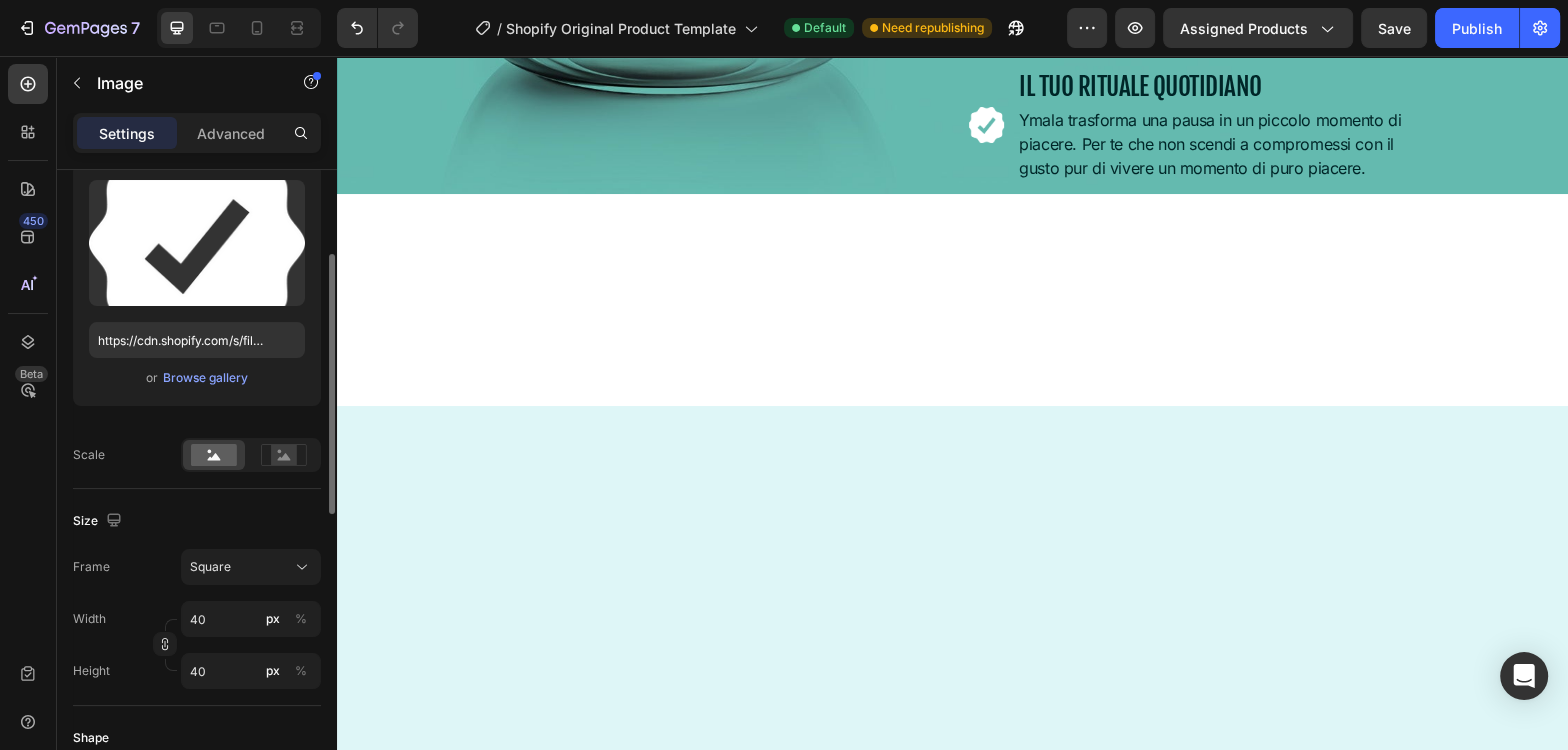 click on "Source Upload Image https://cdn.shopify.com/s/files/1/0698/6573/4201/files/gempages_577543793486594787-cc03890e-511a-417b-ab4f-40fd0f0c0931.png or  Browse gallery  Scale" 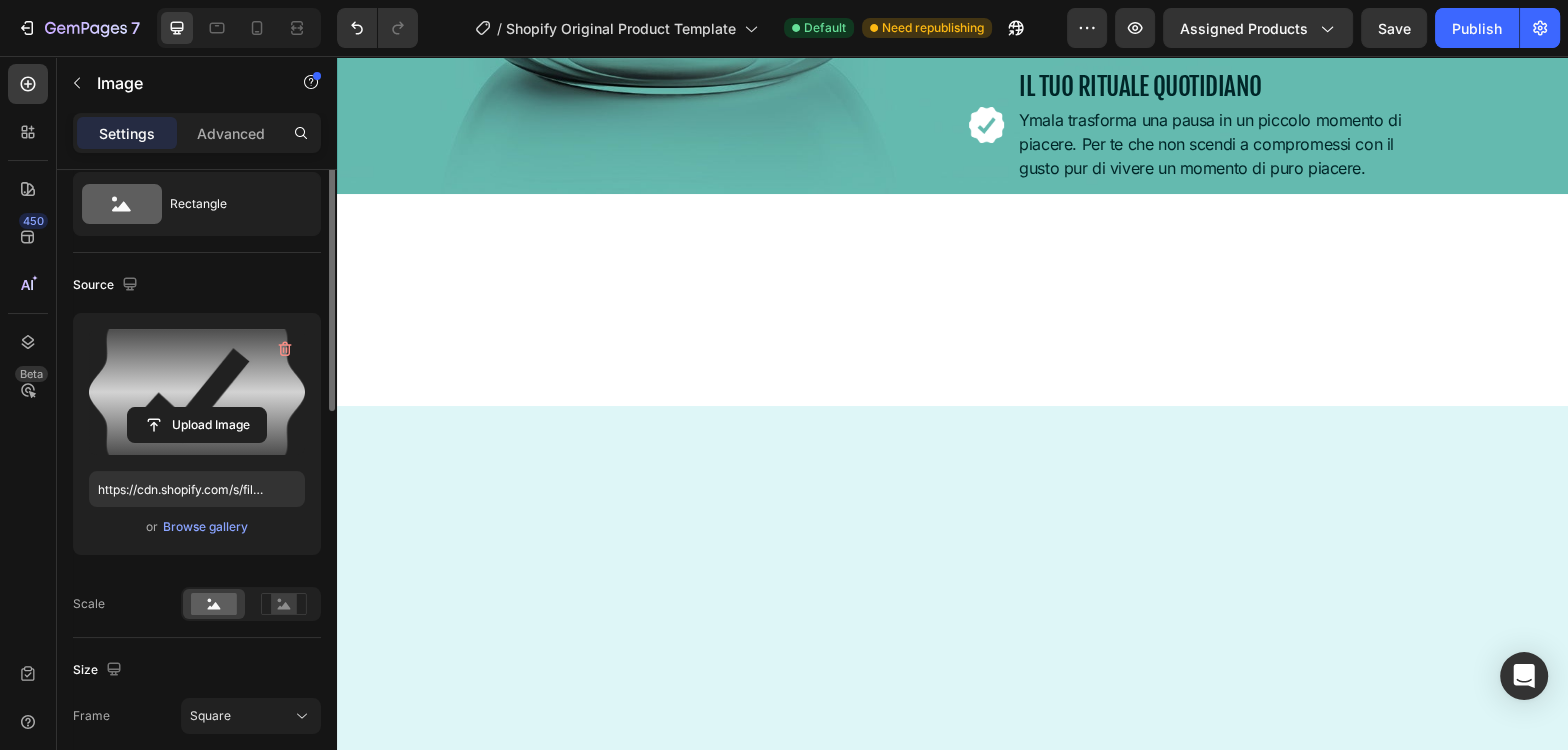 scroll, scrollTop: 28, scrollLeft: 0, axis: vertical 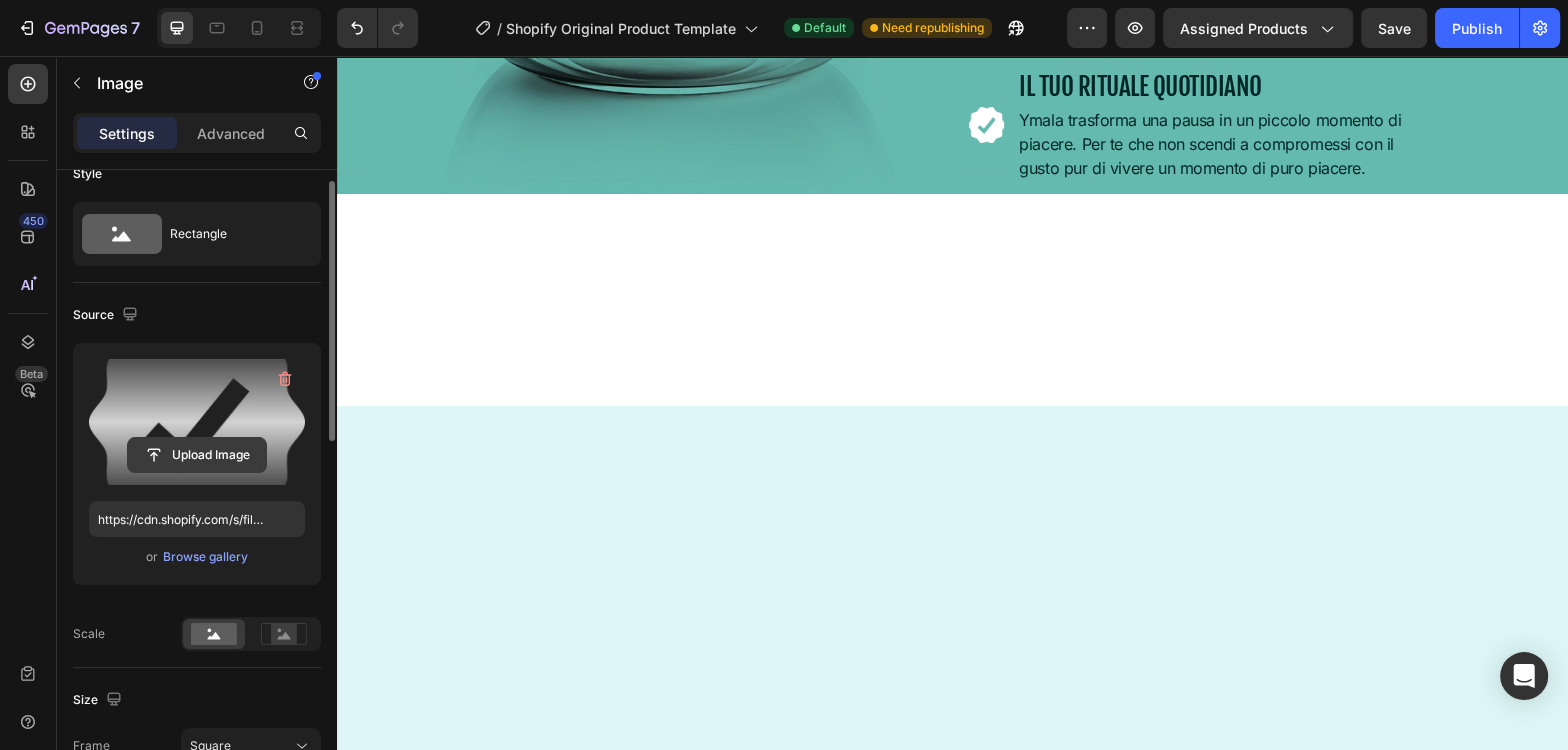 click 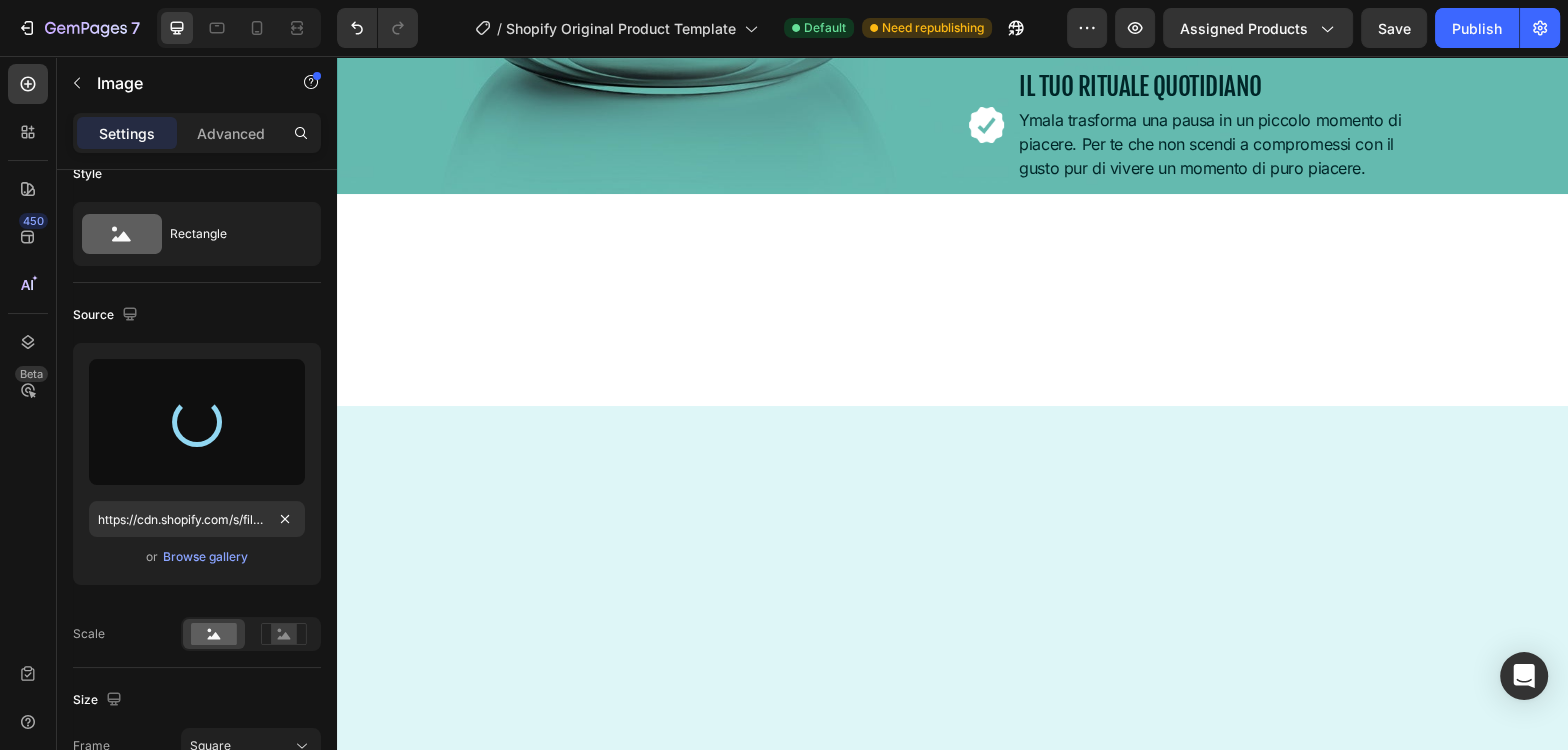 type on "https://cdn.shopify.com/s/files/1/0698/6573/4201/files/gempages_577543793486594787-d8f94616-c8fe-449e-a15b-1c206fb174ba.png" 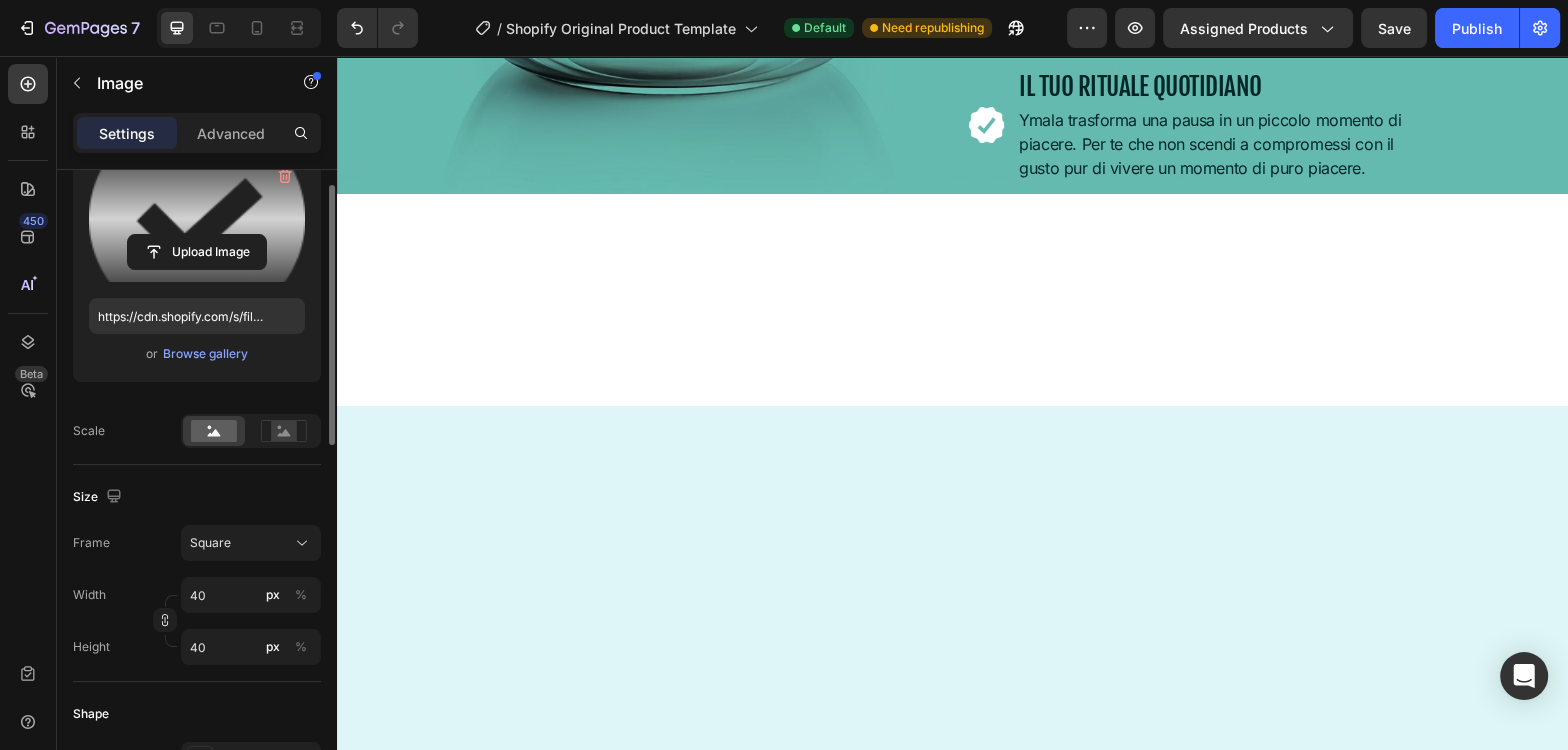 scroll, scrollTop: 249, scrollLeft: 0, axis: vertical 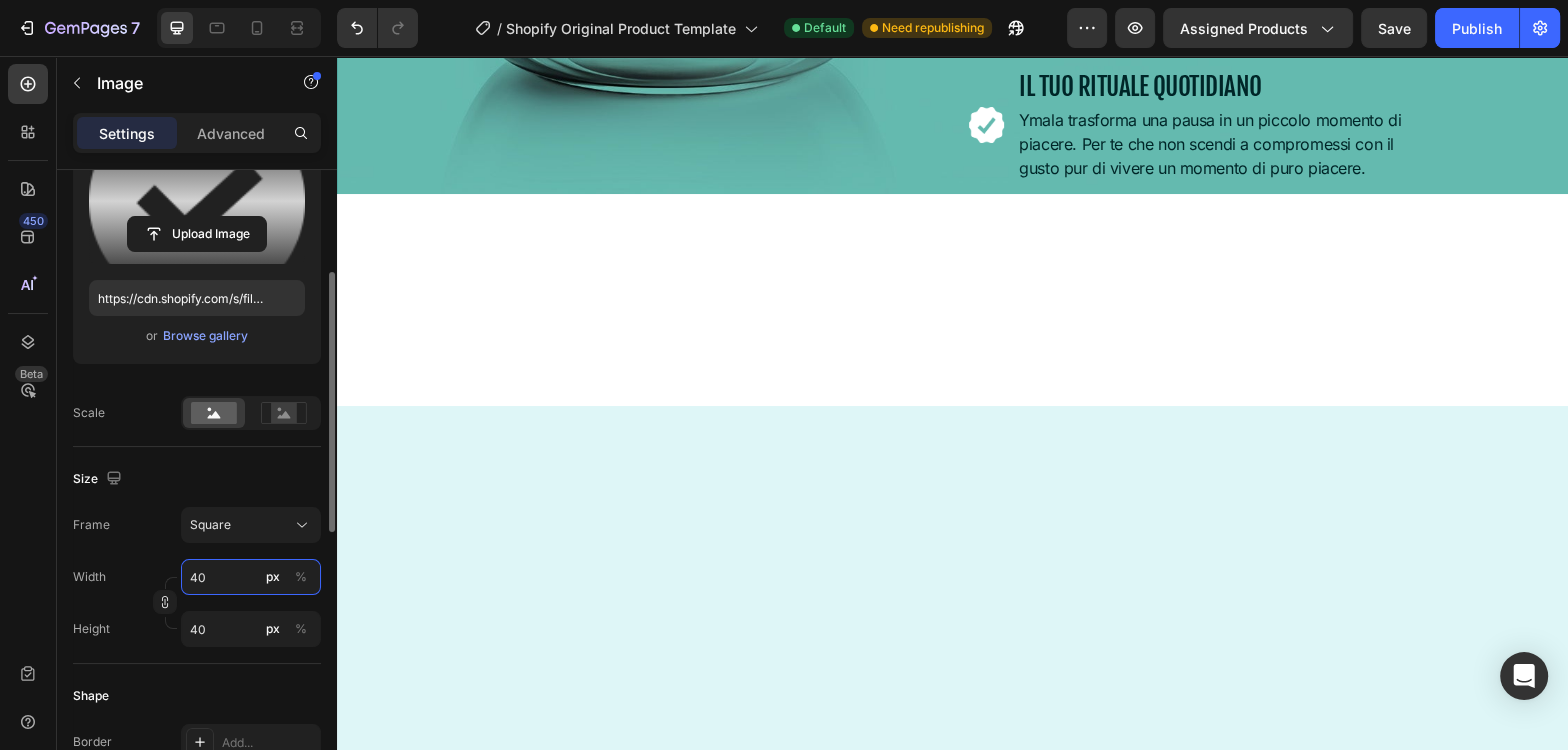 click on "40" at bounding box center [251, 577] 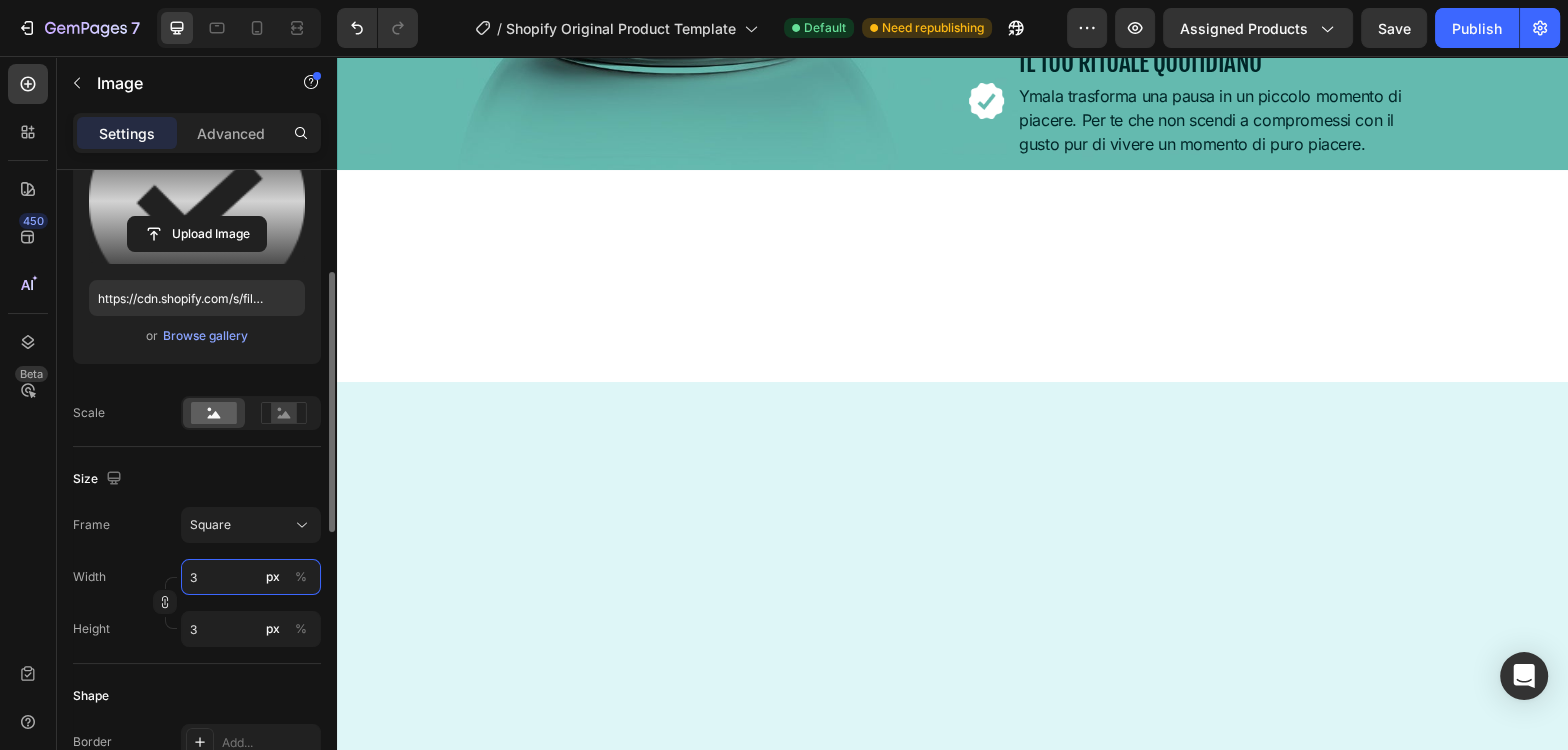 type on "33" 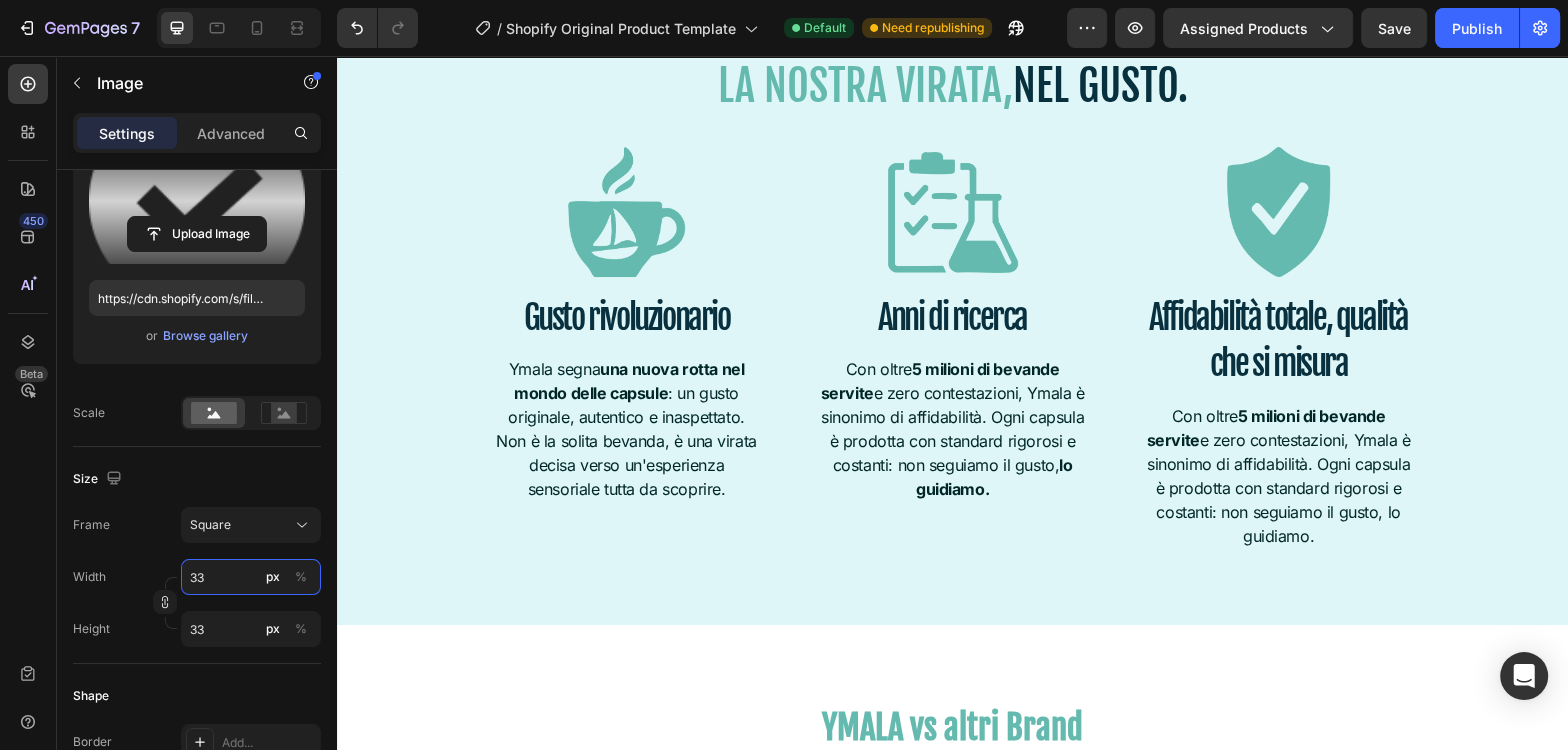 scroll, scrollTop: 2167, scrollLeft: 0, axis: vertical 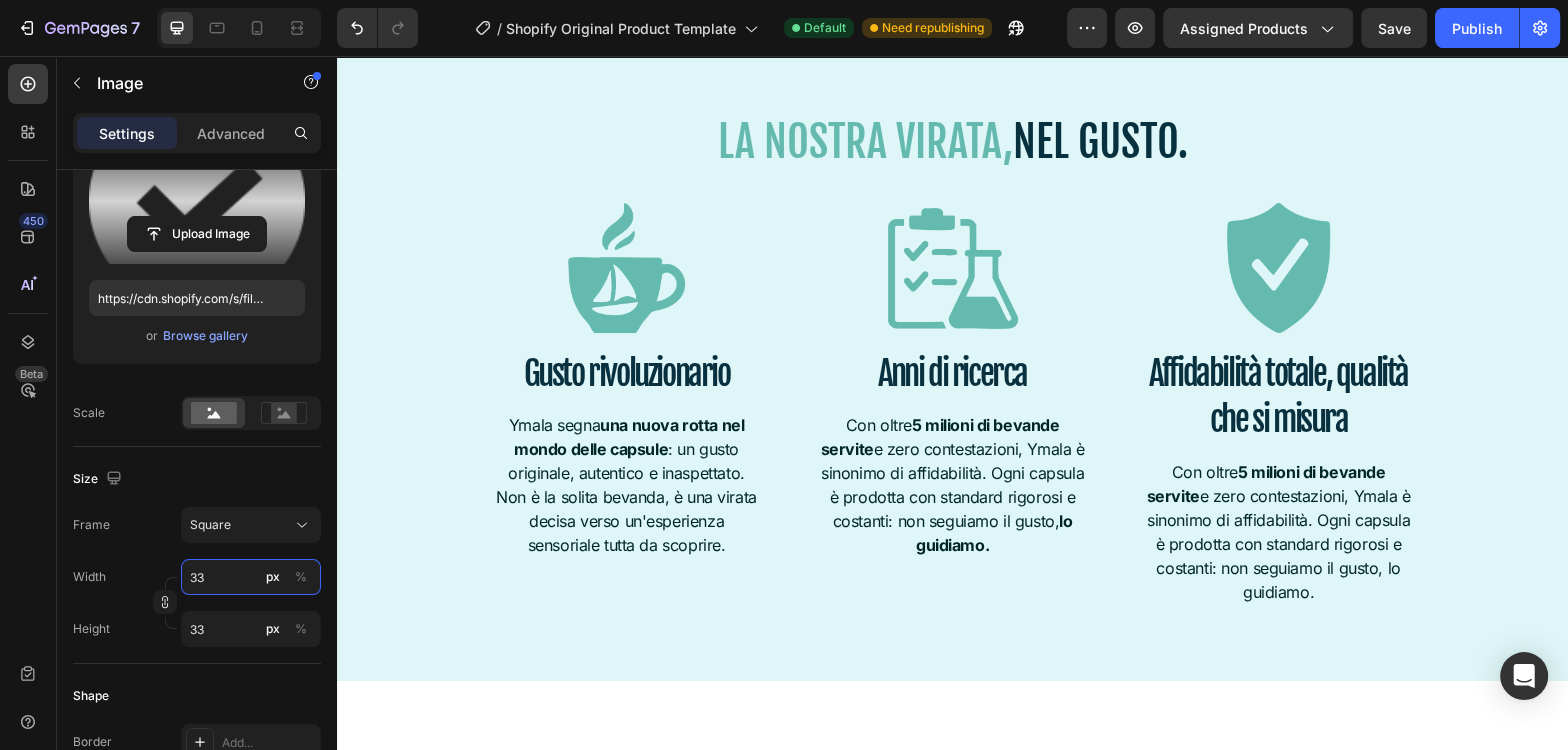 type on "33" 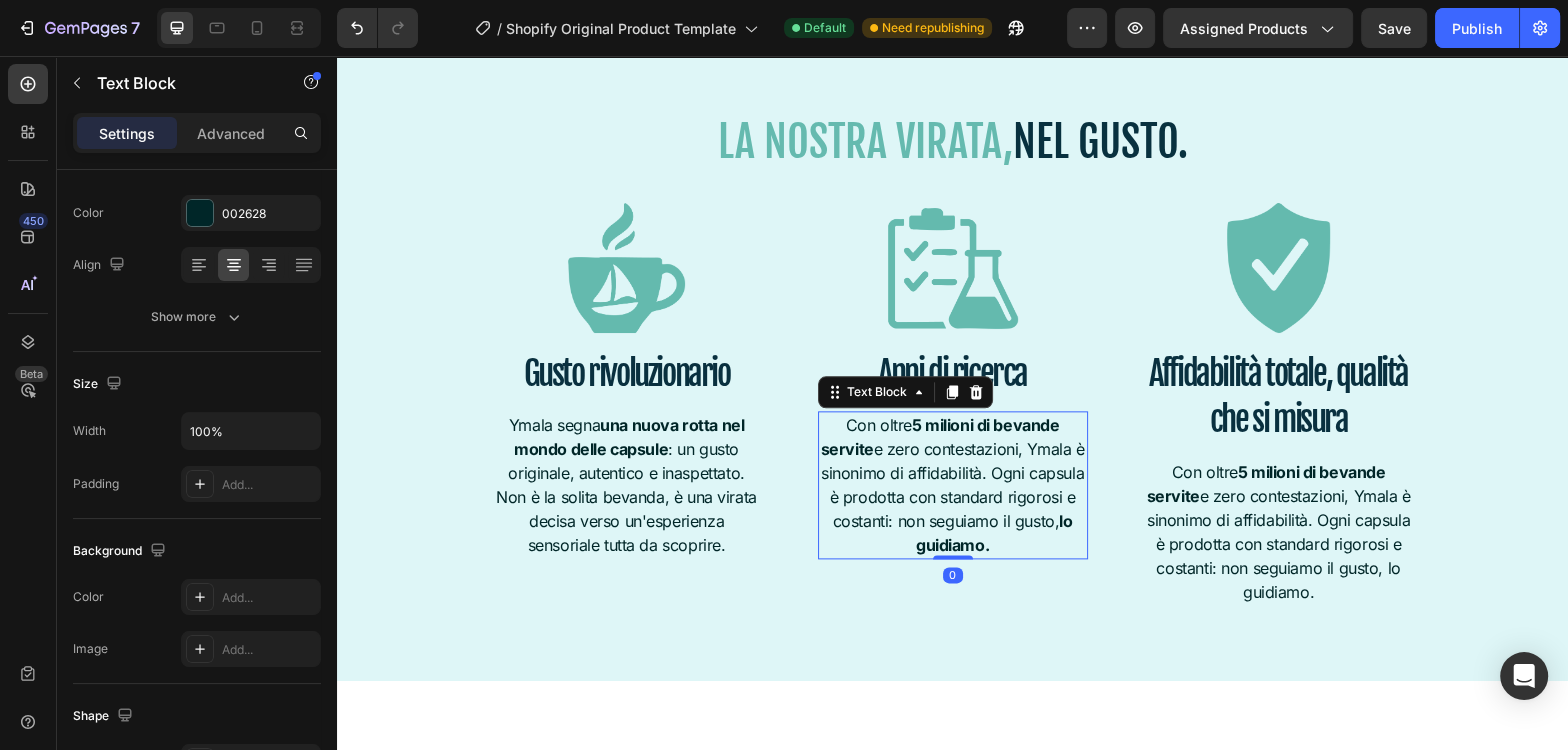 click on "Con oltre 5 milioni di bevande servite e zero contestazioni, Ymala è sinonimo di affidabilità. Ogni capsula è prodotta con standard rigorosi e costanti: non seguiamo il gusto, lo guidiamo." at bounding box center (953, 485) 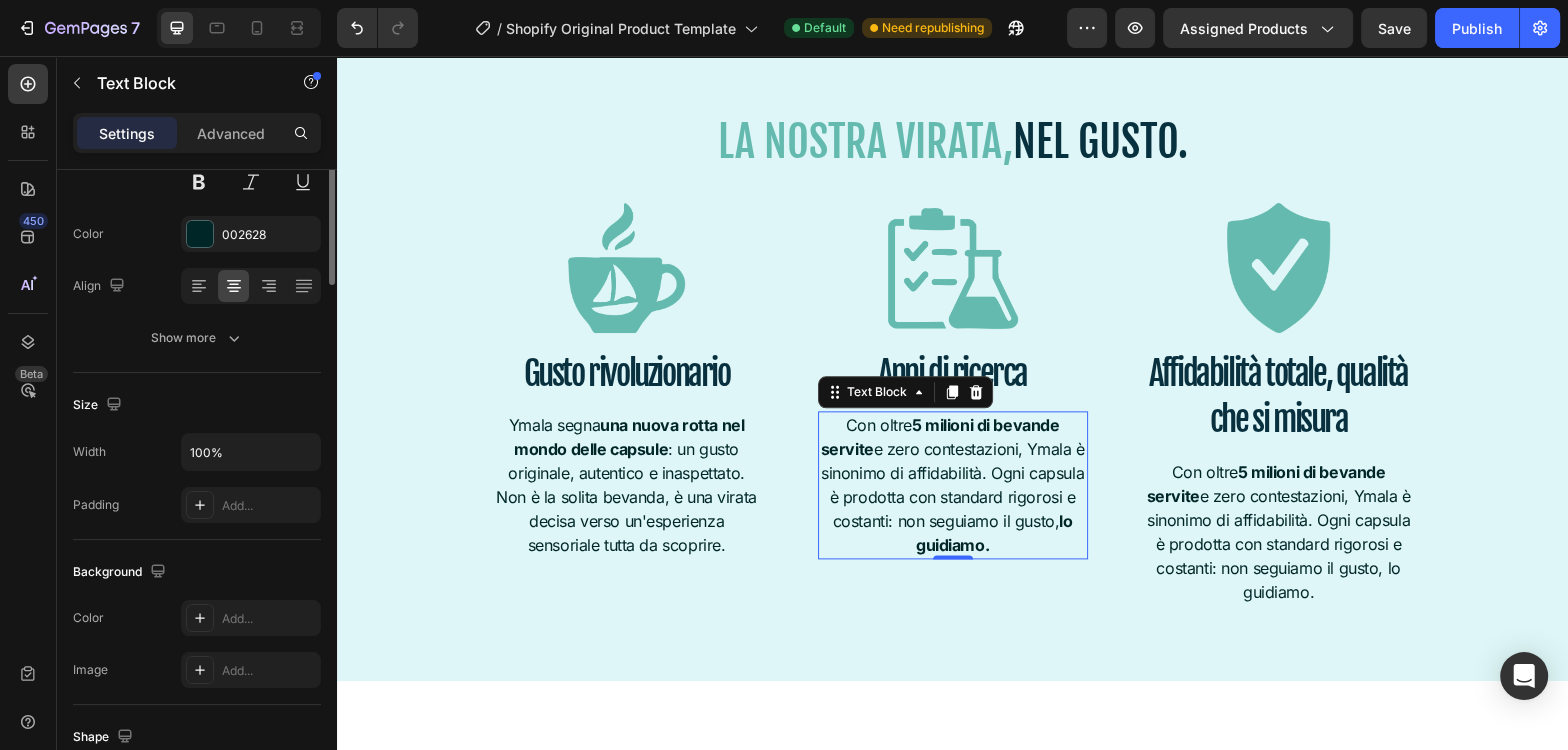 scroll, scrollTop: 0, scrollLeft: 0, axis: both 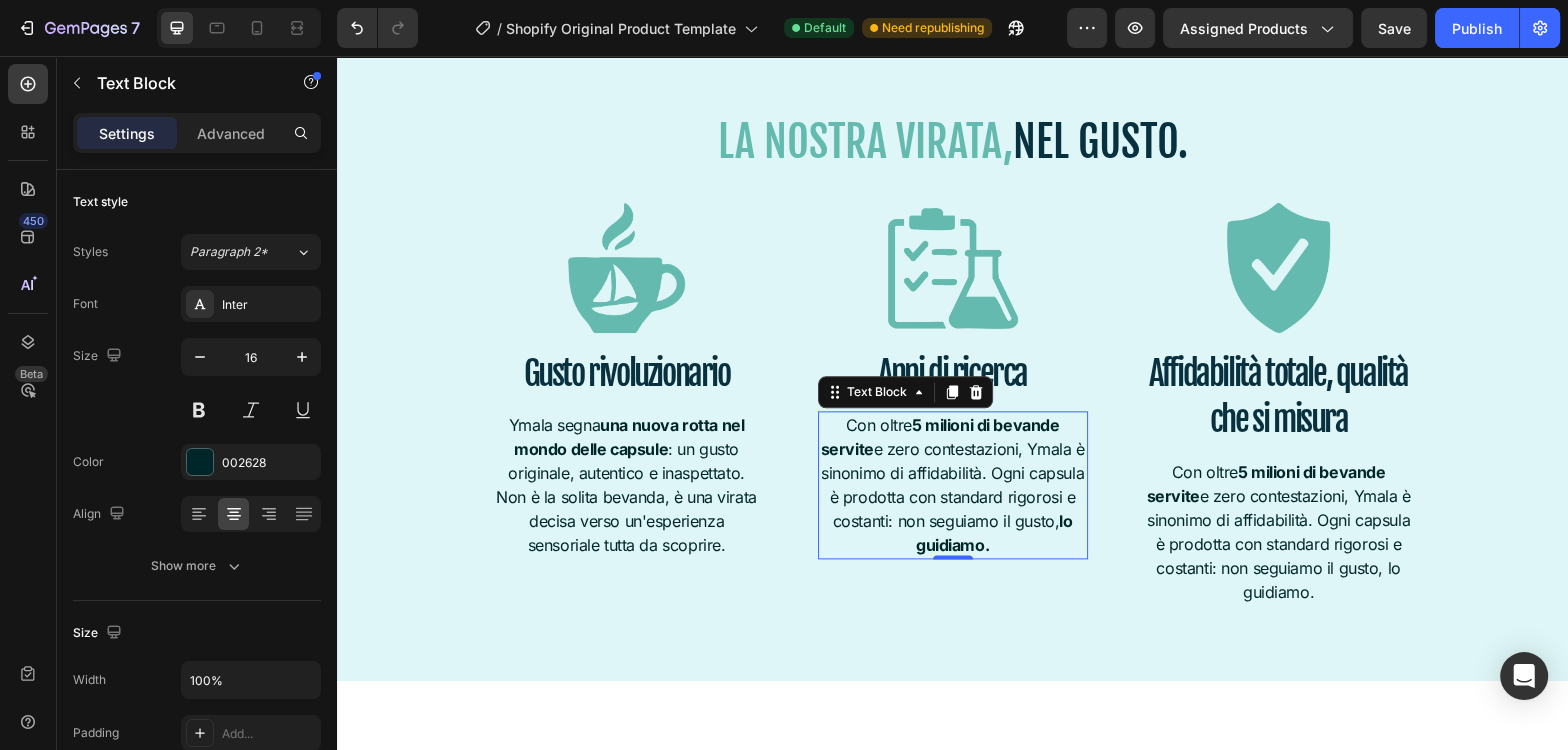 click on "Con oltre 5 milioni di bevande servite e zero contestazioni, Ymala è sinonimo di affidabilità. Ogni capsula è prodotta con standard rigorosi e costanti: non seguiamo il gusto, lo guidiamo." at bounding box center (953, 485) 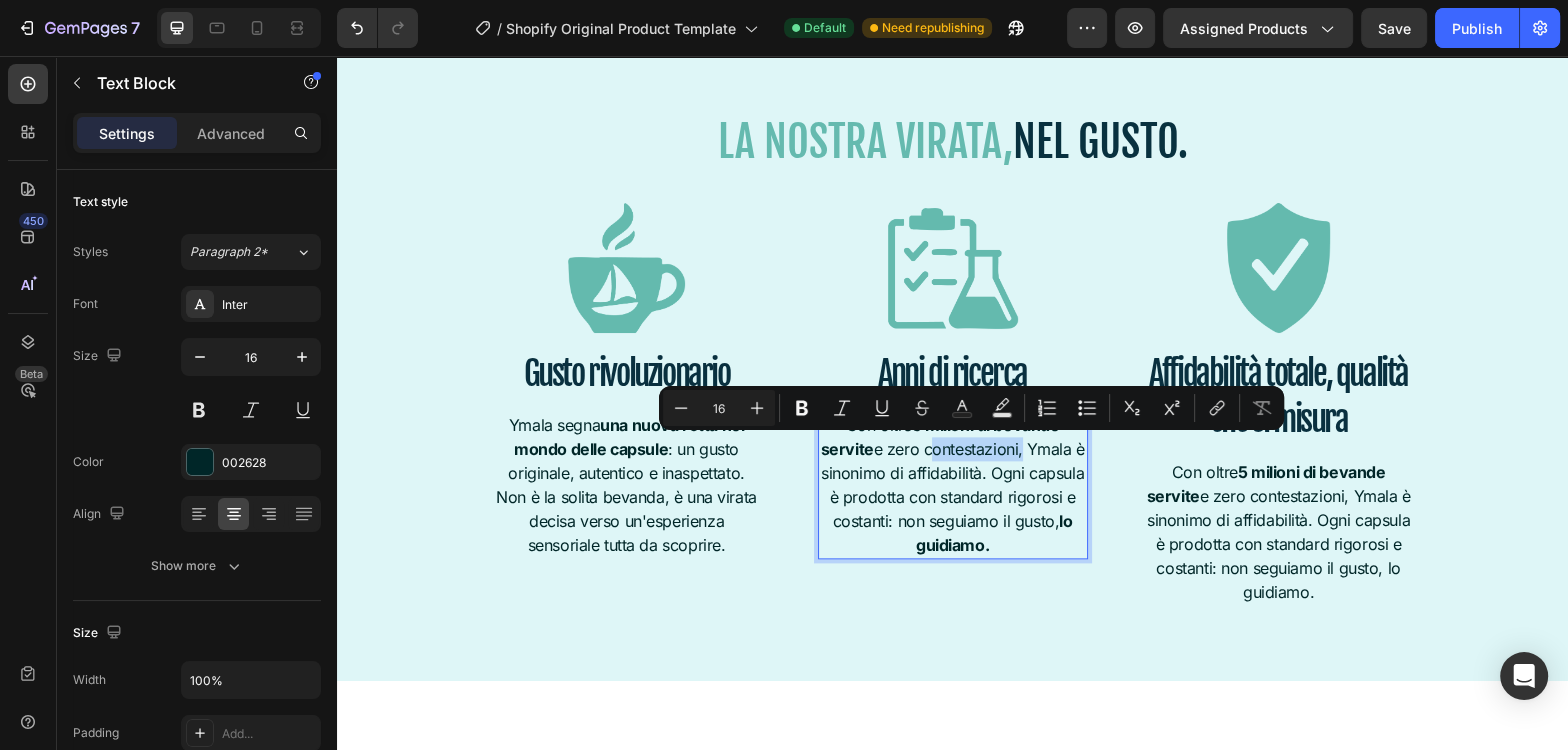 click on "Minus 16 Plus Bold Italic Underline       Strikethrough
Text Color
Text Background Color Numbered List Bulleted List Subscript Superscript       link Remove Format" at bounding box center [971, 408] 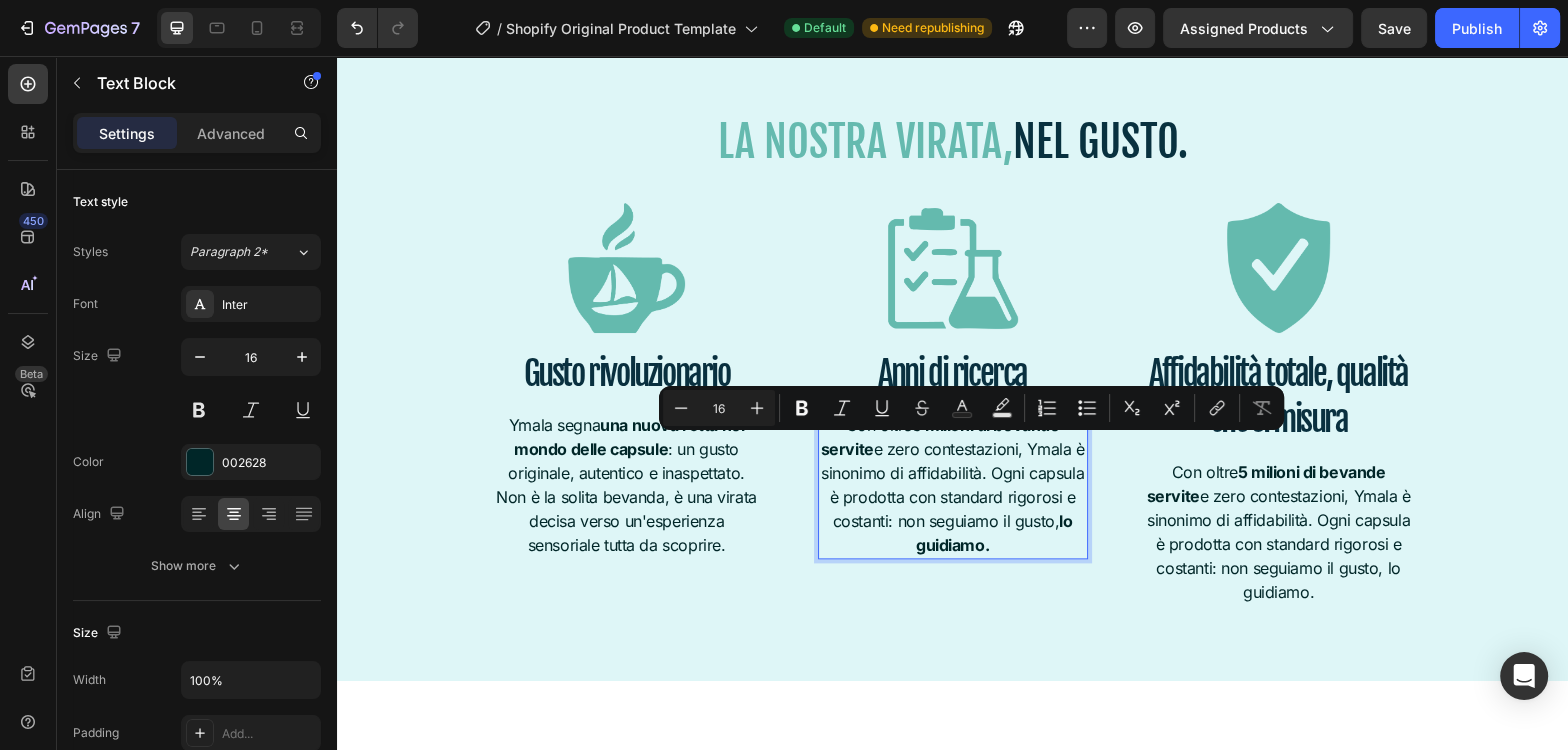 click on "5 milioni di bevande servite" at bounding box center (940, 437) 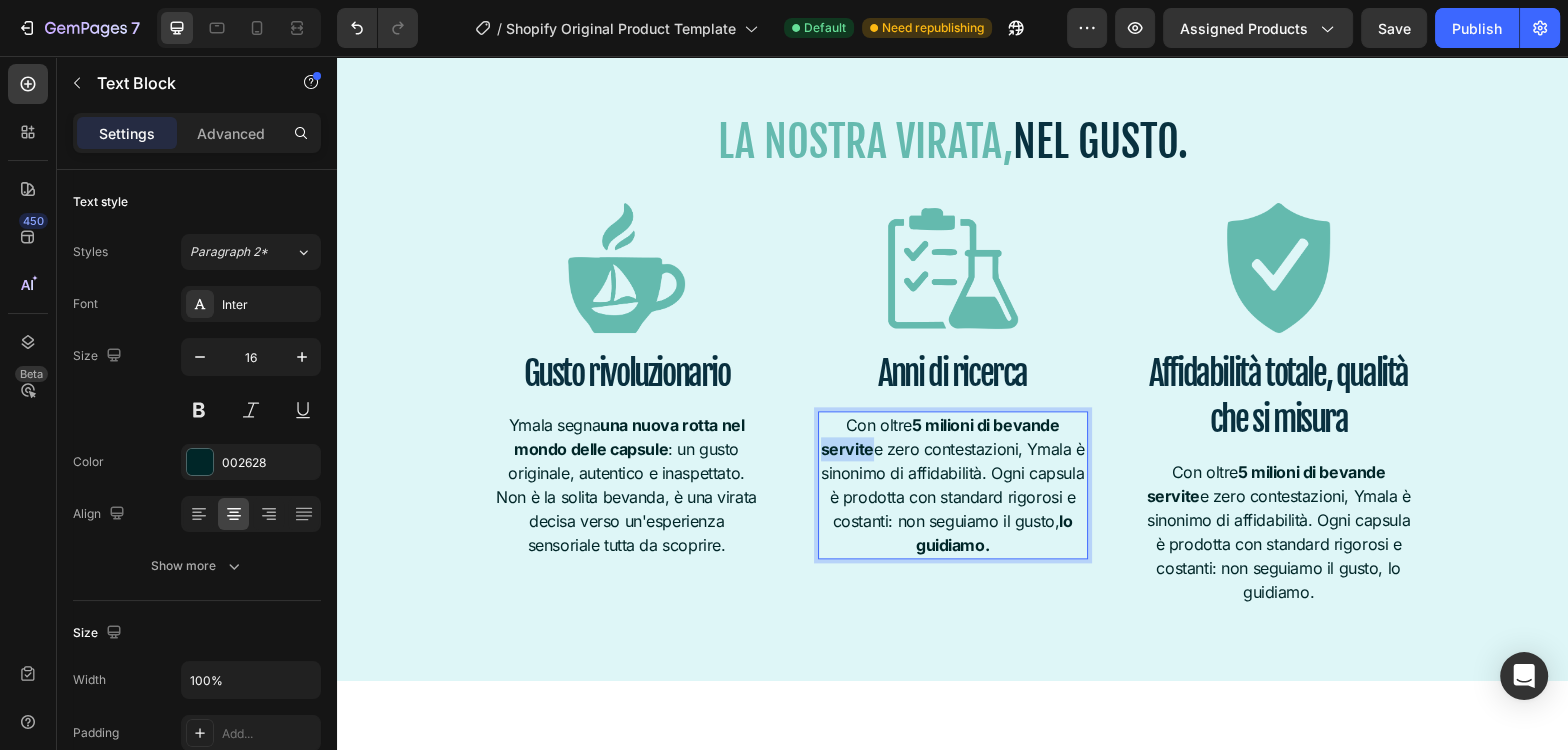 click on "5 milioni di bevande servite" at bounding box center [940, 437] 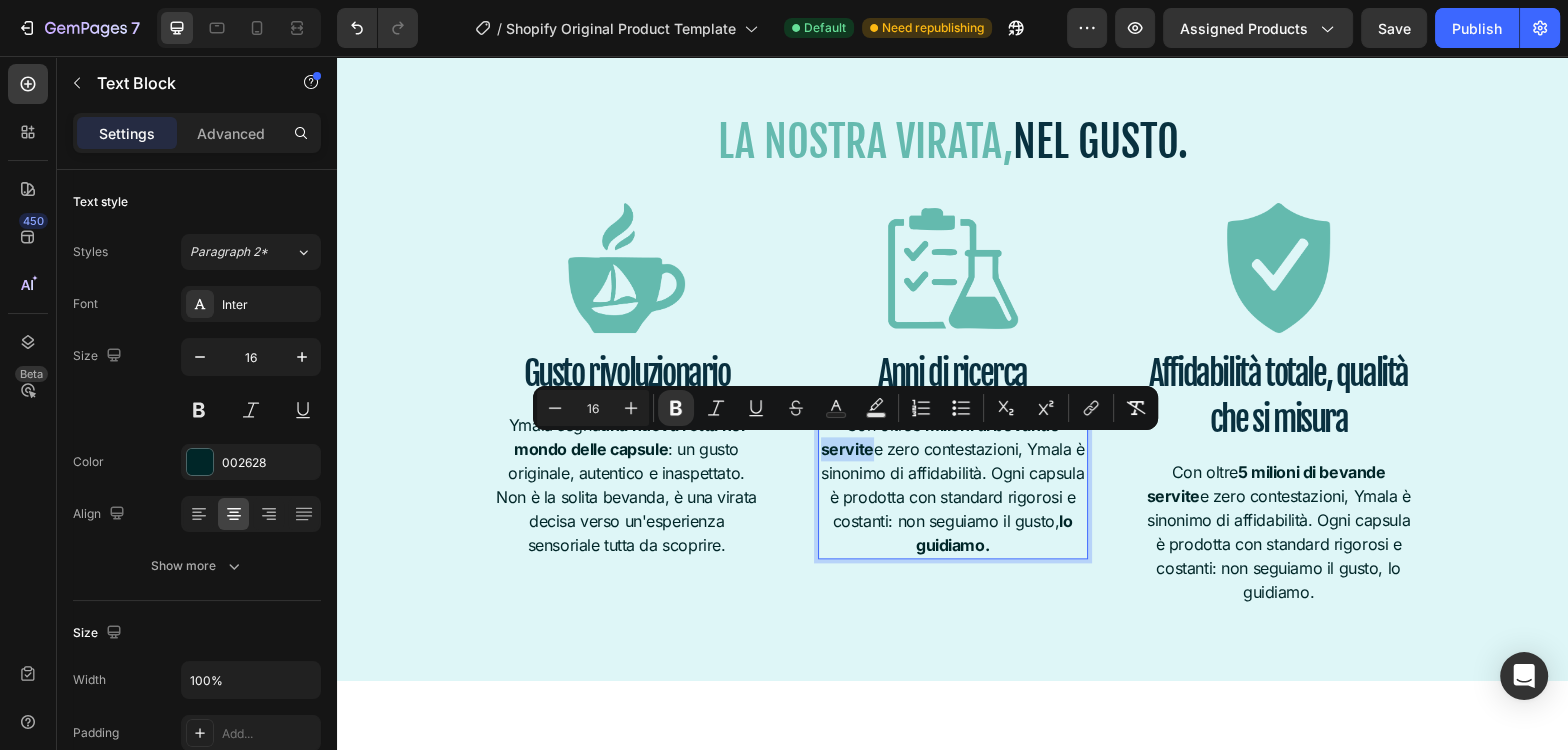 click on "5 milioni di bevande servite" at bounding box center [940, 437] 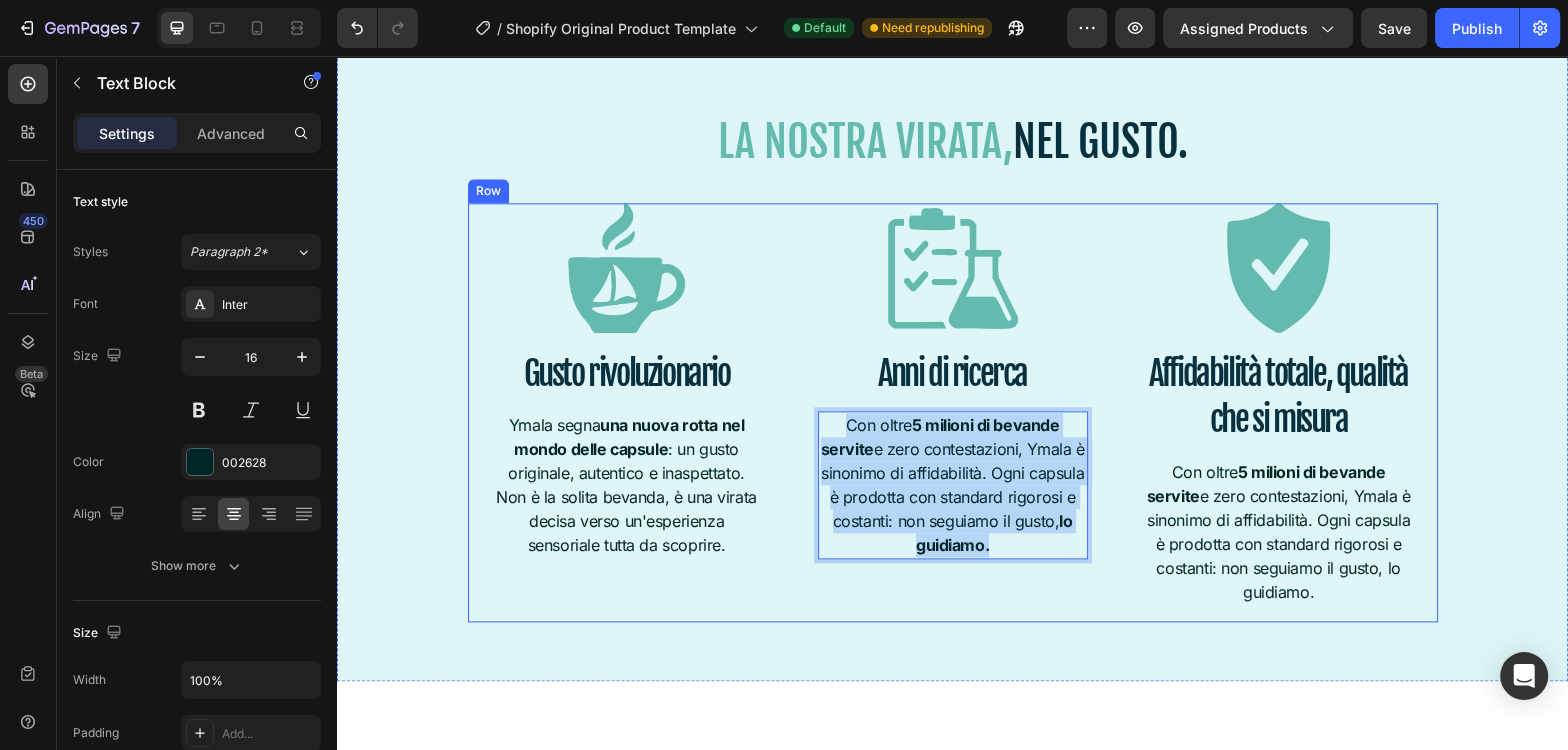 drag, startPoint x: 842, startPoint y: 420, endPoint x: 1016, endPoint y: 566, distance: 227.13872 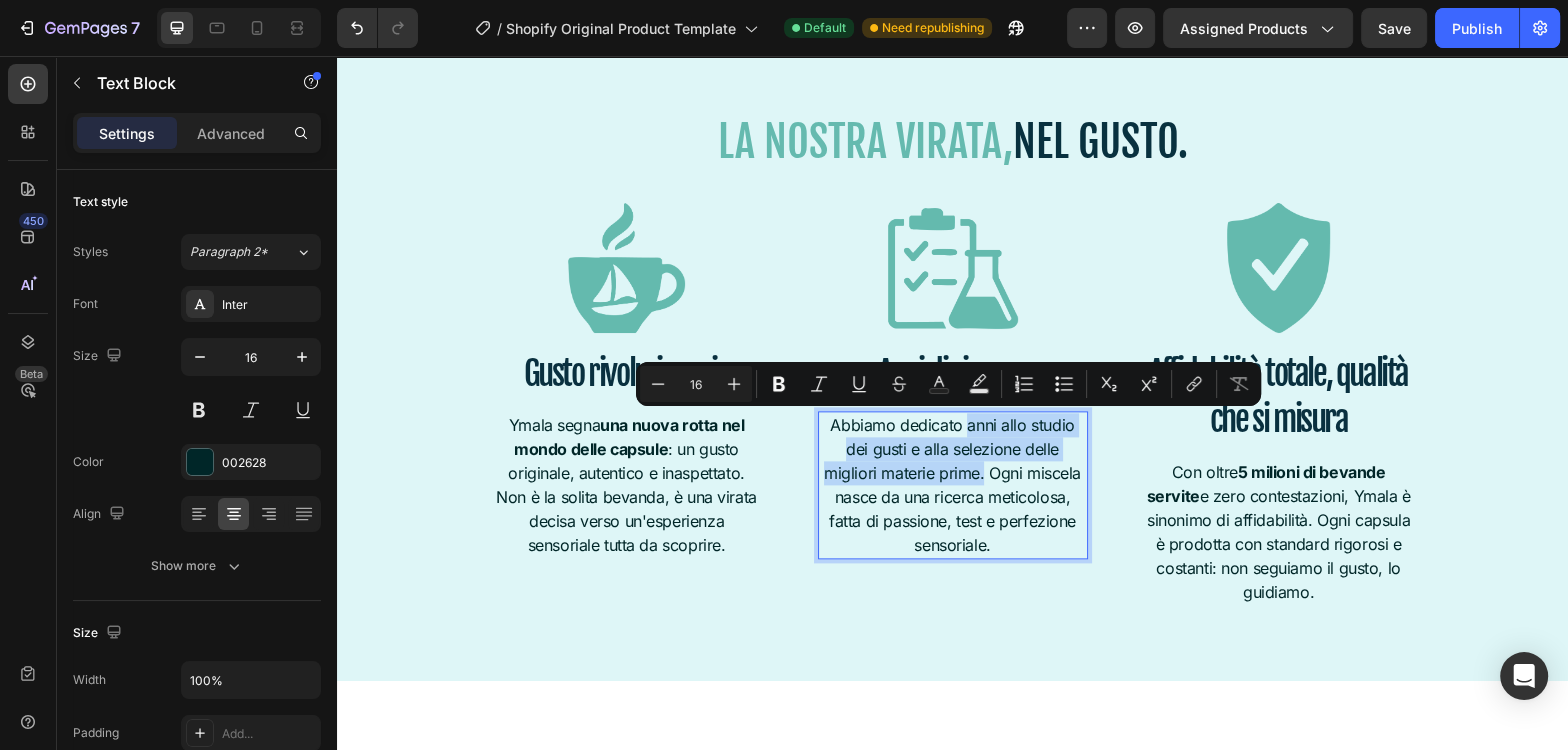 drag, startPoint x: 965, startPoint y: 423, endPoint x: 982, endPoint y: 471, distance: 50.92151 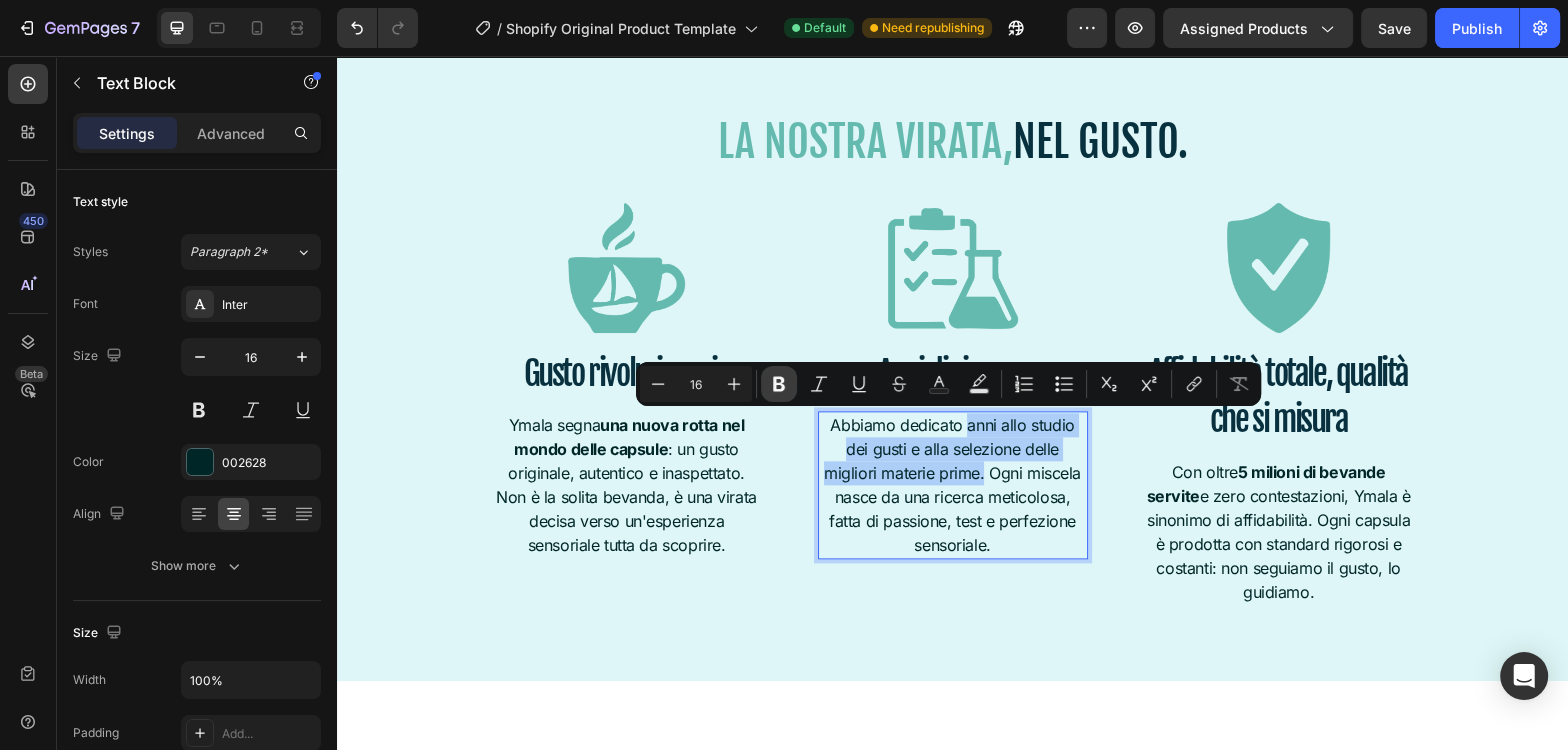 click on "Bold" at bounding box center (779, 384) 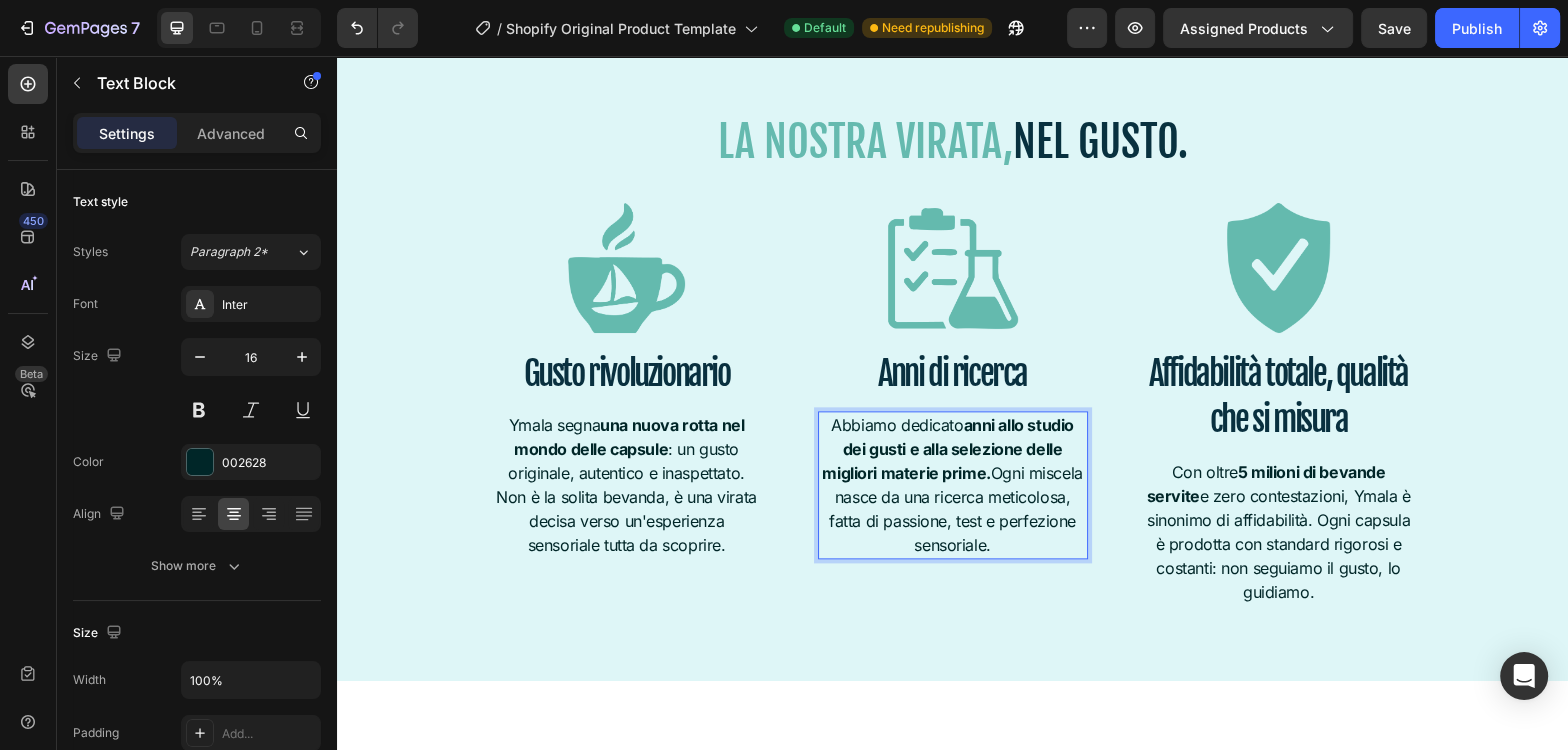 click on "Abbiamo dedicato  anni allo studio dei gusti e alla selezione delle migliori materie prime.  Ogni miscela nasce da una ricerca meticolosa, fatta di passione, test e perfezione sensoriale." at bounding box center [953, 485] 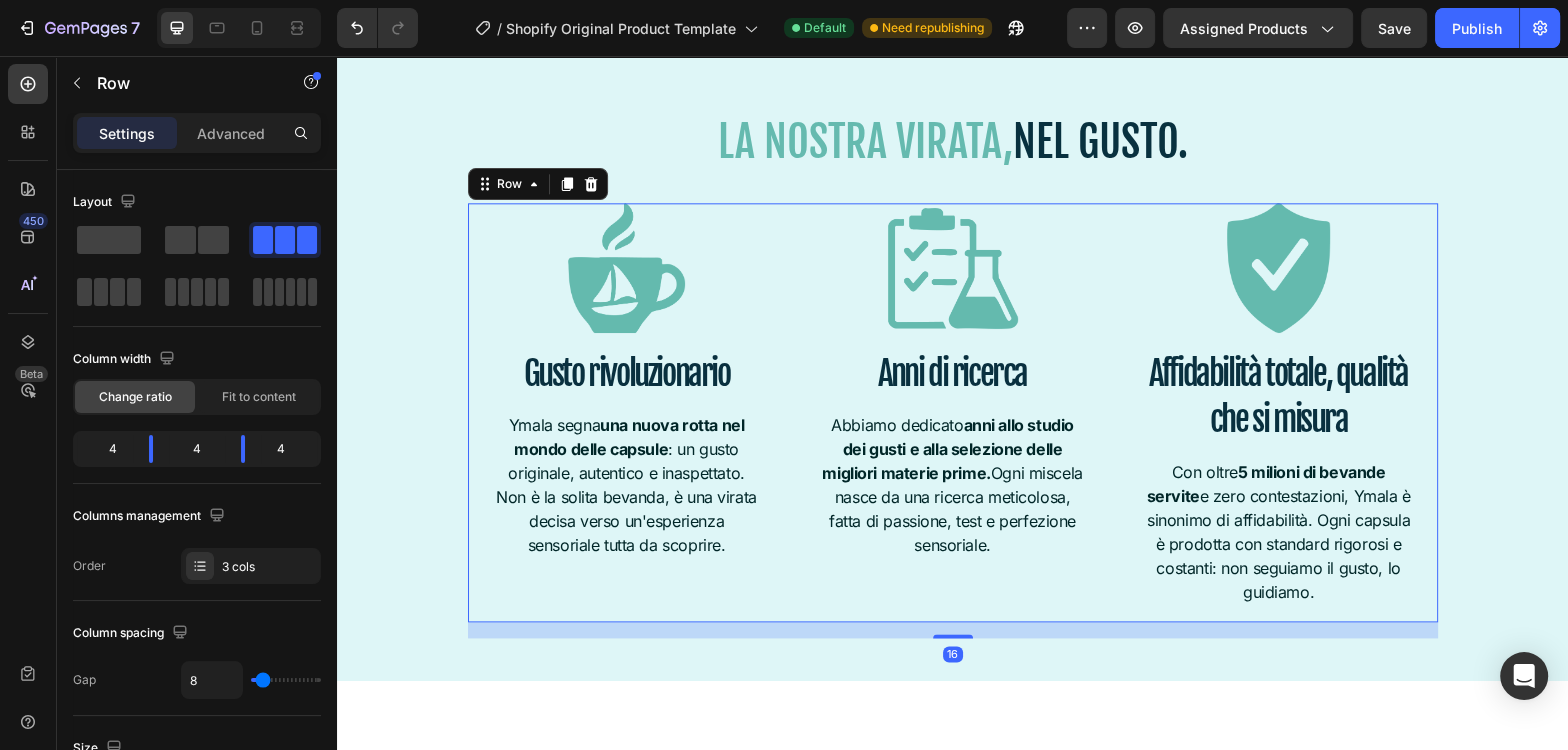 click on "Image Anni di ricerca Text Block Abbiamo dedicato  anni allo studio dei gusti e alla selezione delle migliori materie prime.  Ogni miscela nasce da una ricerca meticolosa, fatta di passione, test e perfezione sensoriale. Text Block Row" at bounding box center (953, 412) 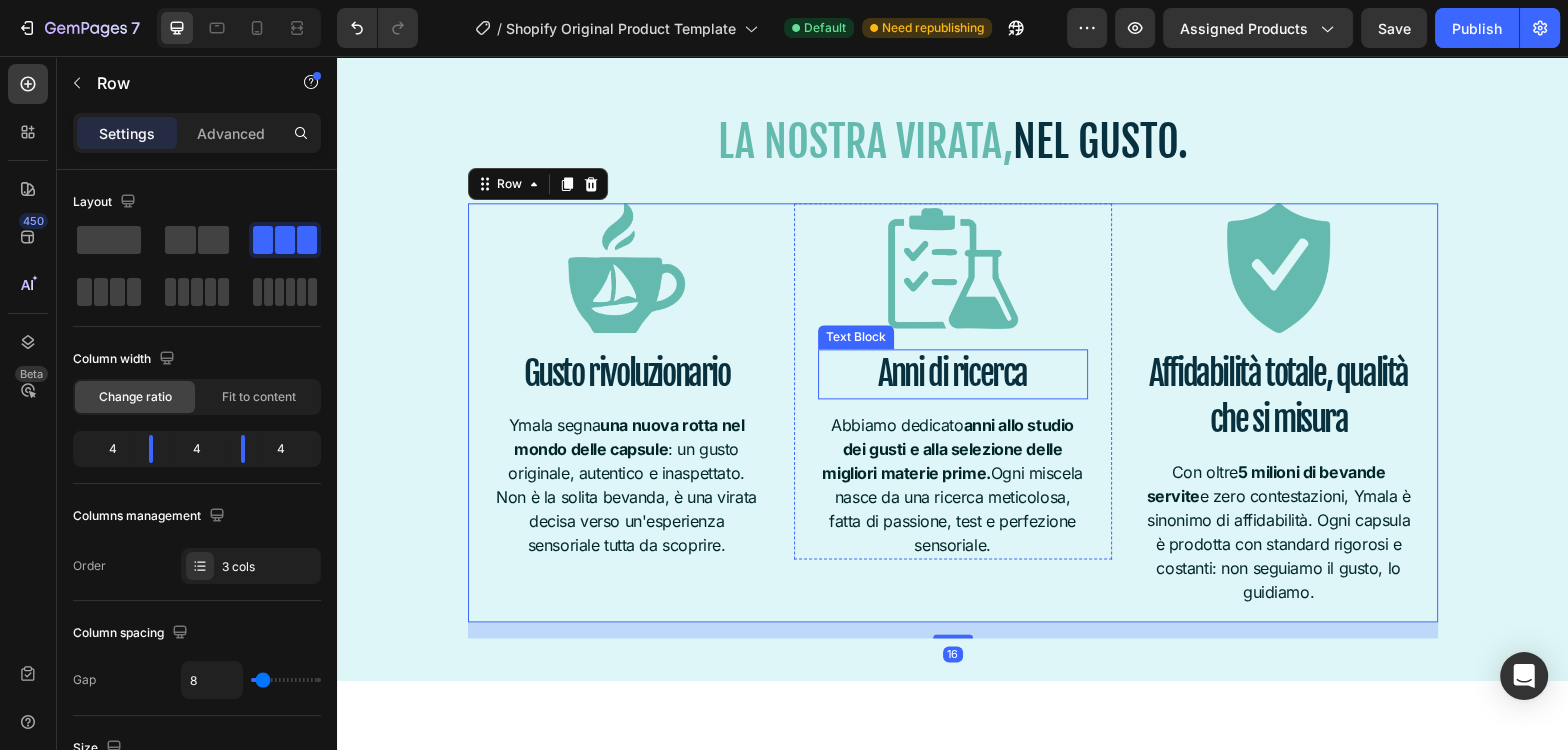 click on "Anni di ricerca" at bounding box center [953, 374] 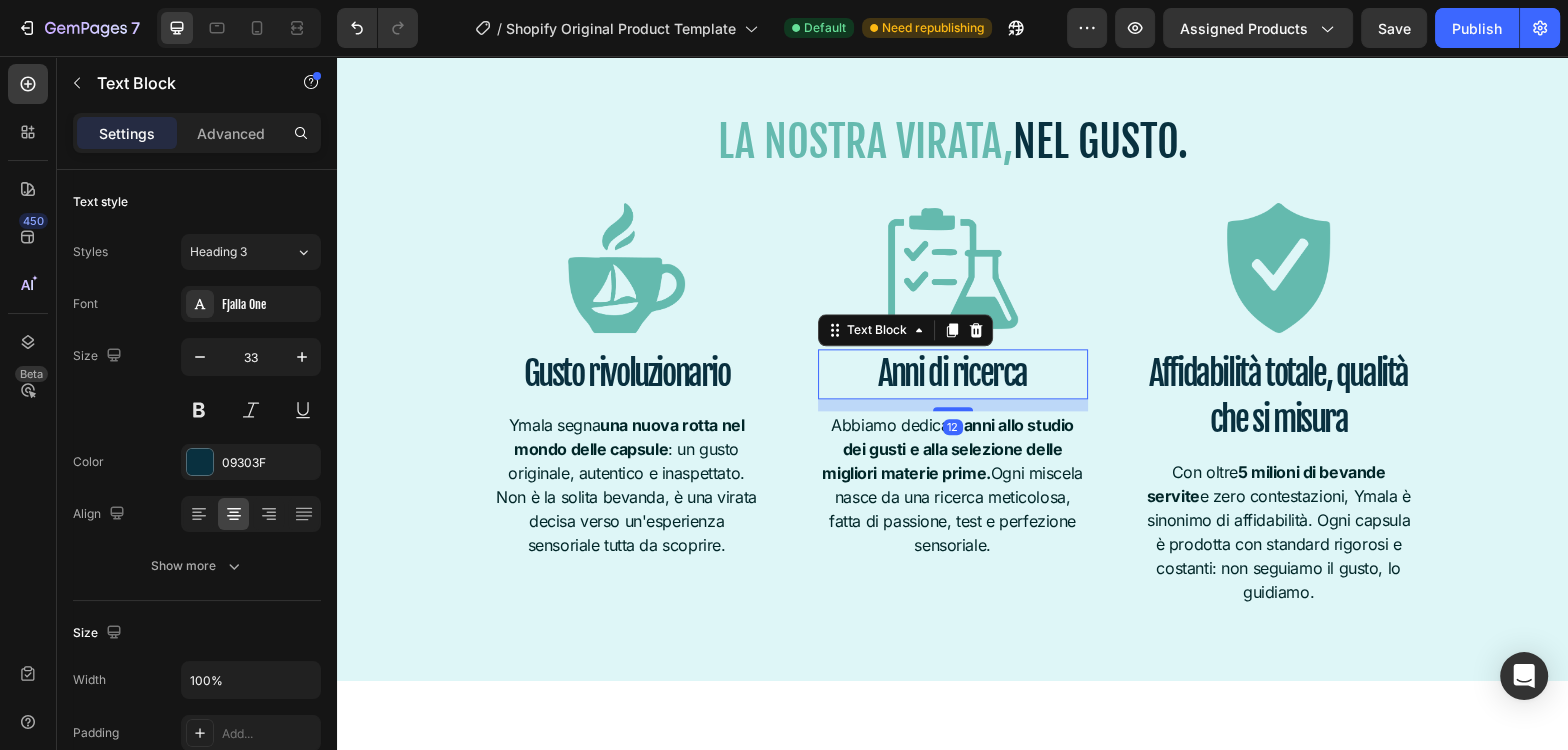 click on "Anni di ricerca" at bounding box center (953, 374) 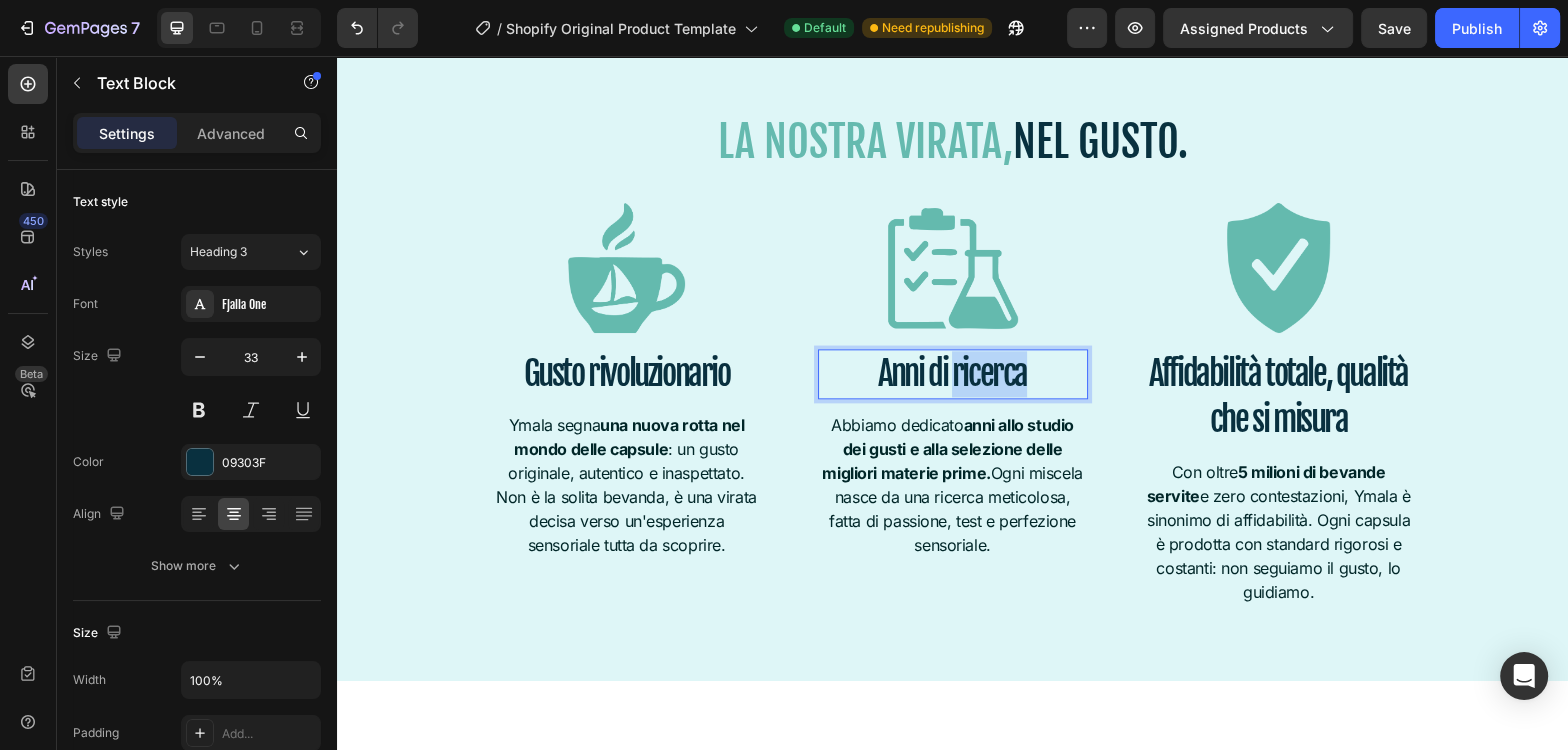 click on "Anni di ricerca" at bounding box center [953, 374] 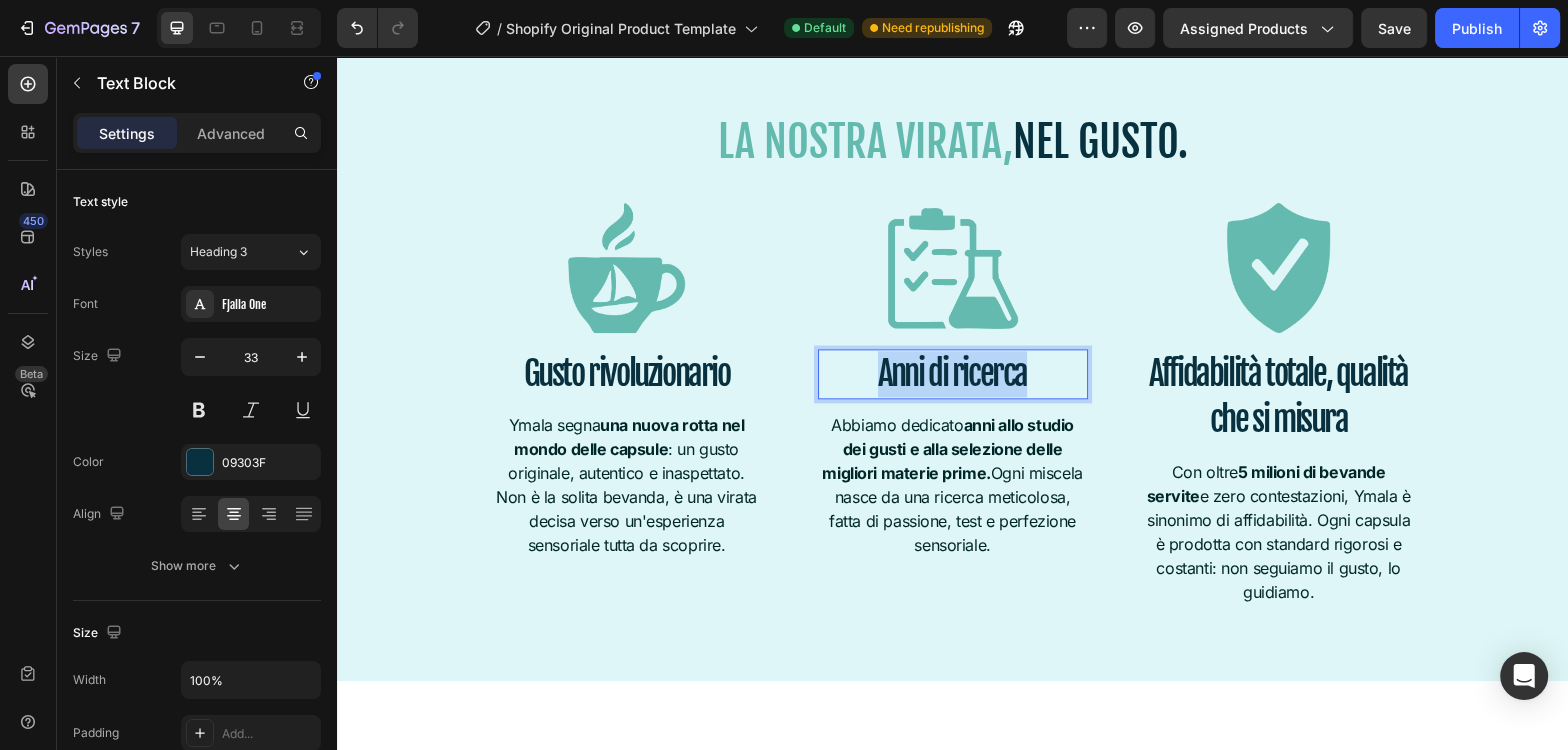 click on "Anni di ricerca" at bounding box center (953, 374) 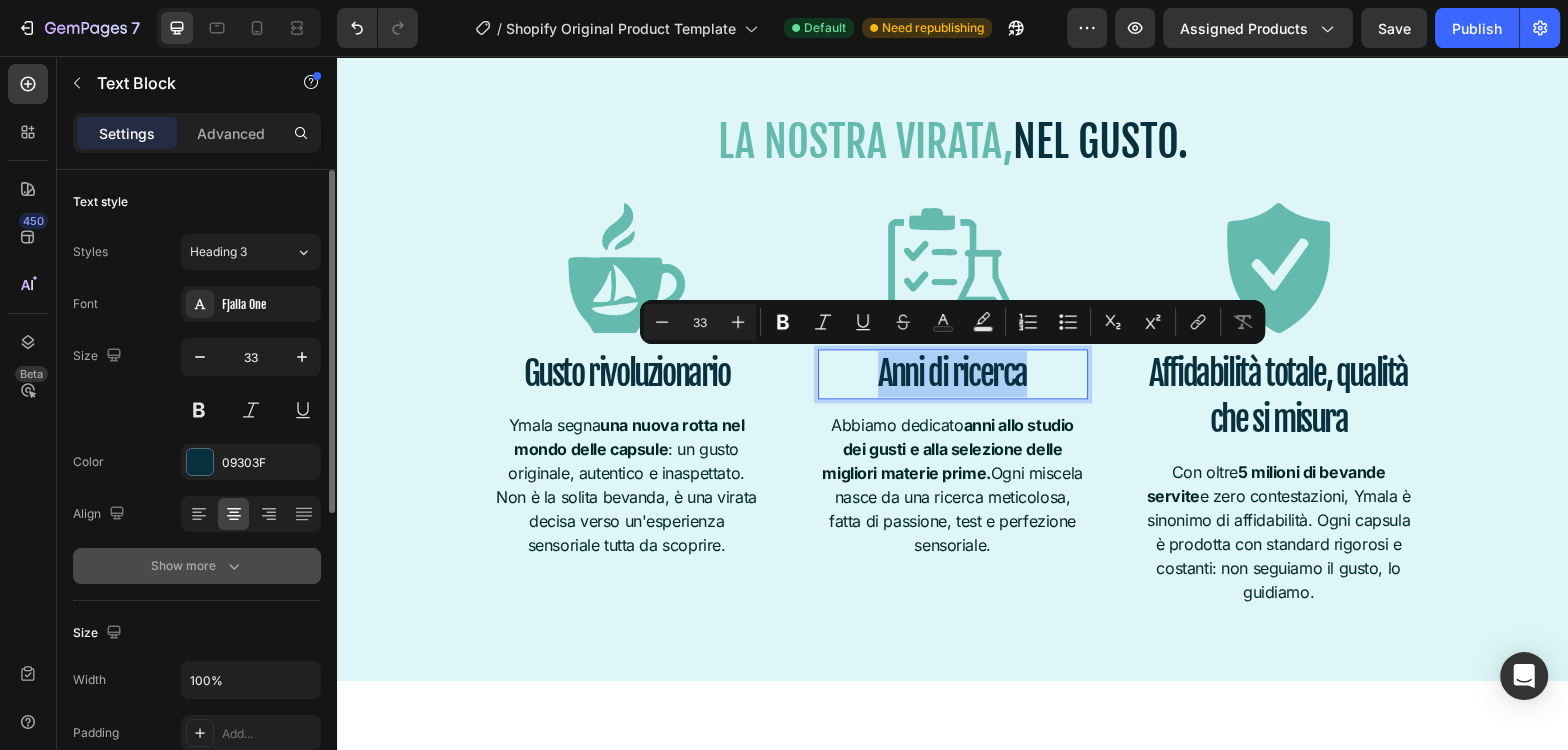 click on "Show more" at bounding box center [197, 566] 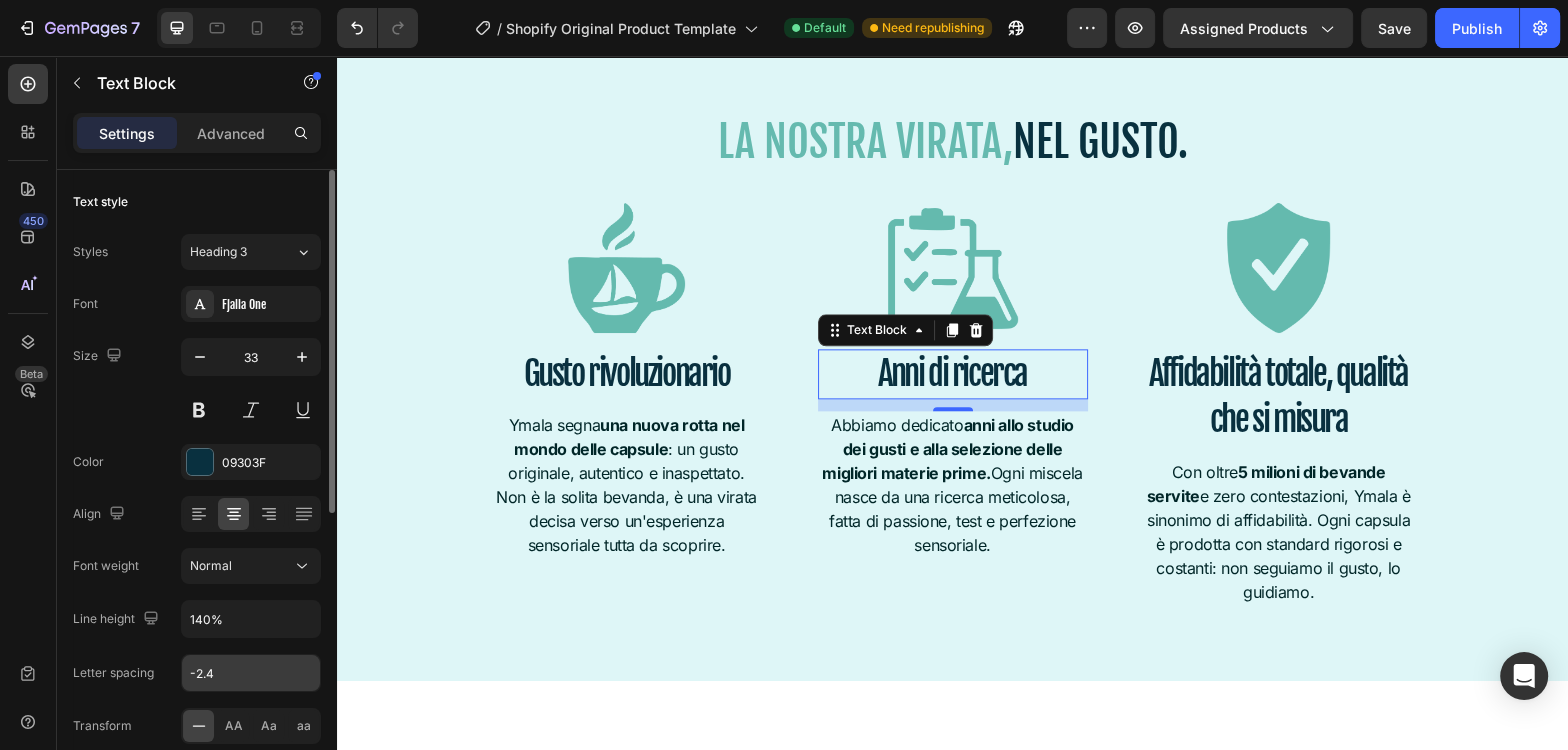 click on "-2.4" at bounding box center (251, 673) 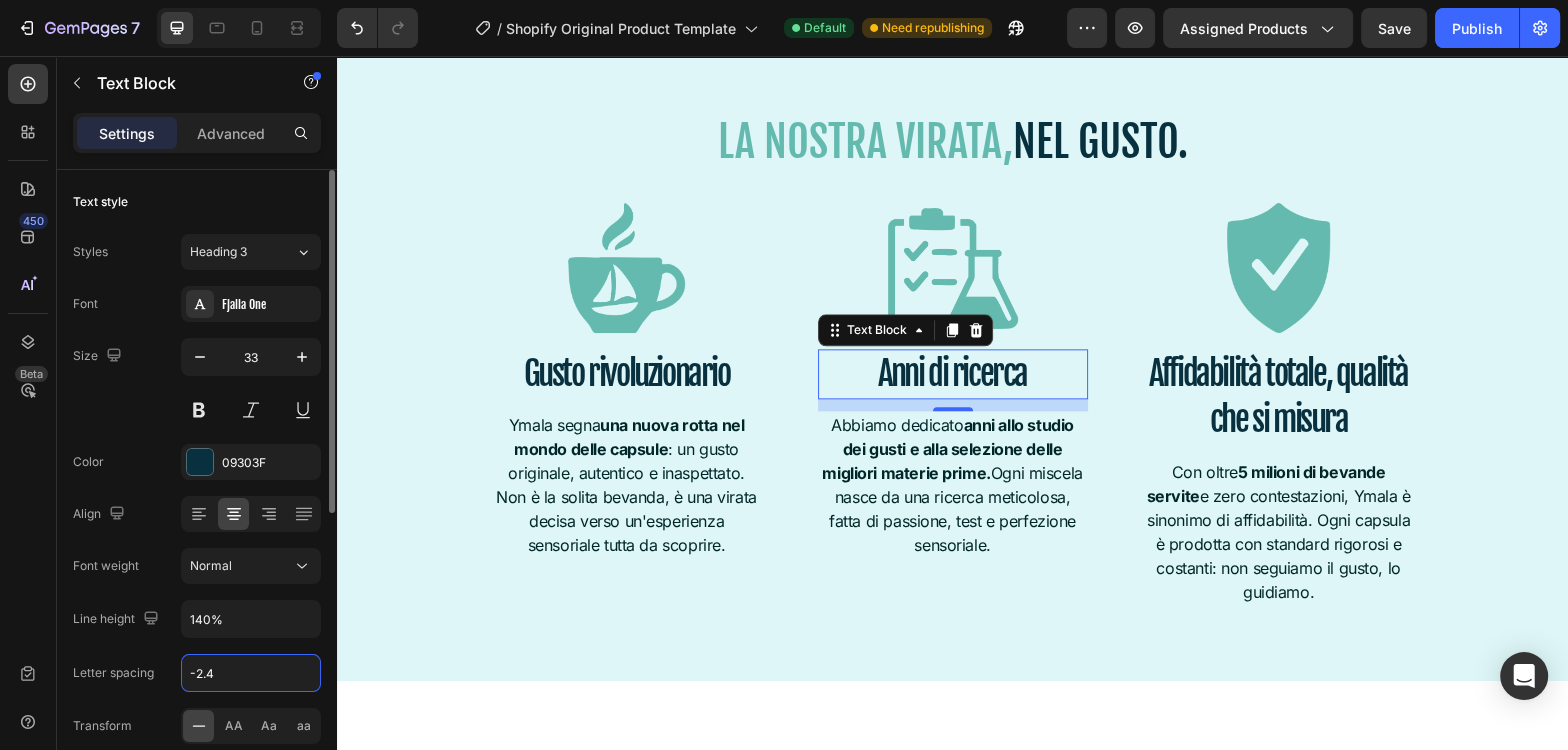 click on "-2.4" at bounding box center [251, 673] 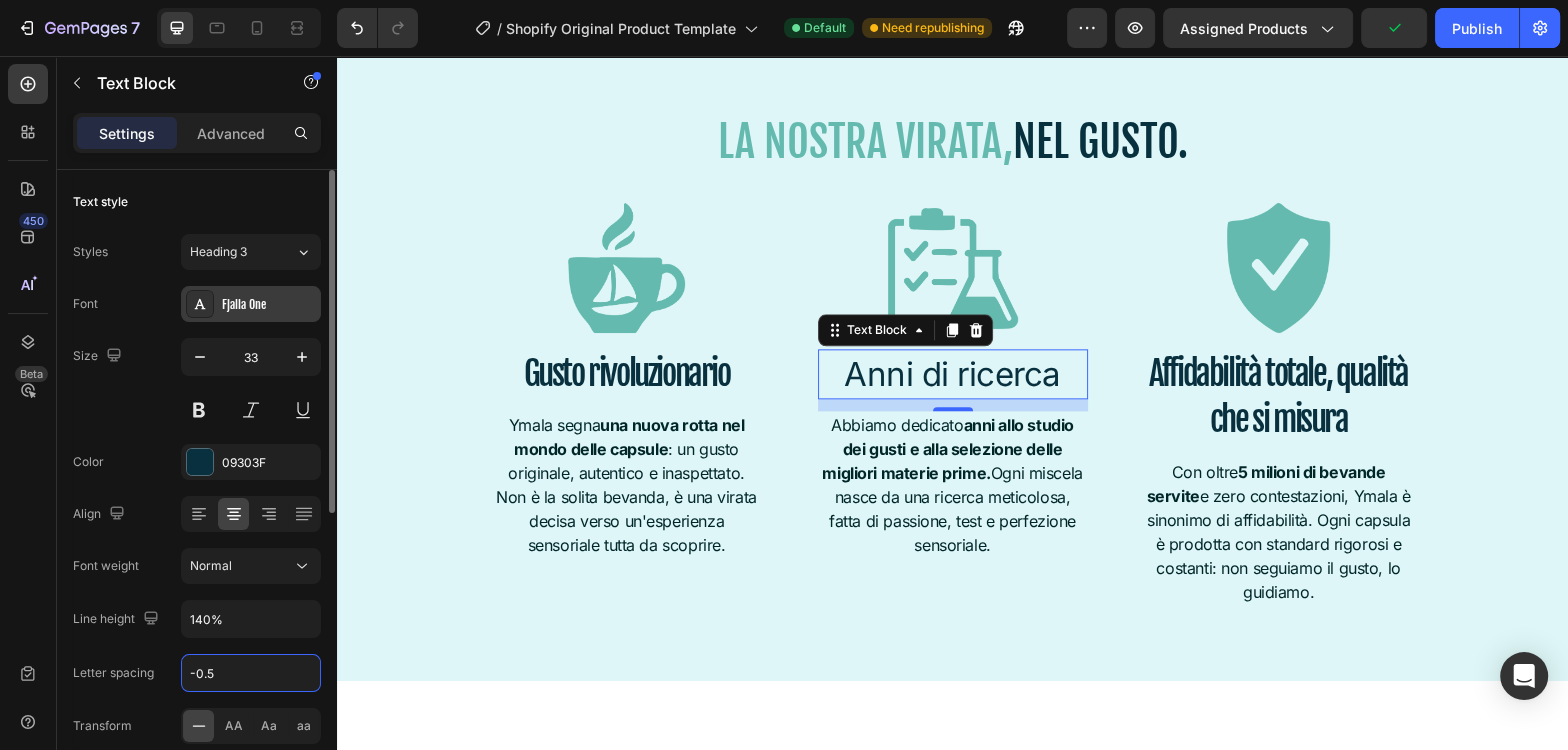 type on "-0.5" 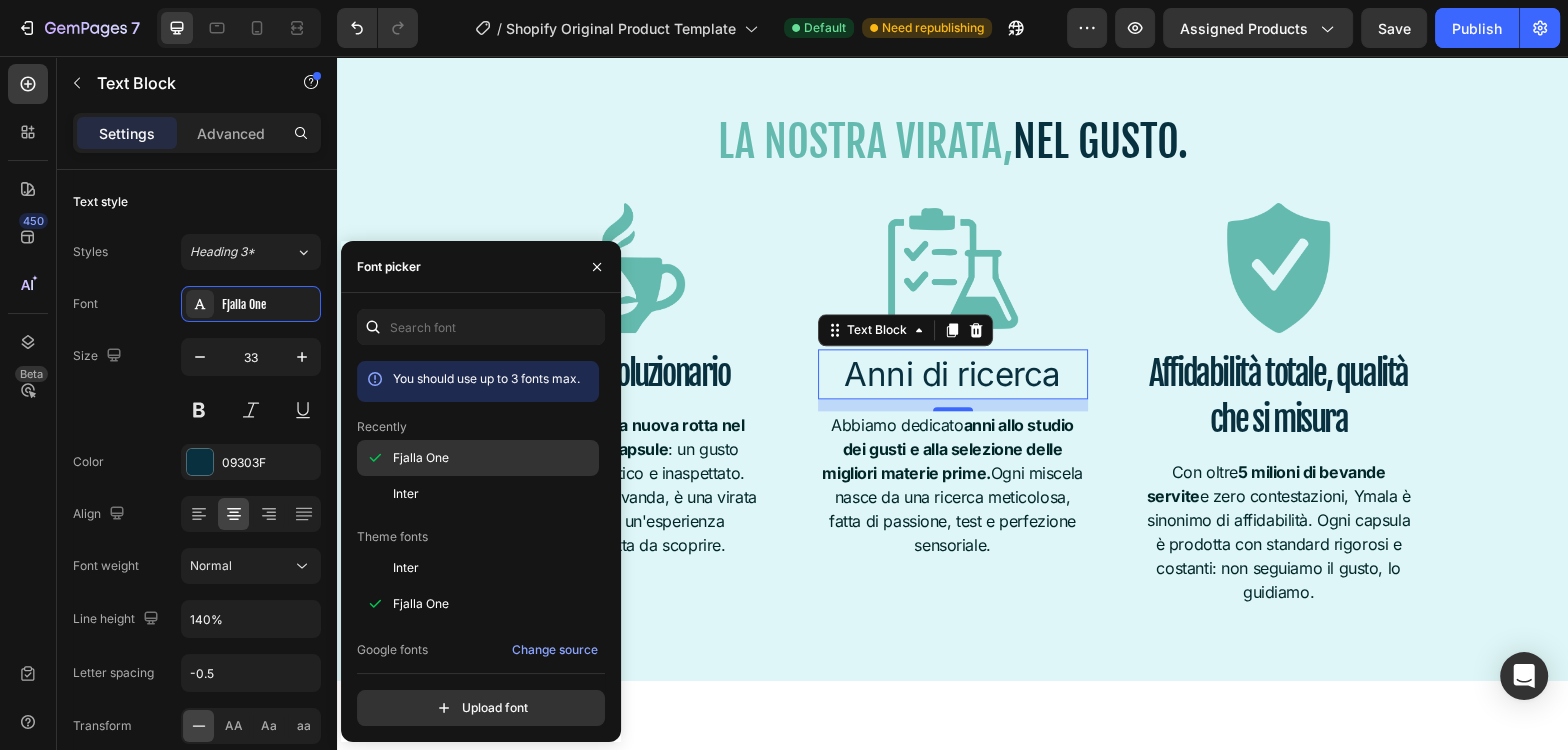 click on "Fjalla One" at bounding box center [421, 458] 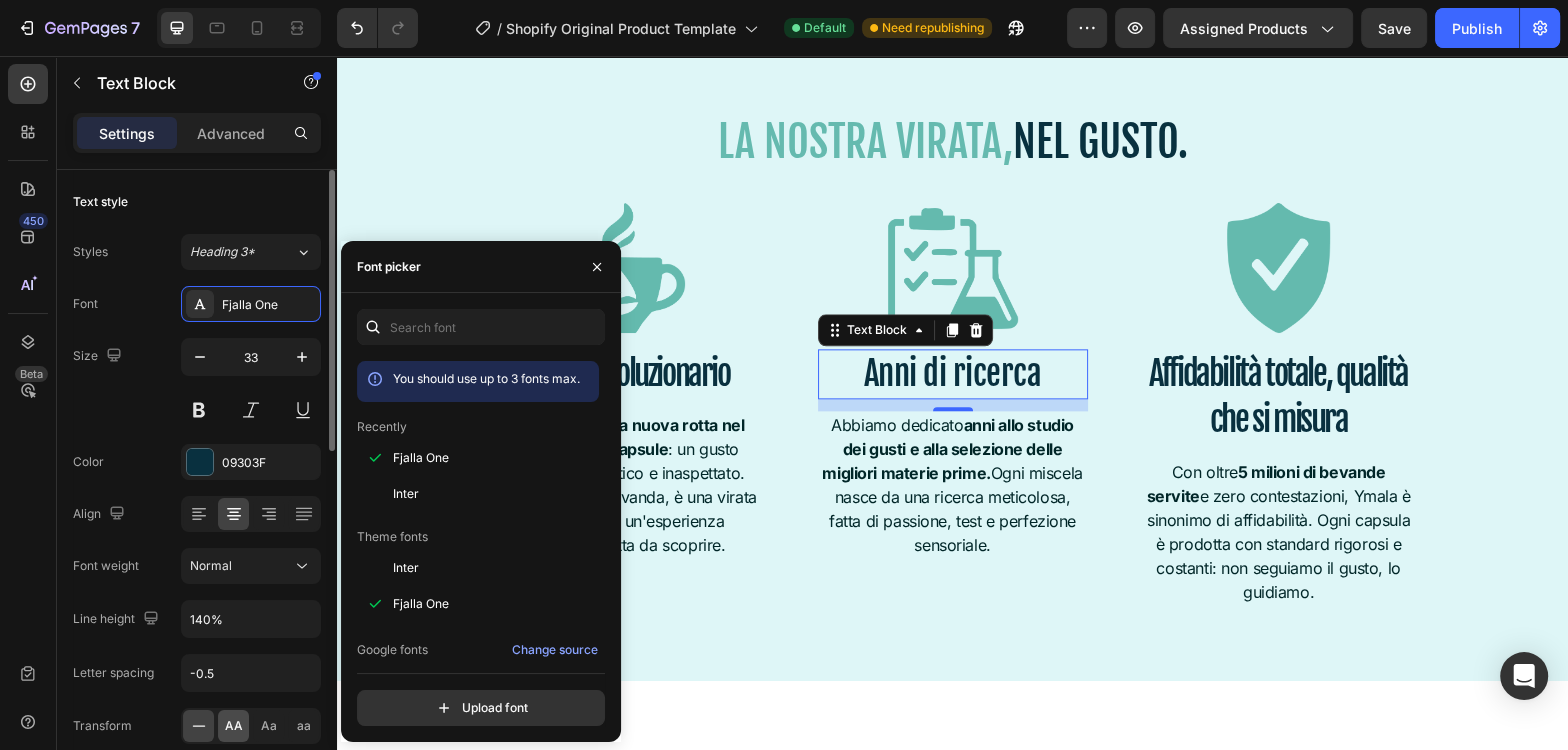 click on "AA" 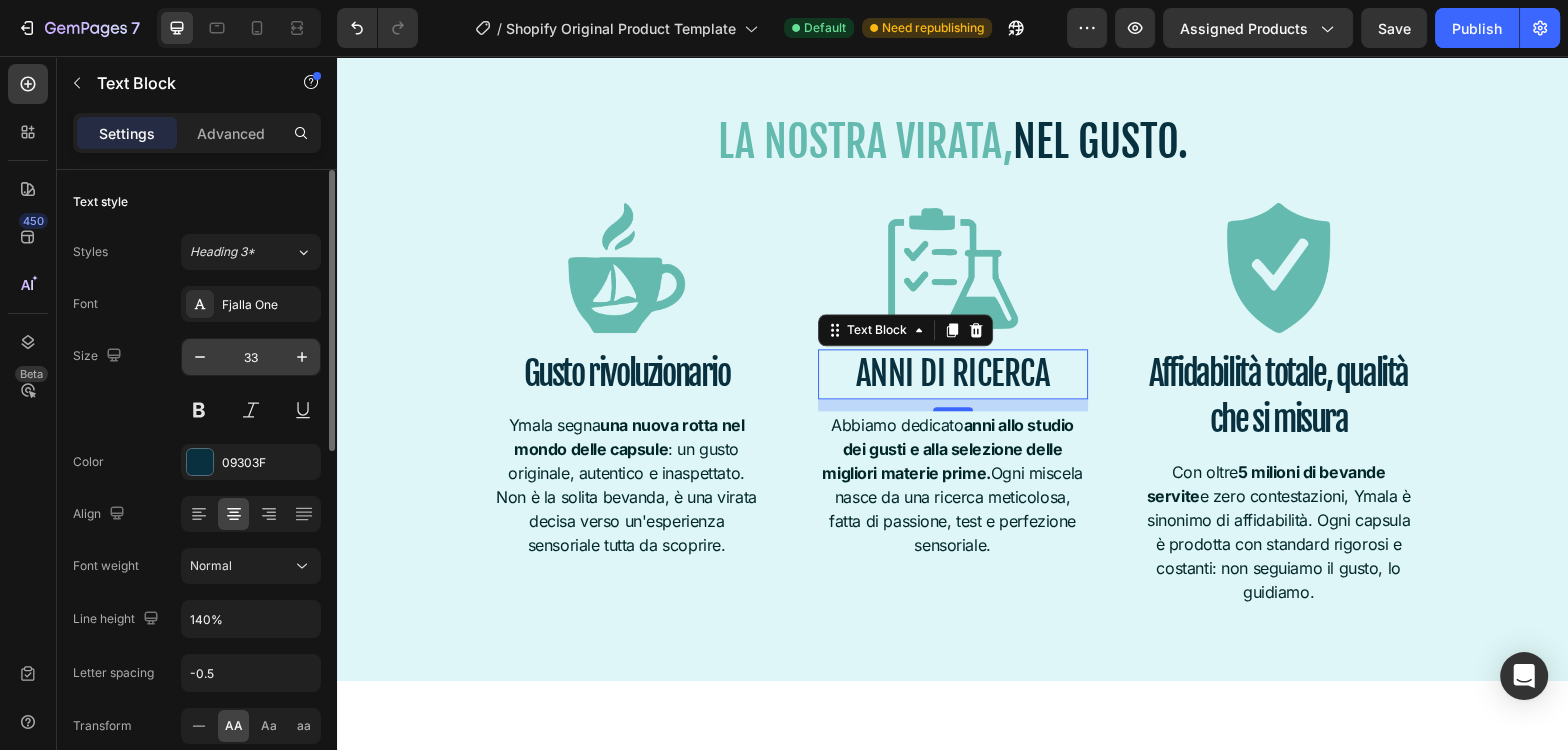 click on "33" at bounding box center [251, 357] 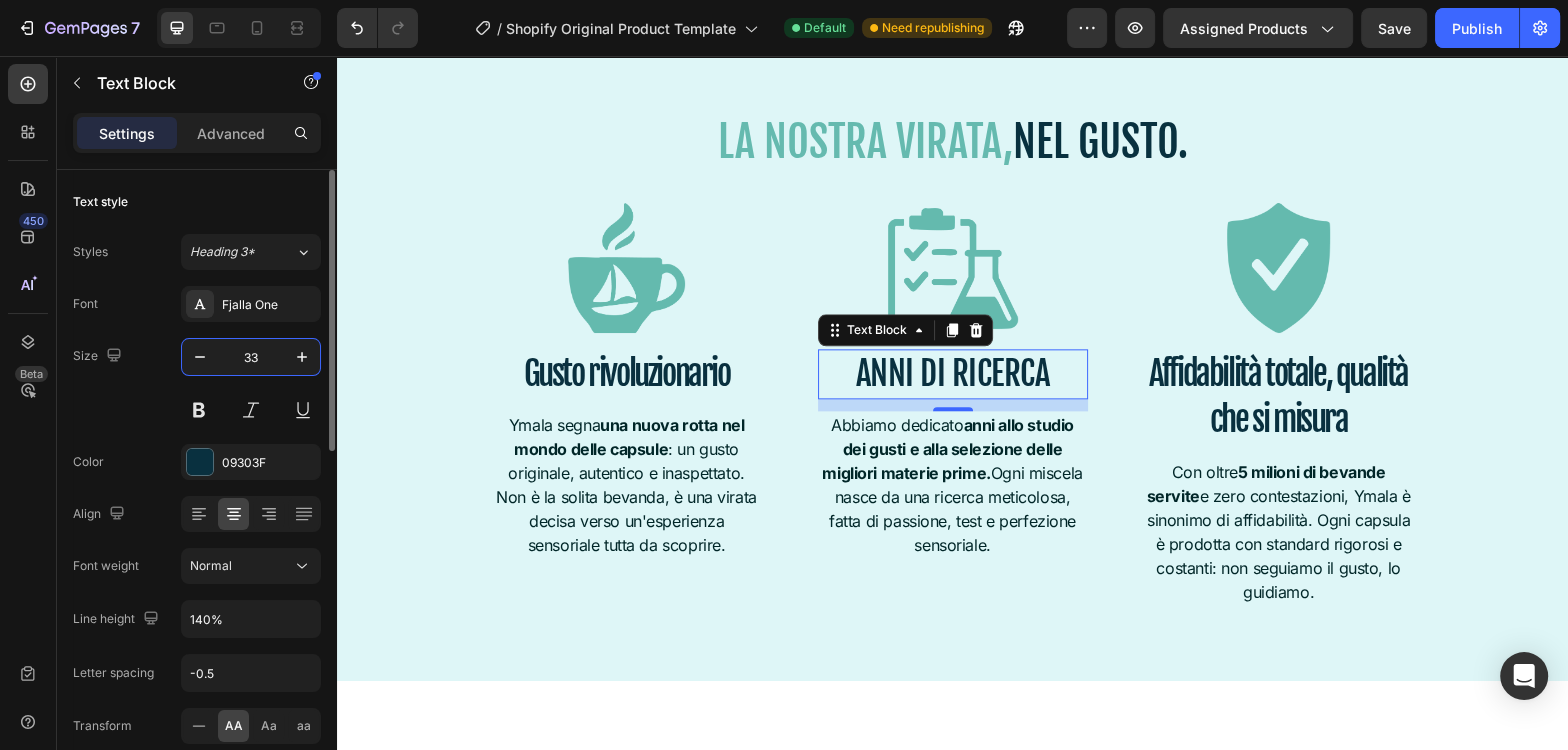 click on "33" at bounding box center (251, 357) 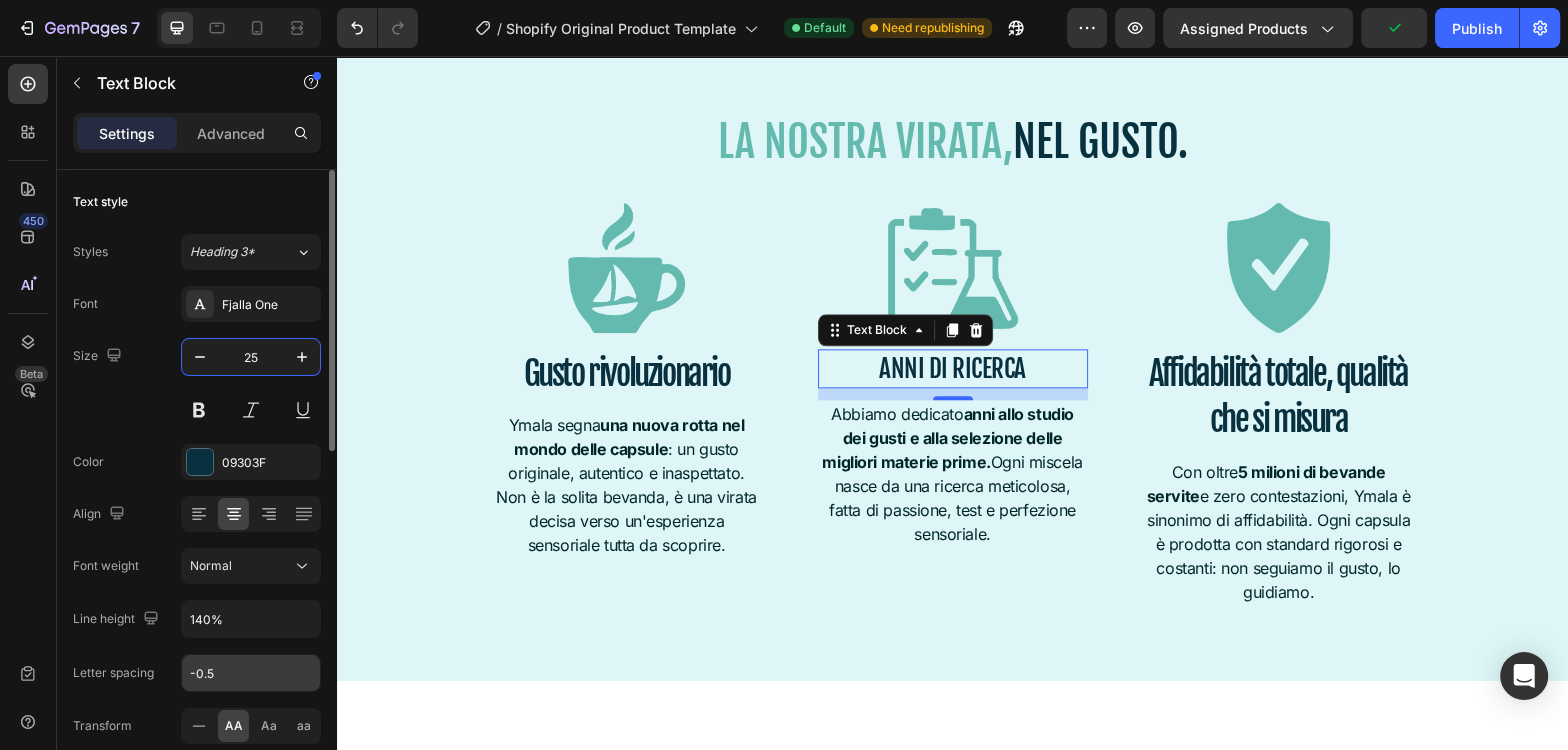 type on "25" 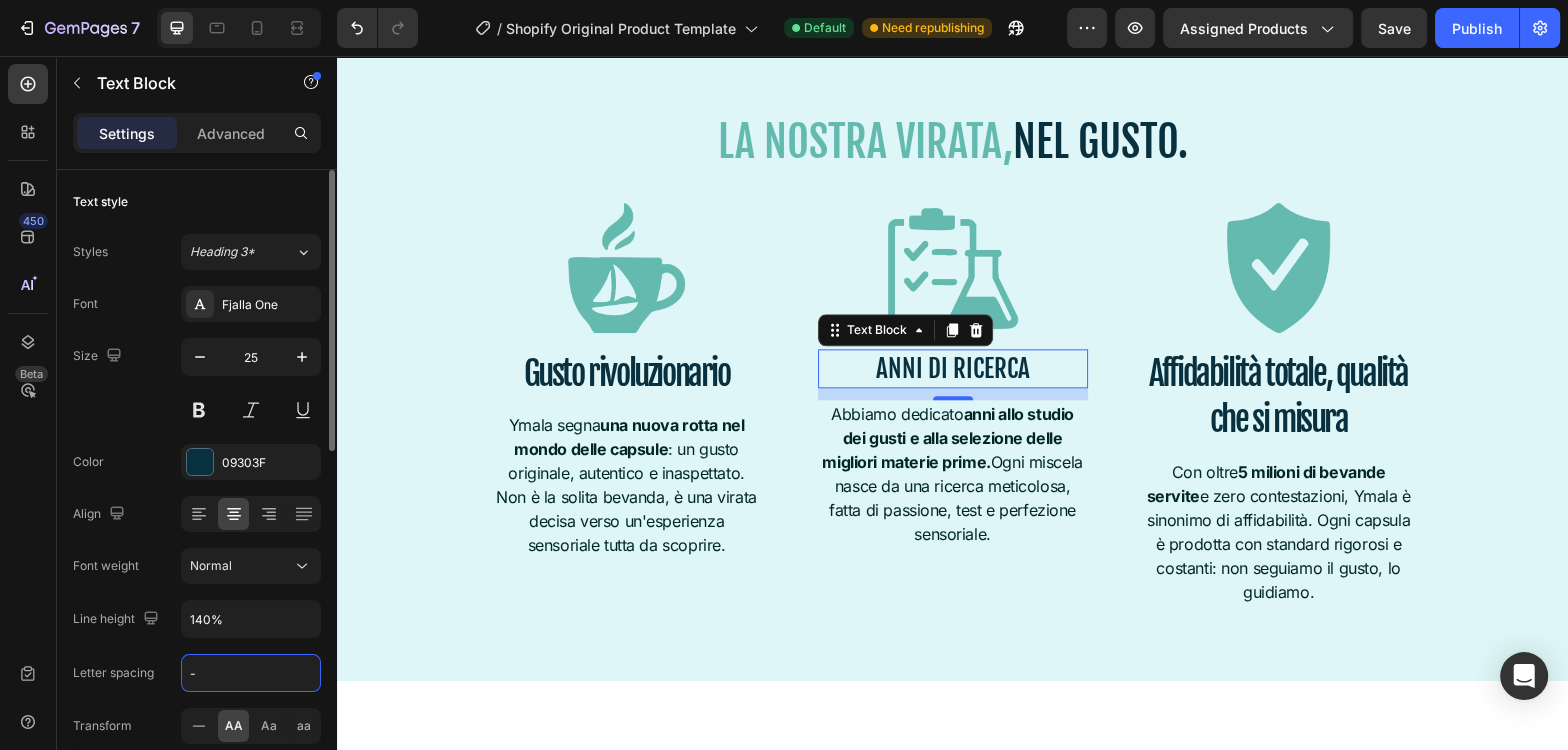 type on "-1" 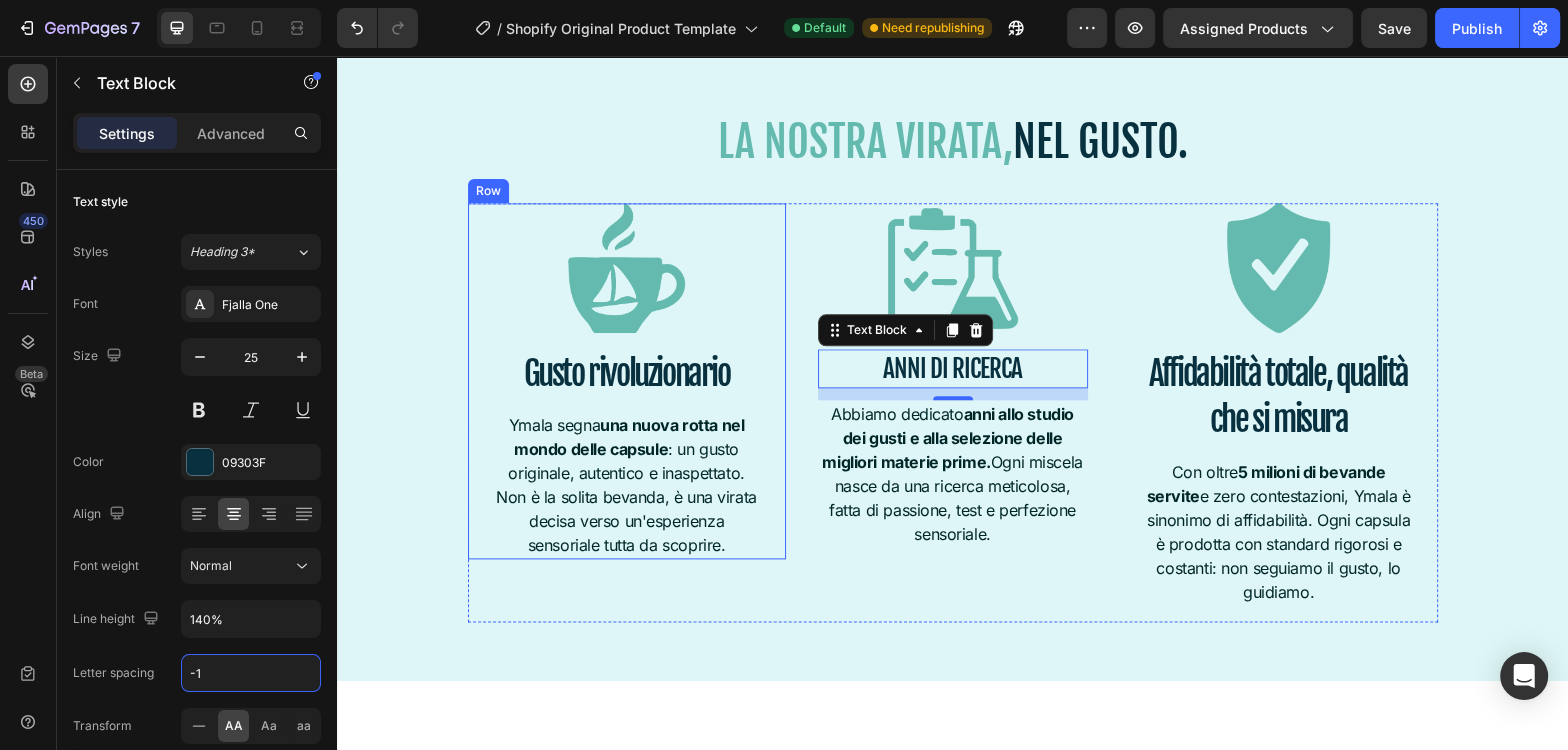 click on "Gusto rivoluzionario" at bounding box center (627, 374) 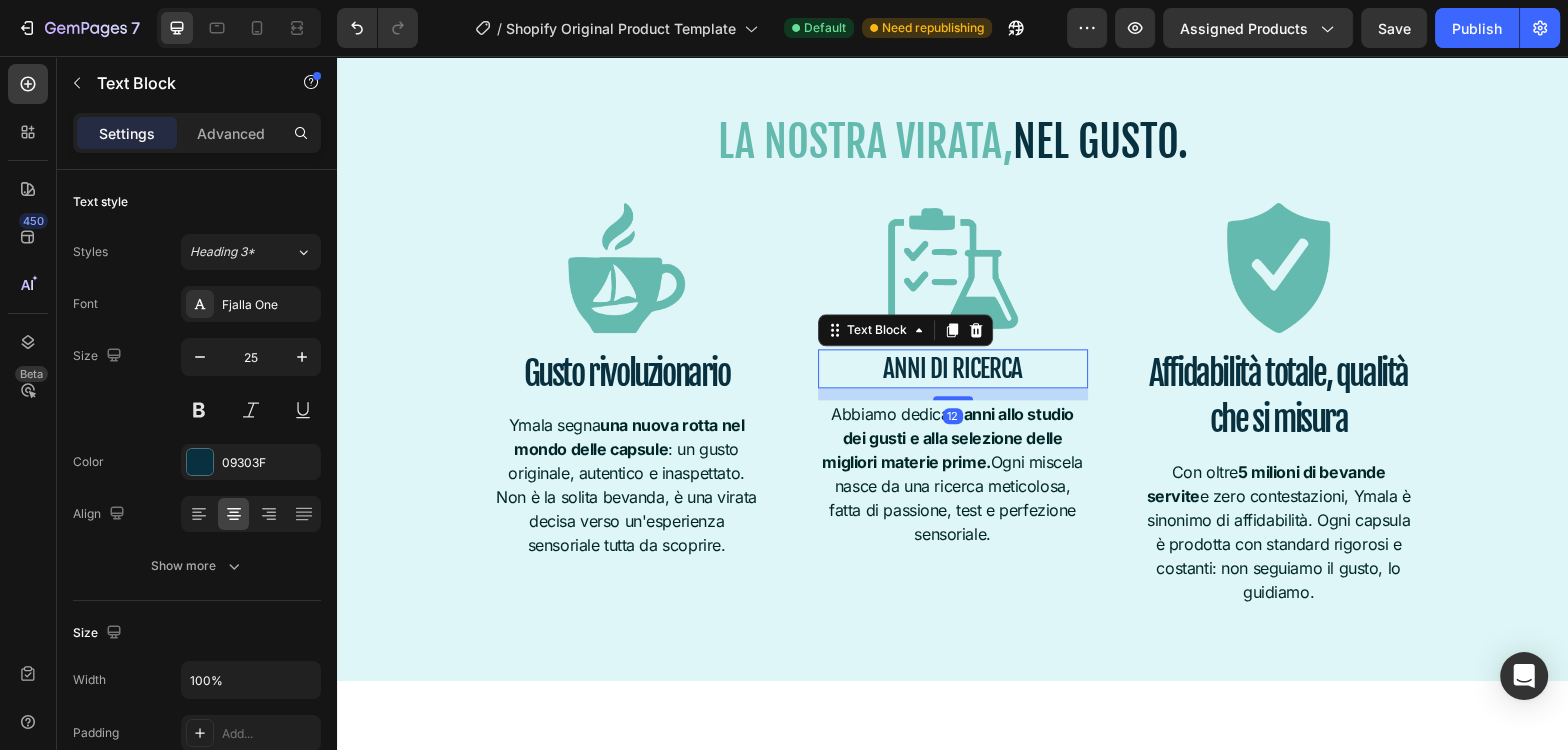 click on "Anni di ricerca" at bounding box center [953, 368] 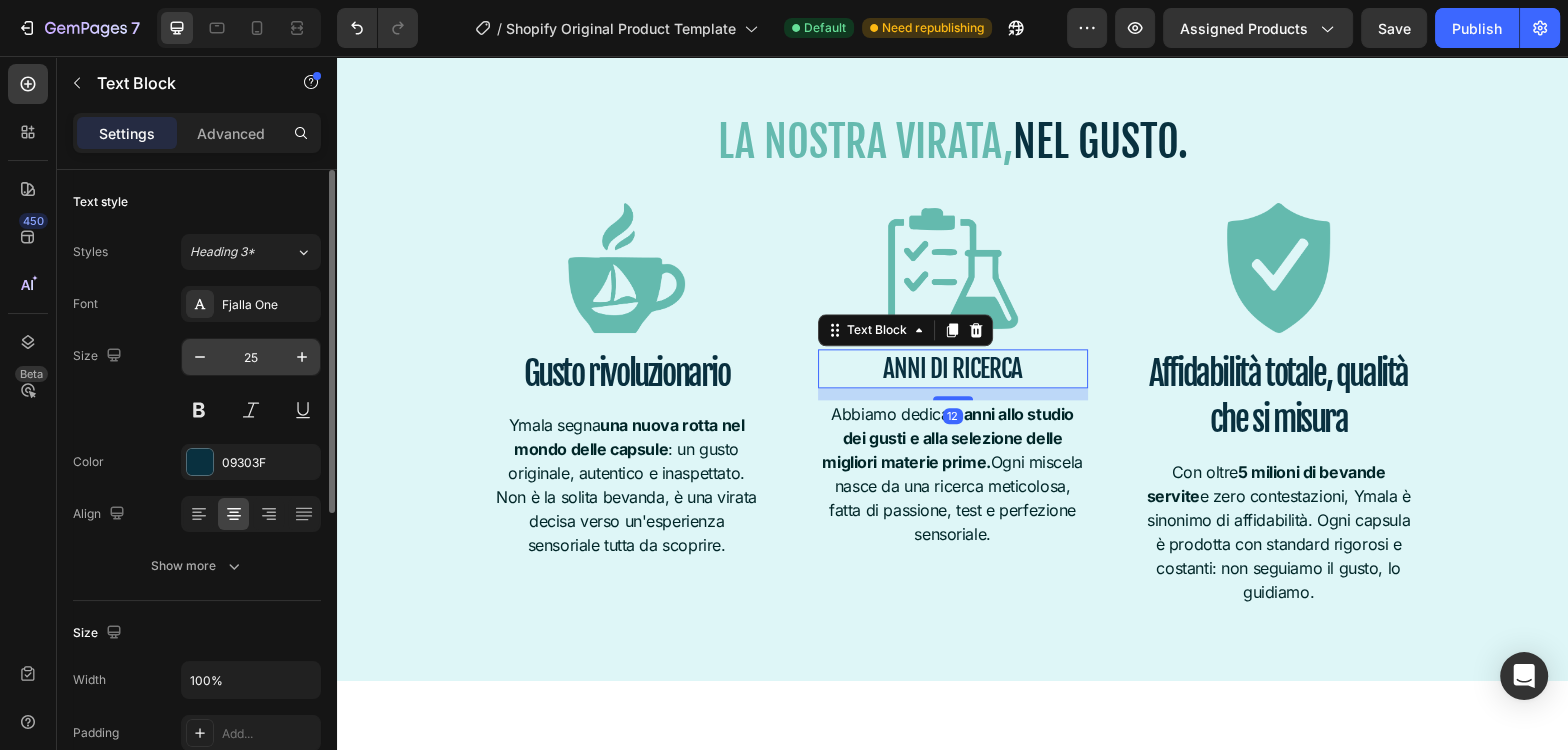 click on "25" at bounding box center (251, 357) 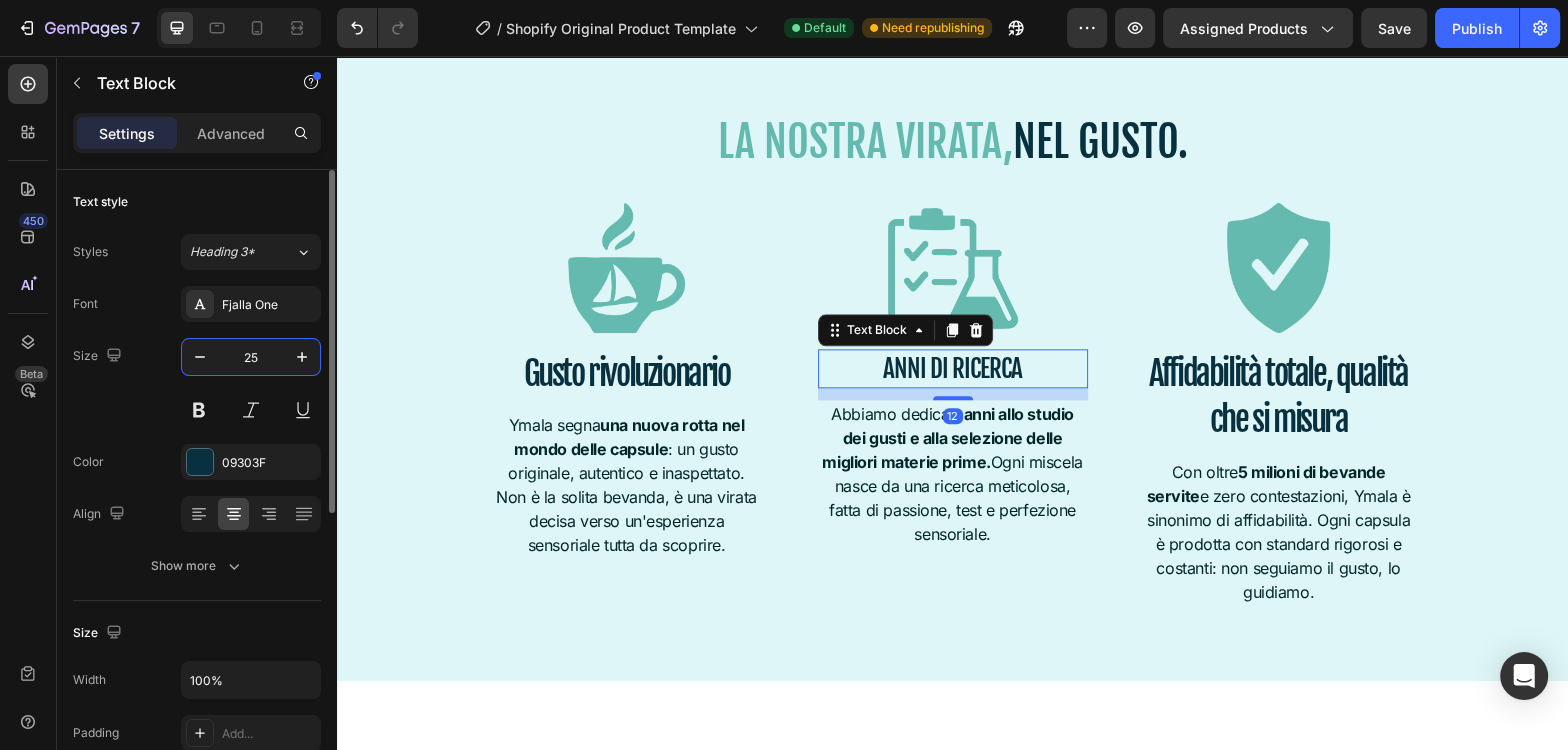 click on "25" at bounding box center [251, 357] 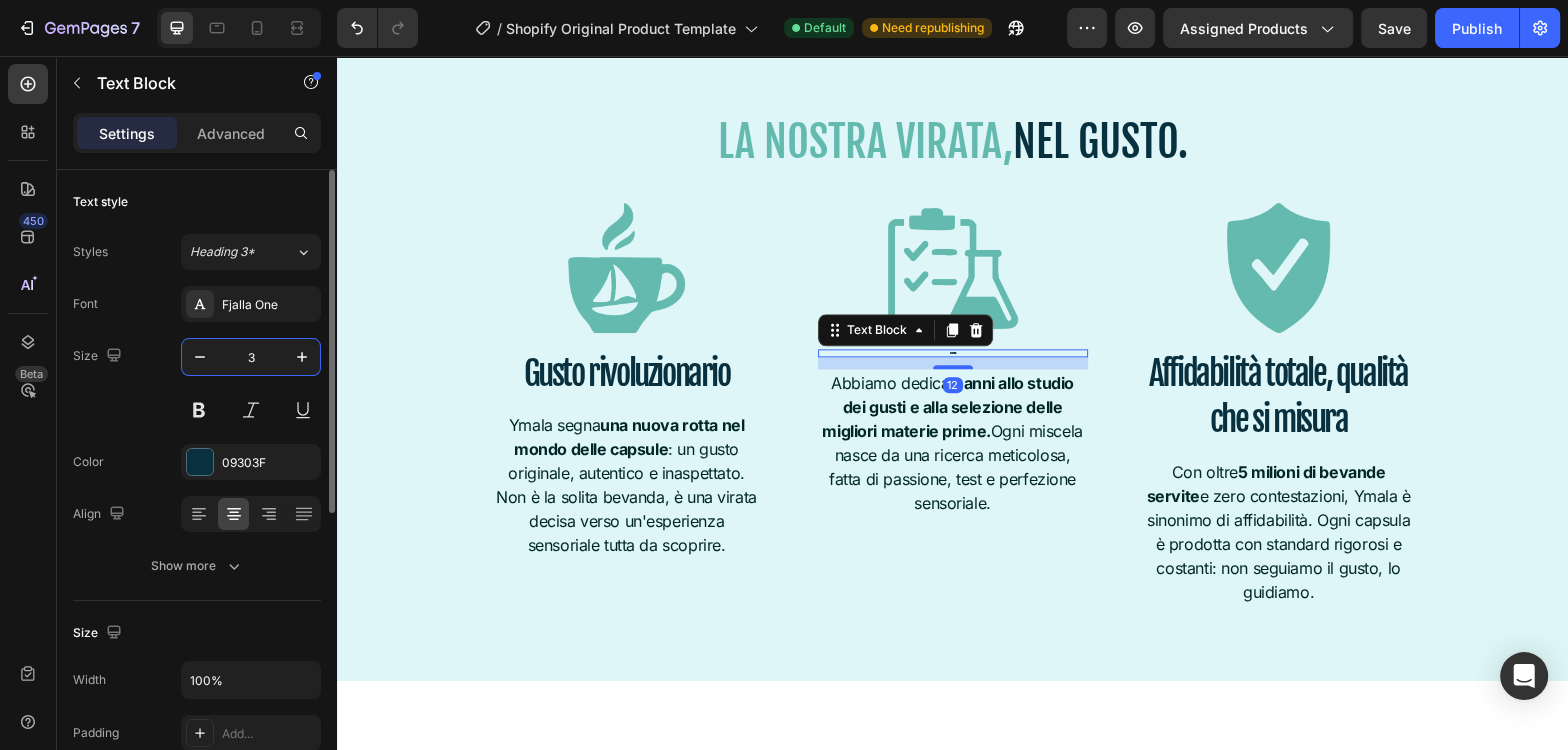 type on "33" 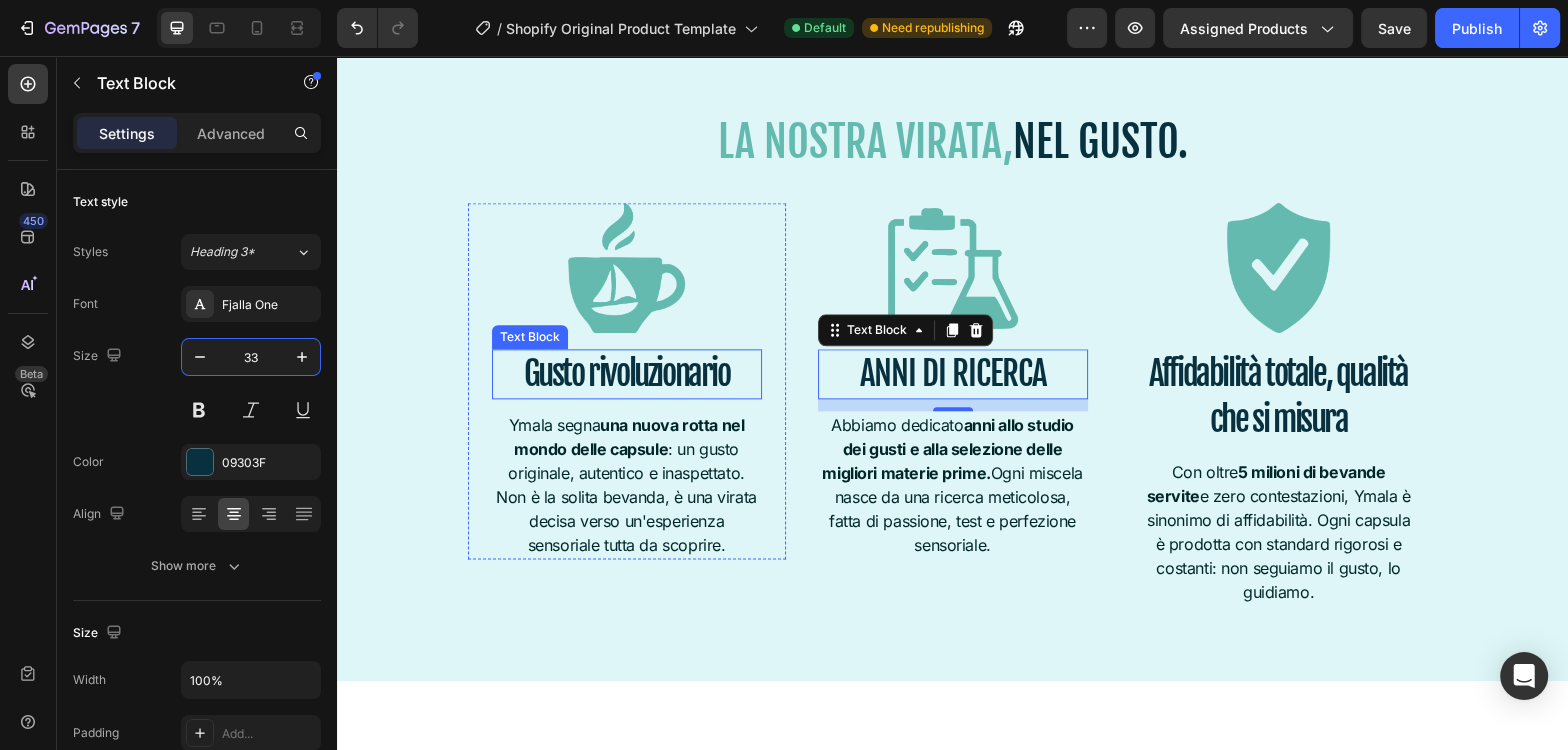 click on "Gusto rivoluzionario" at bounding box center (627, 374) 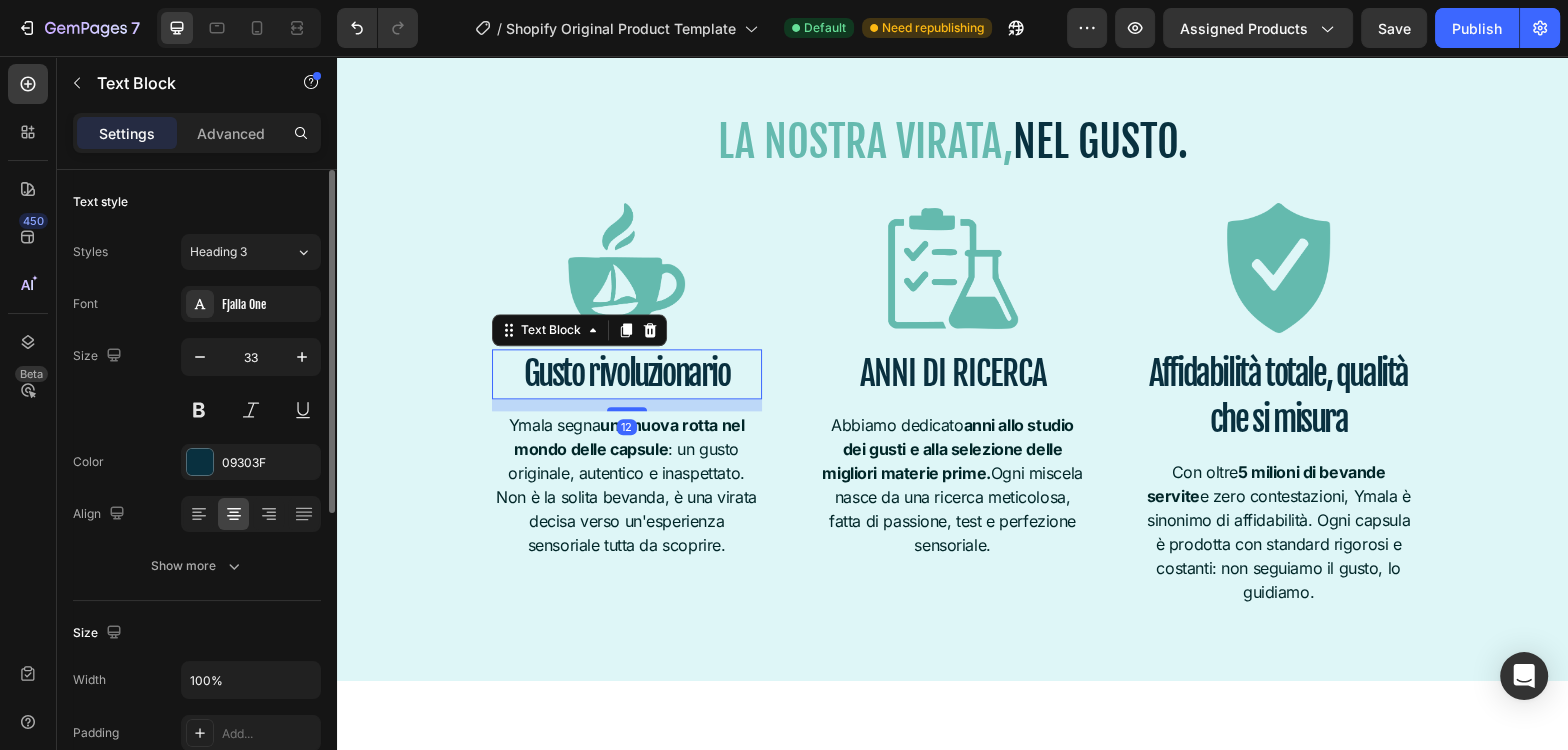 click on "Styles Heading 3 Font Fjalla One Size 33 Color 09303F Align Show more" at bounding box center (197, 409) 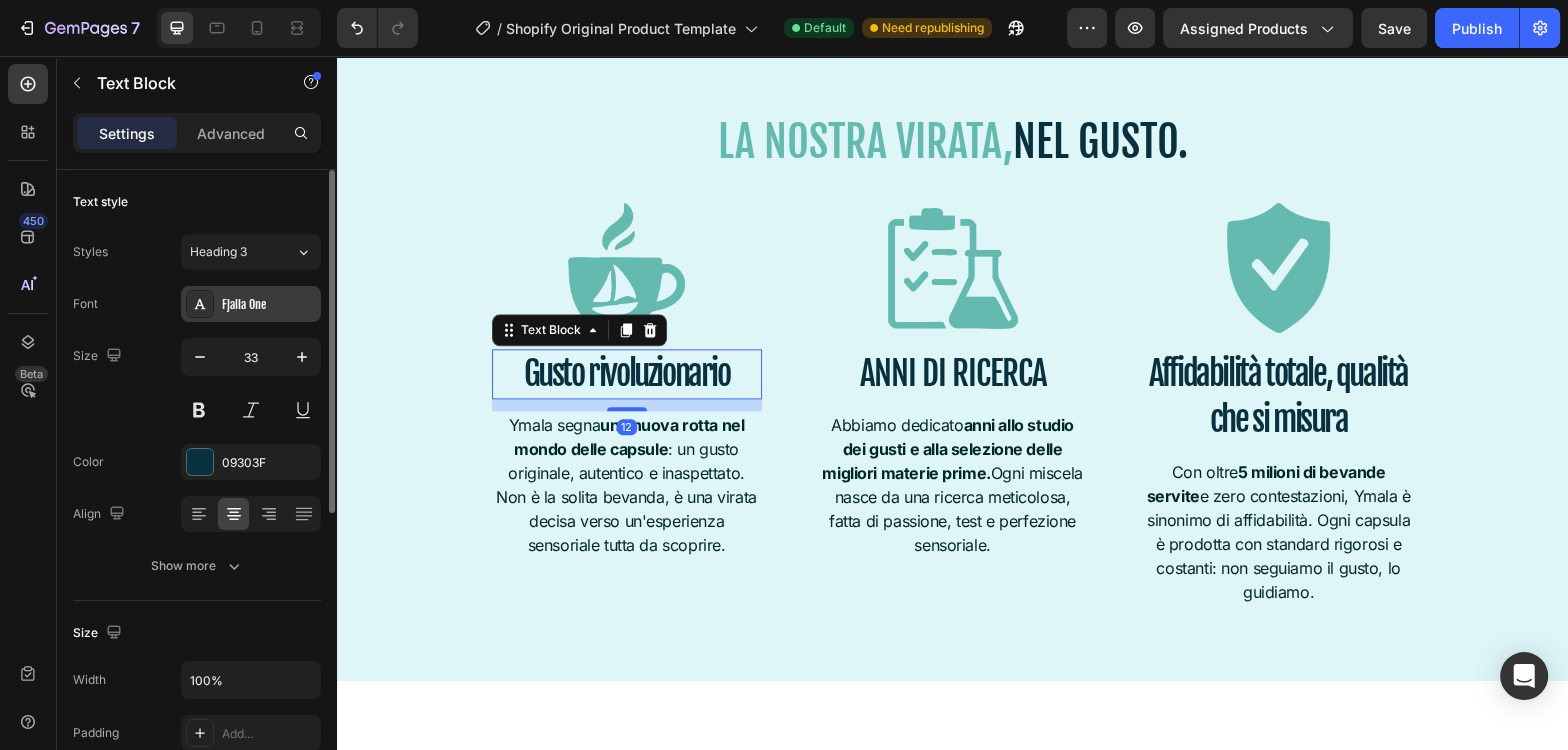 click on "Fjalla One" at bounding box center (251, 304) 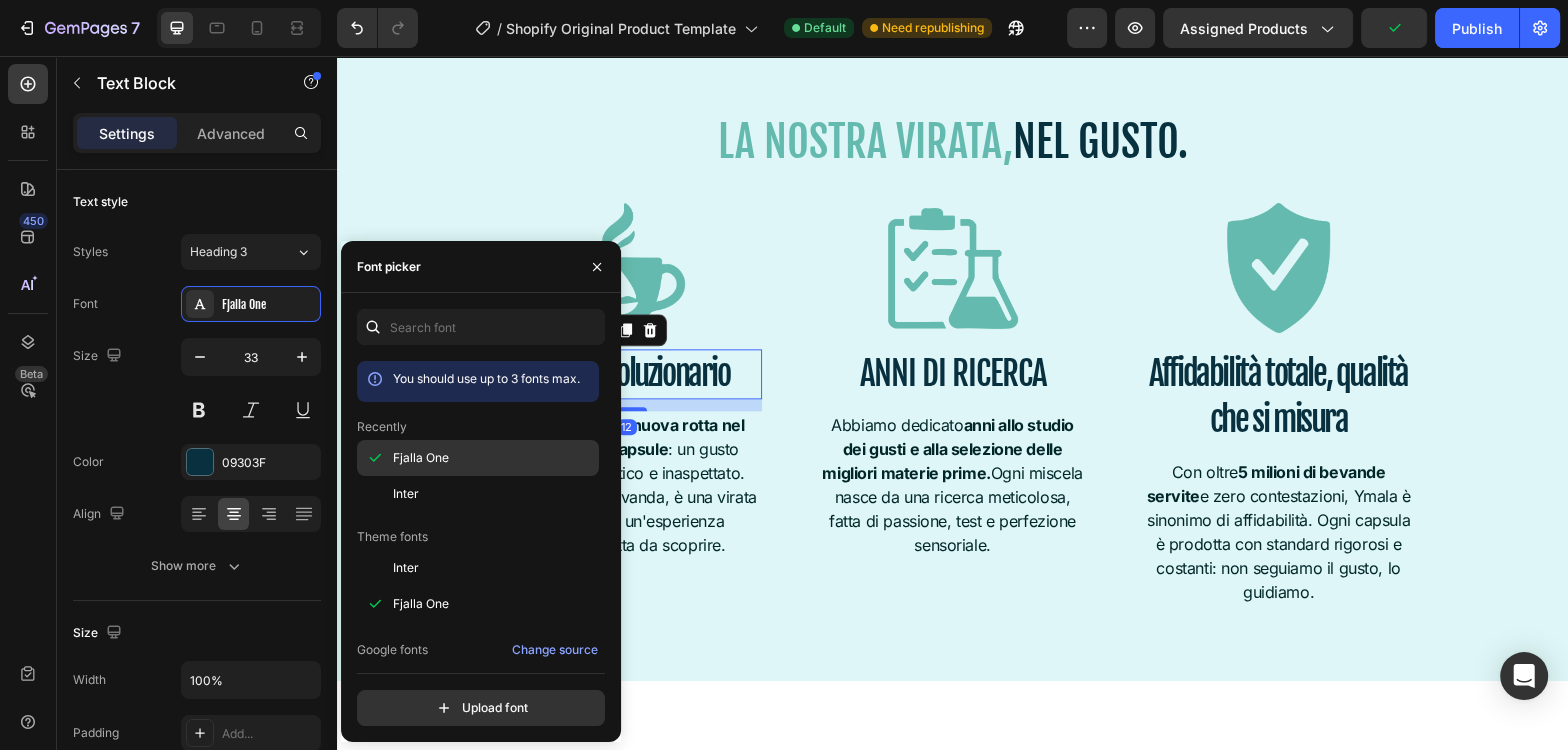 click on "Fjalla One" at bounding box center [421, 458] 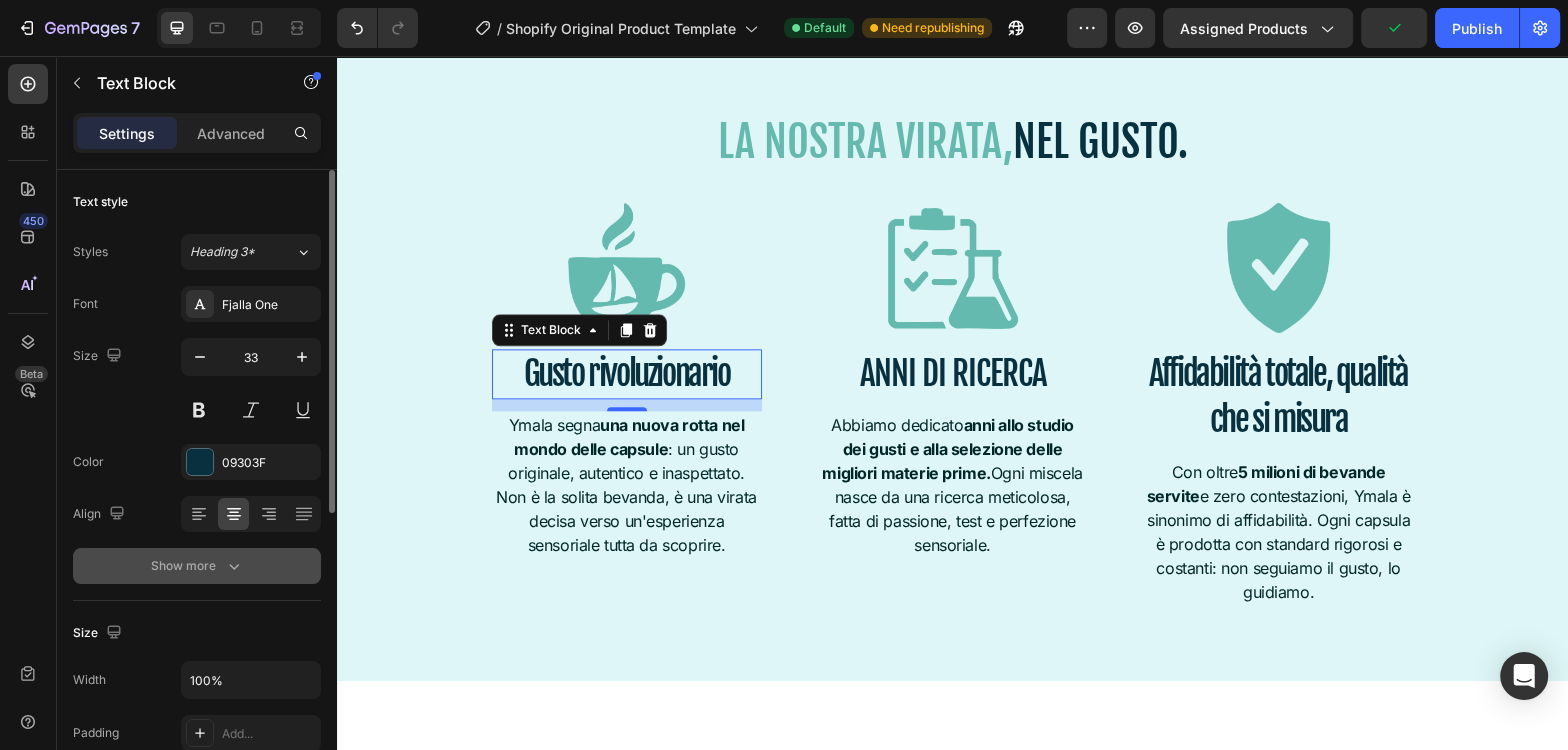 click on "Show more" at bounding box center (197, 566) 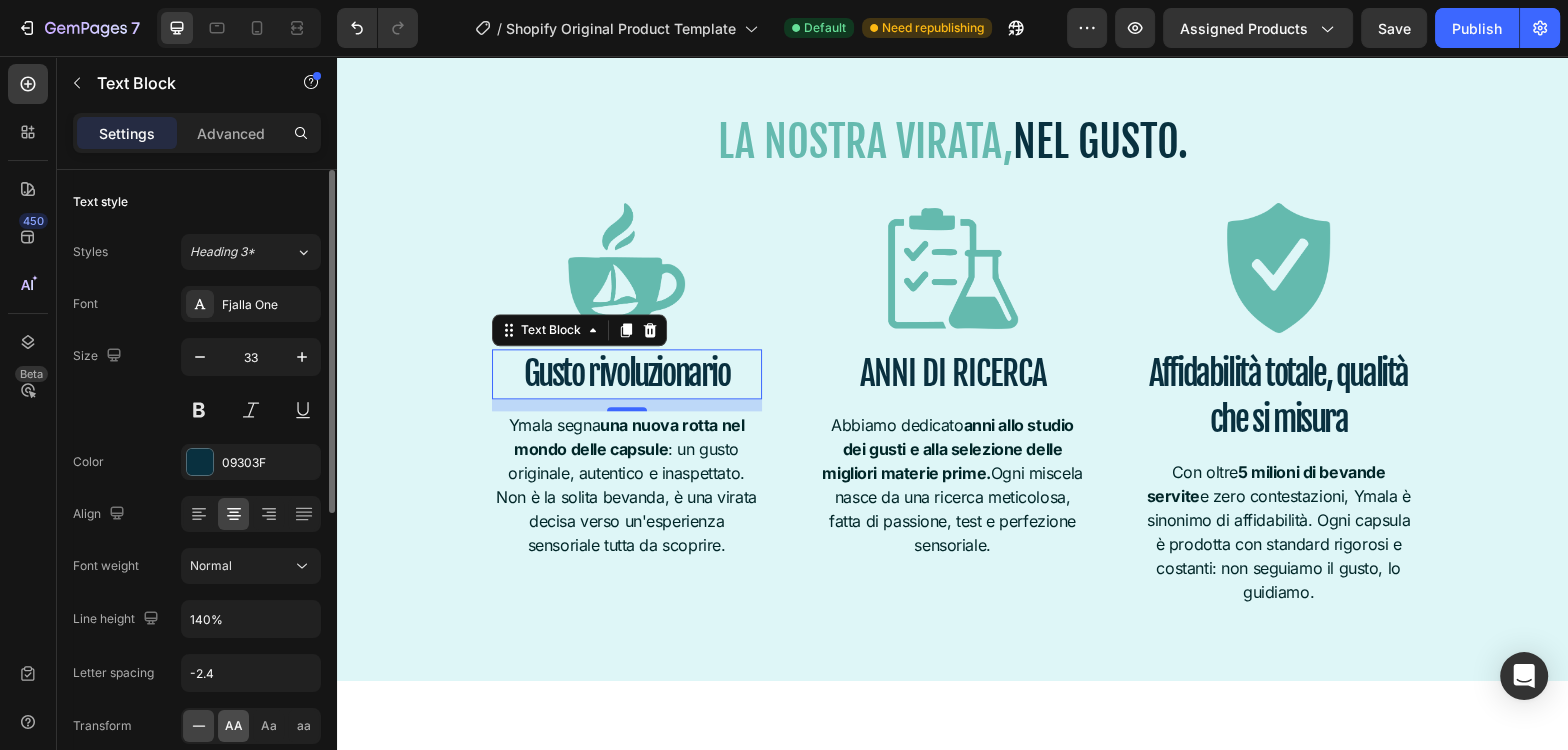 click on "AA" 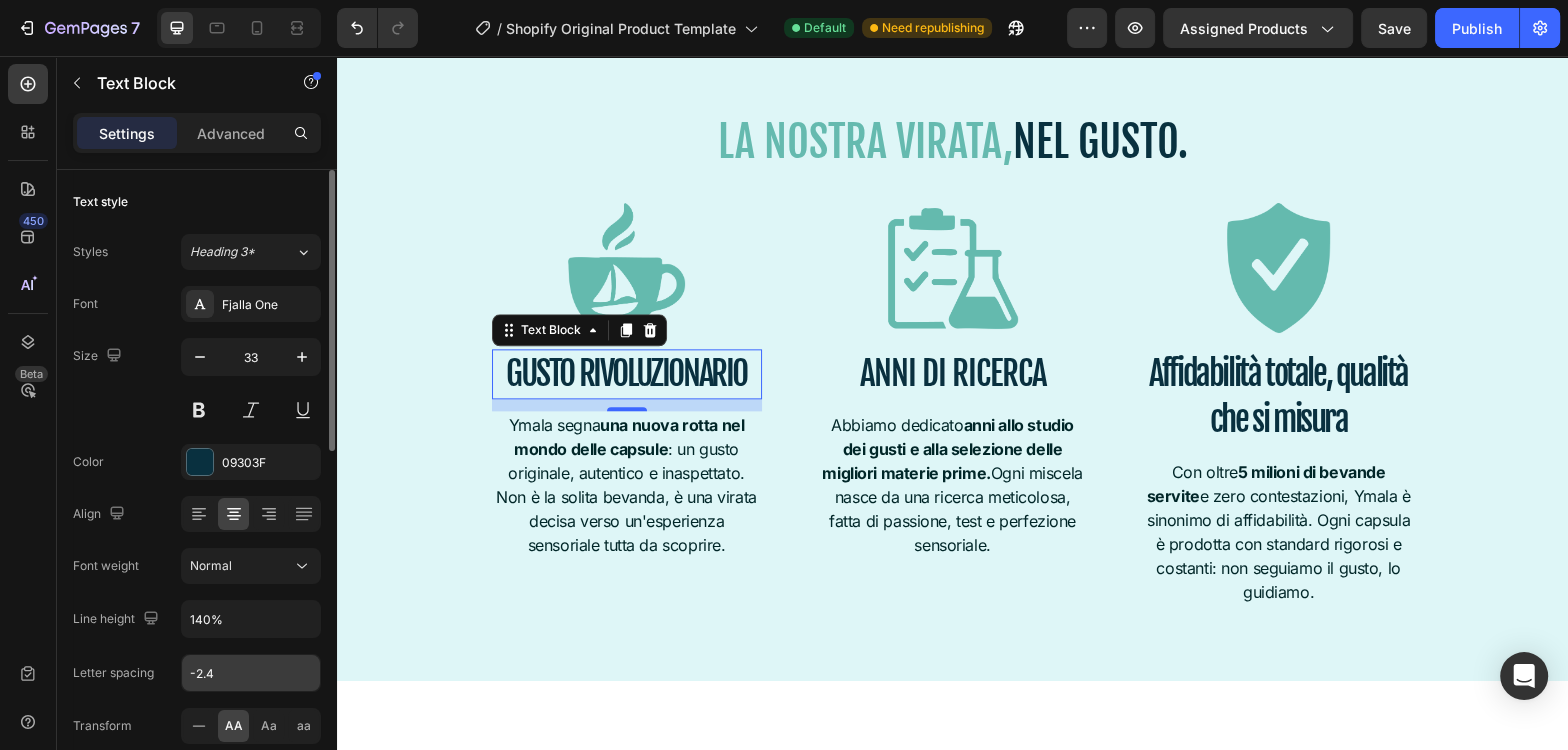 click on "-2.4" at bounding box center [251, 673] 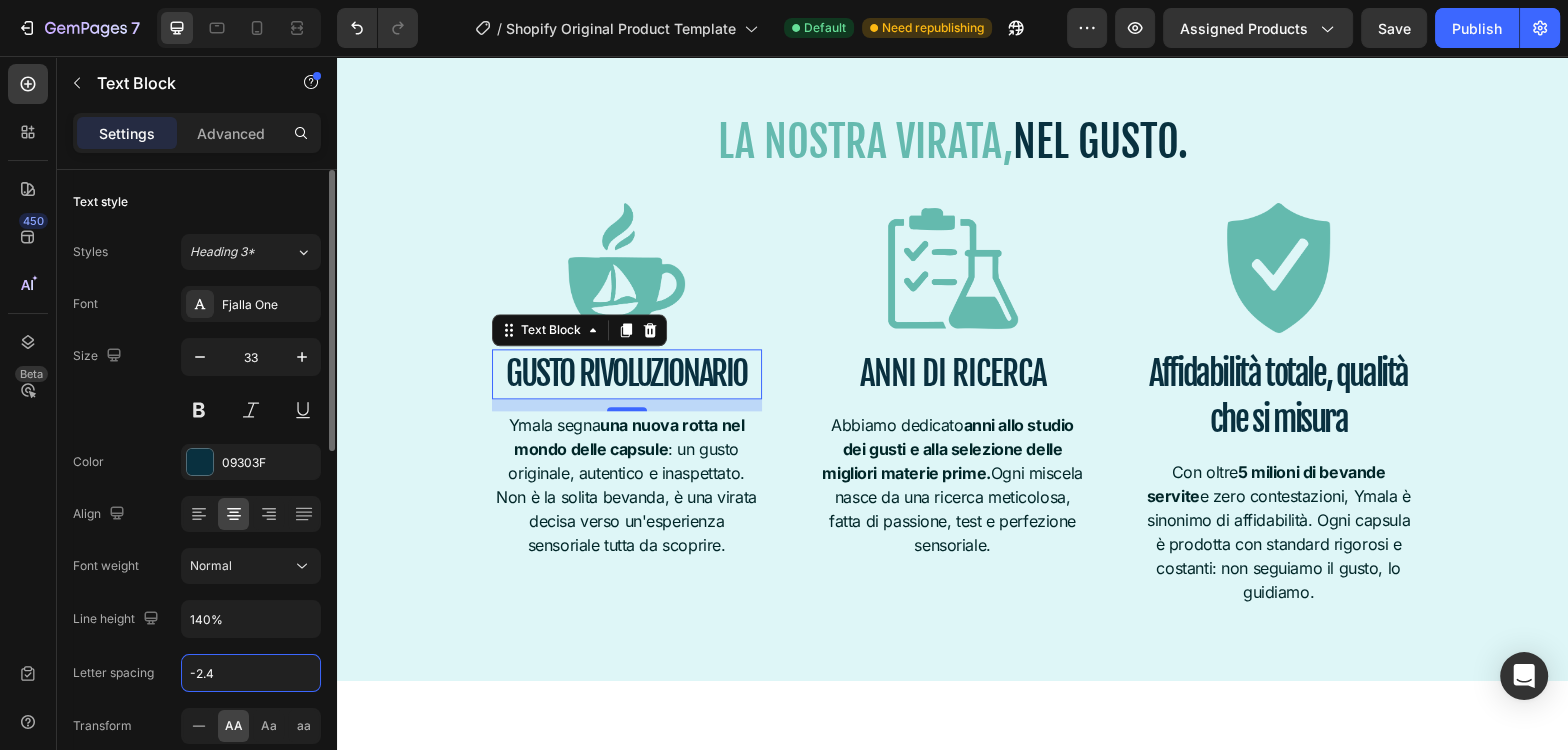 click on "-2.4" at bounding box center (251, 673) 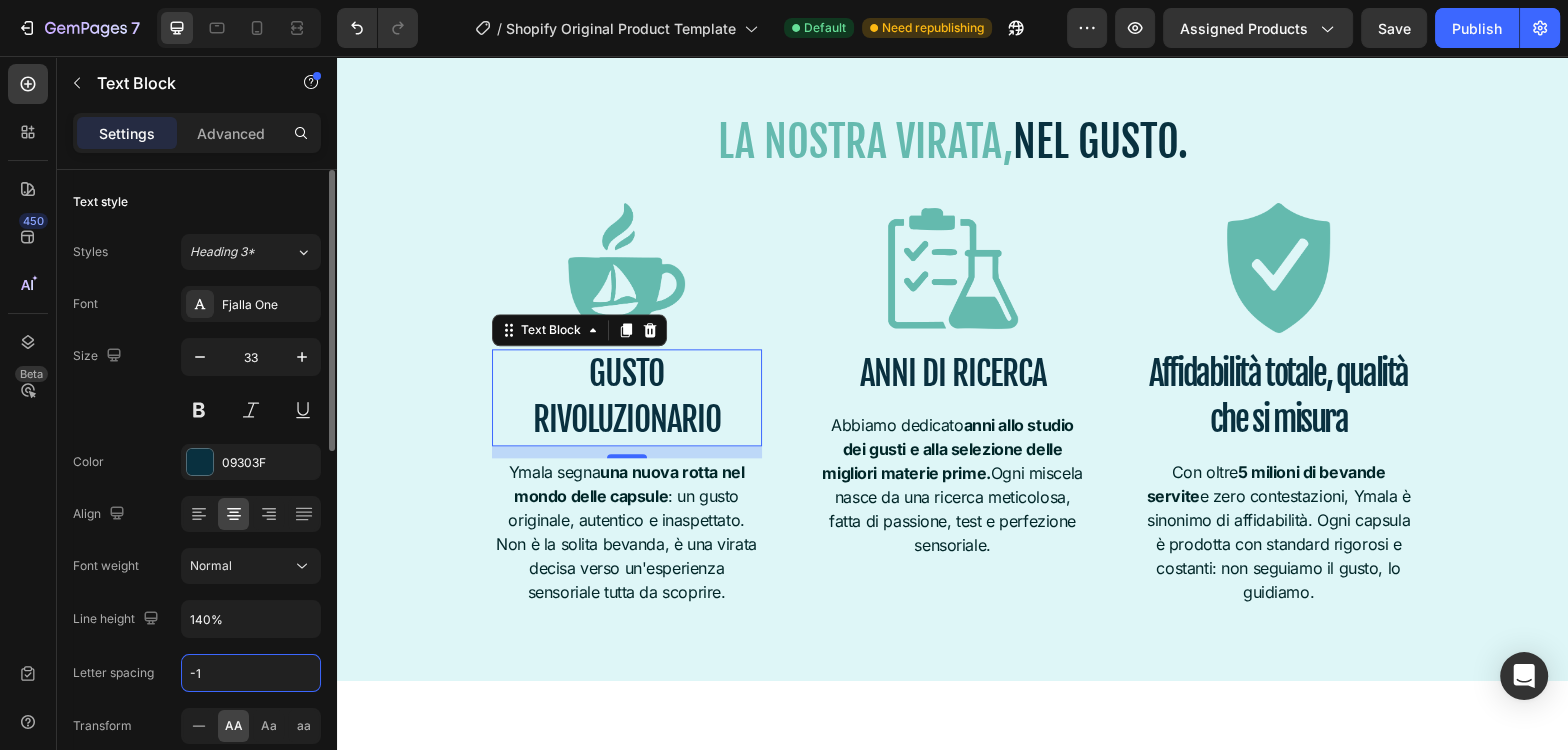 type on "-1" 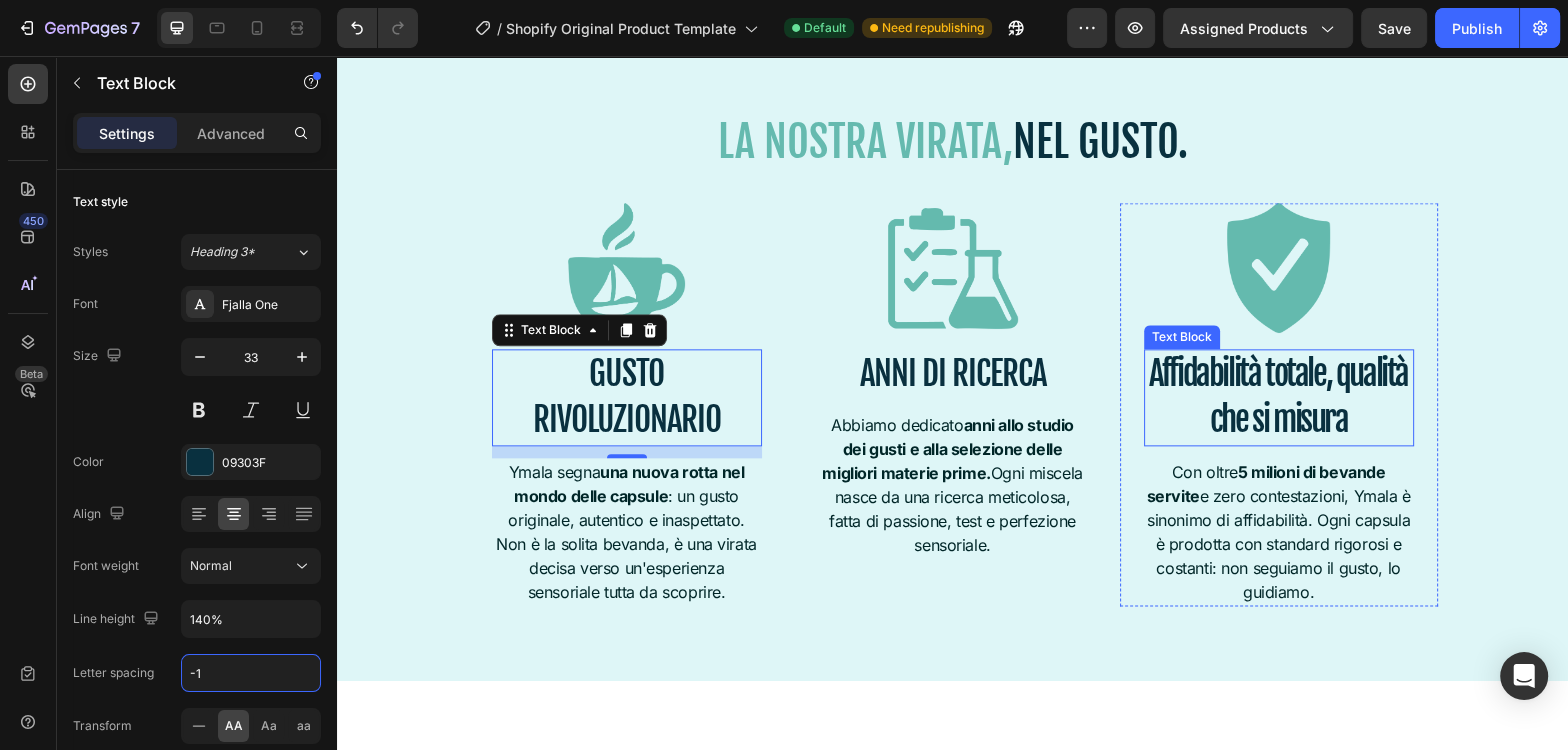 click on "Affidabilità totale, qualità che si misura" at bounding box center (1279, 397) 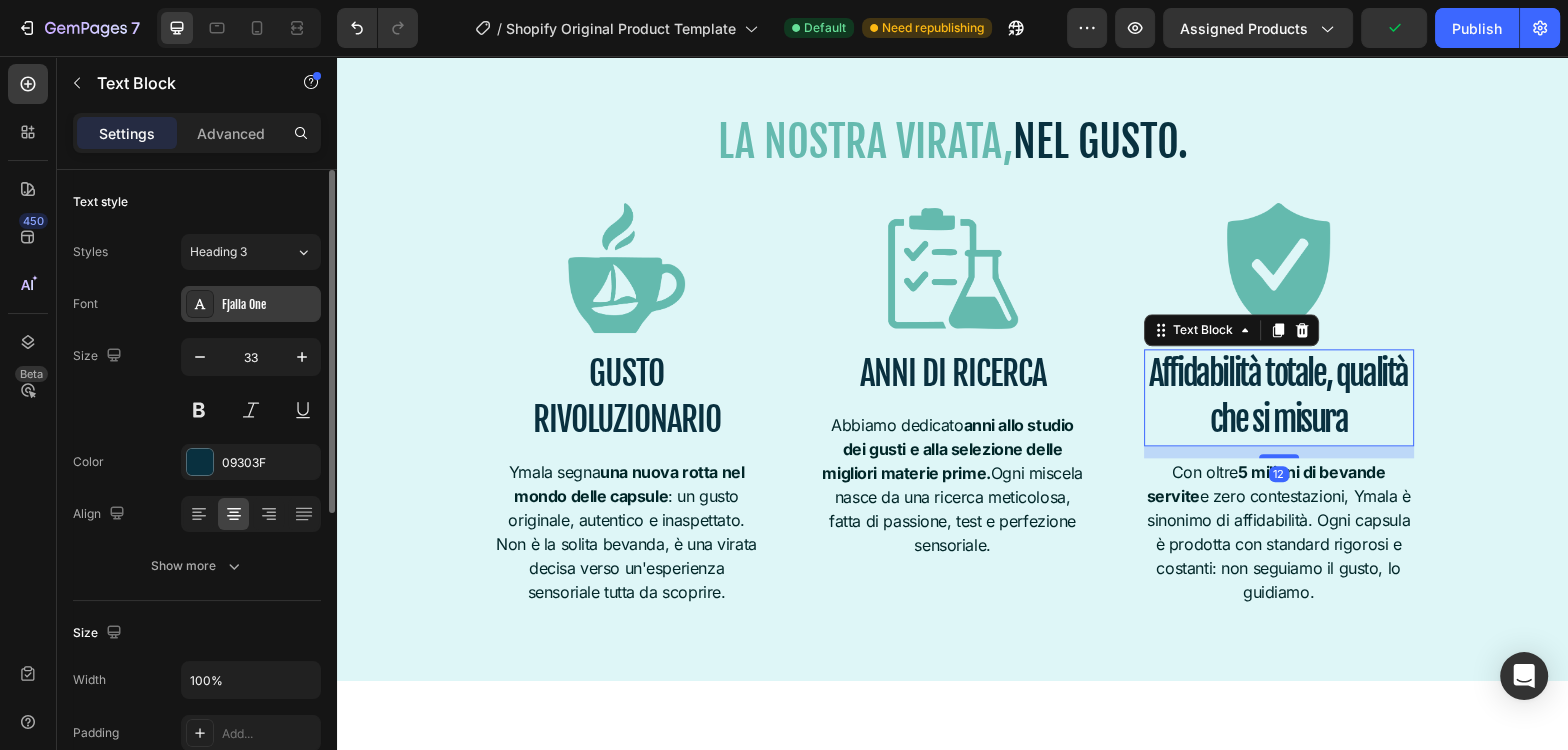 click on "Fjalla One" at bounding box center (269, 305) 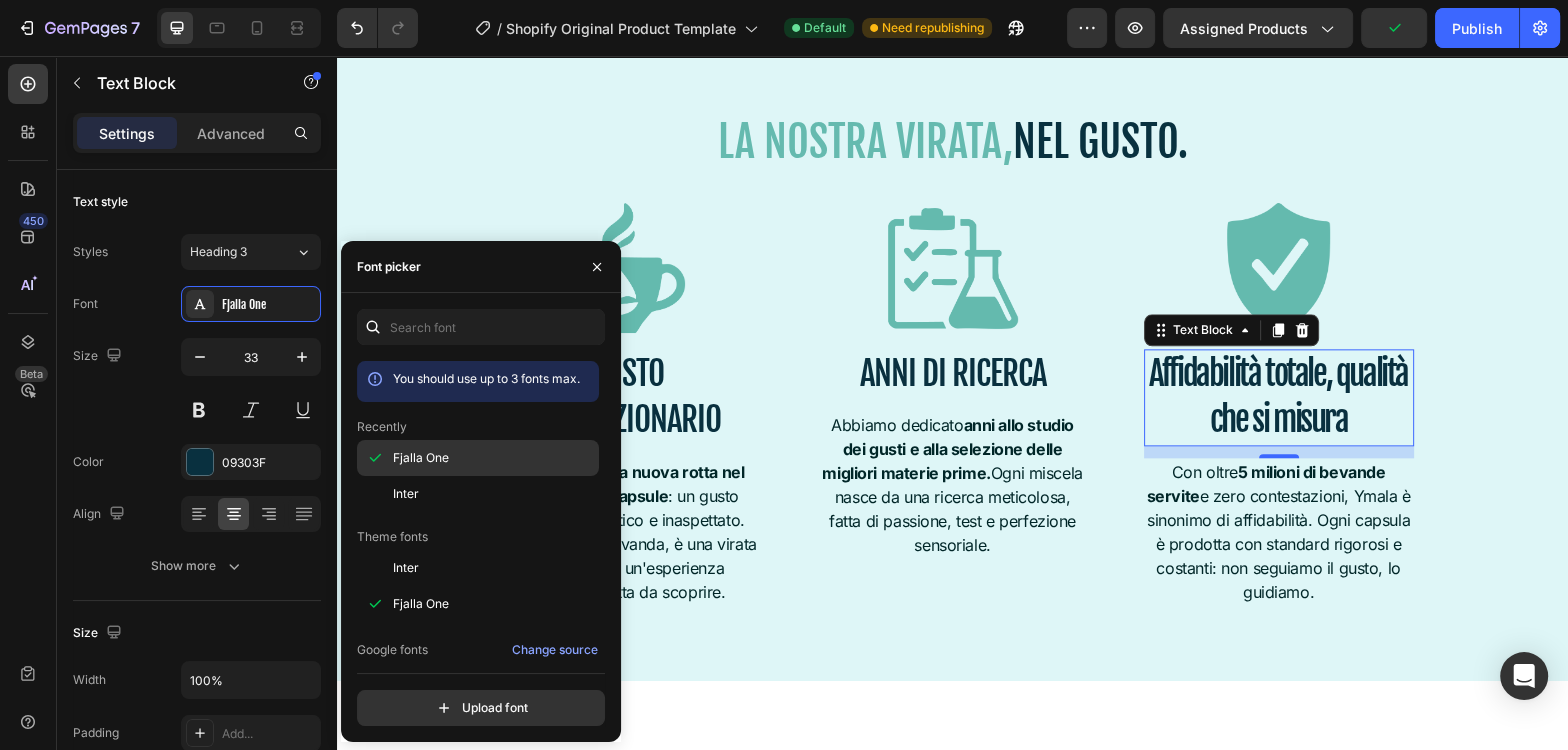 click on "Fjalla One" at bounding box center [421, 458] 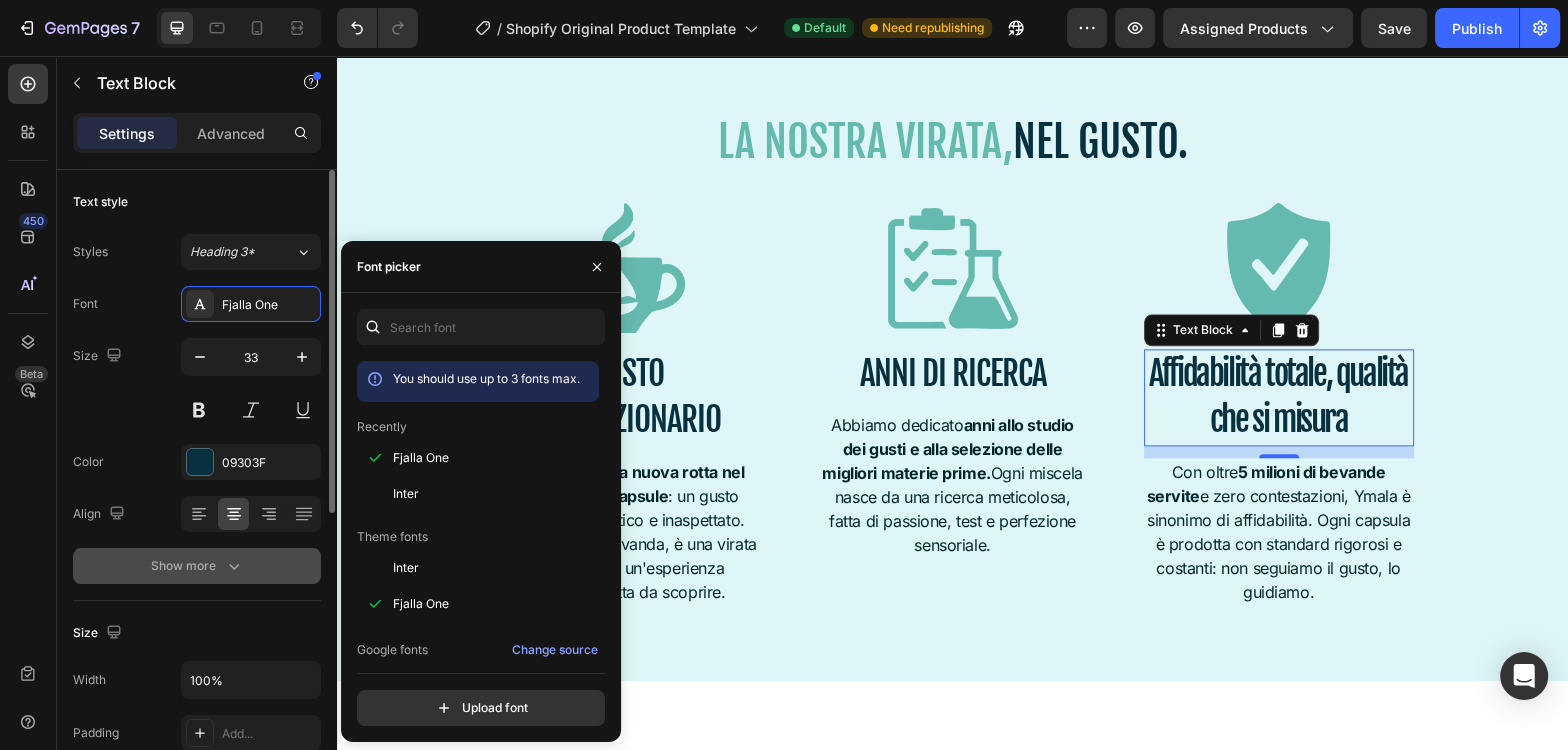 click on "Show more" at bounding box center [197, 566] 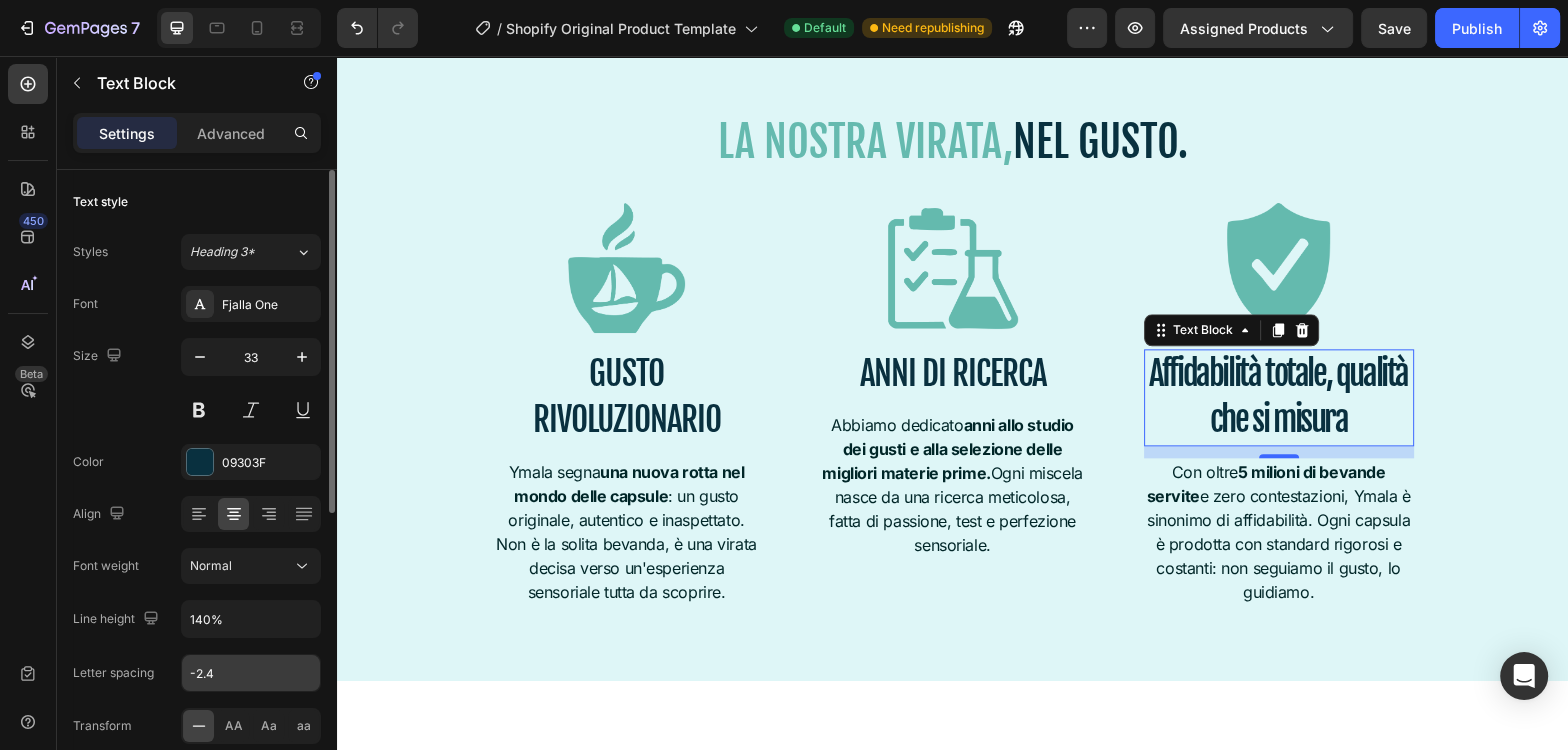click on "-2.4" at bounding box center (251, 673) 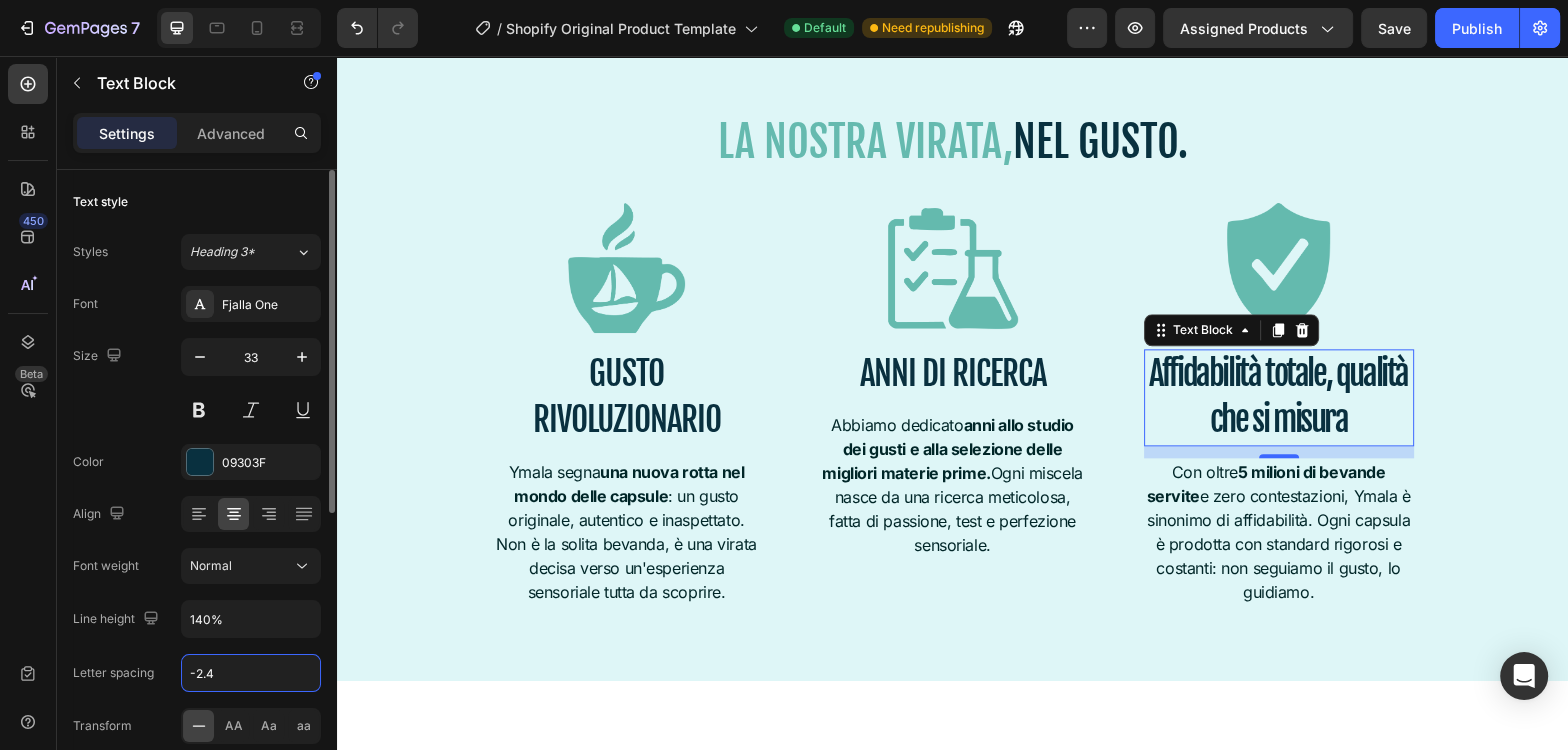 click on "-2.4" at bounding box center (251, 673) 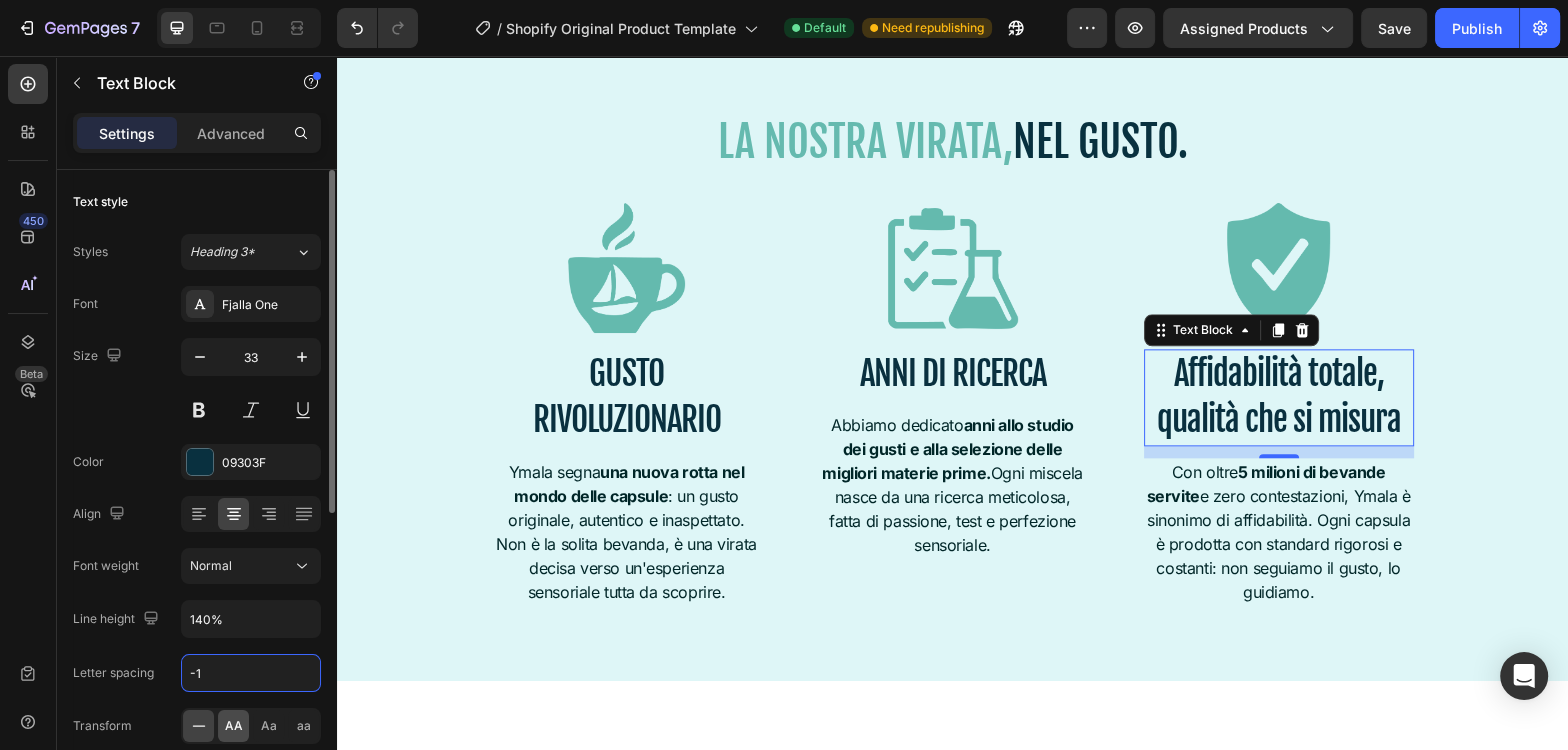 type on "-1" 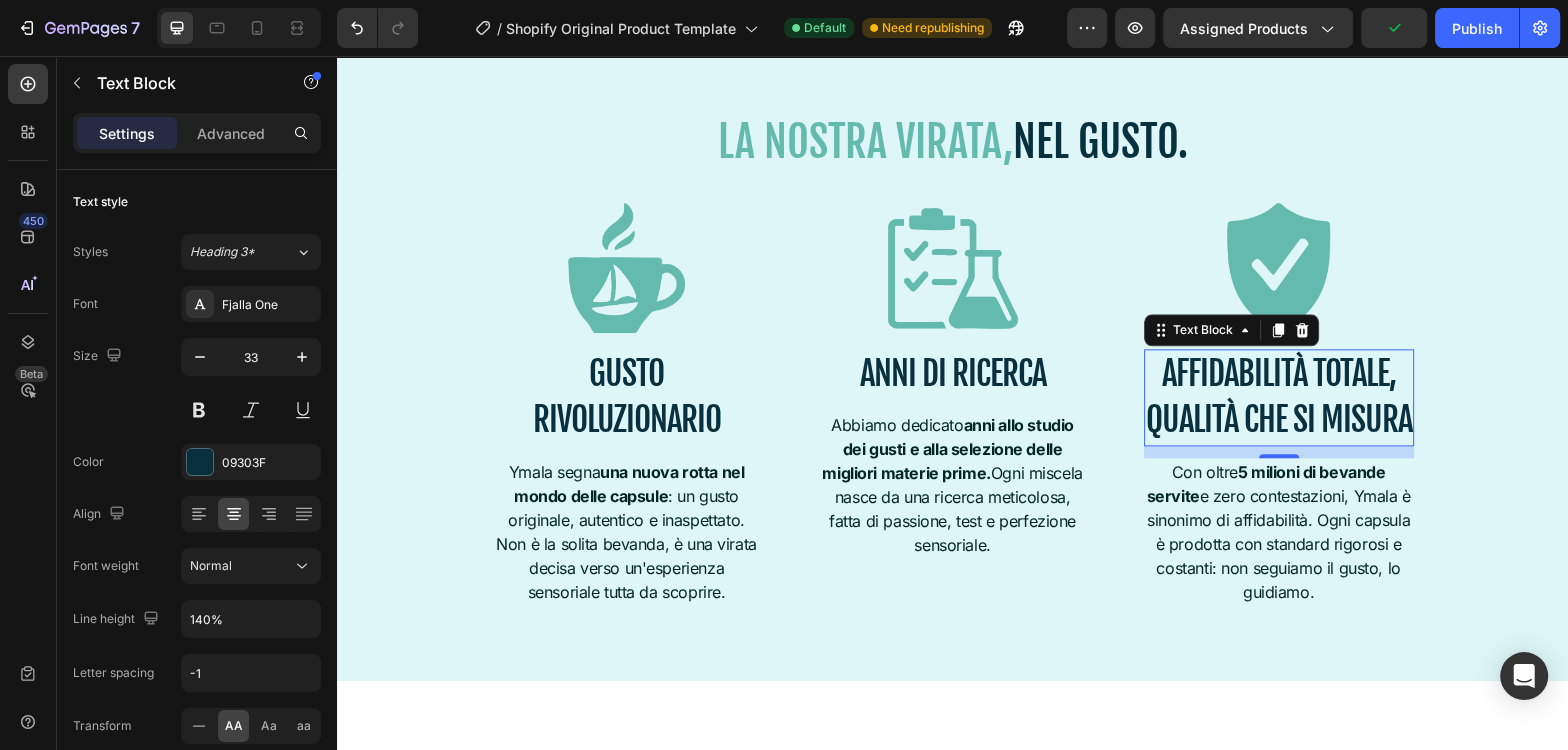 click on "Affidabilità totale, qualità che si misura" at bounding box center (1279, 397) 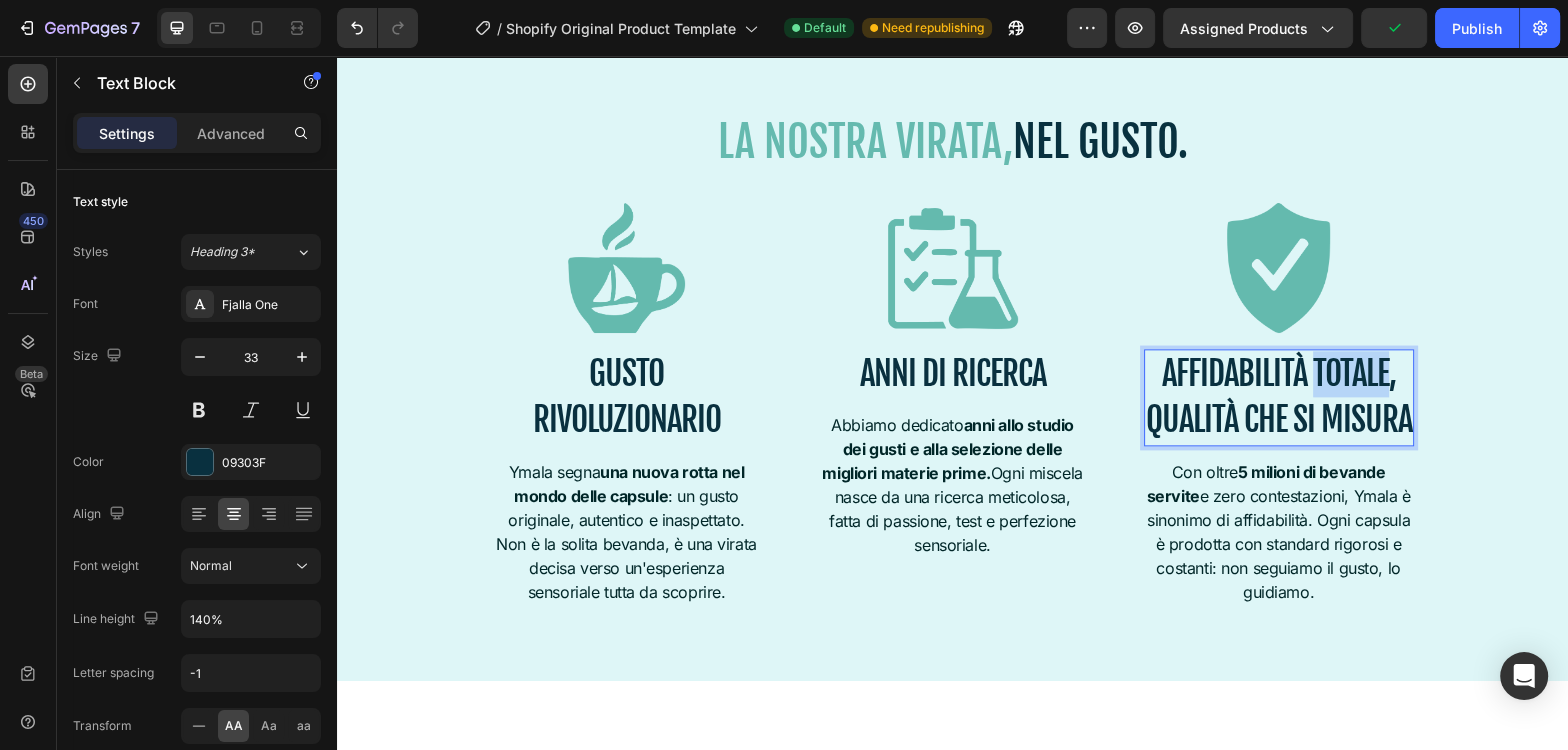 click on "Affidabilità totale, qualità che si misura" at bounding box center (1279, 397) 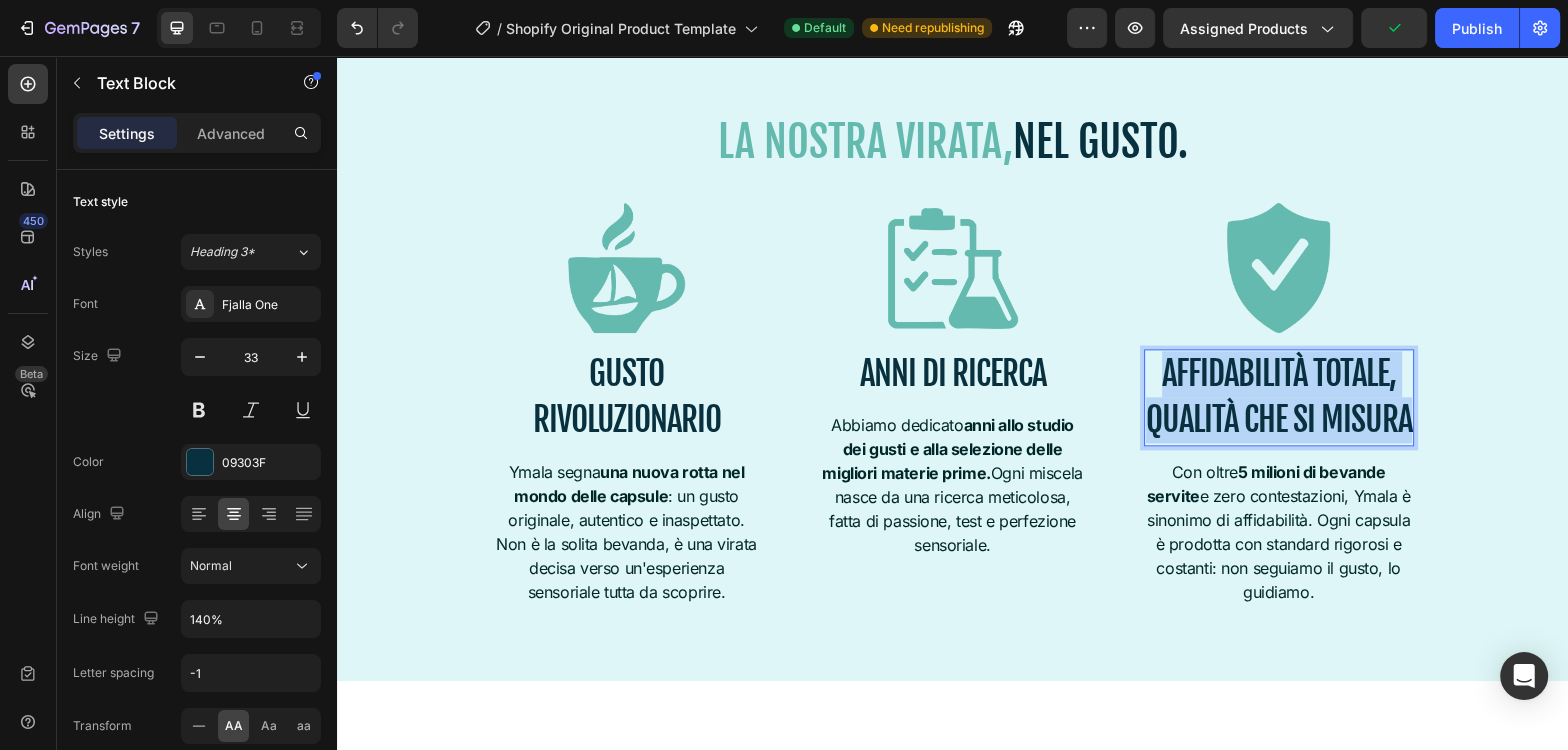 click on "Affidabilità totale, qualità che si misura" at bounding box center [1279, 397] 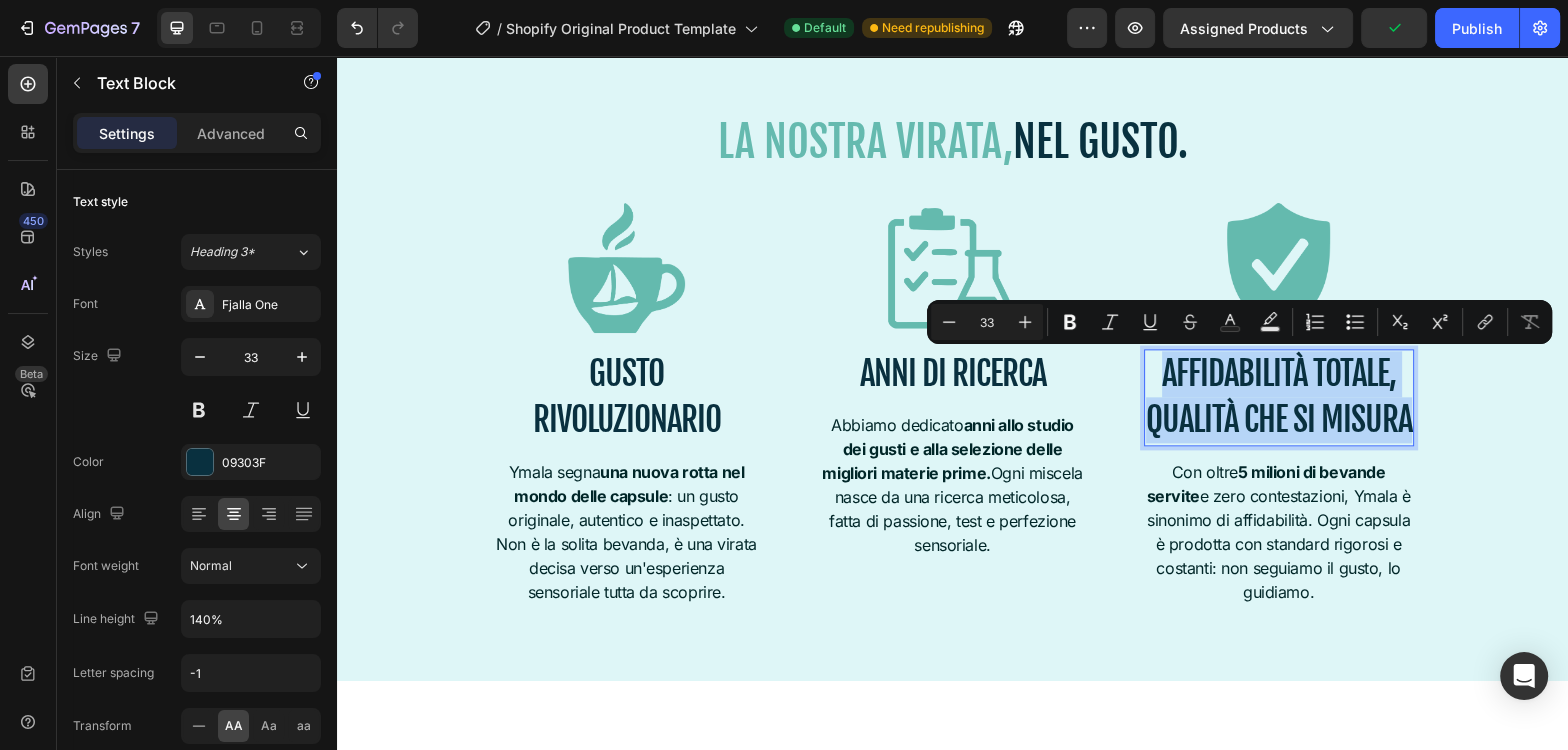 click on "Affidabilità totale, qualità che si misura" at bounding box center [1279, 397] 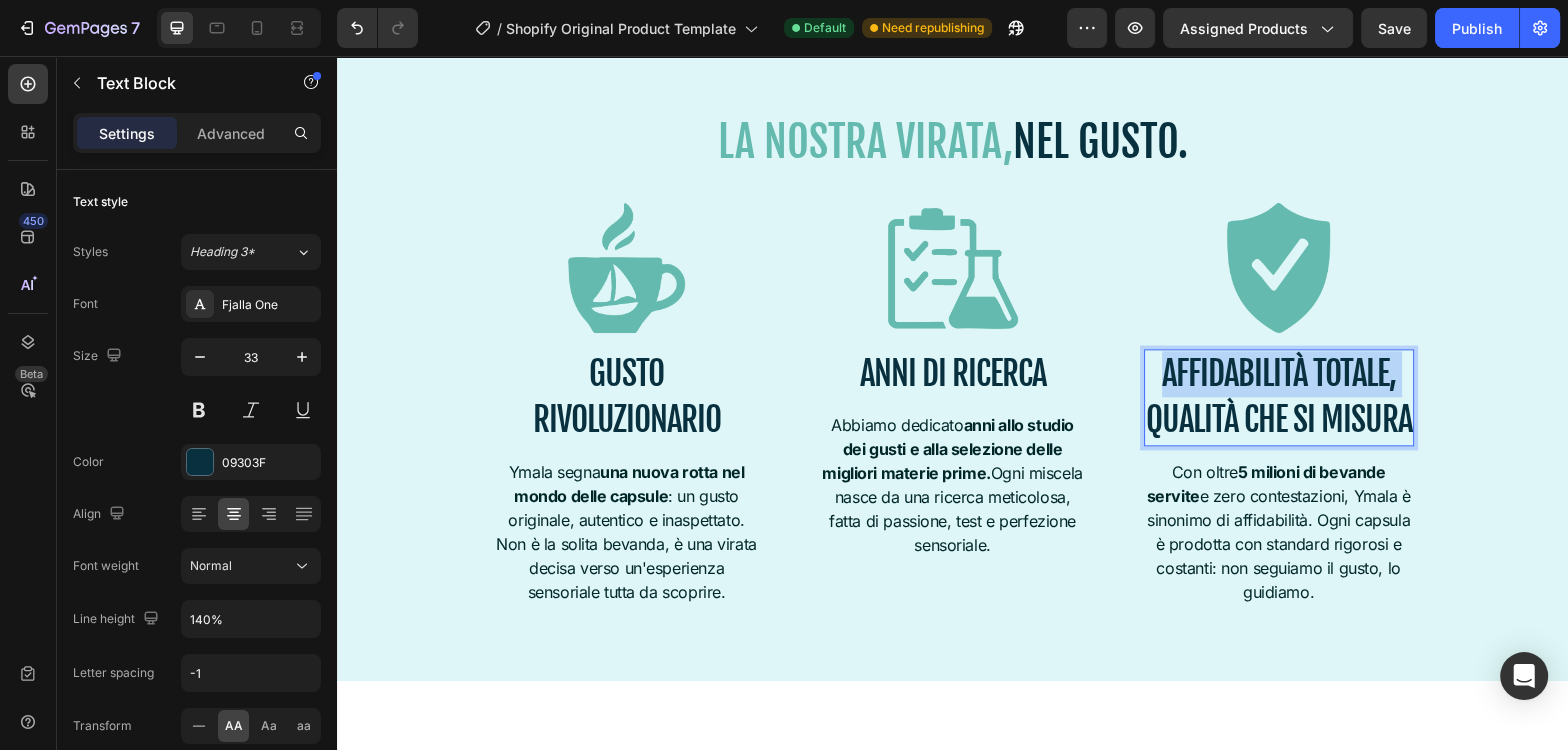 drag, startPoint x: 1147, startPoint y: 418, endPoint x: 1147, endPoint y: 378, distance: 40 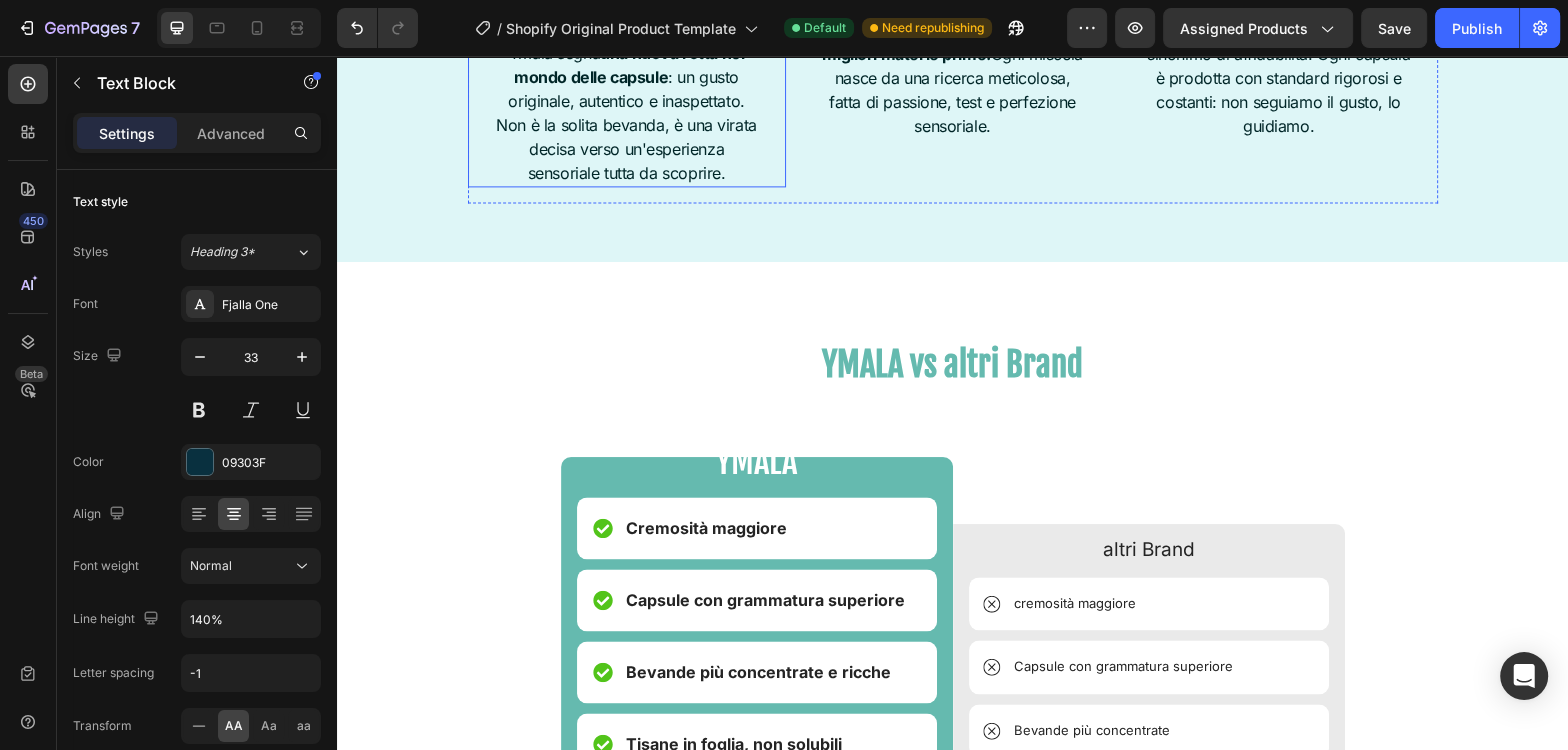 scroll, scrollTop: 2625, scrollLeft: 0, axis: vertical 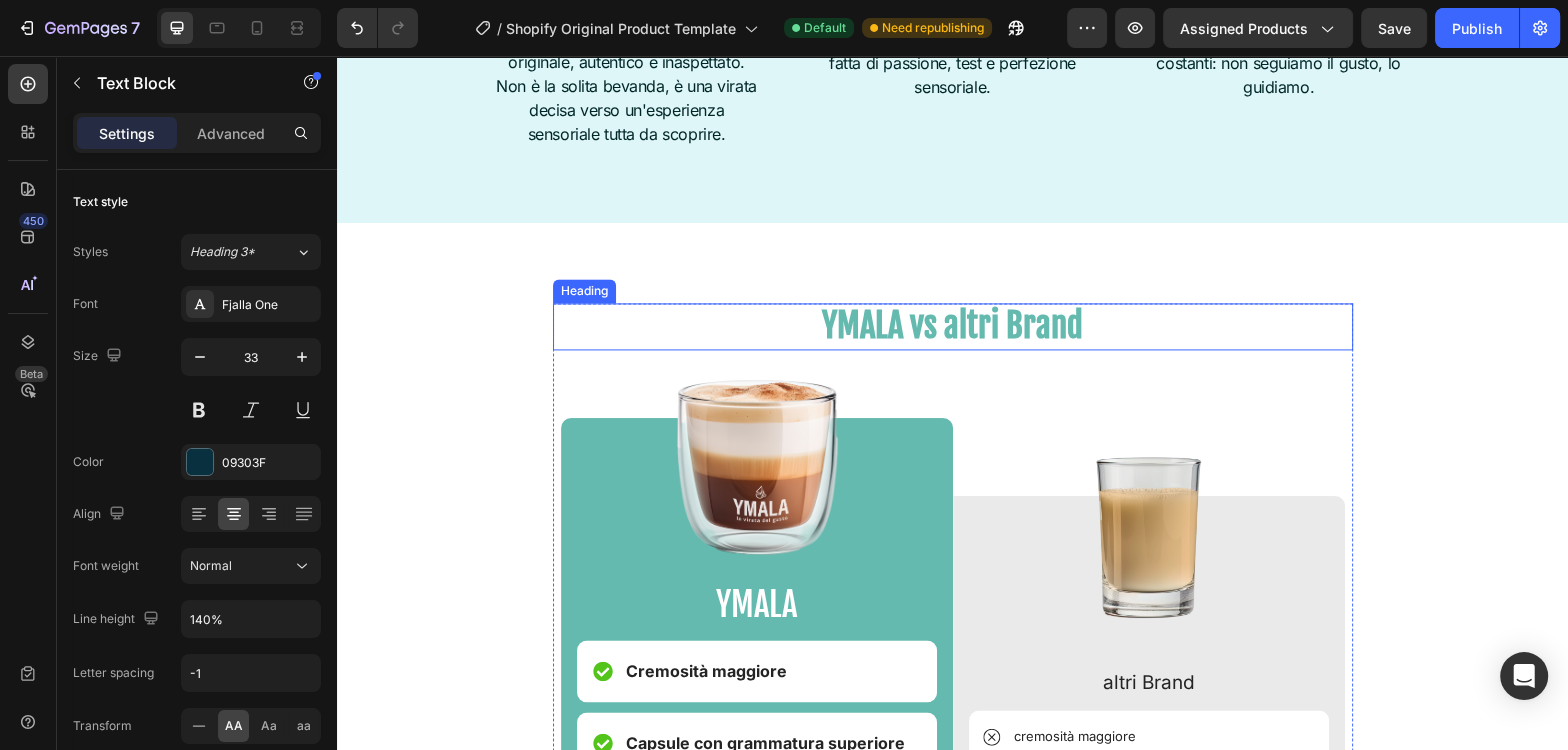 click on "YMALA vs altri Brand" at bounding box center [953, 326] 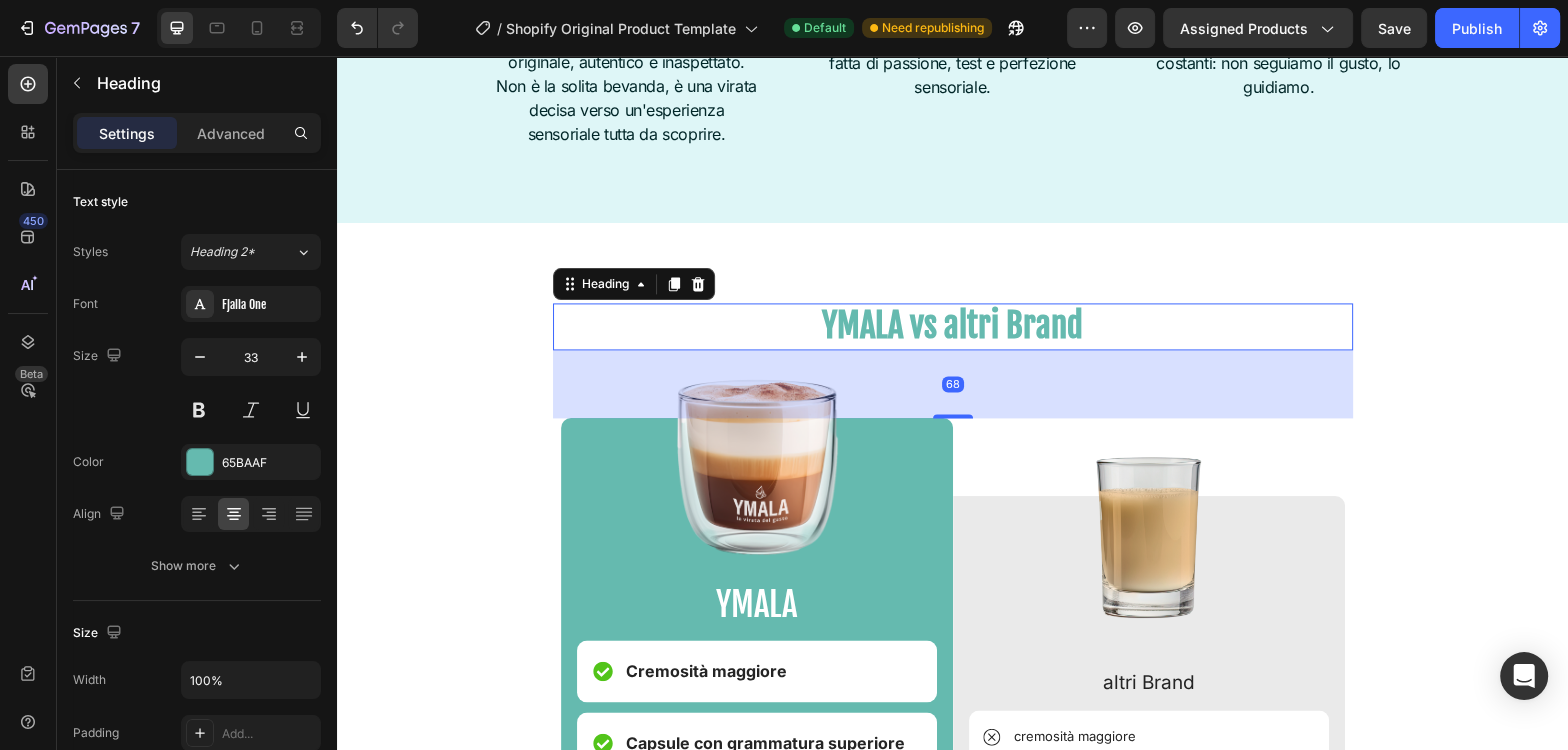 click on "YMALA vs altri Brand" at bounding box center [953, 326] 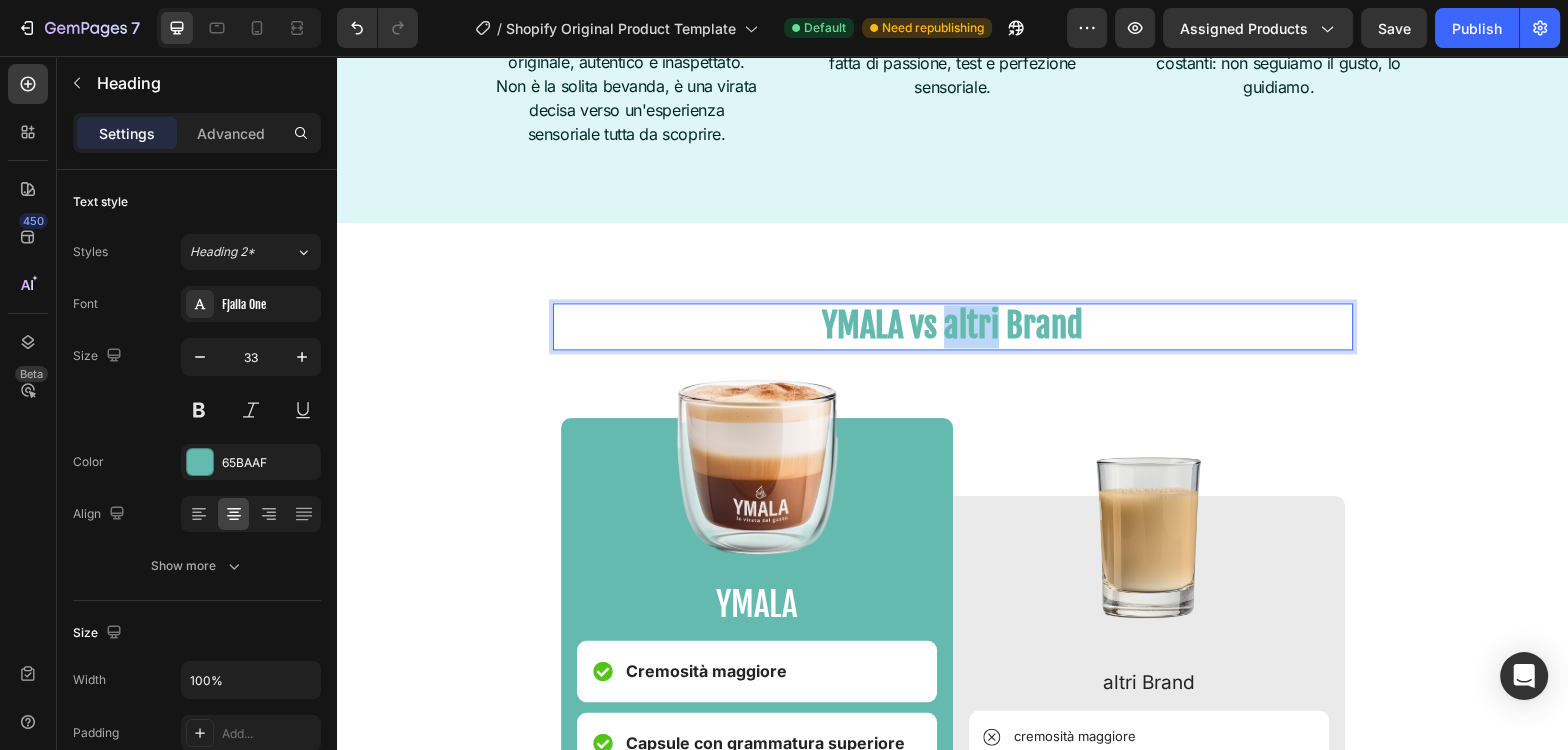 click on "YMALA vs altri Brand" at bounding box center (953, 326) 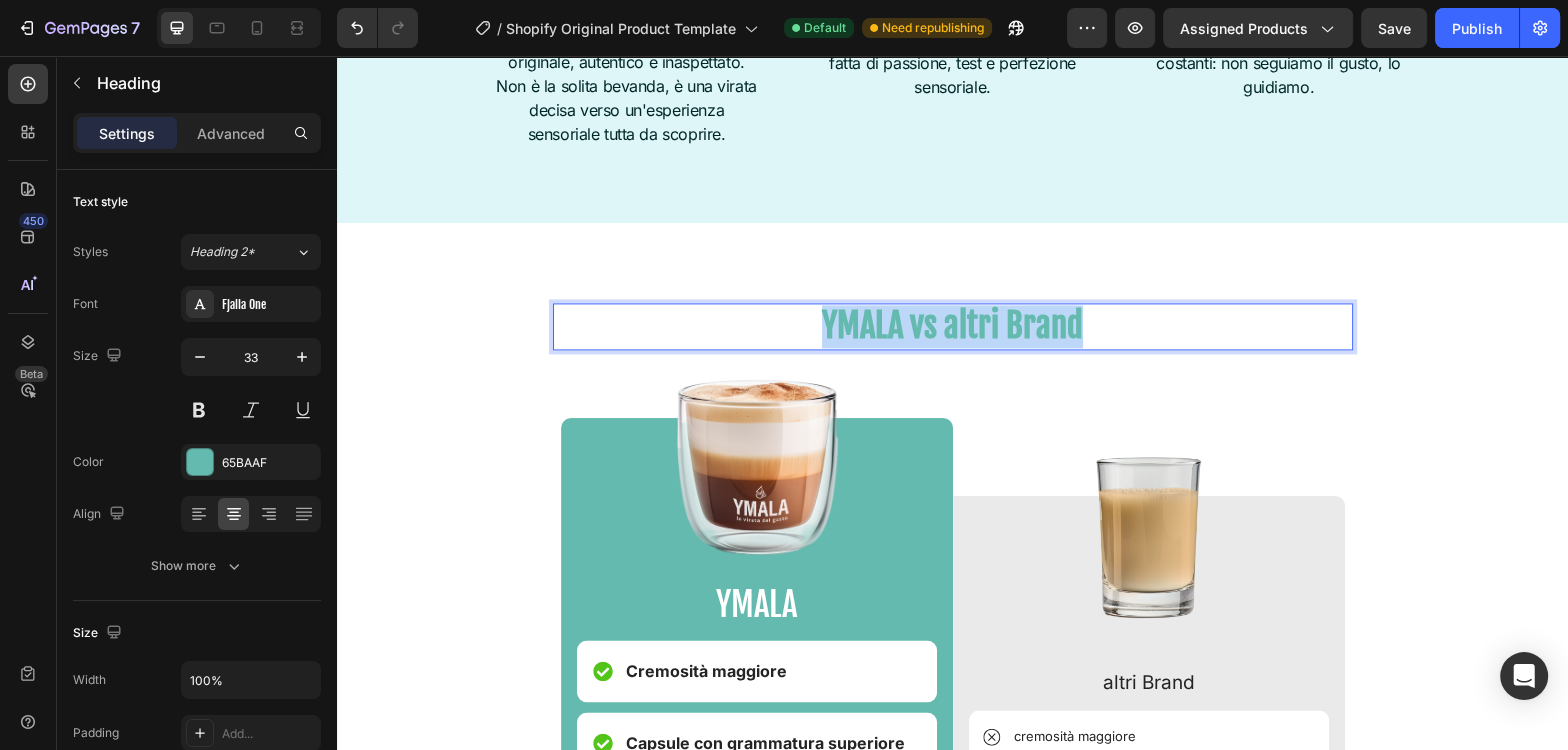 click on "YMALA vs altri Brand" at bounding box center [953, 326] 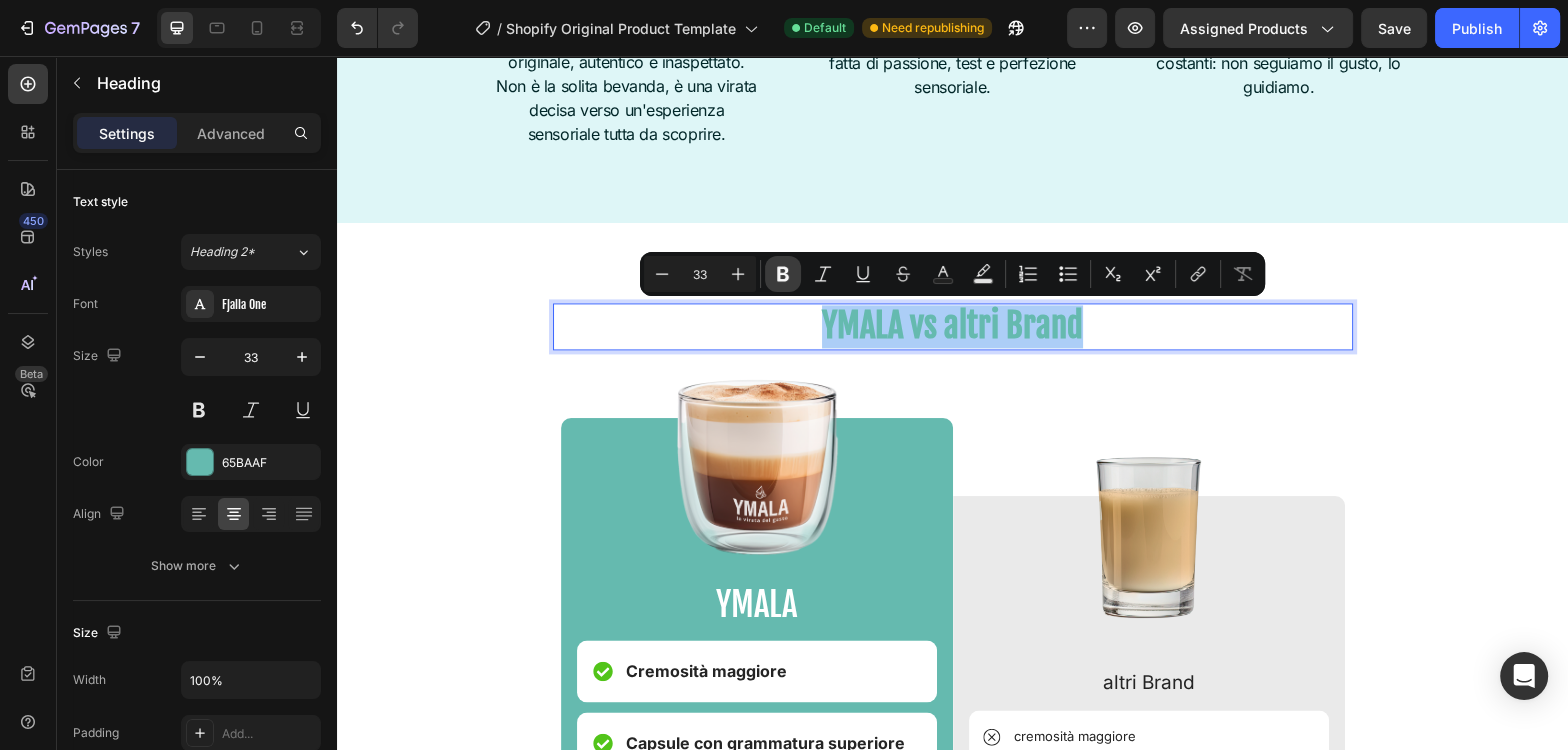click 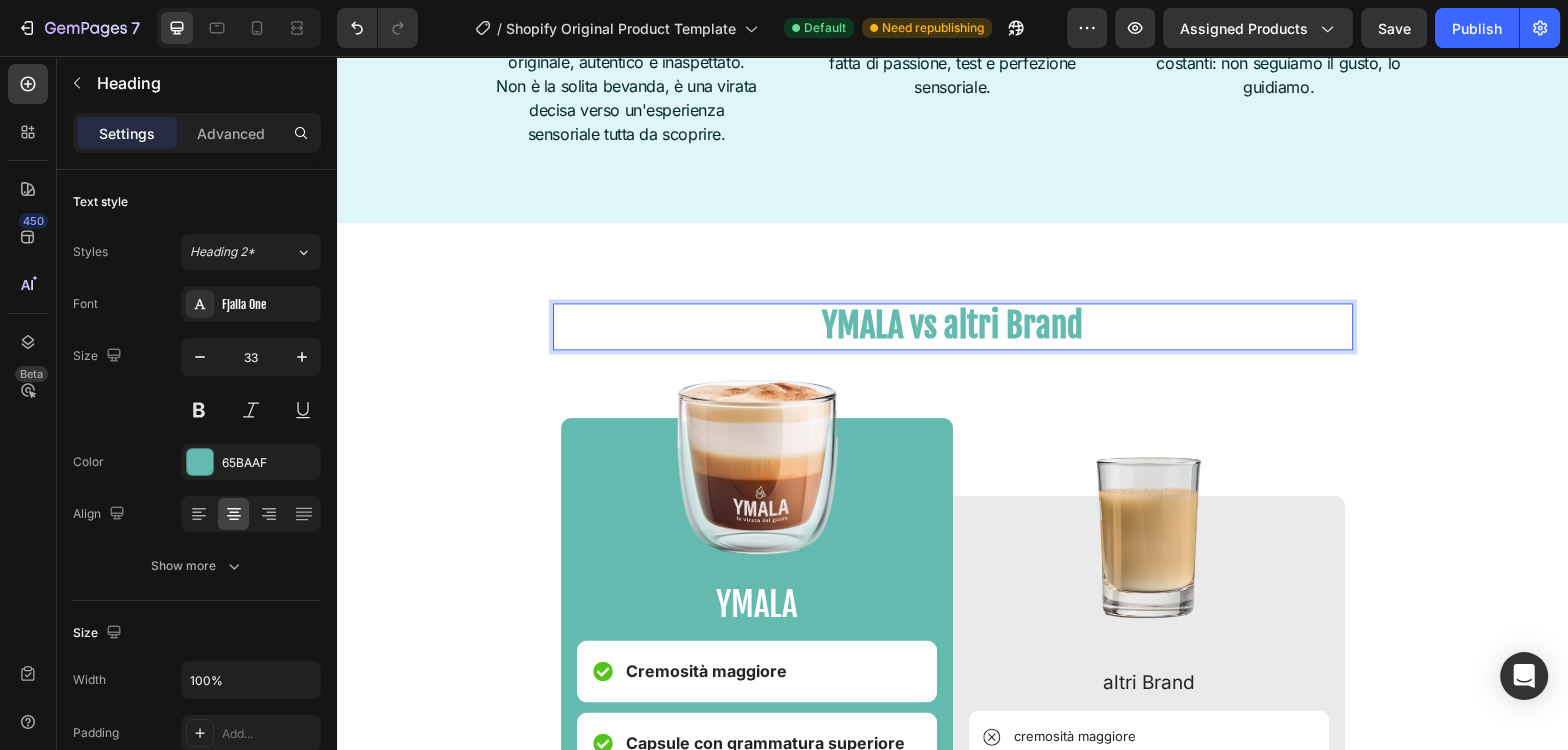 click on "YMALA vs altri Brand" at bounding box center (952, 325) 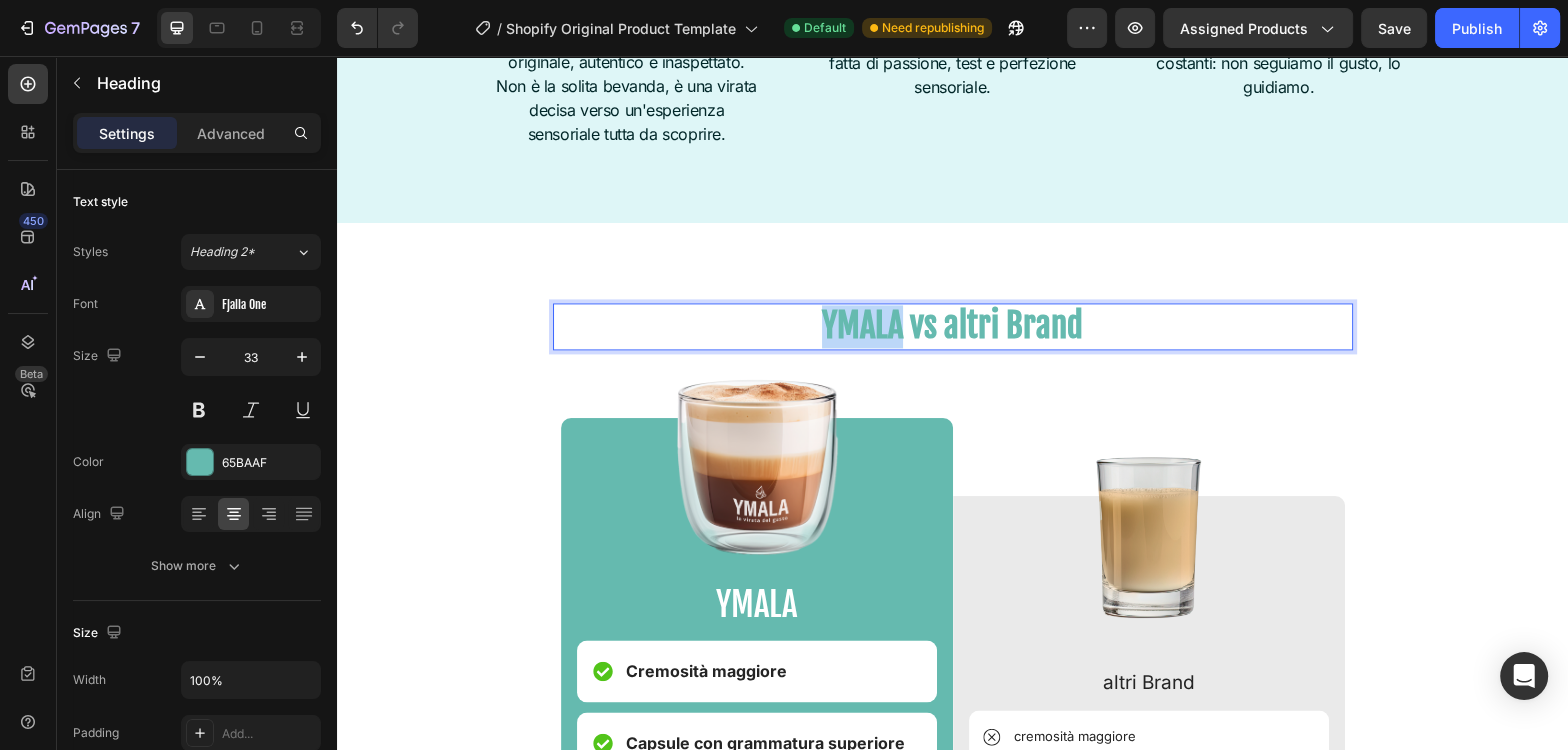 click on "YMALA vs altri Brand" at bounding box center (952, 325) 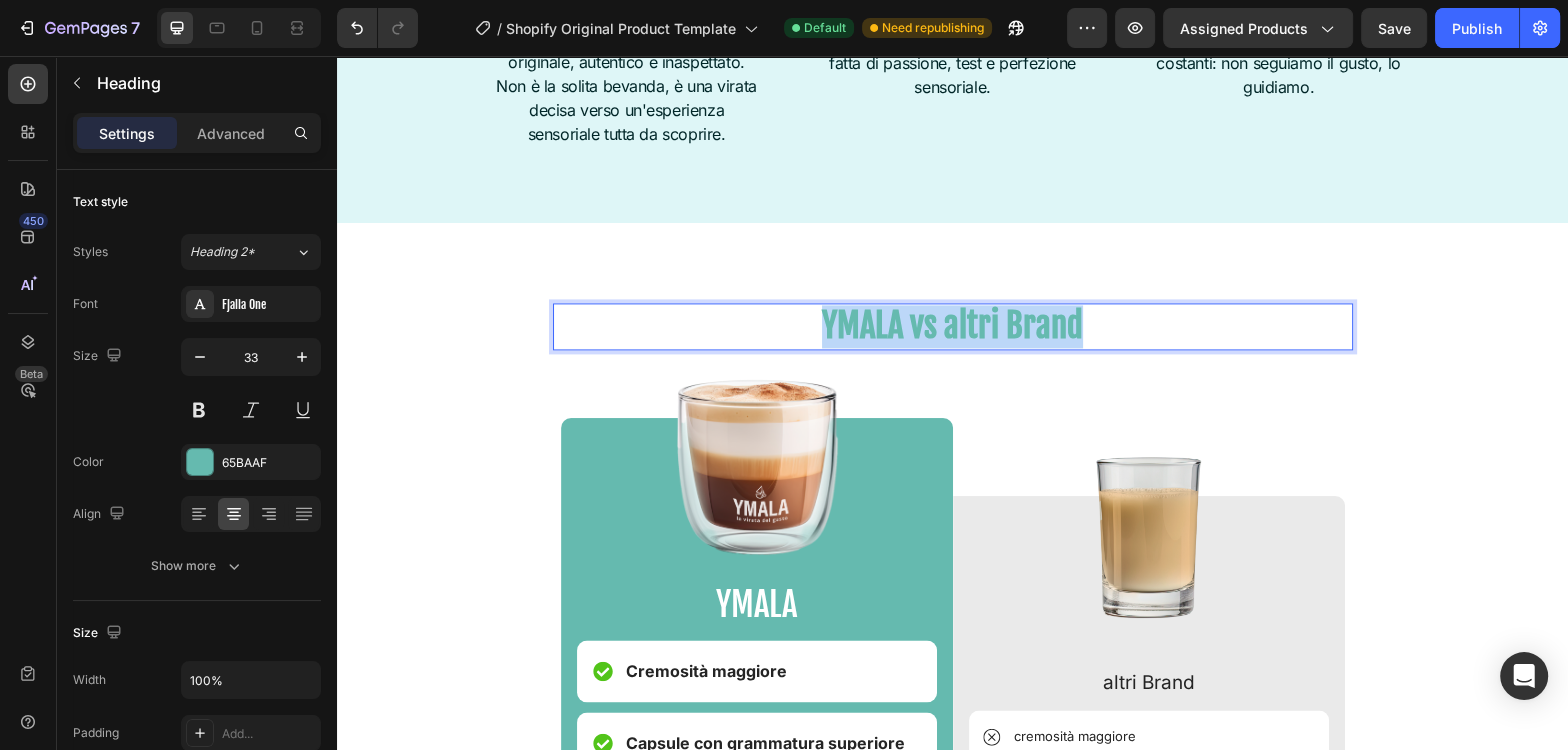 click on "YMALA vs altri Brand" at bounding box center [952, 325] 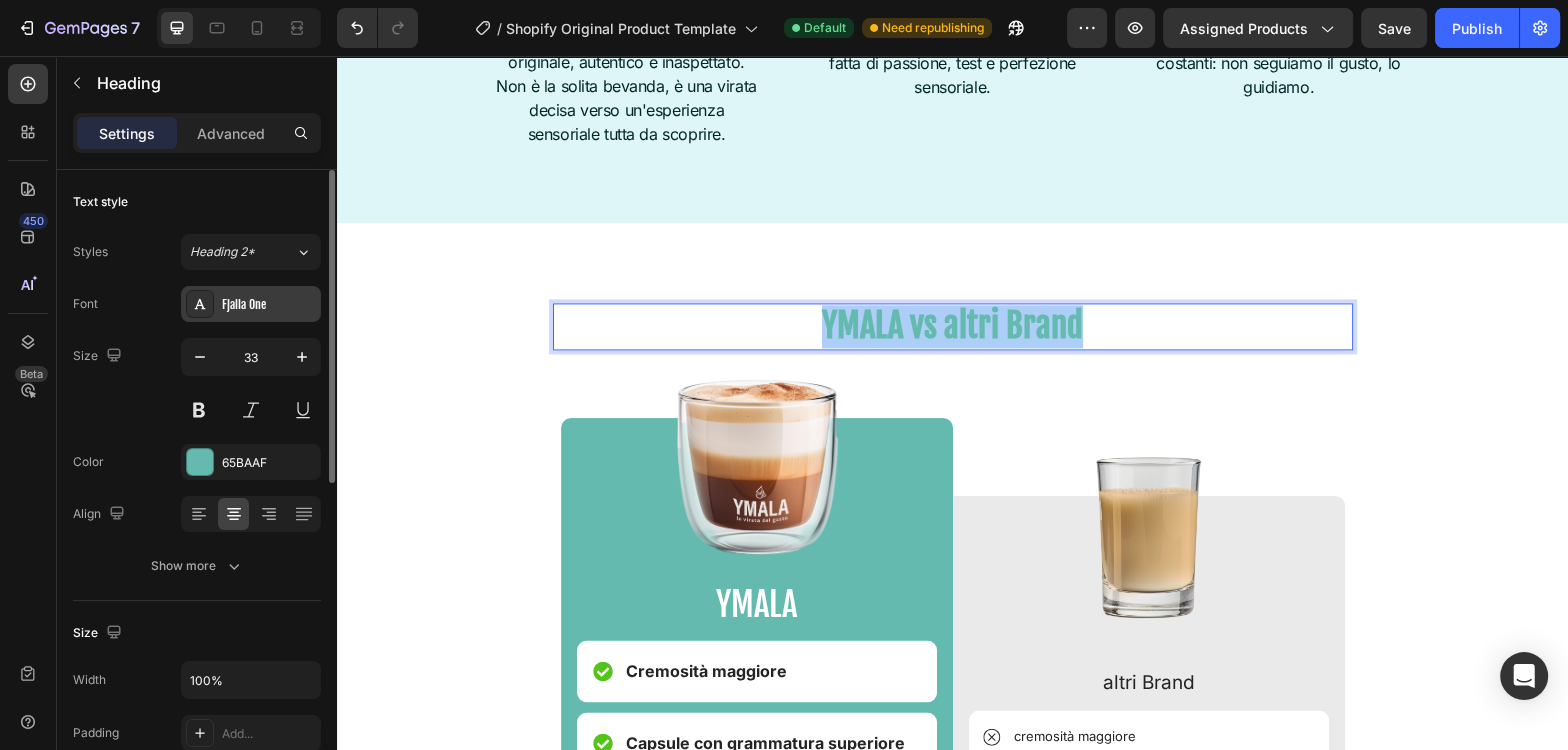 click on "Fjalla One" at bounding box center (269, 305) 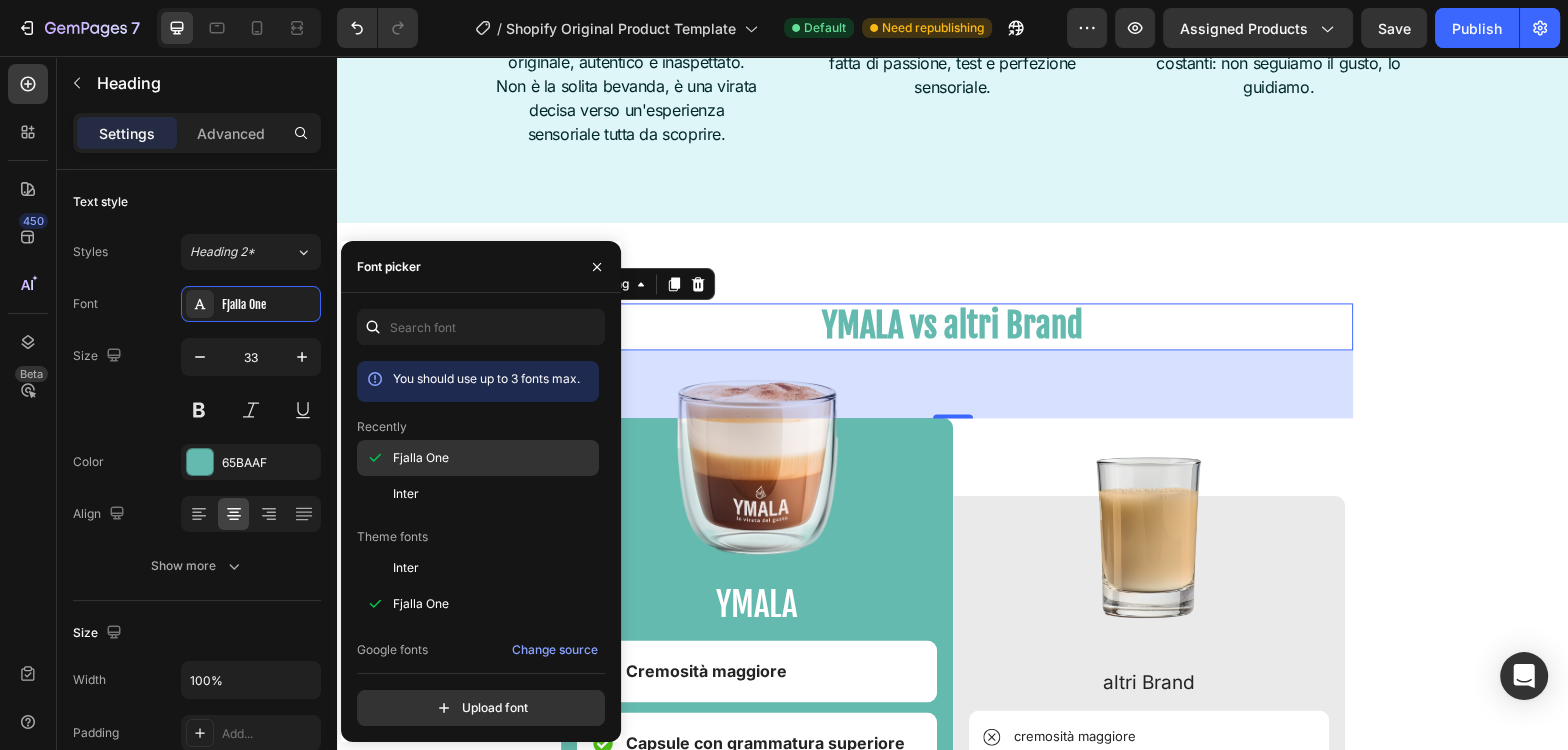 click on "Fjalla One" at bounding box center [421, 458] 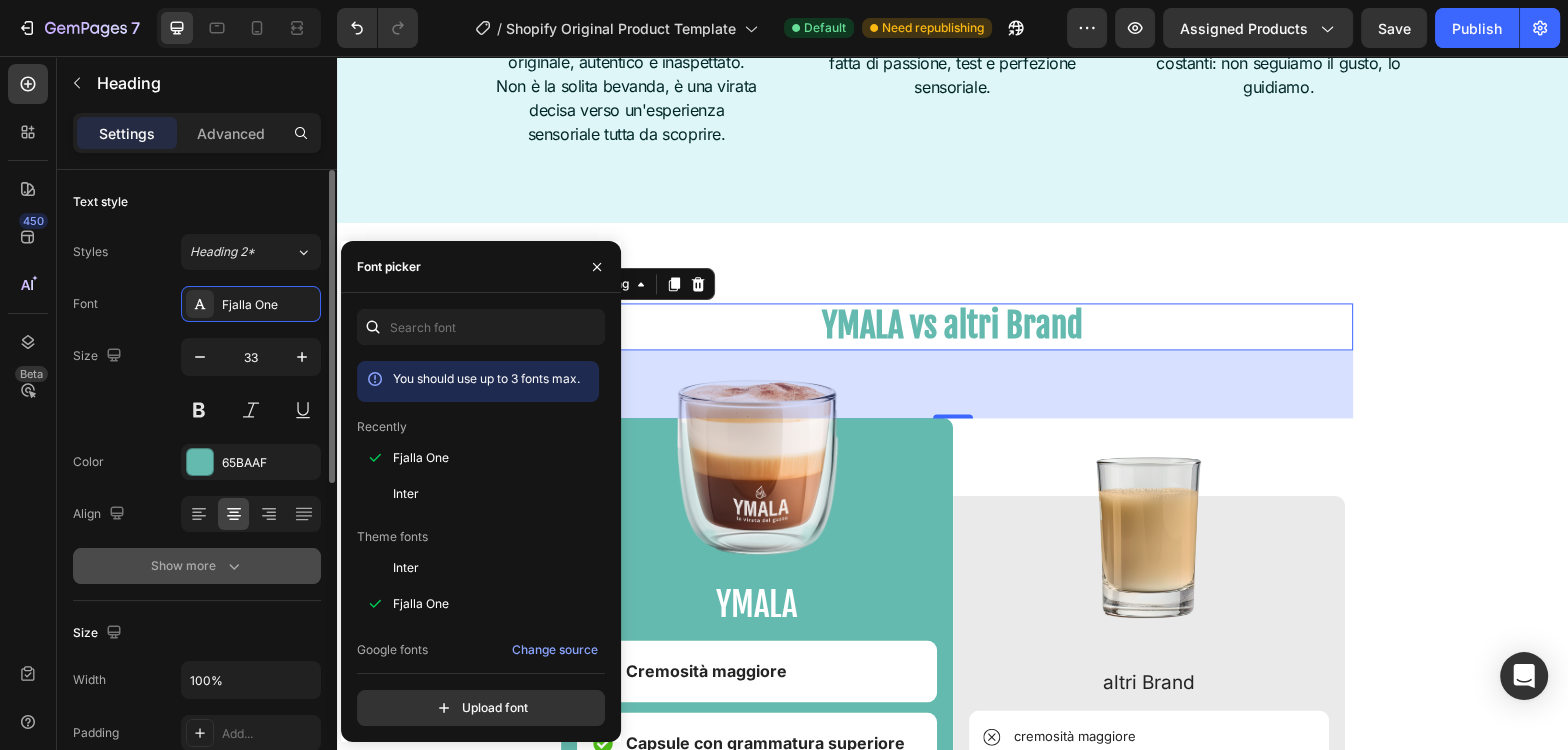 click on "Show more" at bounding box center [197, 566] 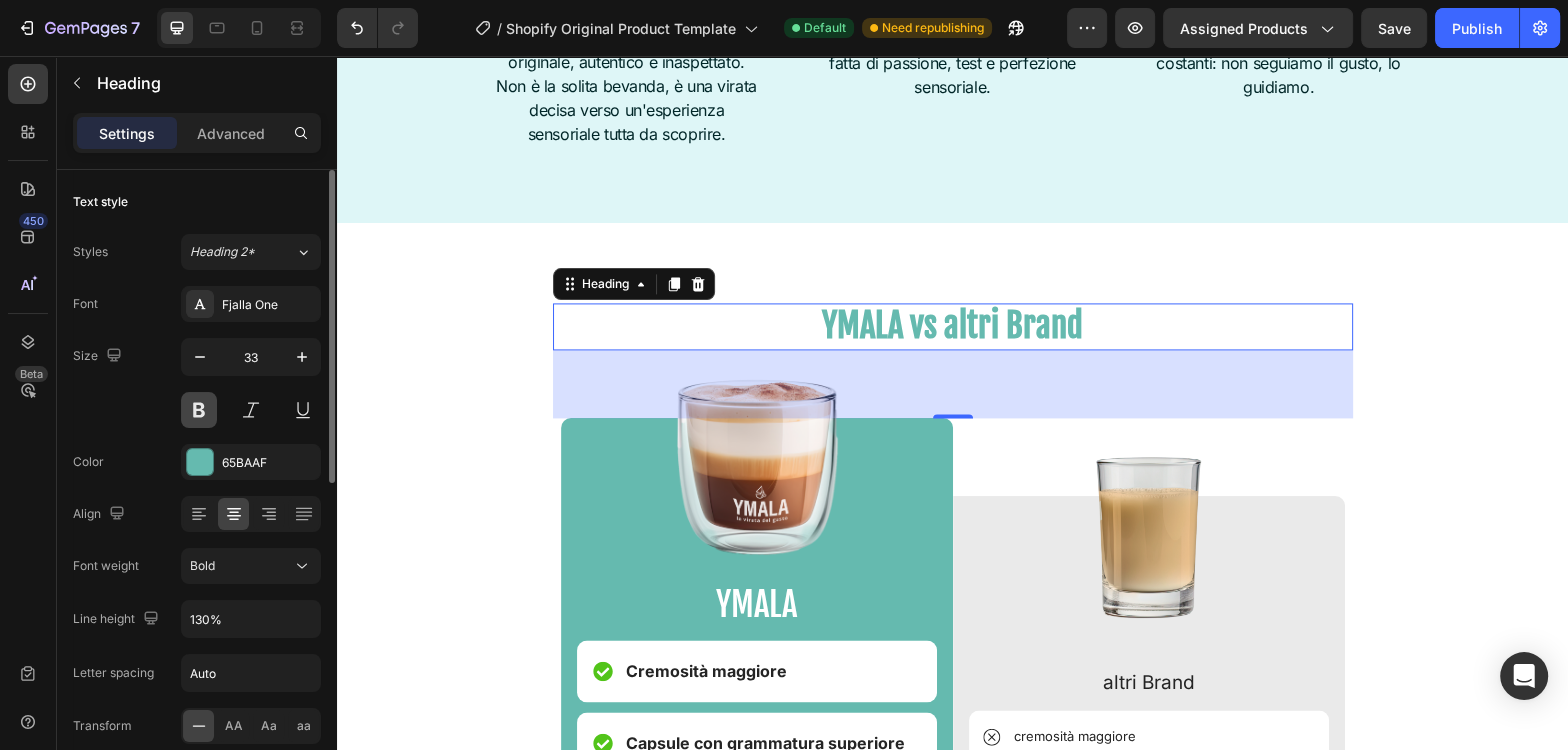 click at bounding box center [199, 410] 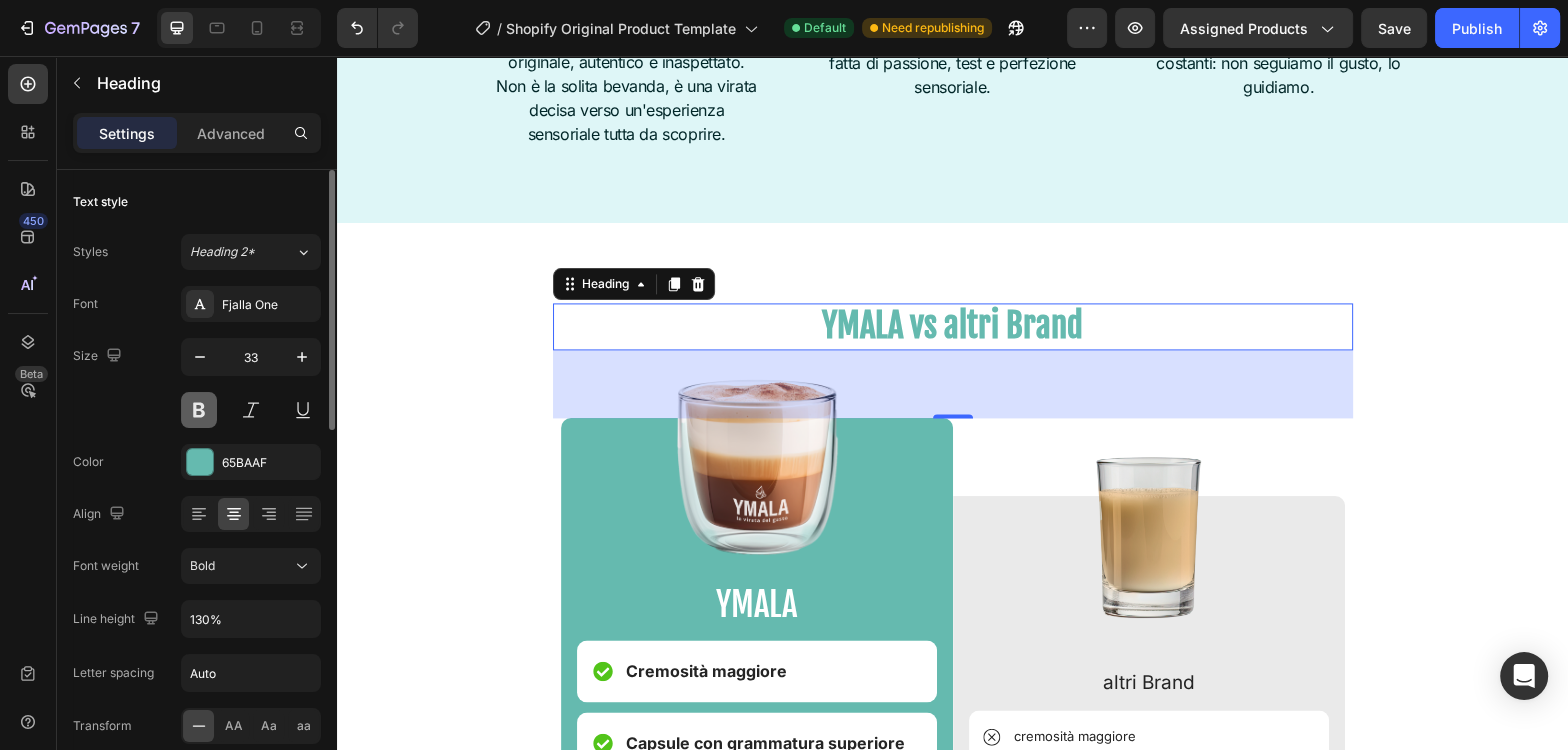 click at bounding box center [199, 410] 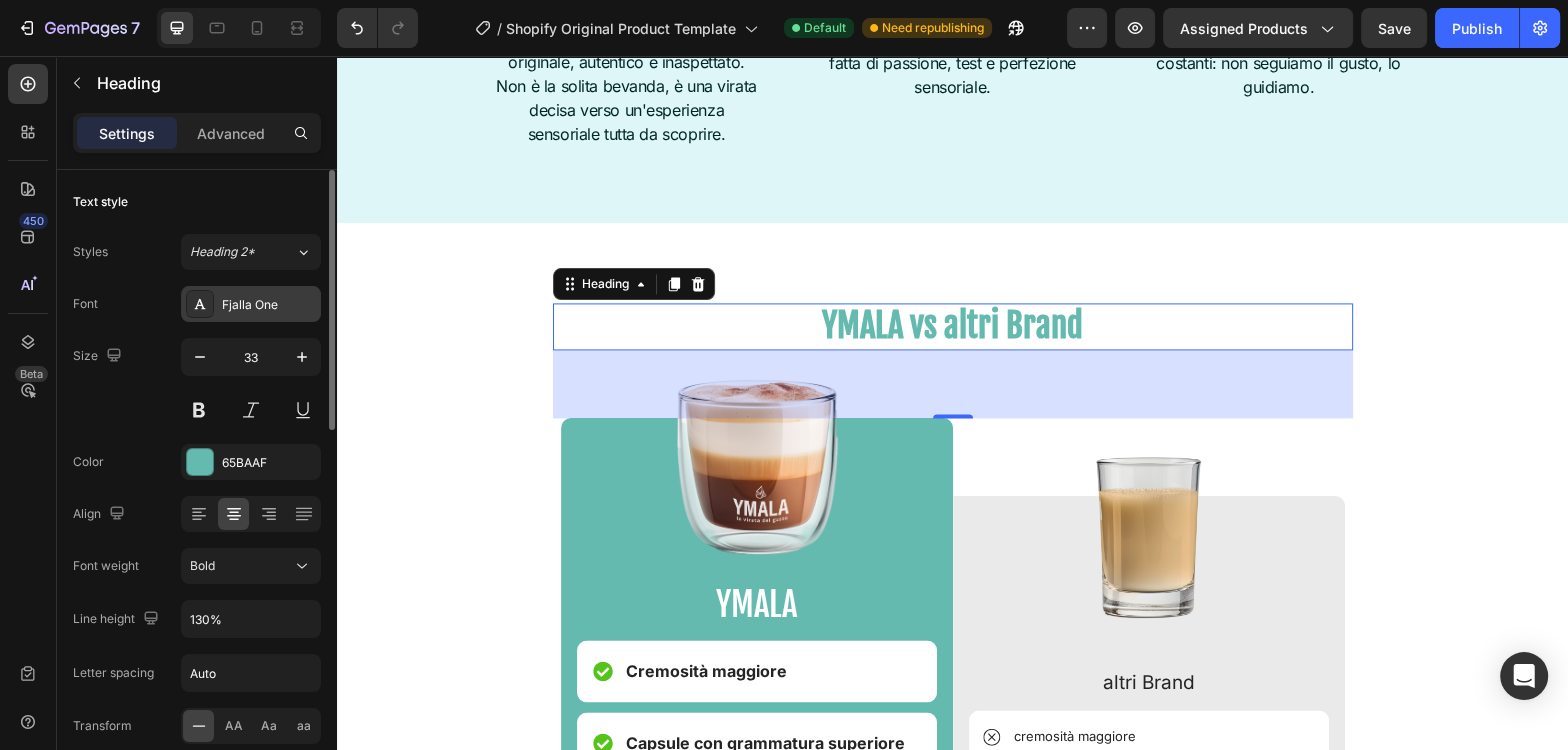 click on "Fjalla One" at bounding box center (251, 304) 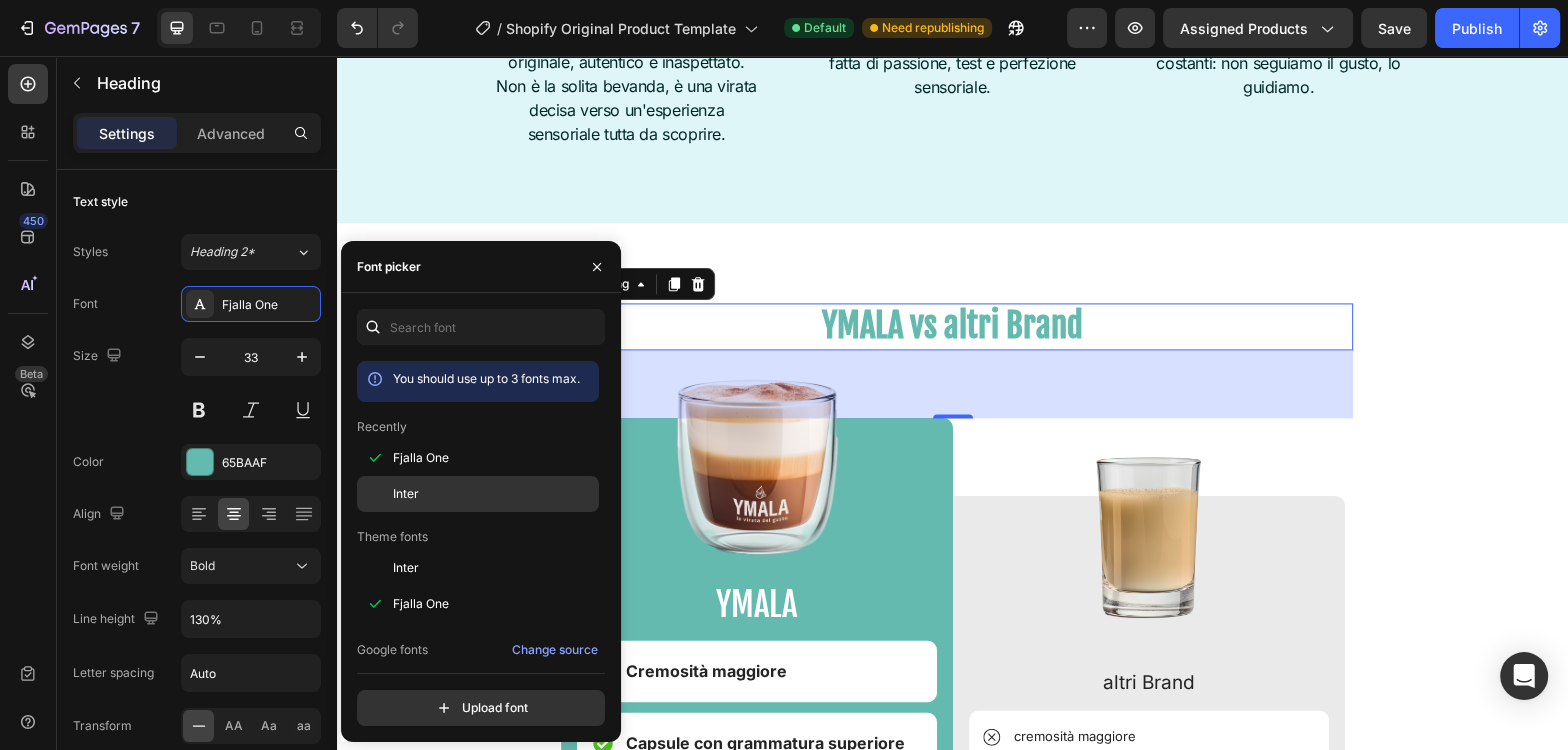 click on "Inter" 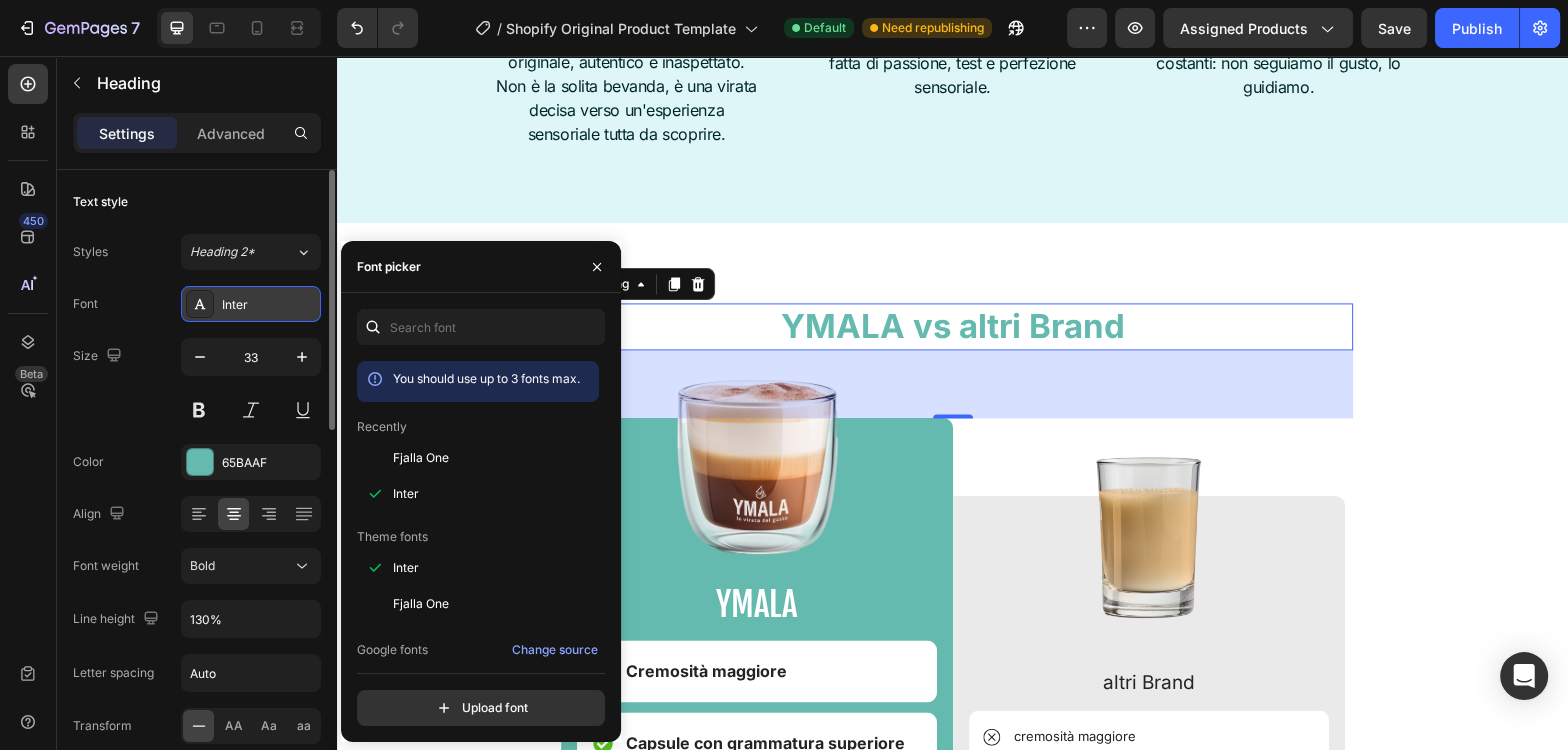 click on "Inter" at bounding box center (251, 304) 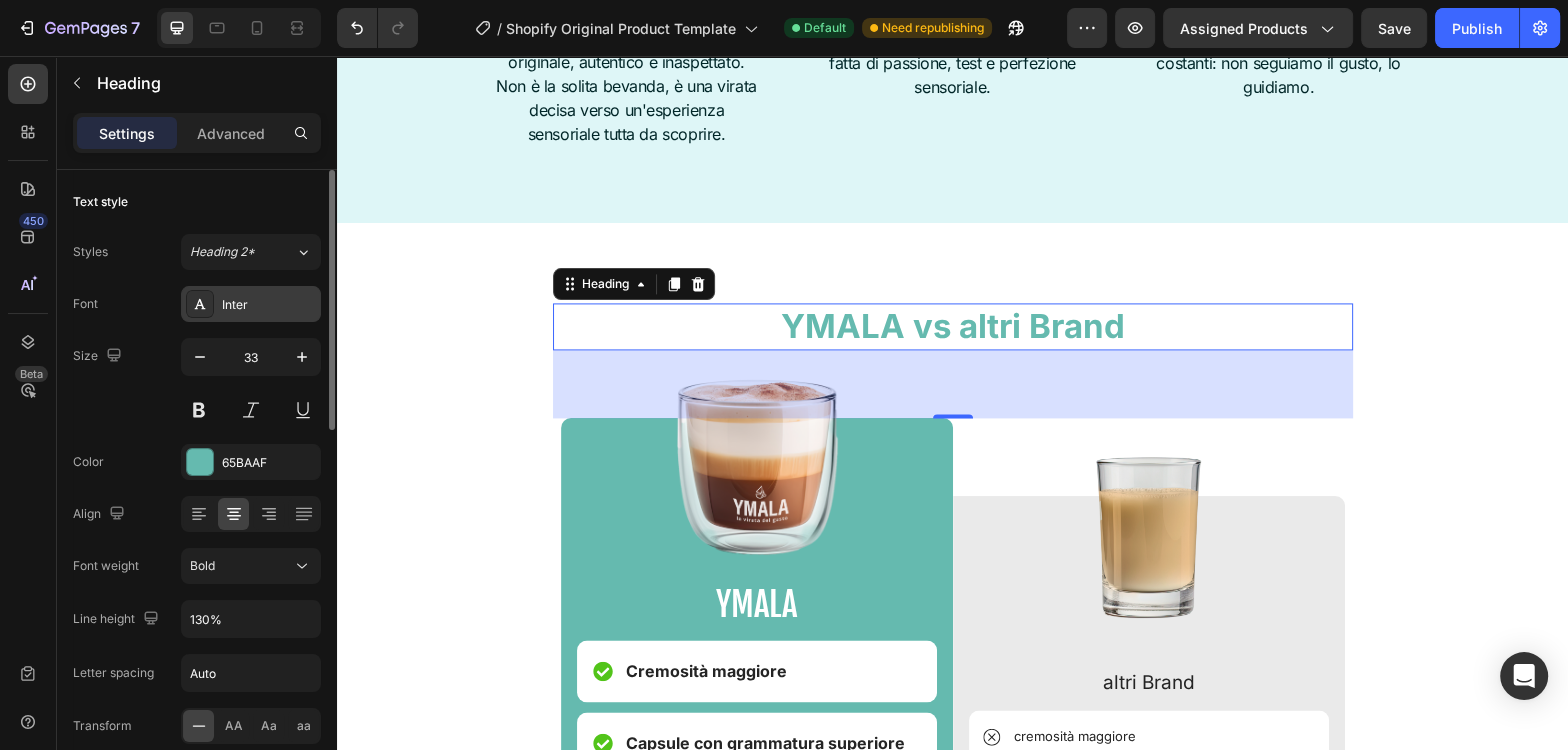 click on "Inter" at bounding box center (269, 305) 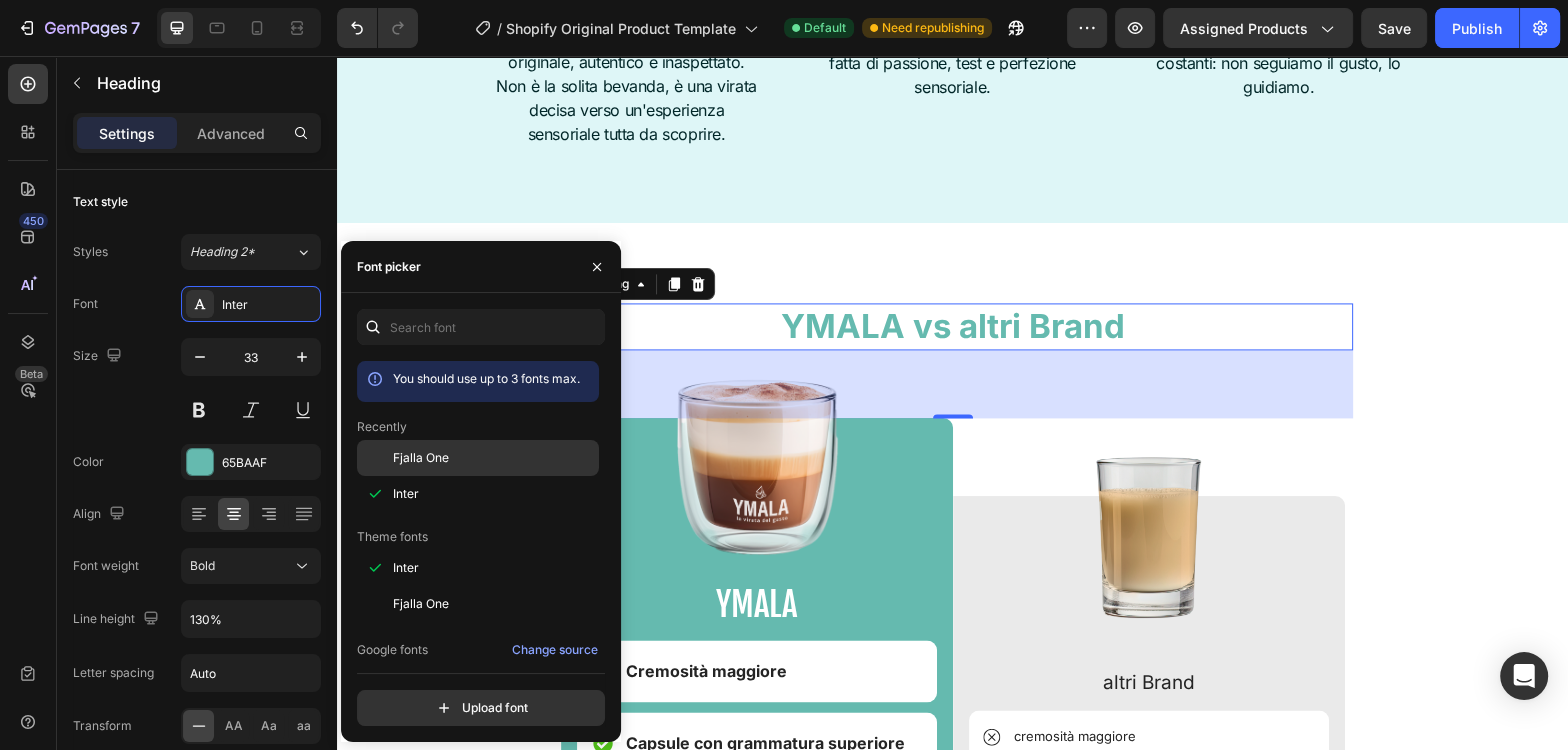 click on "Fjalla One" at bounding box center (421, 458) 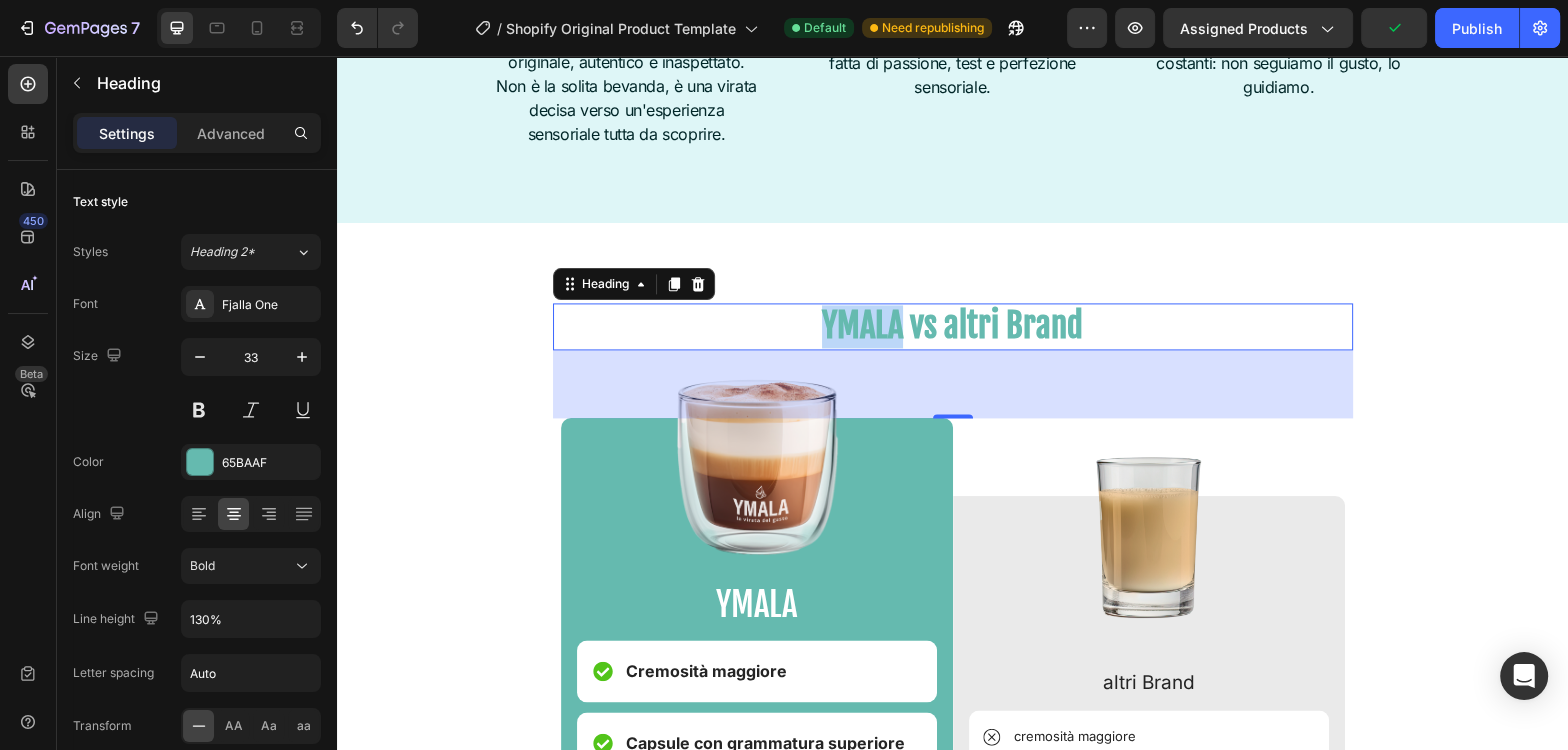 click on "YMALA vs altri Brand" at bounding box center [952, 325] 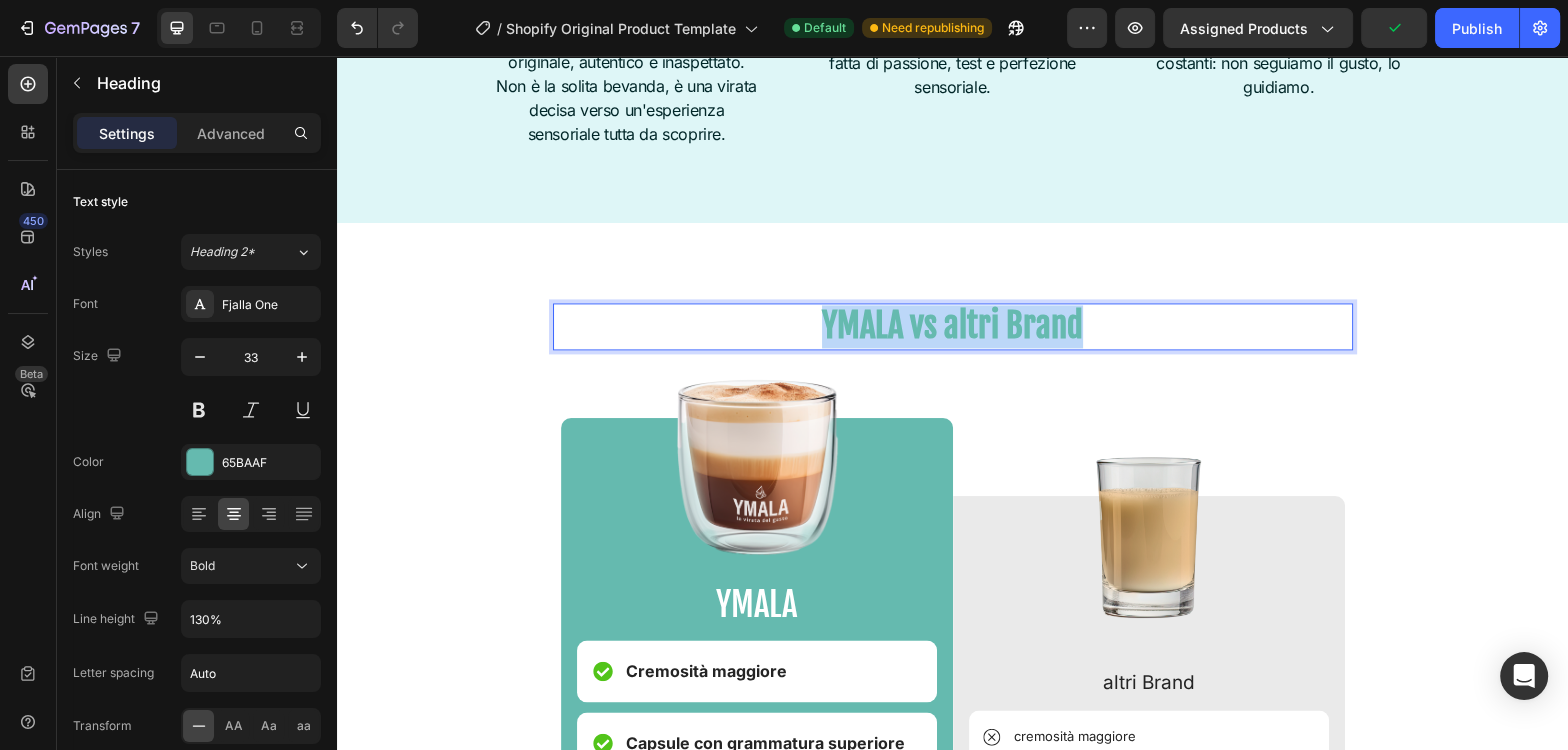 click on "YMALA vs altri Brand" at bounding box center (952, 325) 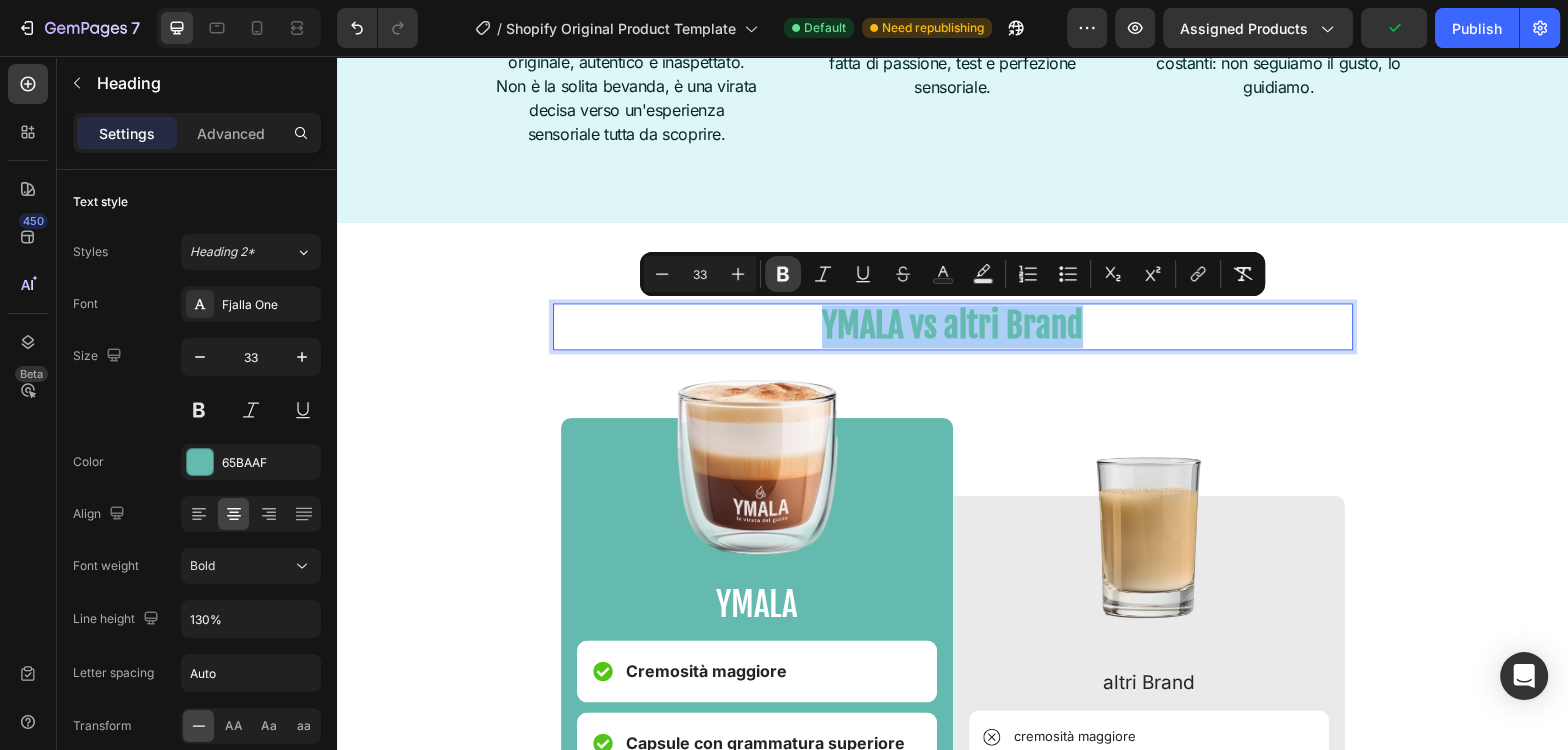 click 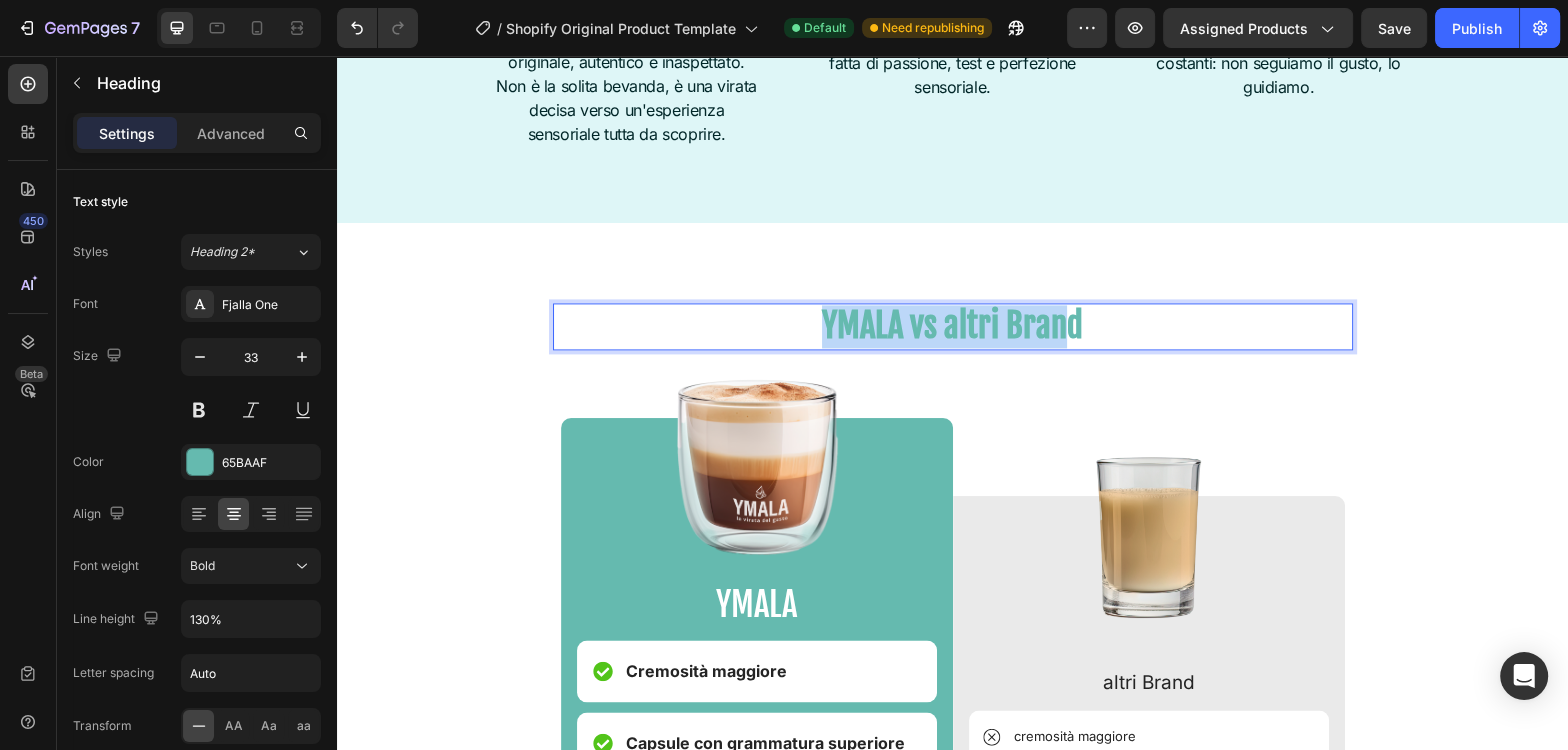 drag, startPoint x: 827, startPoint y: 321, endPoint x: 1075, endPoint y: 321, distance: 248 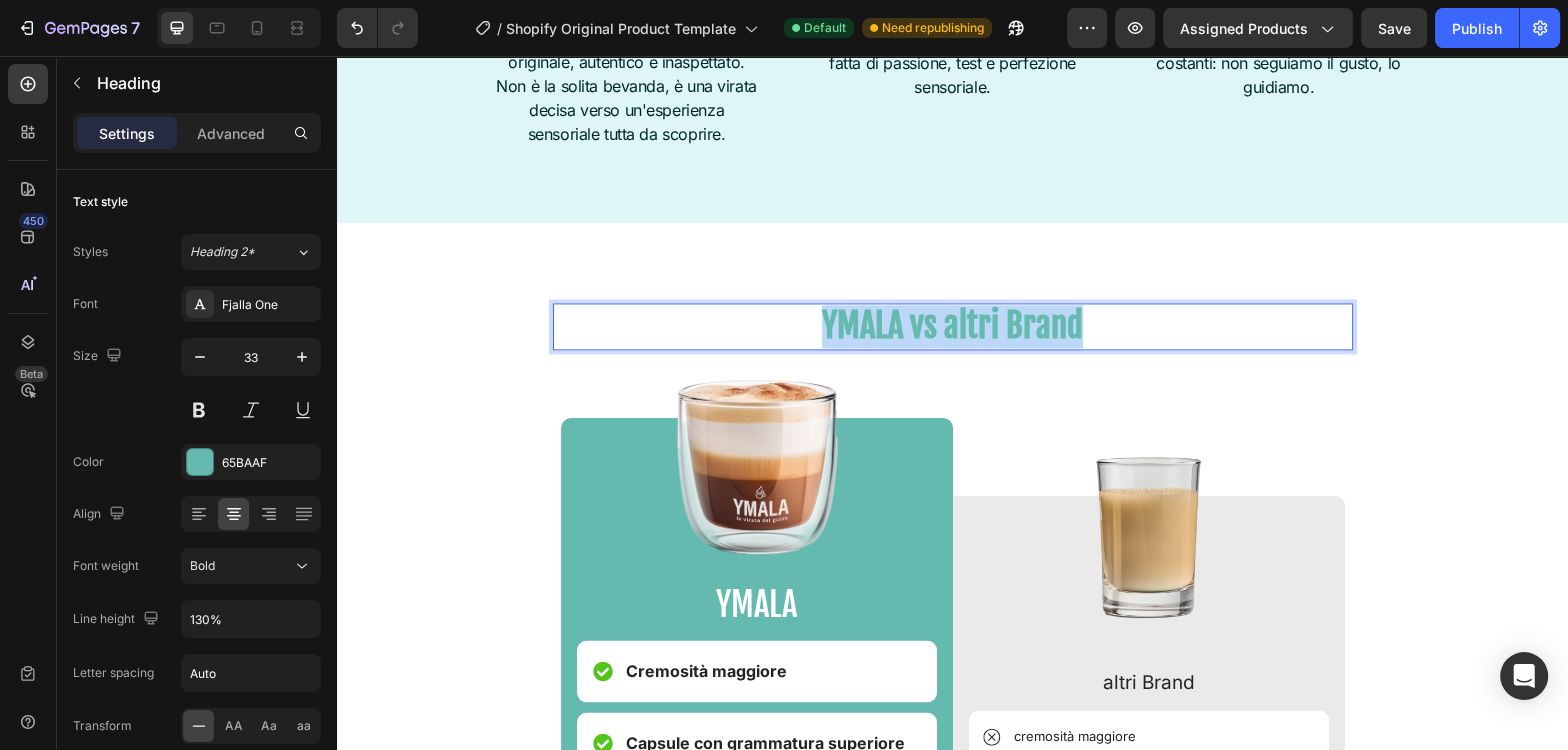 drag, startPoint x: 1088, startPoint y: 327, endPoint x: 763, endPoint y: 327, distance: 325 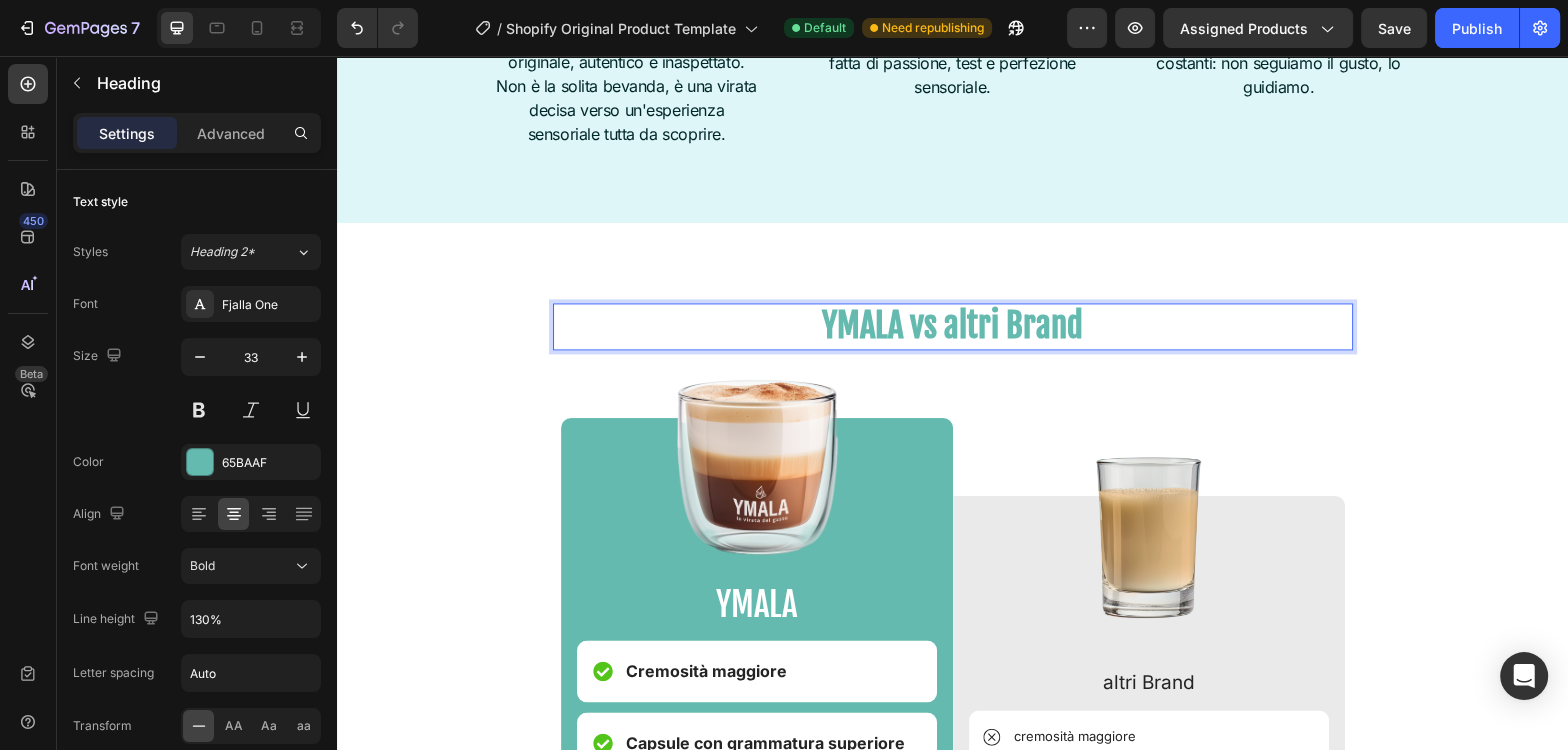 click on "YMALA vs altri Brand" at bounding box center [953, 326] 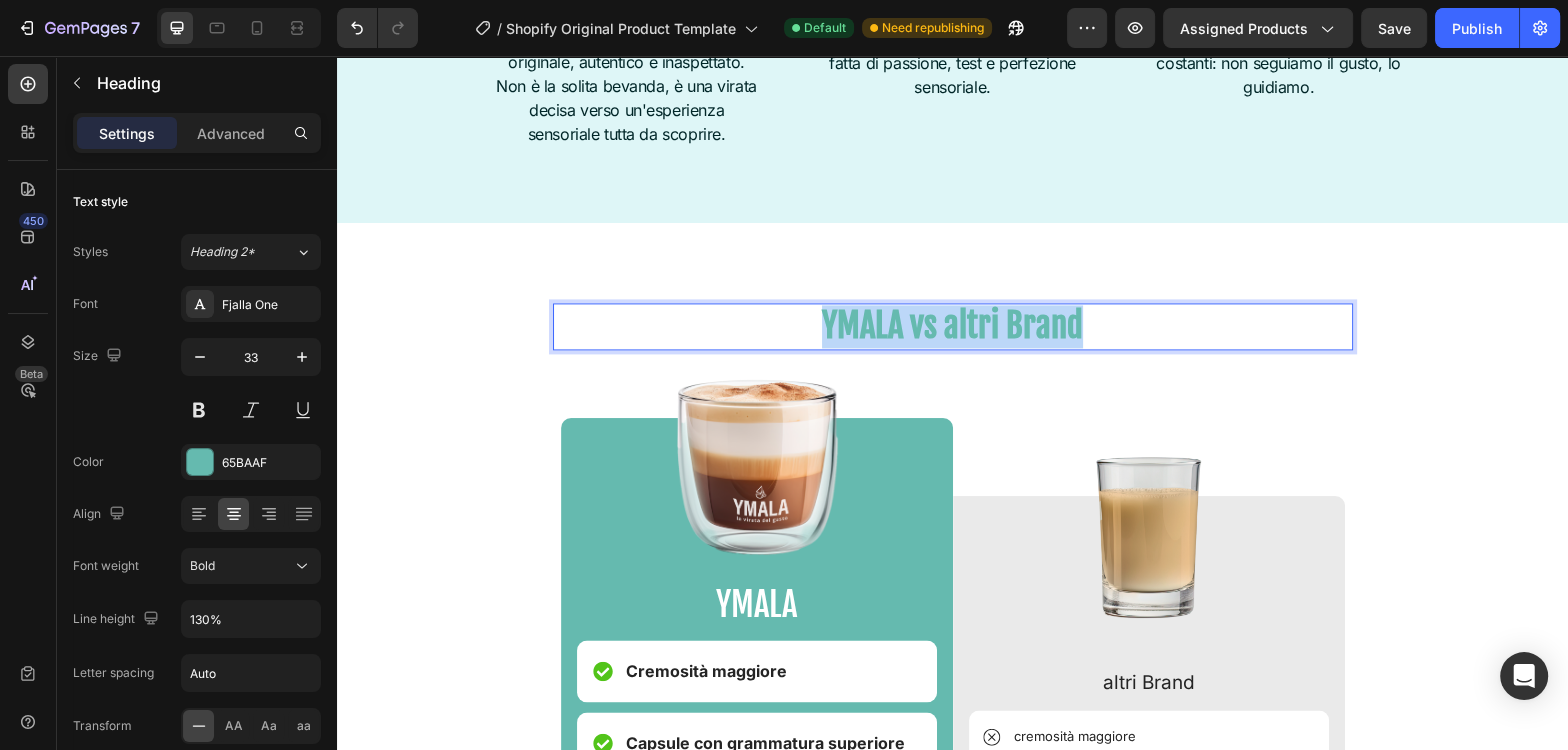 drag, startPoint x: 825, startPoint y: 324, endPoint x: 1104, endPoint y: 326, distance: 279.00717 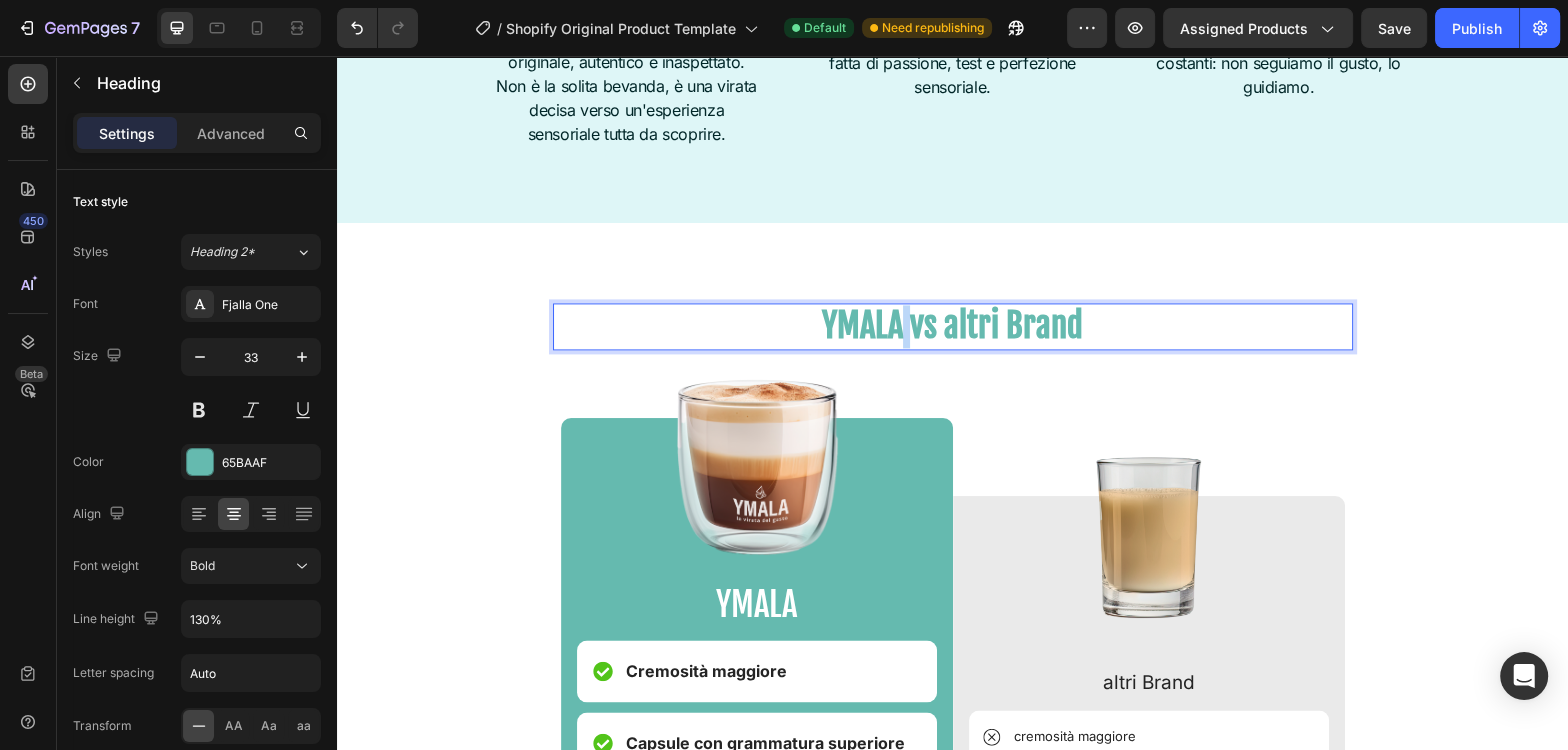 click on "YMALA vs altri Brand" at bounding box center (953, 326) 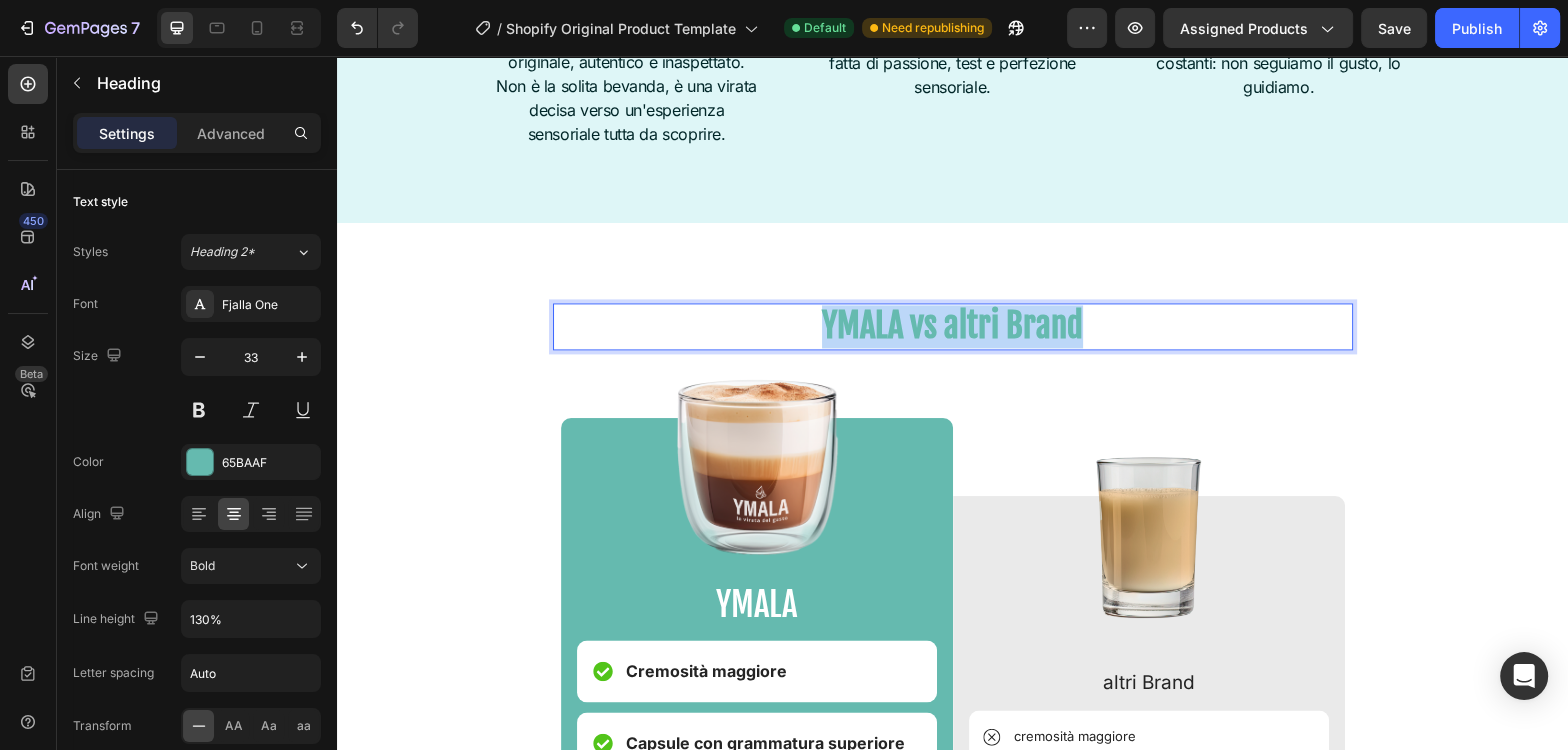 click on "YMALA vs altri Brand" at bounding box center (953, 326) 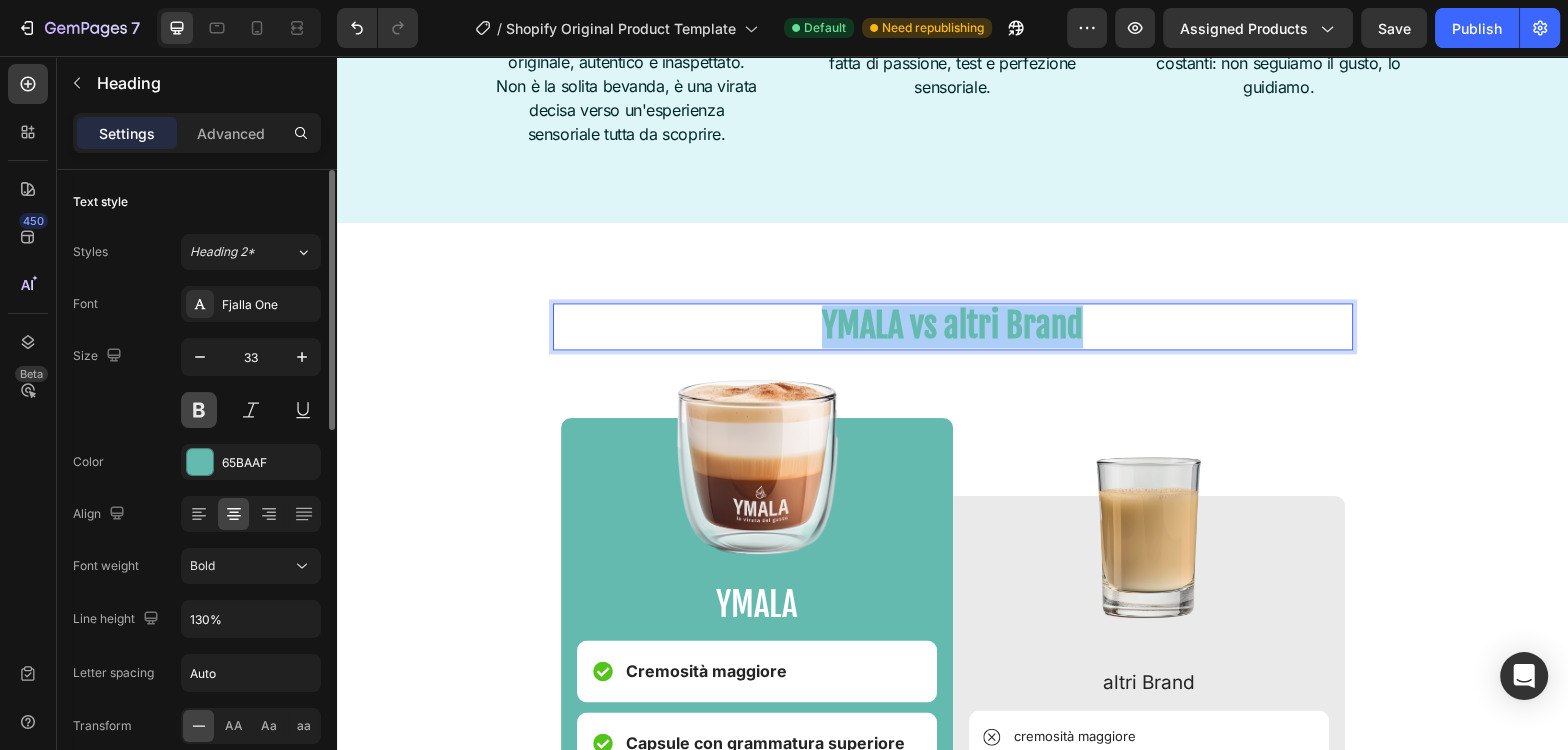 click at bounding box center [199, 410] 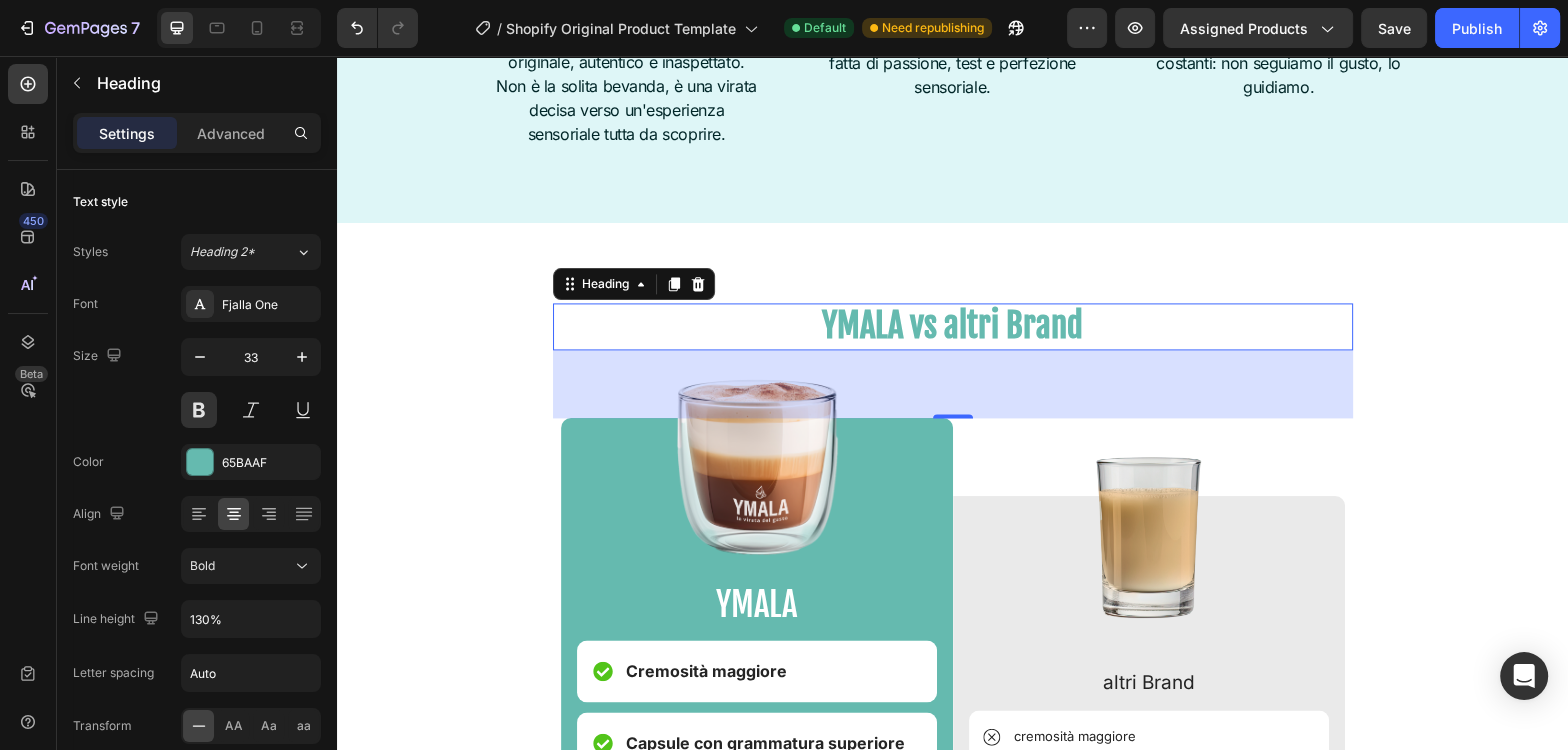 click on "YMALA vs altri Brand" at bounding box center [953, 326] 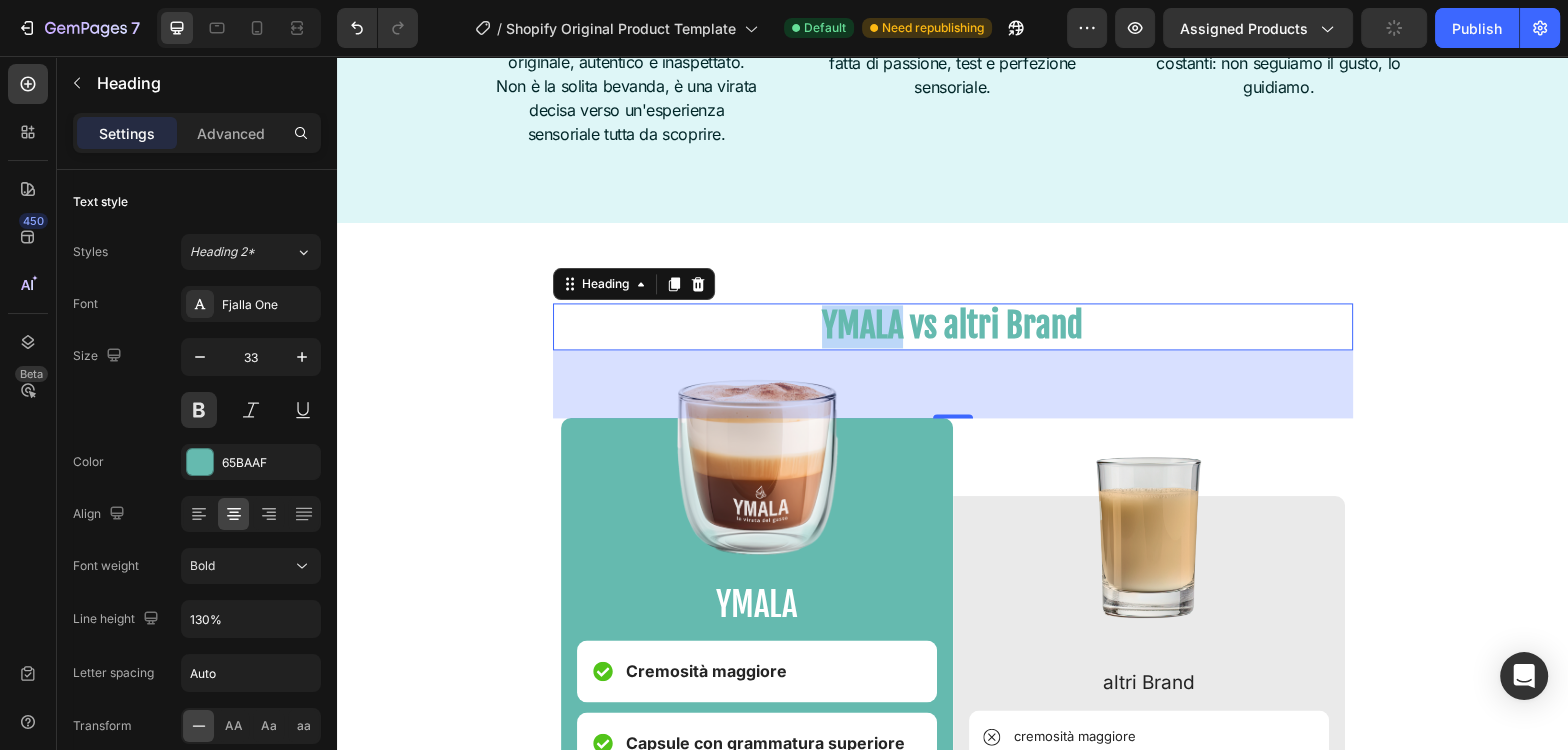 click on "YMALA vs altri Brand" at bounding box center [953, 326] 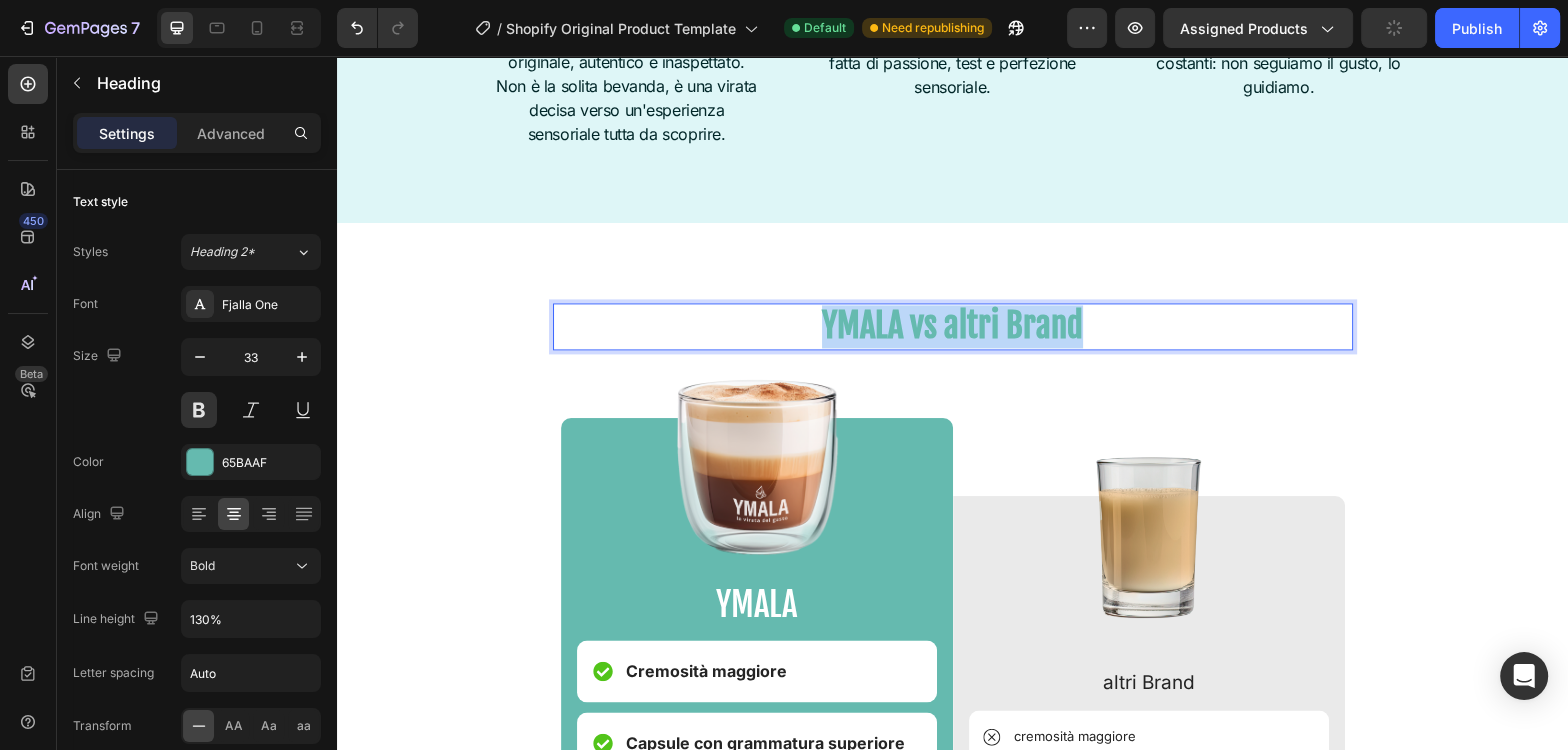click on "YMALA vs altri Brand" at bounding box center [953, 326] 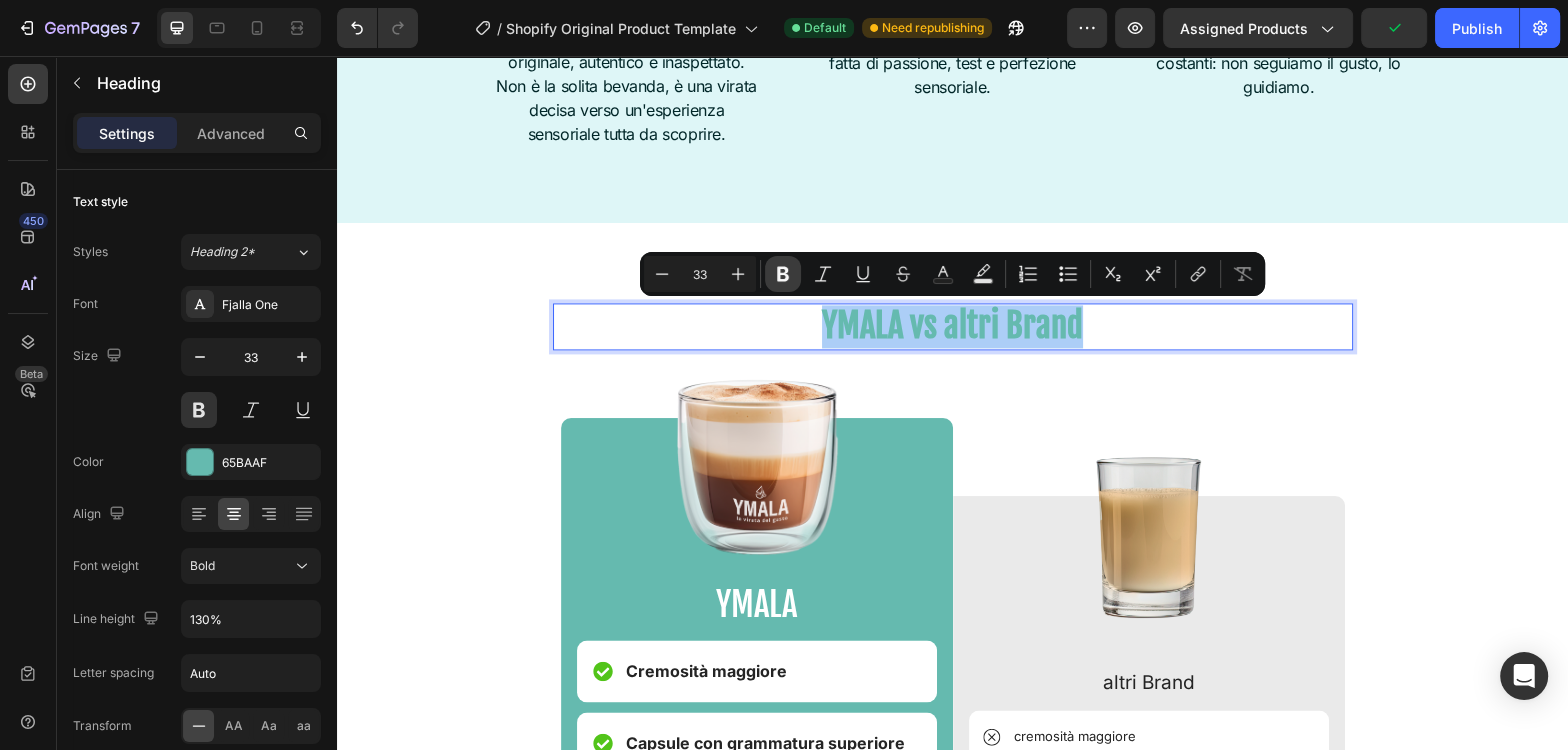 click 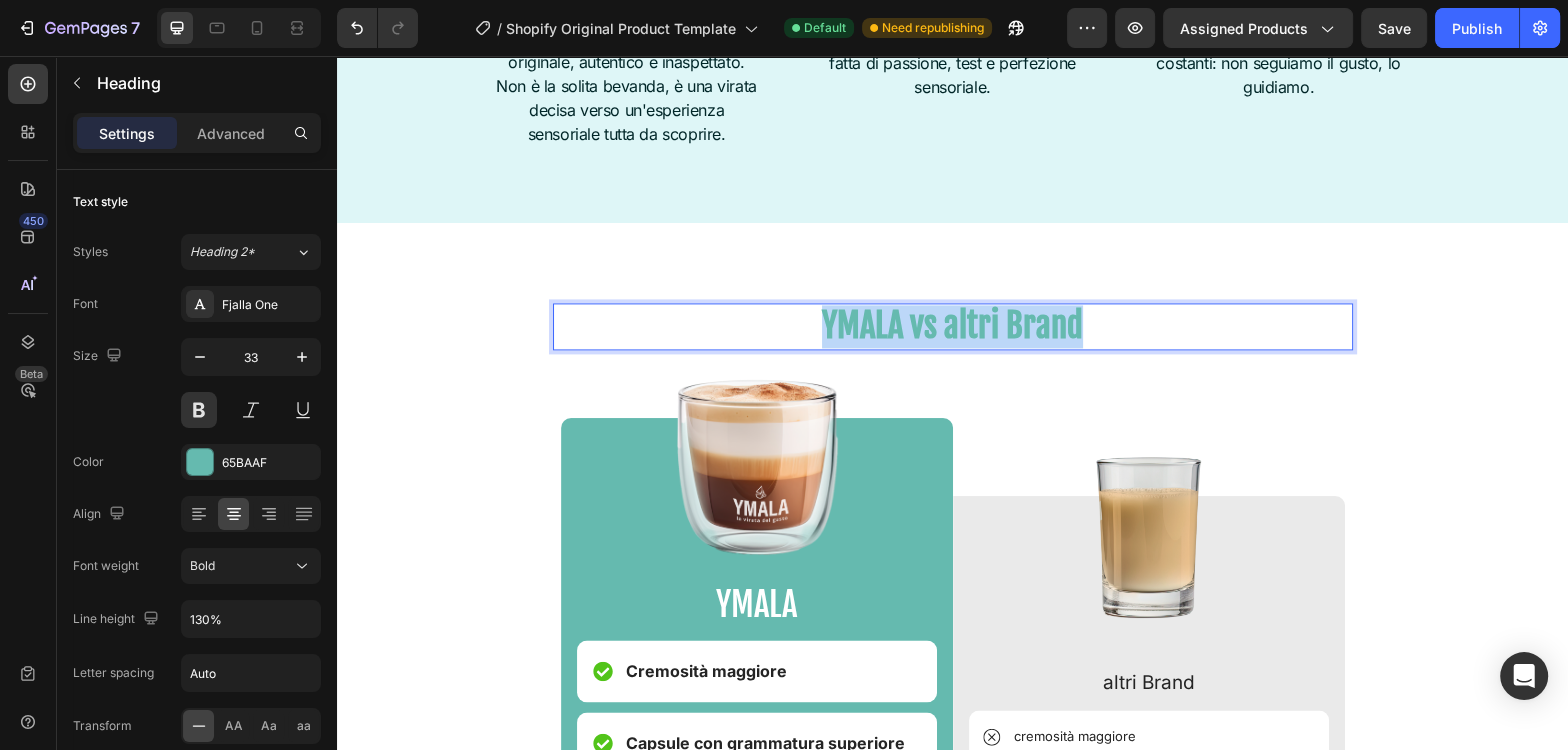 drag, startPoint x: 824, startPoint y: 319, endPoint x: 1143, endPoint y: 319, distance: 319 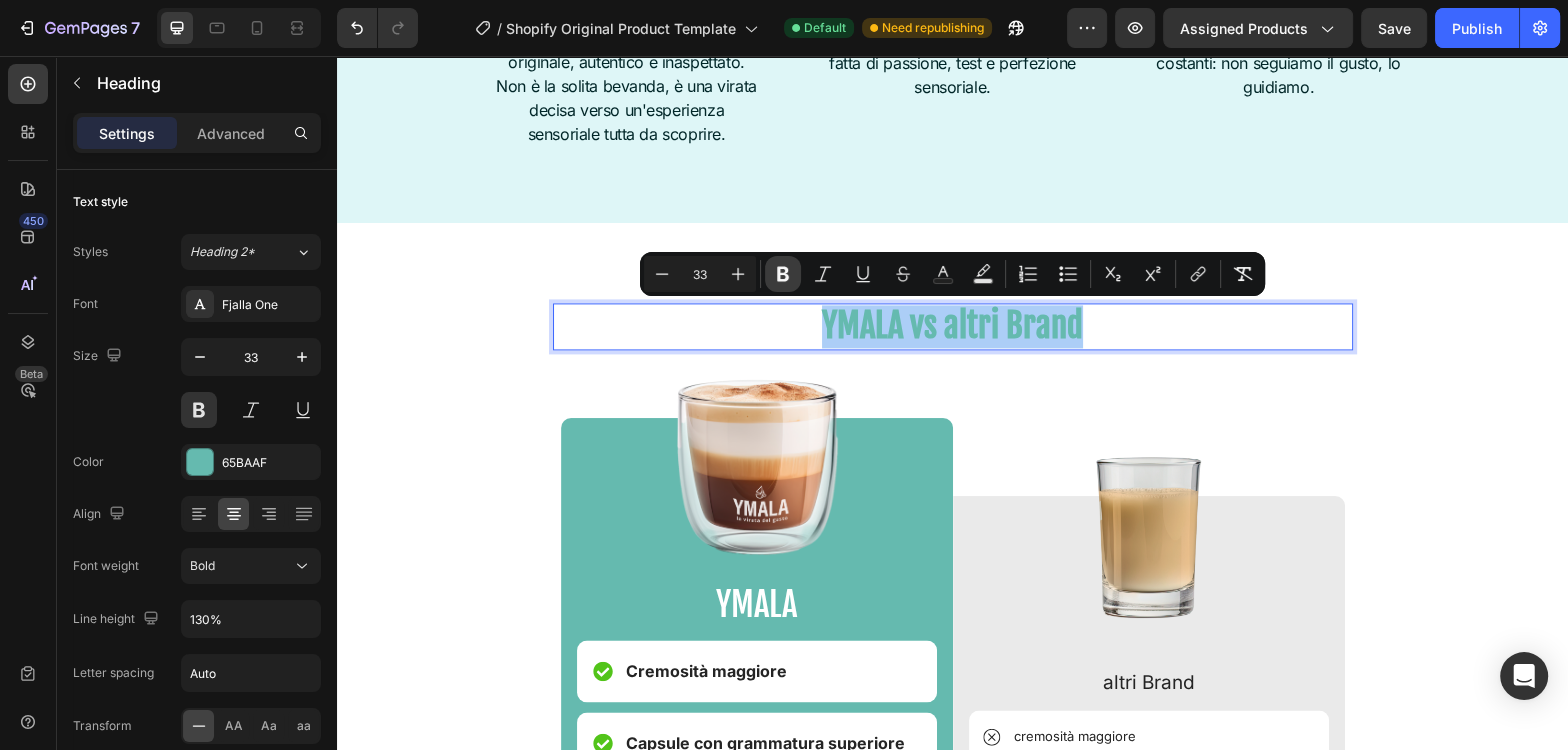 click 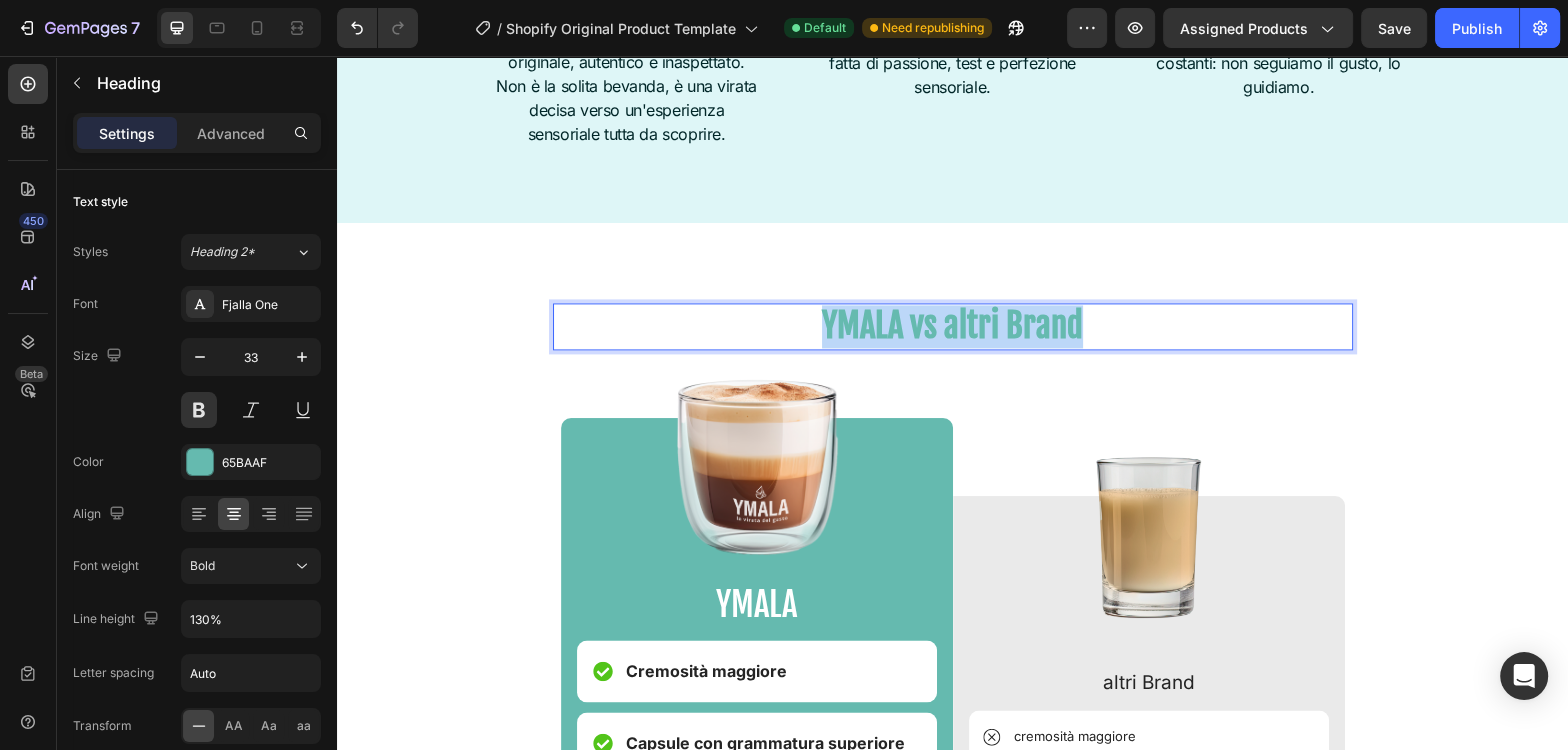 drag, startPoint x: 828, startPoint y: 320, endPoint x: 1119, endPoint y: 319, distance: 291.0017 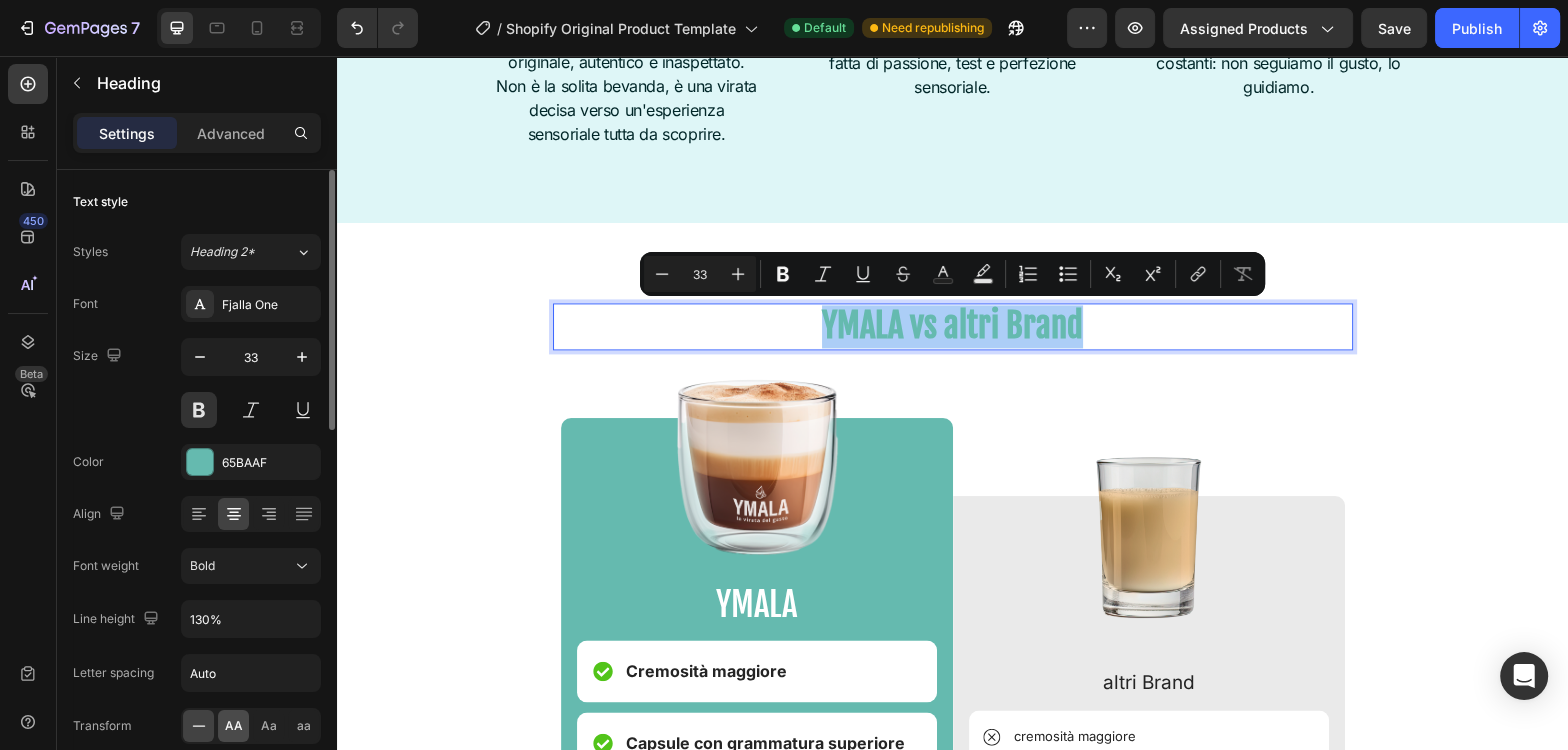 click on "AA" 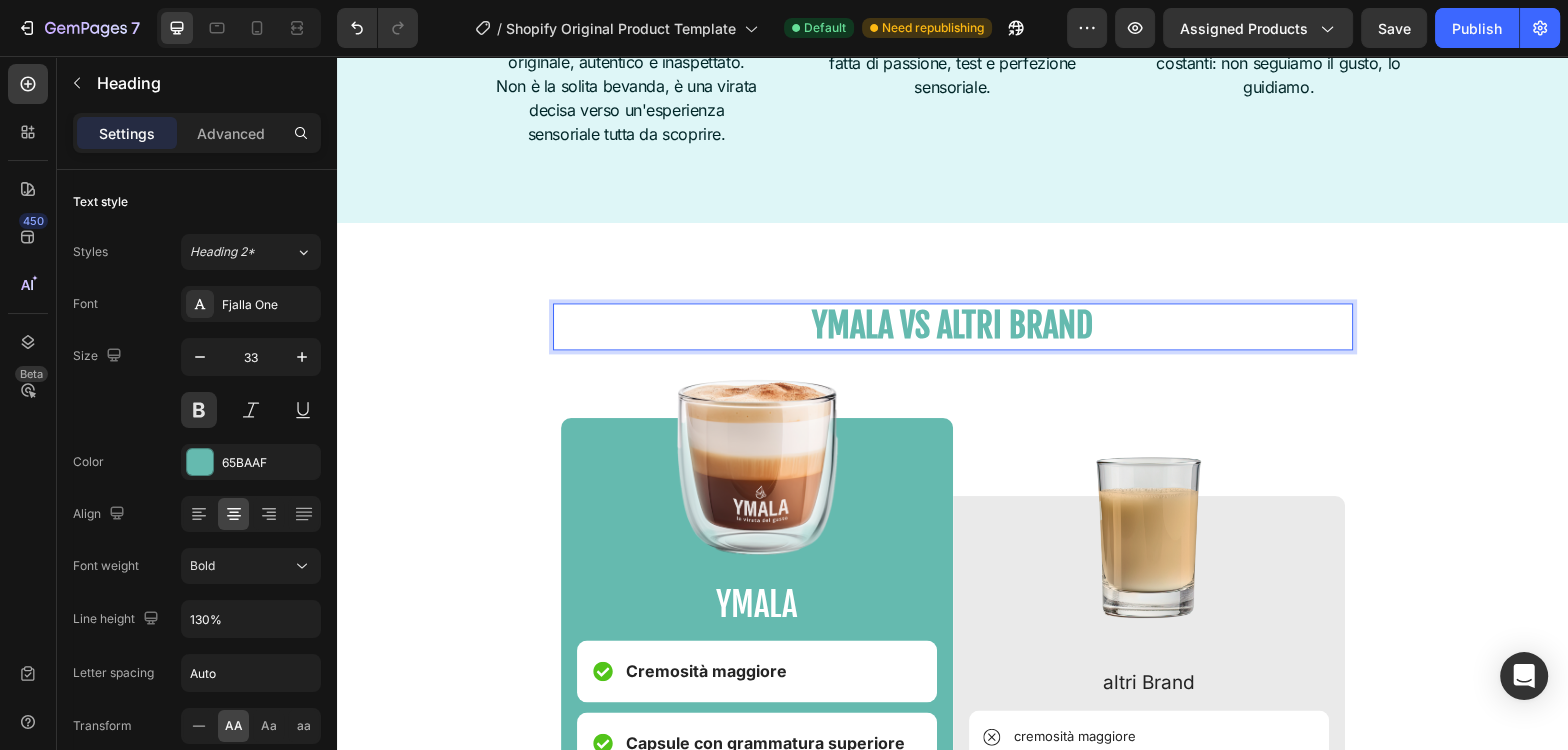 click on "YMALA vs altri Brand" at bounding box center [953, 326] 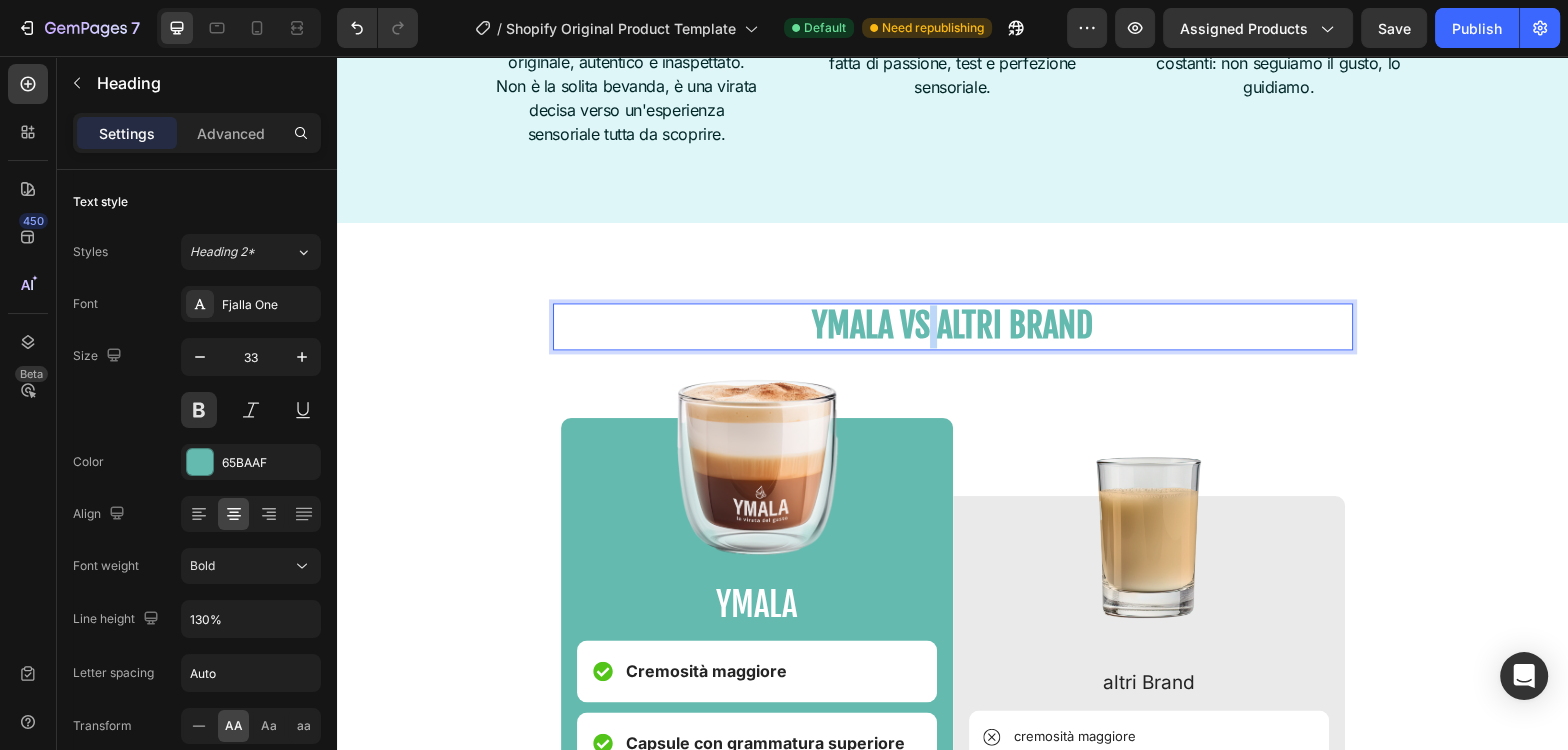 click on "YMALA vs altri Brand" at bounding box center [953, 326] 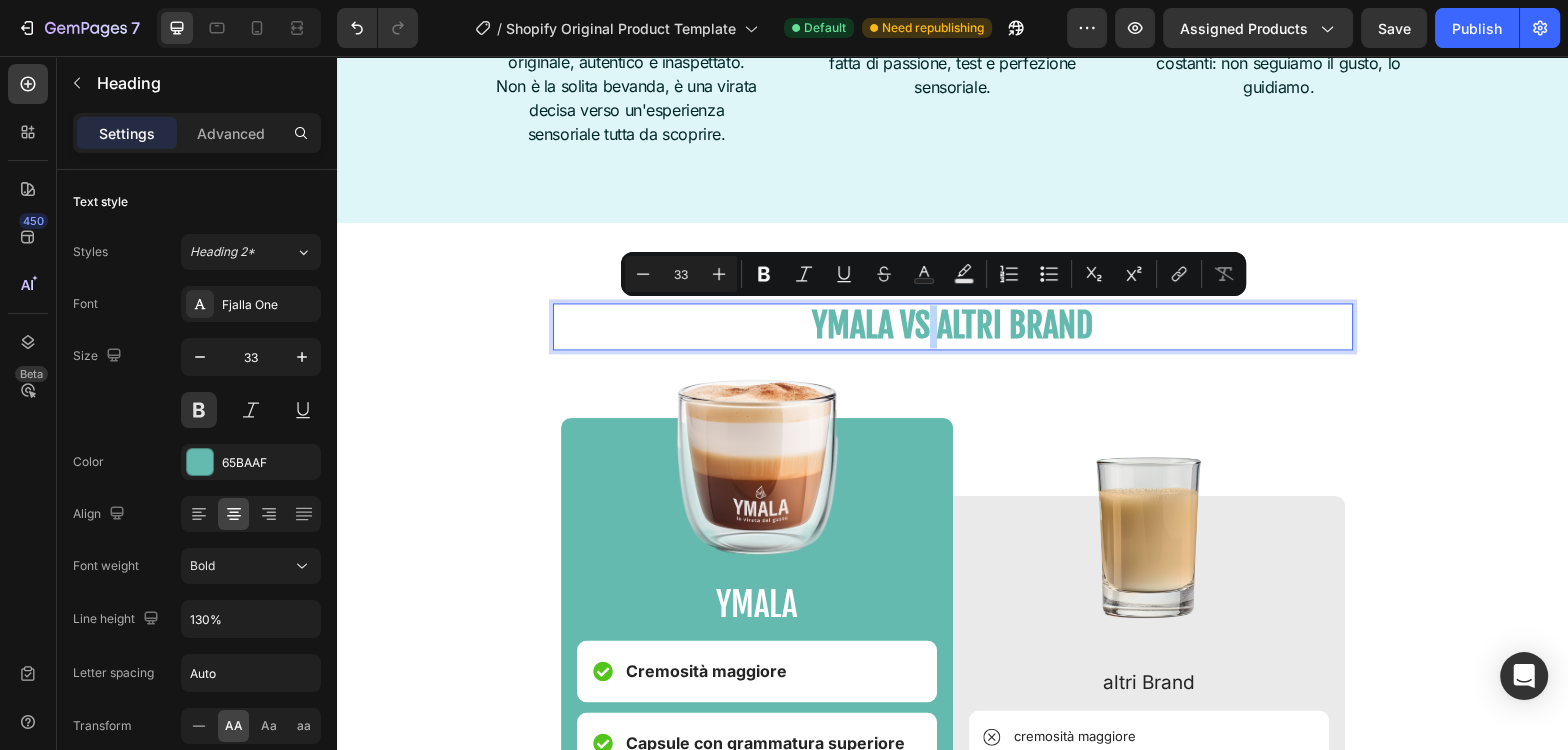 click on "YMALA vs altri Brand" at bounding box center [953, 326] 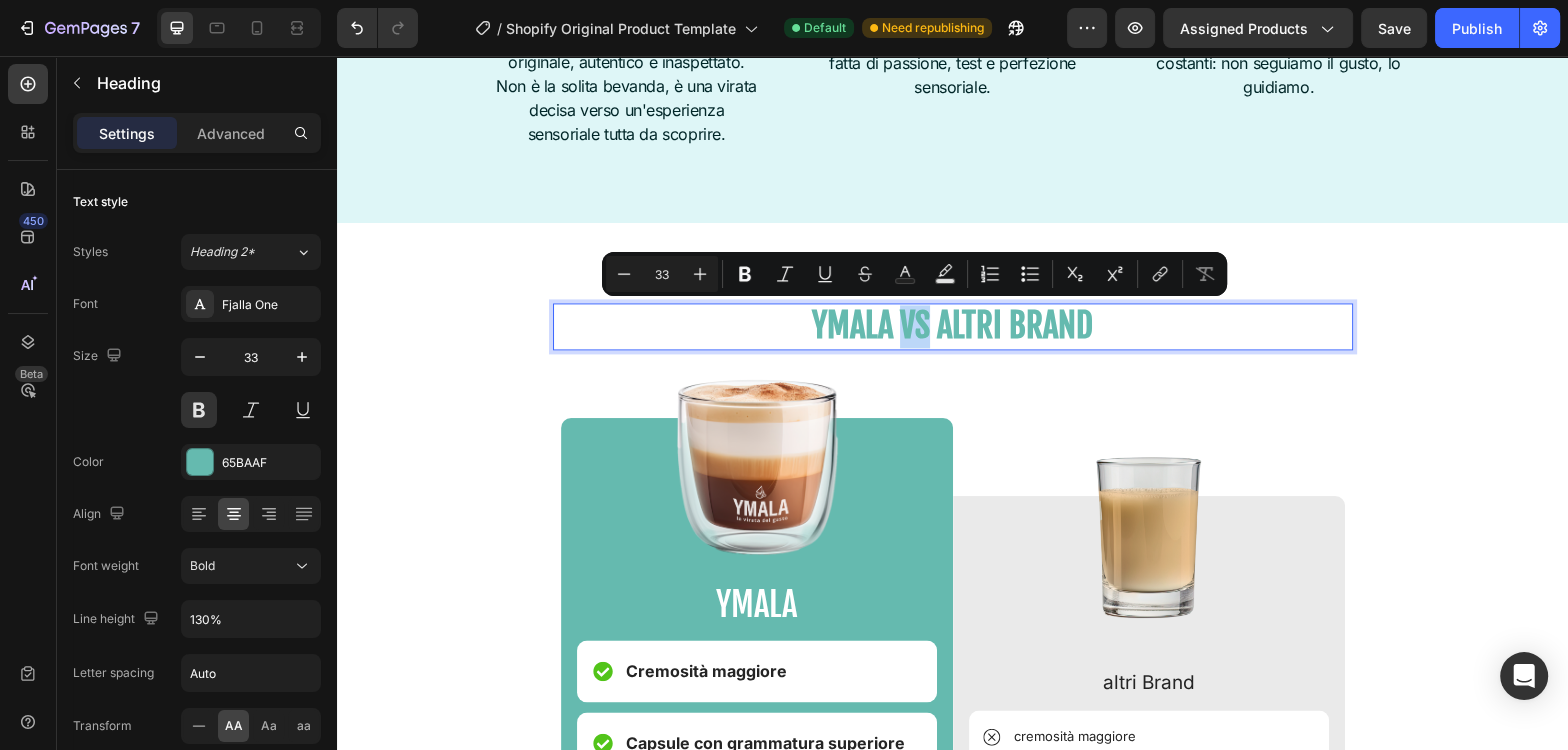 drag, startPoint x: 927, startPoint y: 330, endPoint x: 901, endPoint y: 330, distance: 26 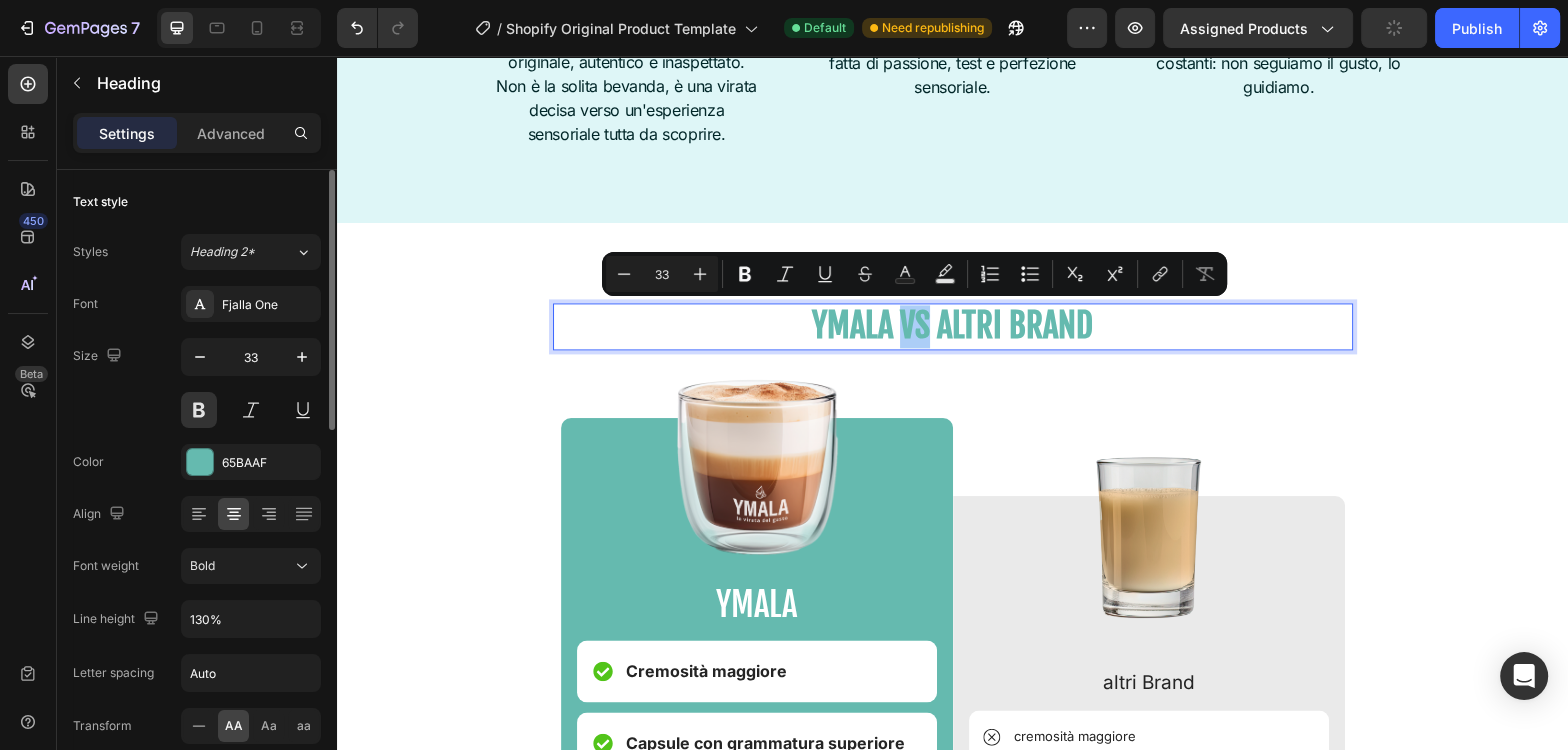 click on "AA" 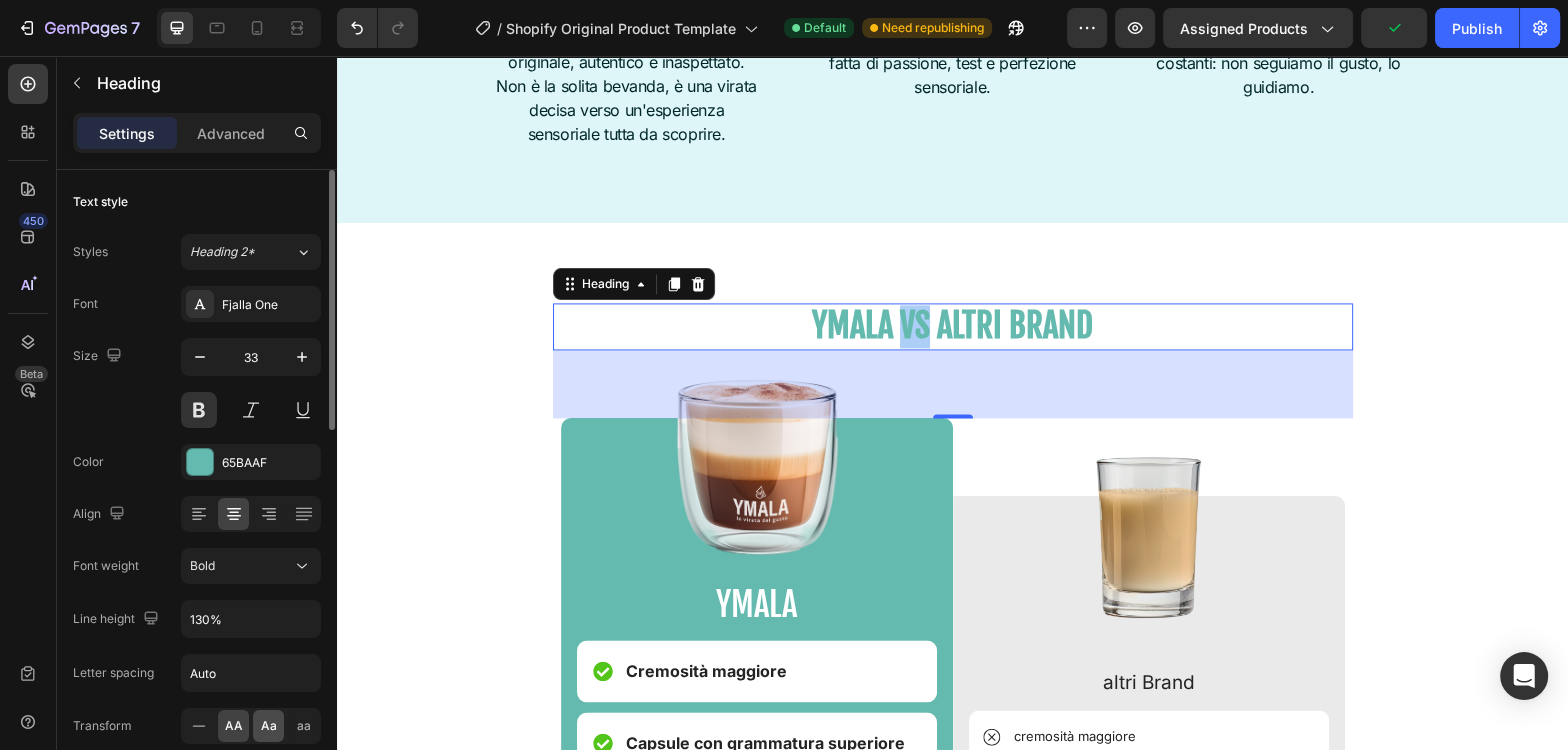 click on "Aa" 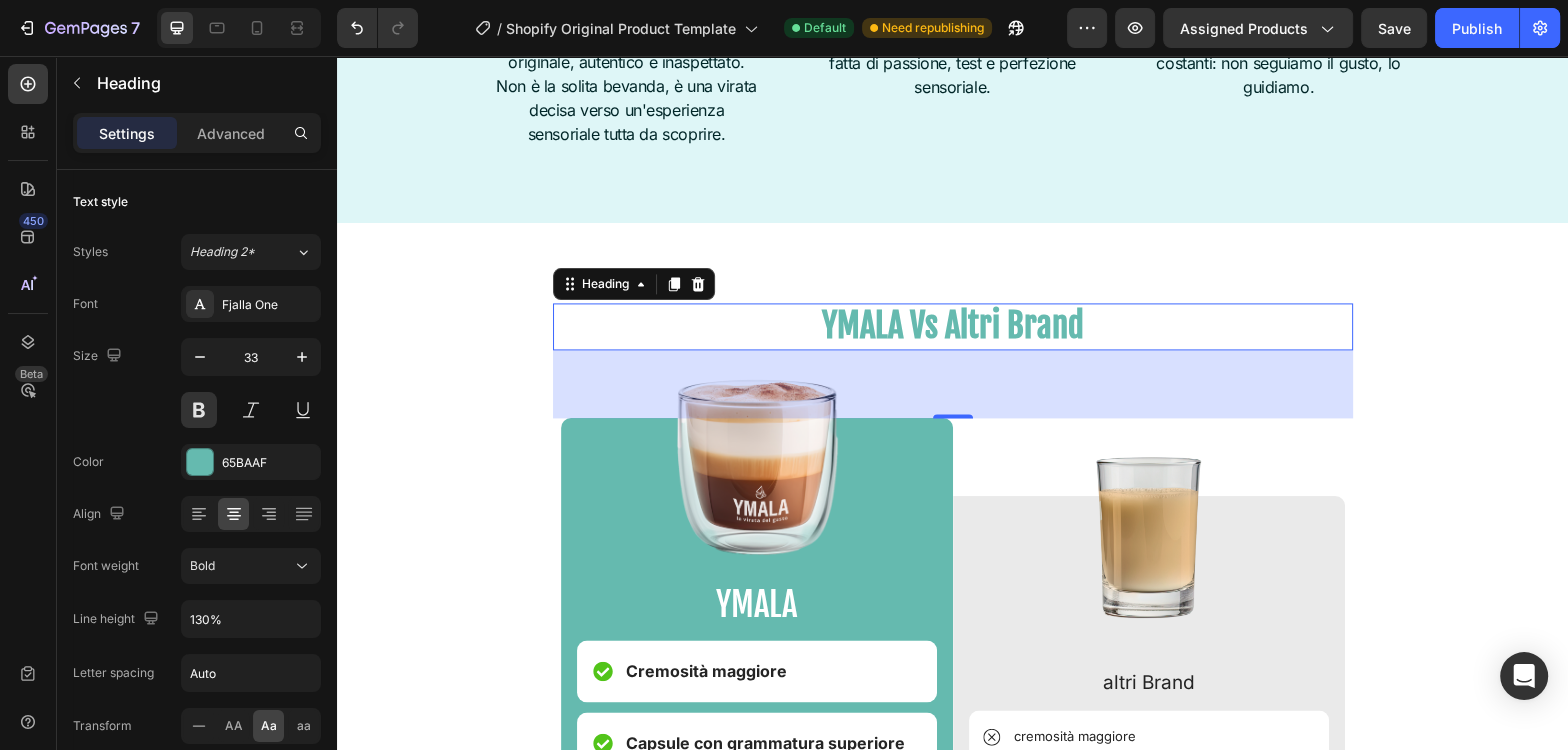 click on "YMALA vs altri Brand" at bounding box center [953, 326] 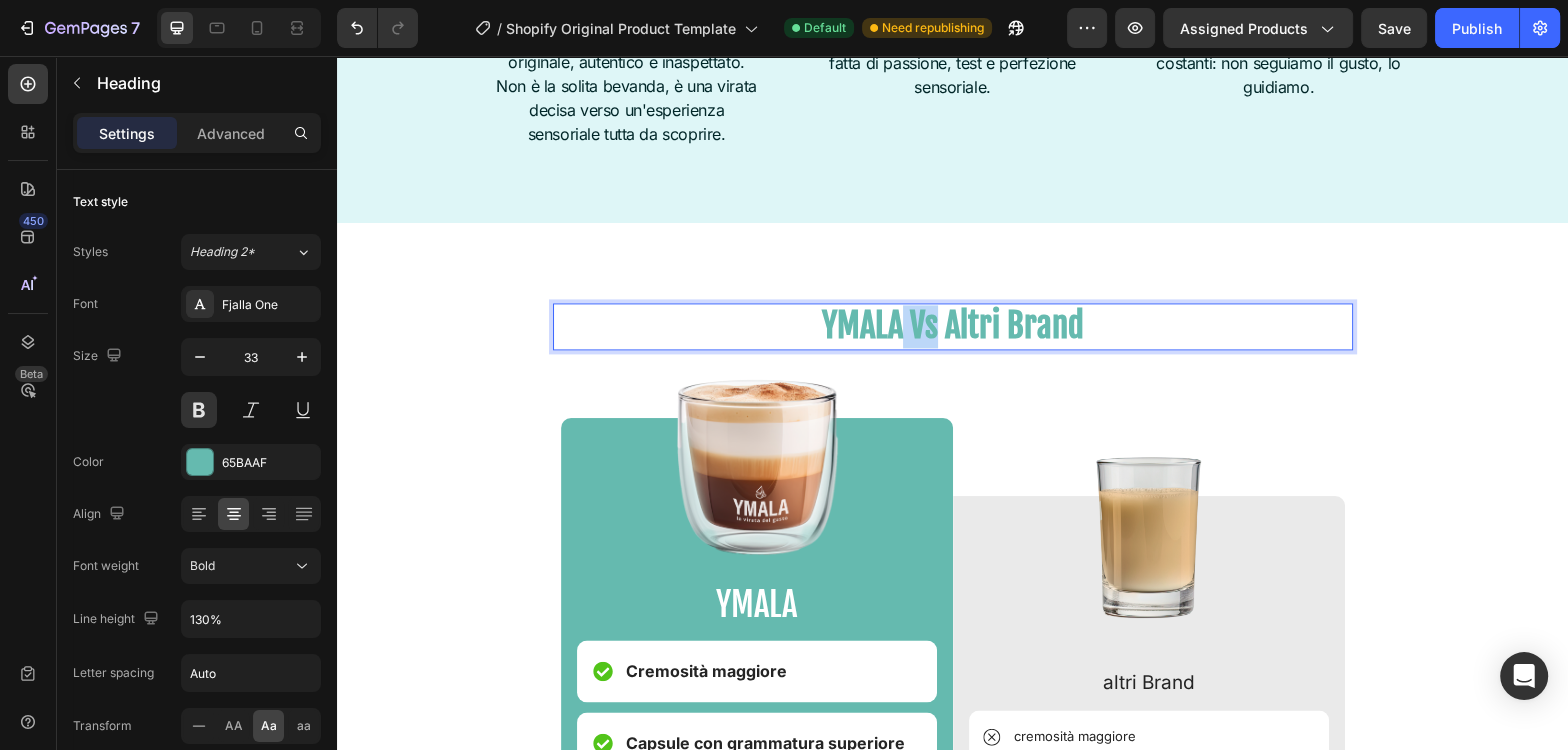 drag, startPoint x: 936, startPoint y: 333, endPoint x: 903, endPoint y: 333, distance: 33 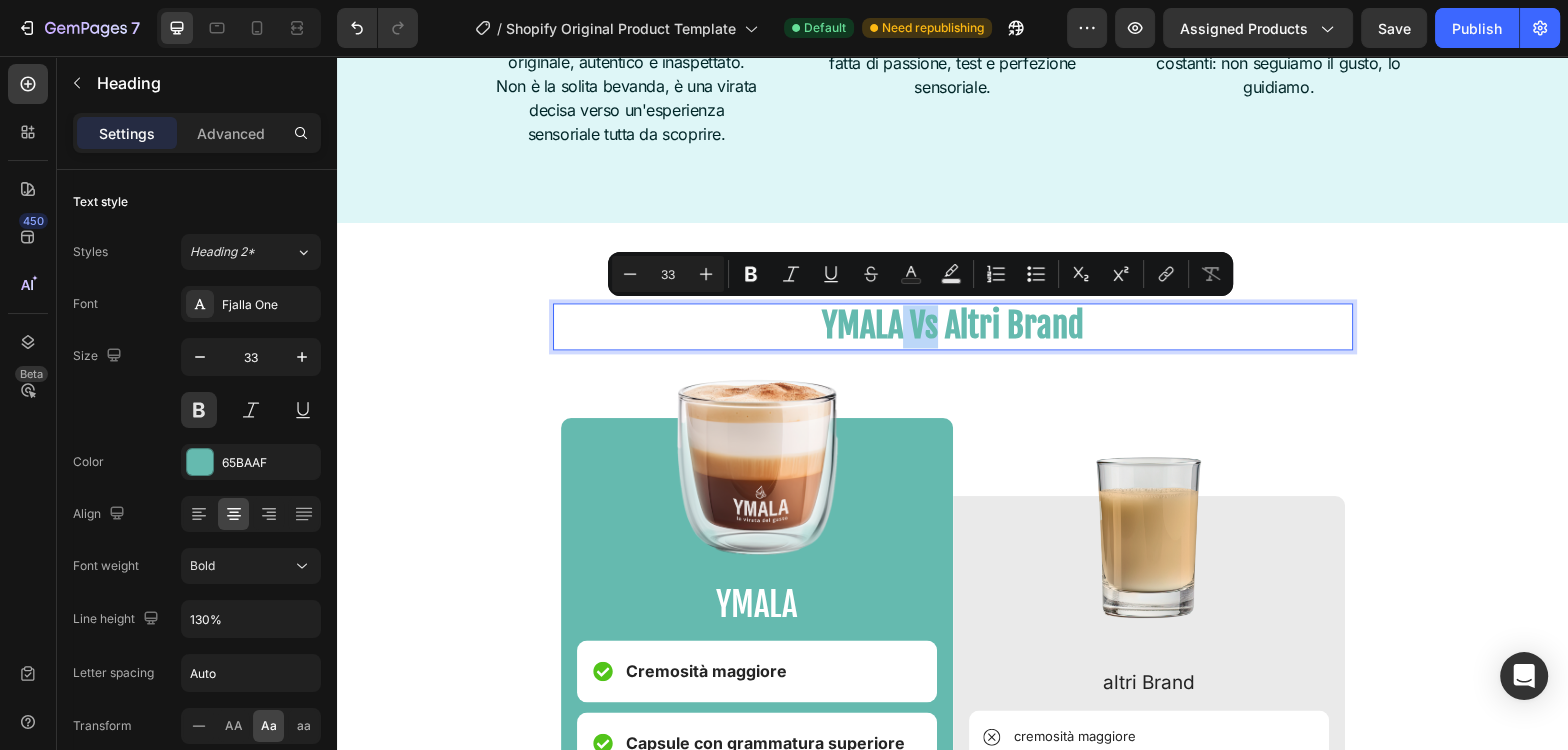 click on "YMALA vs altri Brand" at bounding box center (953, 326) 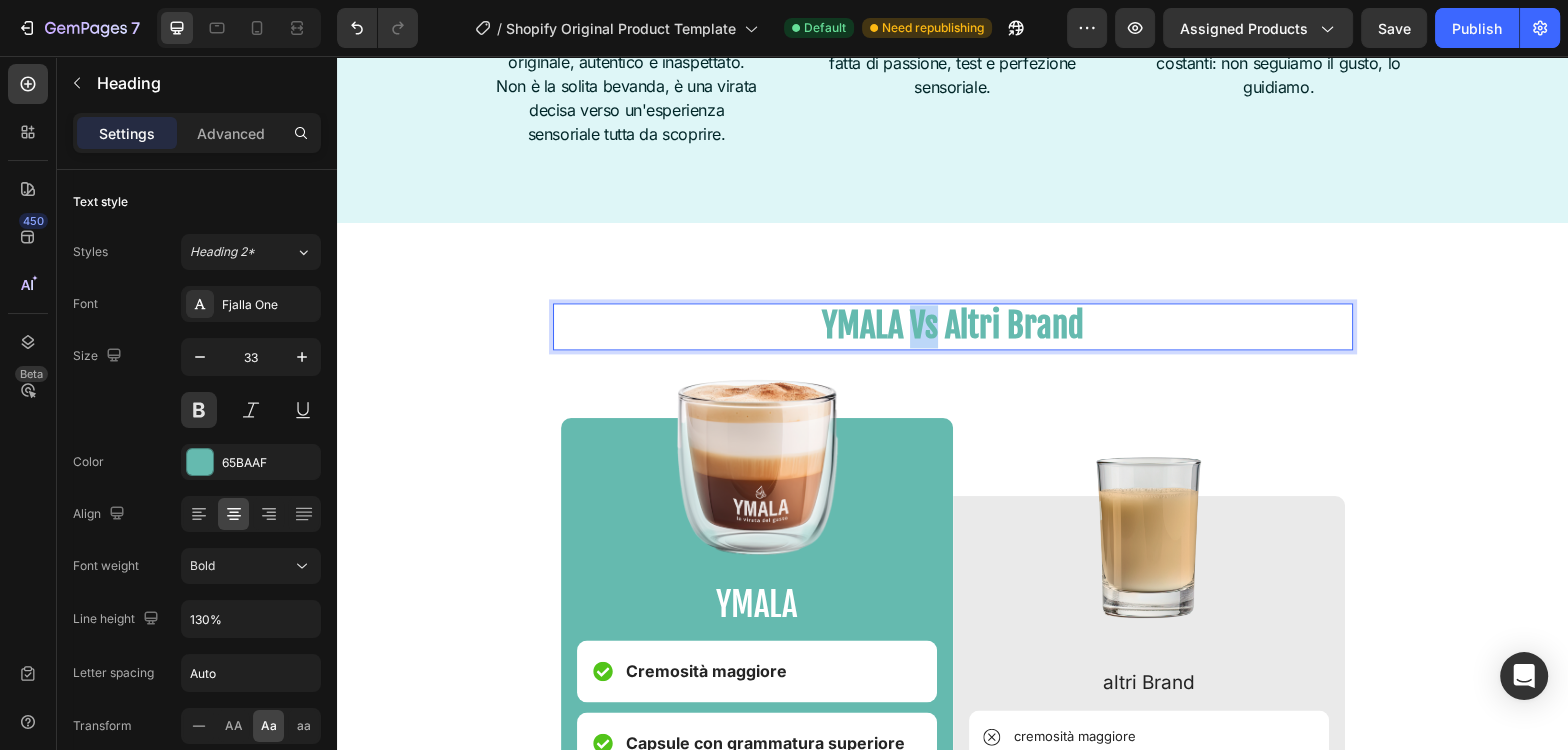 drag, startPoint x: 934, startPoint y: 331, endPoint x: 914, endPoint y: 331, distance: 20 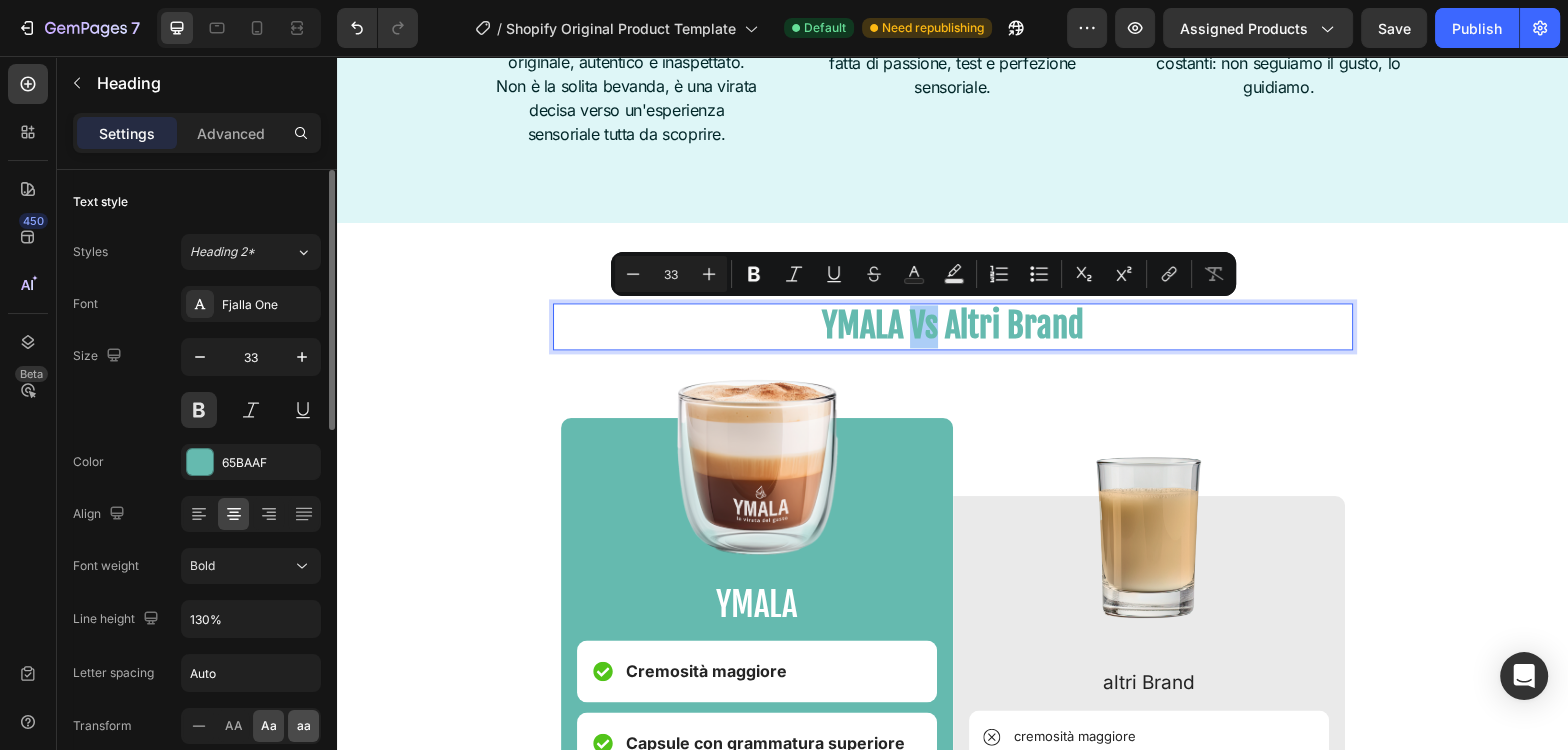 click on "aa" 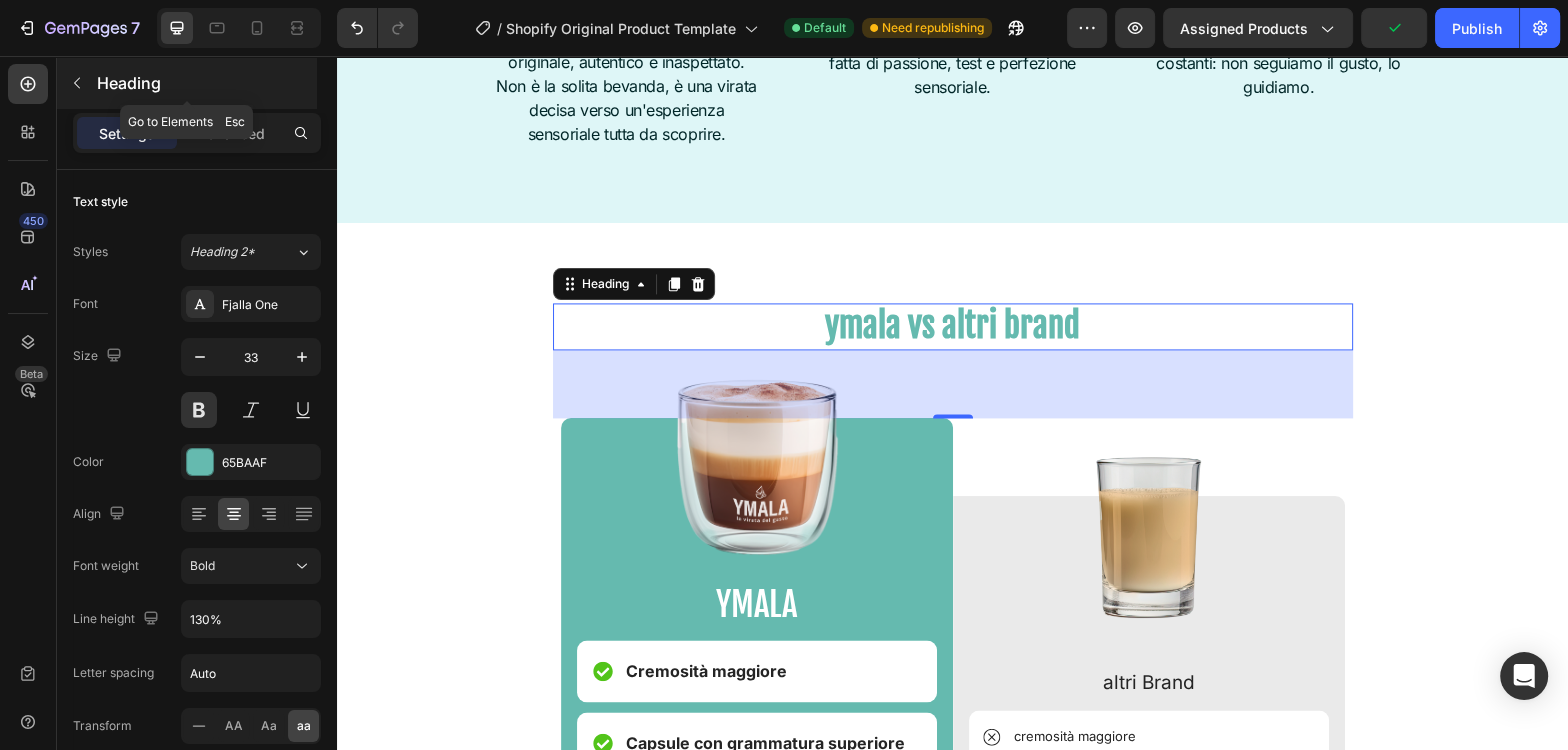 click 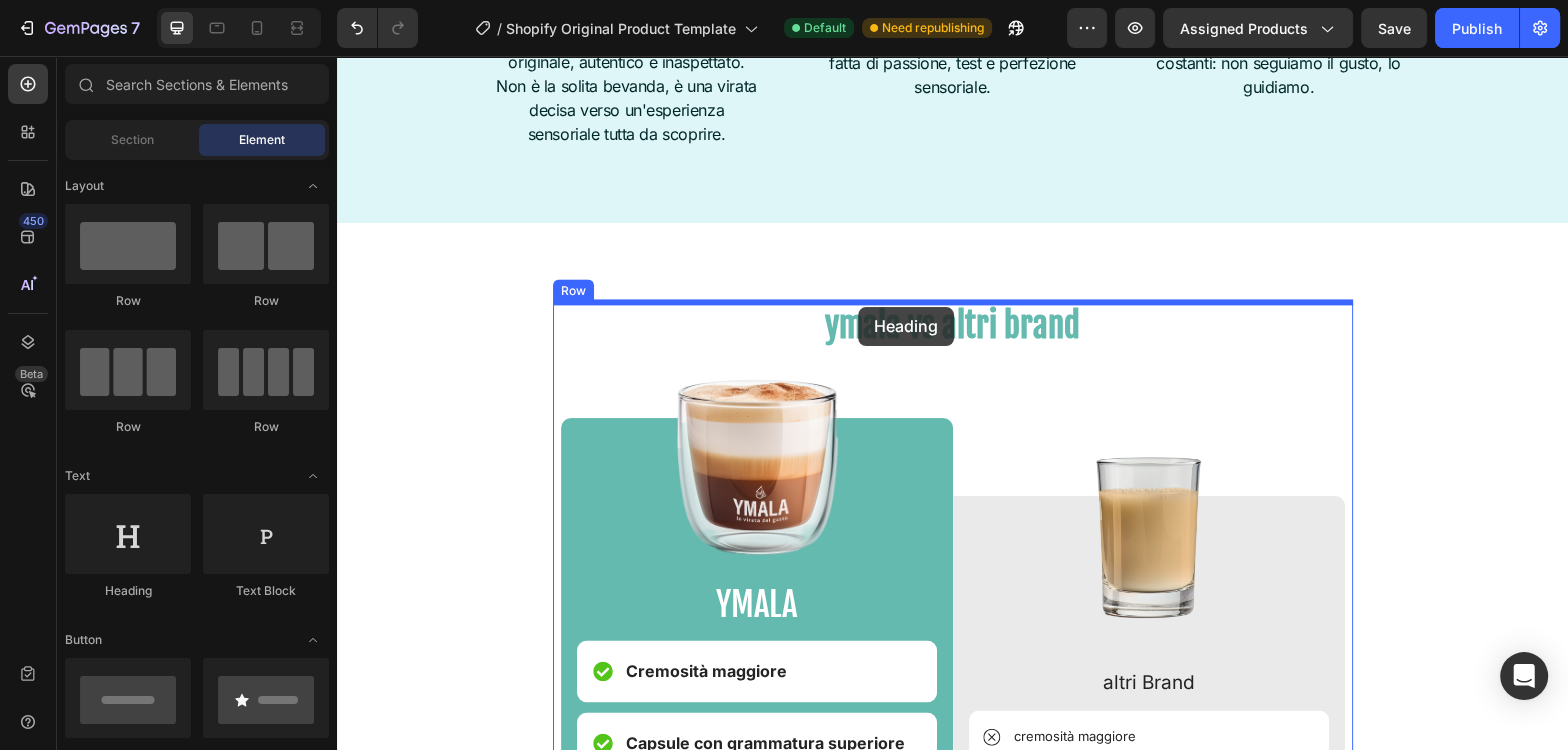 drag, startPoint x: 478, startPoint y: 599, endPoint x: 858, endPoint y: 307, distance: 479.23273 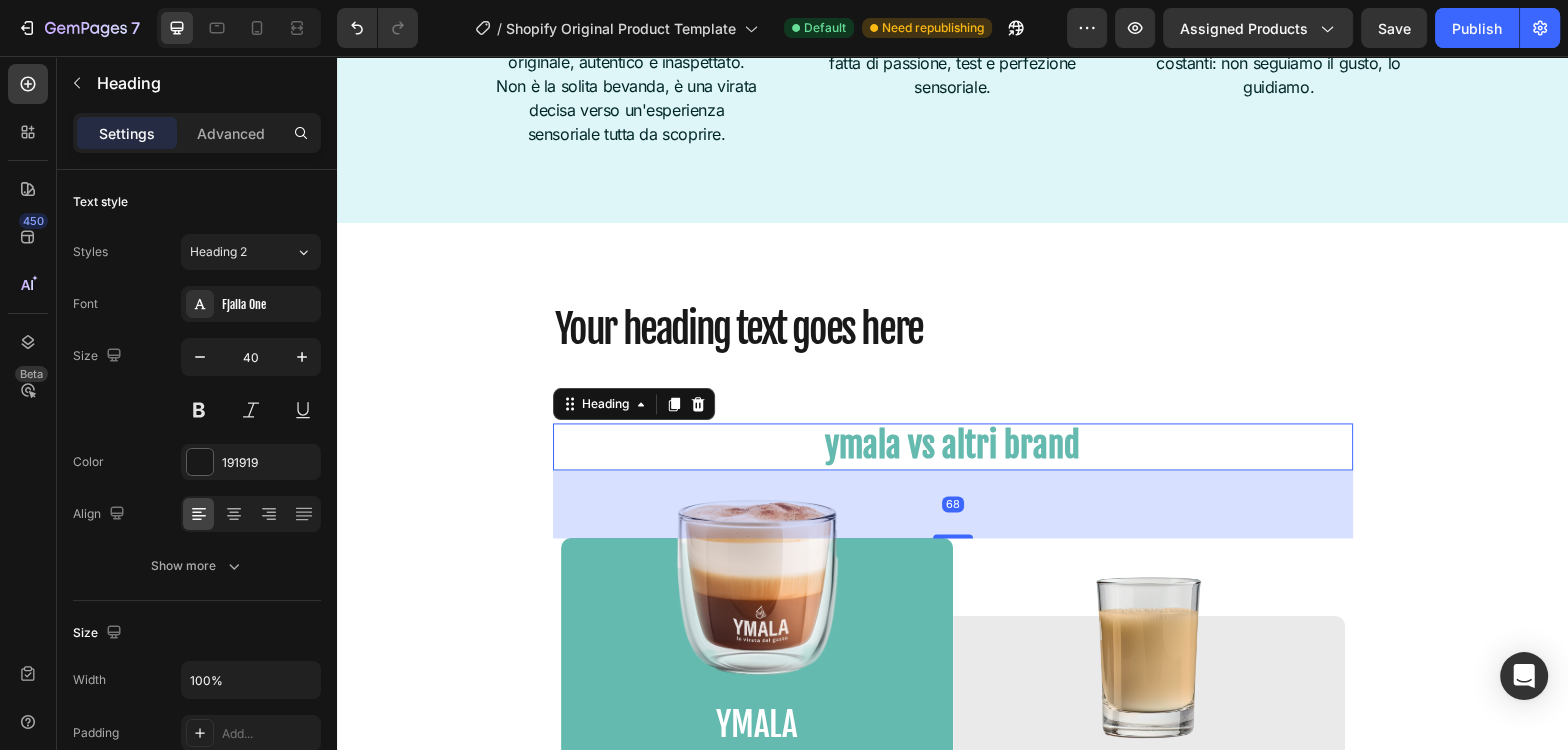 click on "YMALA vs altri Brand" at bounding box center (953, 446) 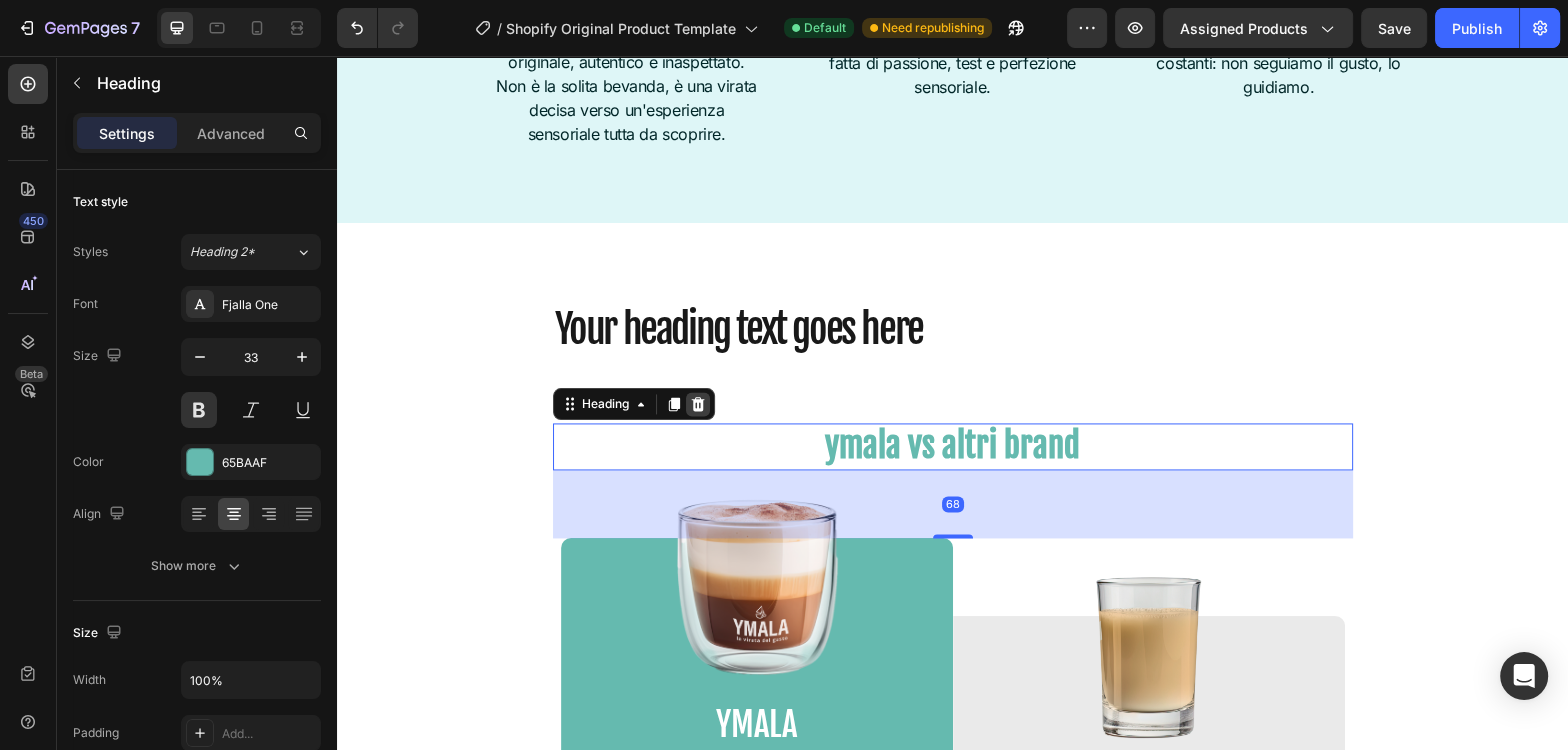 click 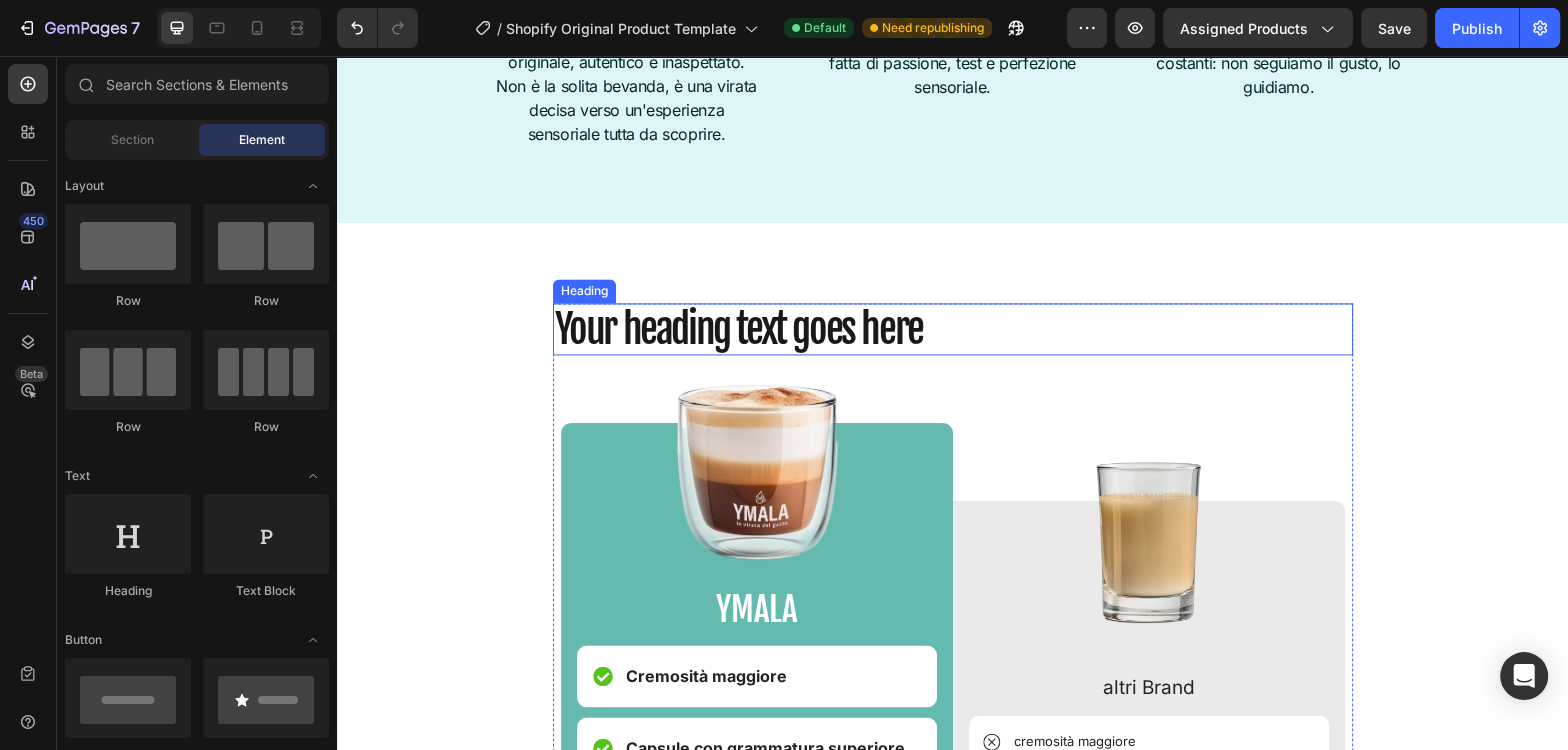 click on "Your heading text goes here" at bounding box center [953, 329] 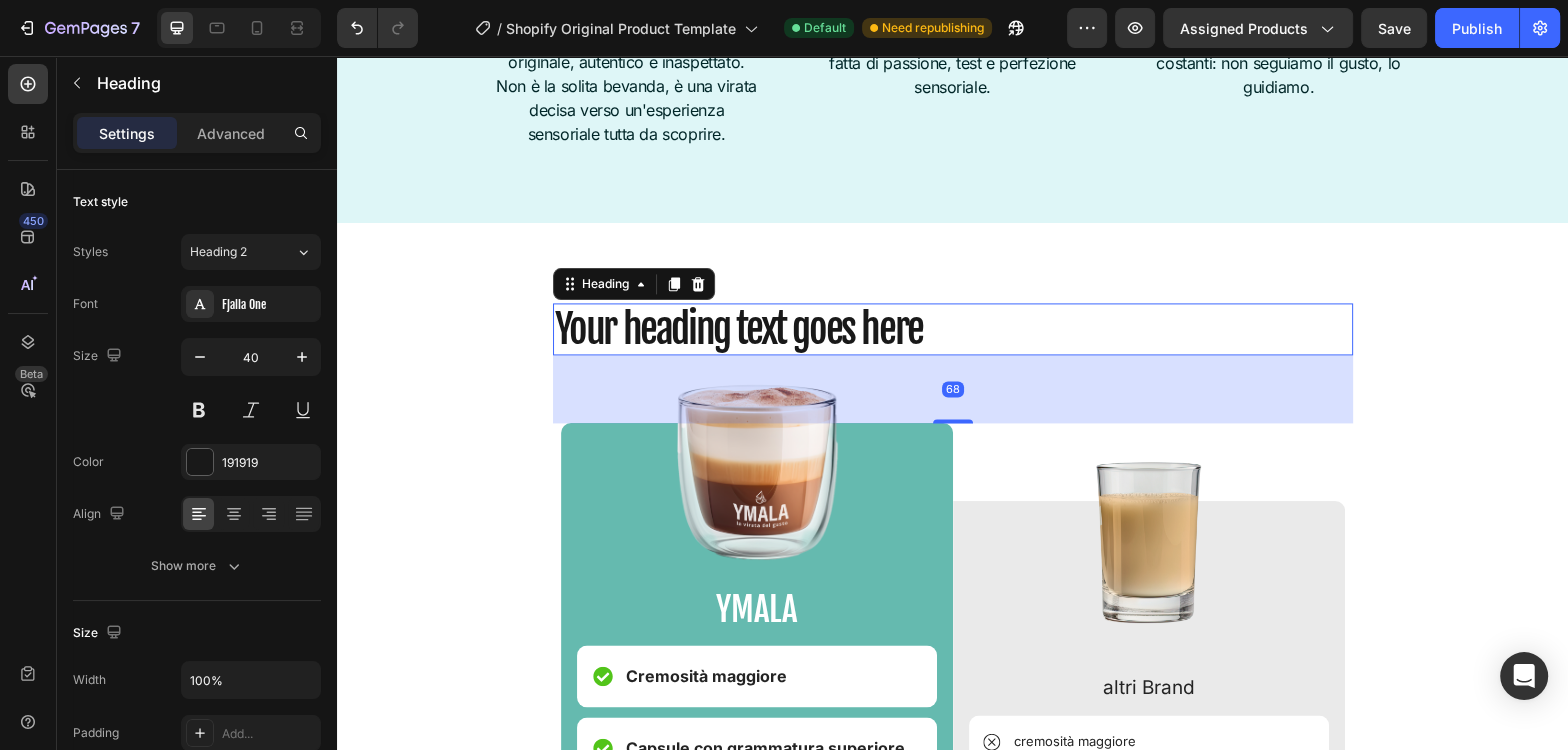 click on "Your heading text goes here" at bounding box center (953, 329) 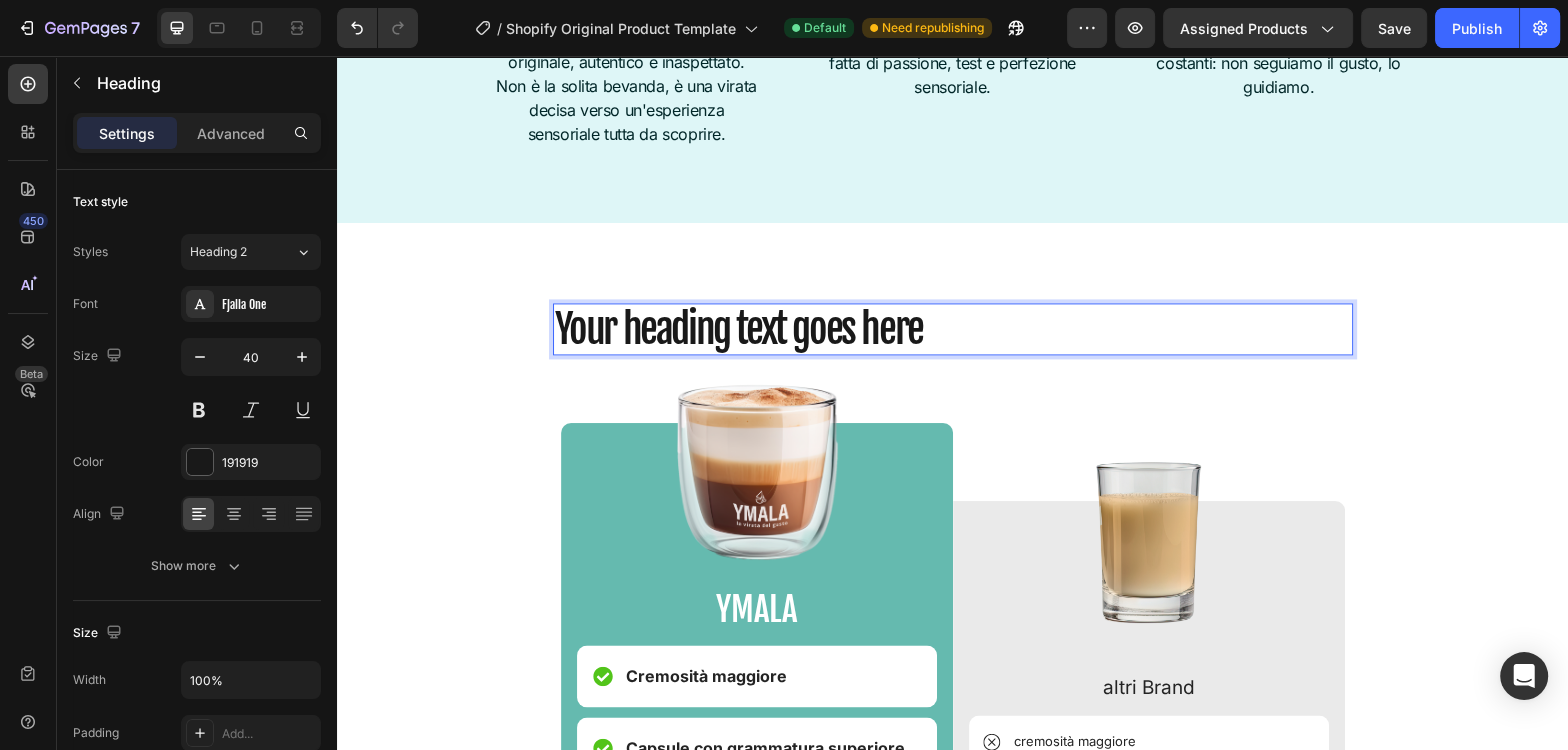 click on "Your heading text goes here" at bounding box center [953, 329] 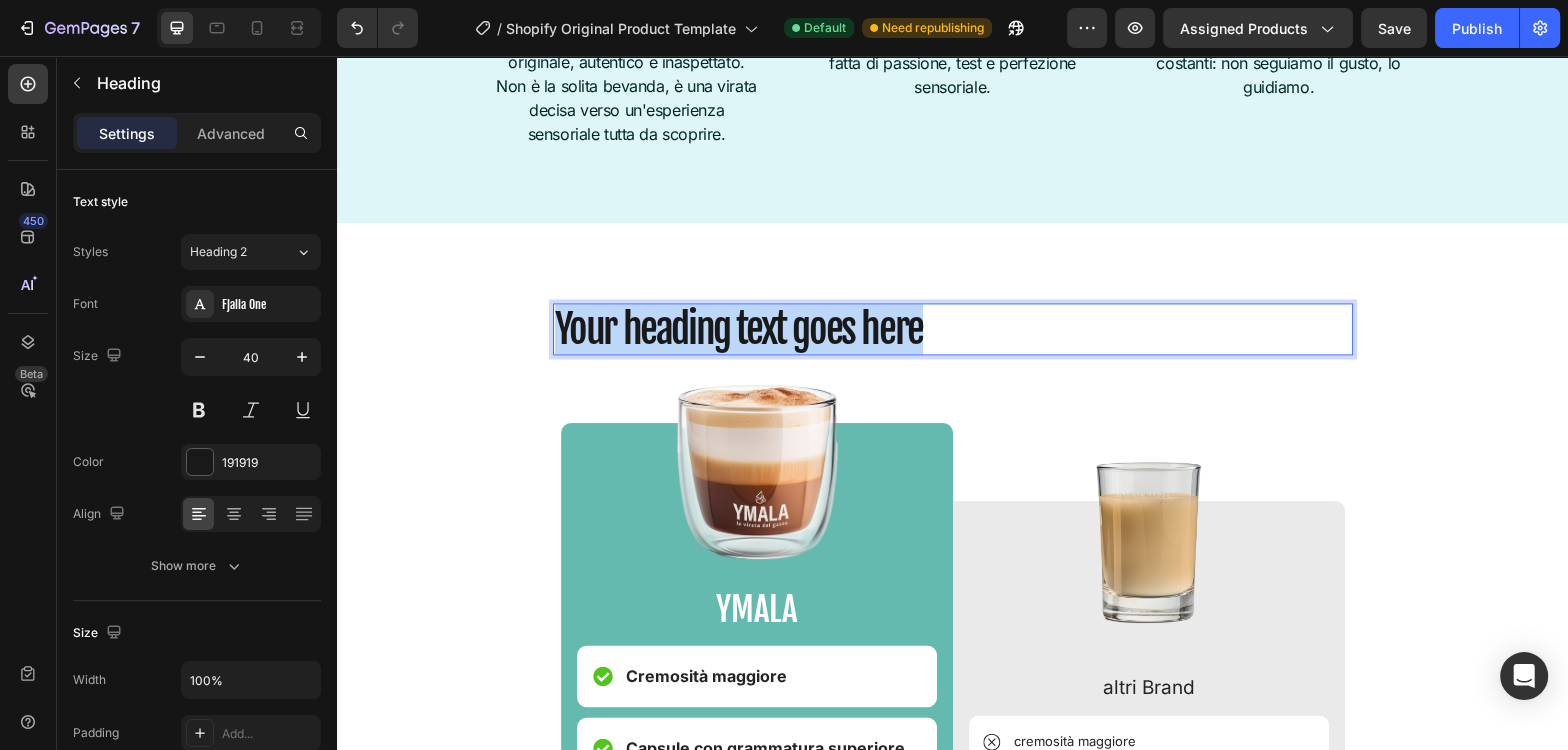 click on "Your heading text goes here" at bounding box center (953, 329) 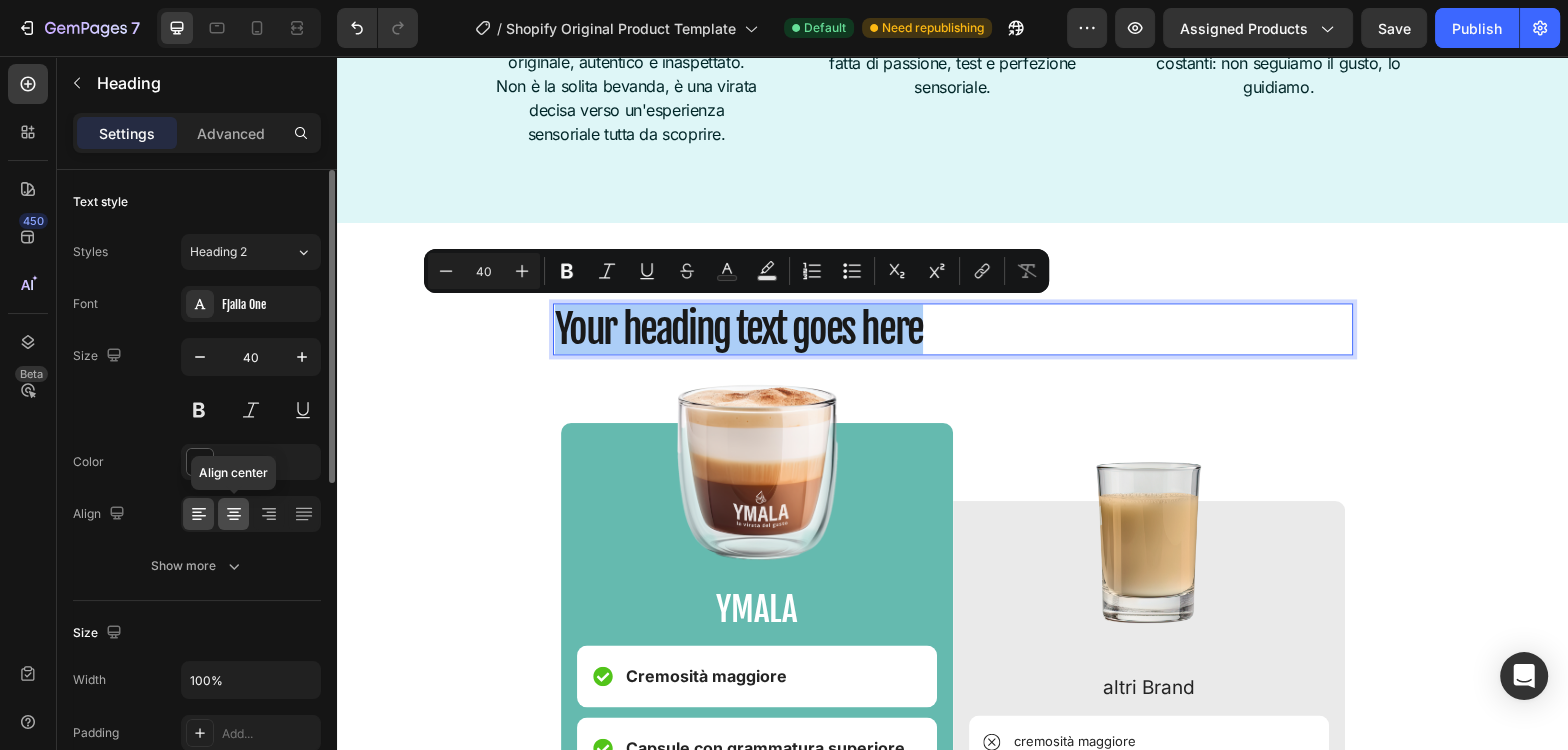 click 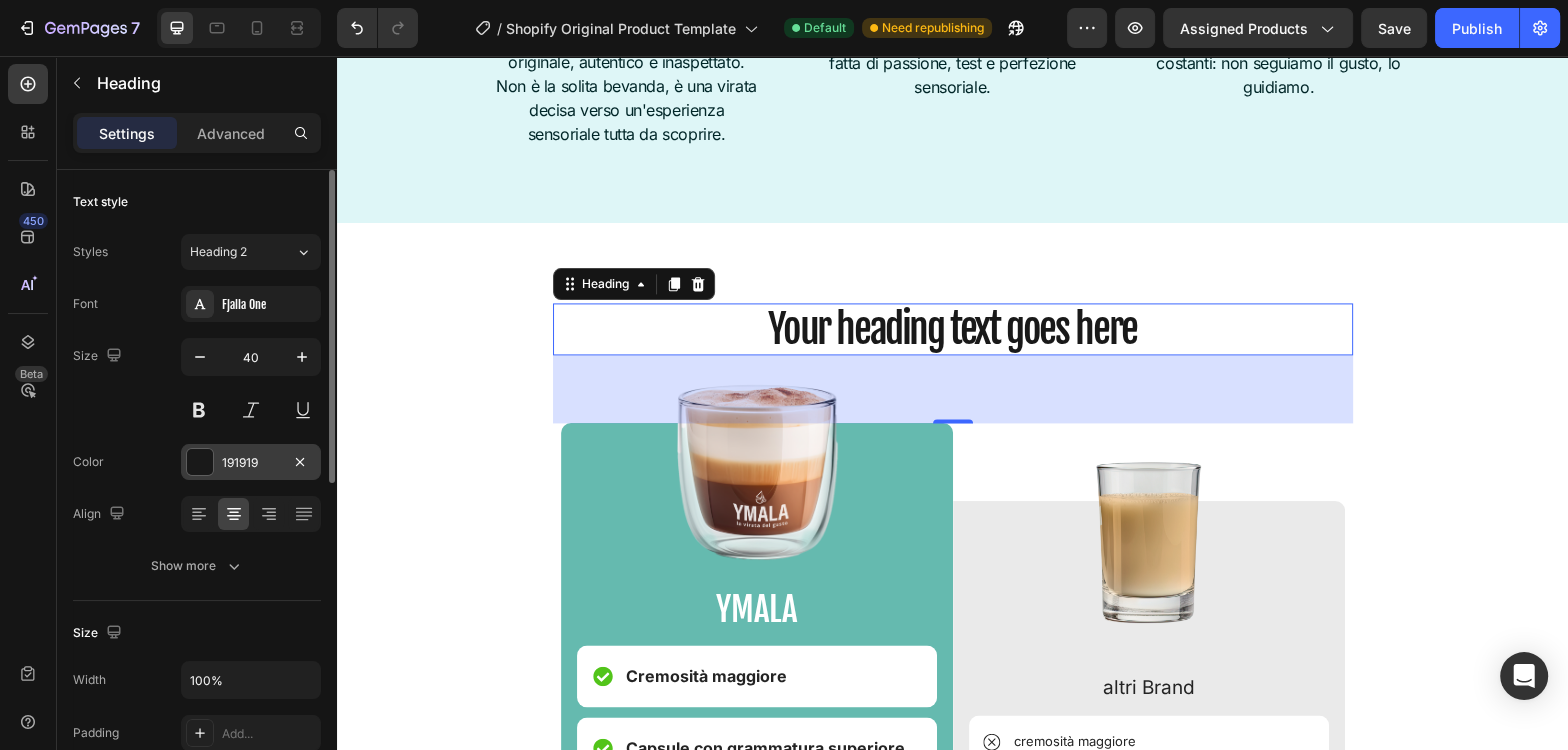 click at bounding box center (200, 462) 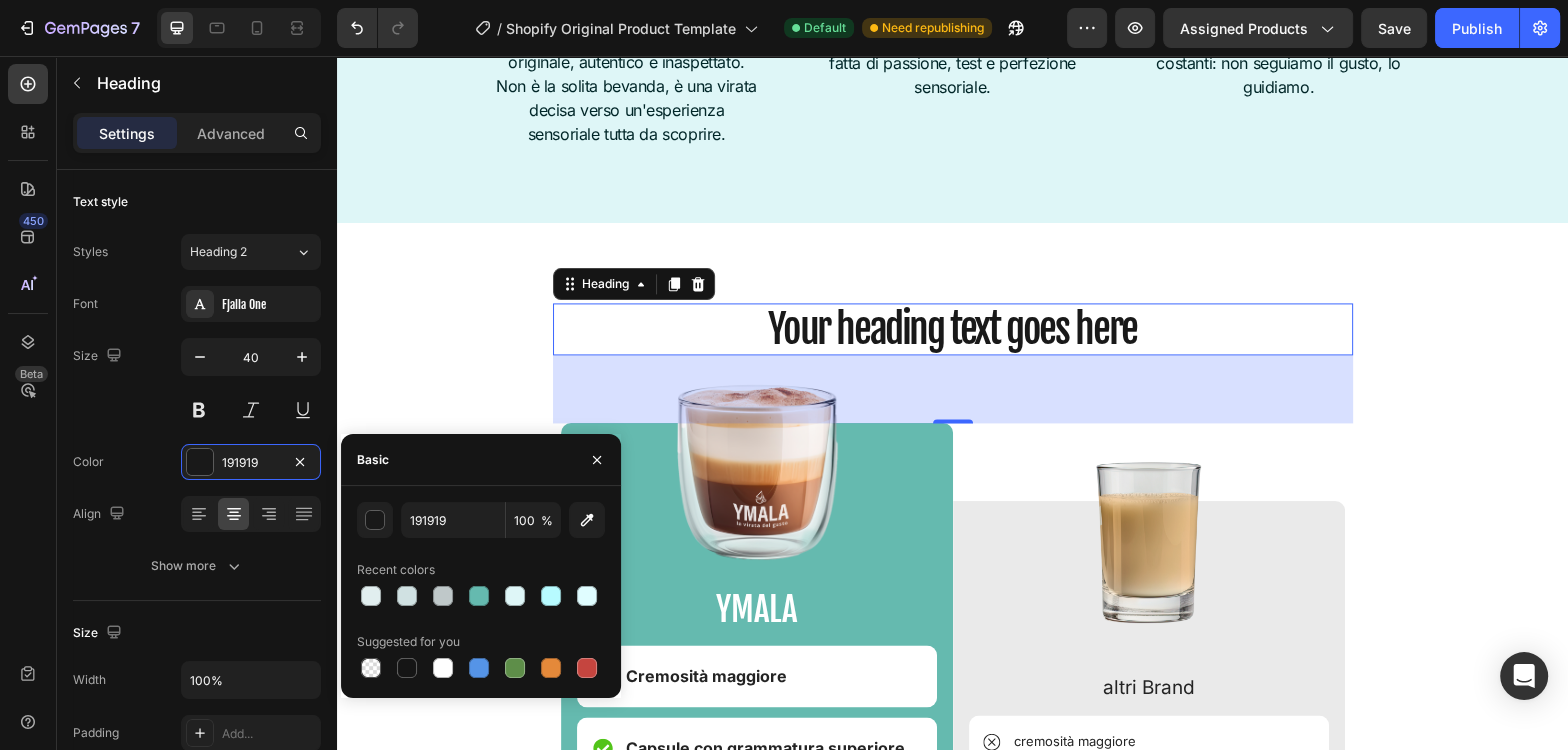 click on "Your heading text goes here Heading   68 Image YMALA Text Block Cremosità maggiore Item List Capsule con grammatura superiore Item List Bevande più concentrate e ricche Item List Tisane in foglia, non solubili Item List Varianti senza zuccheri aggiunti Item List Aromi naturali, senza additivi artificiali Item List Controllo qualità rigoroso (0% contestazioni) Item List Esperienza di gusto studiata in anni di ricerca Item List Row Image altri Brand Text Block
cremosità maggiore Item List
Capsule con grammatura superiore Item List
Bevande più concentrate Item List
Tisane in foglia Item List
Varianti senza zuccheri aggiunti Item List
Aromi naturali Item List
Controllo qualità rigoroso Item List
Esperienza di gusto studiata in anni di ricerca Item List Row Row Row Section 8" at bounding box center (952, 817) 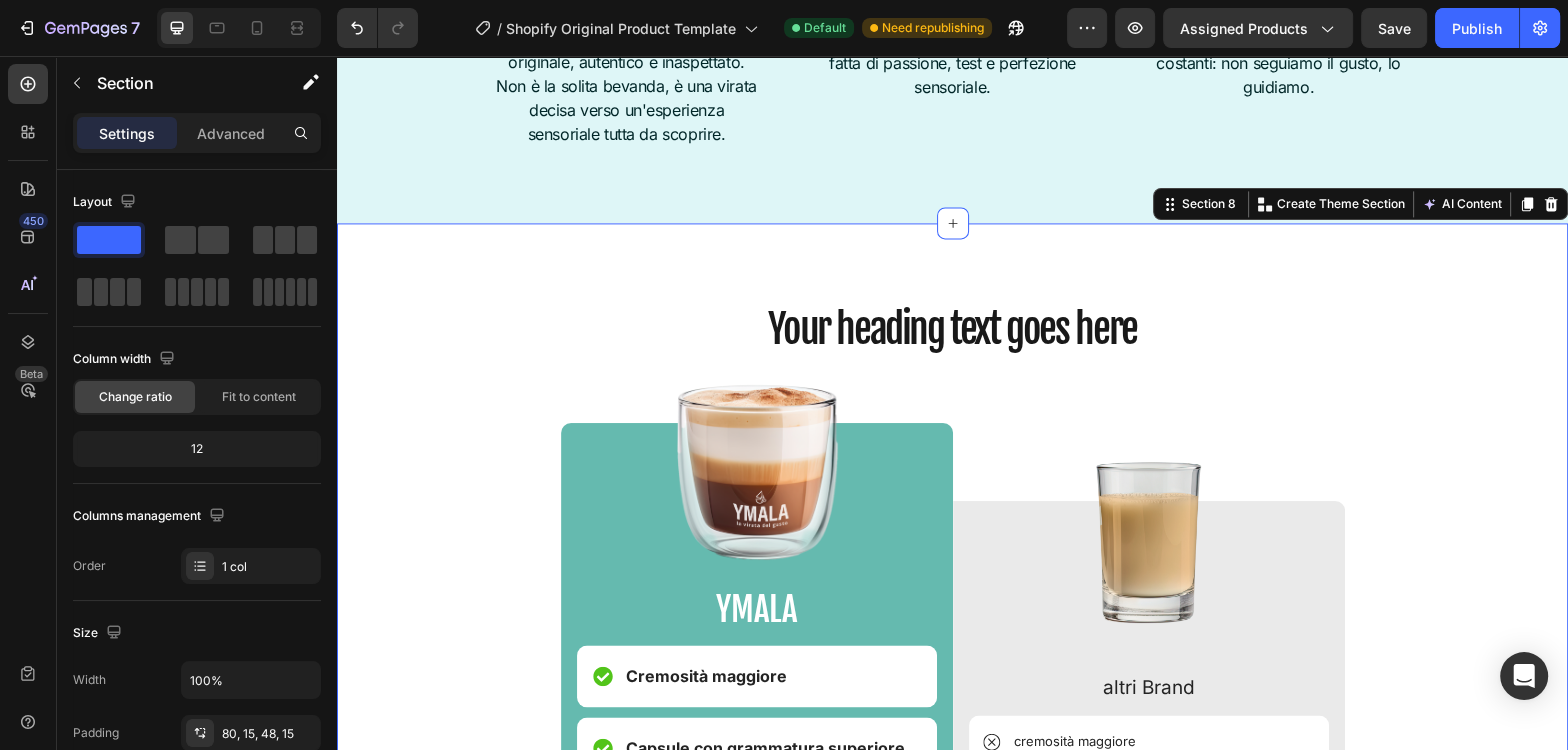 click on "Your heading text goes here" at bounding box center [953, 329] 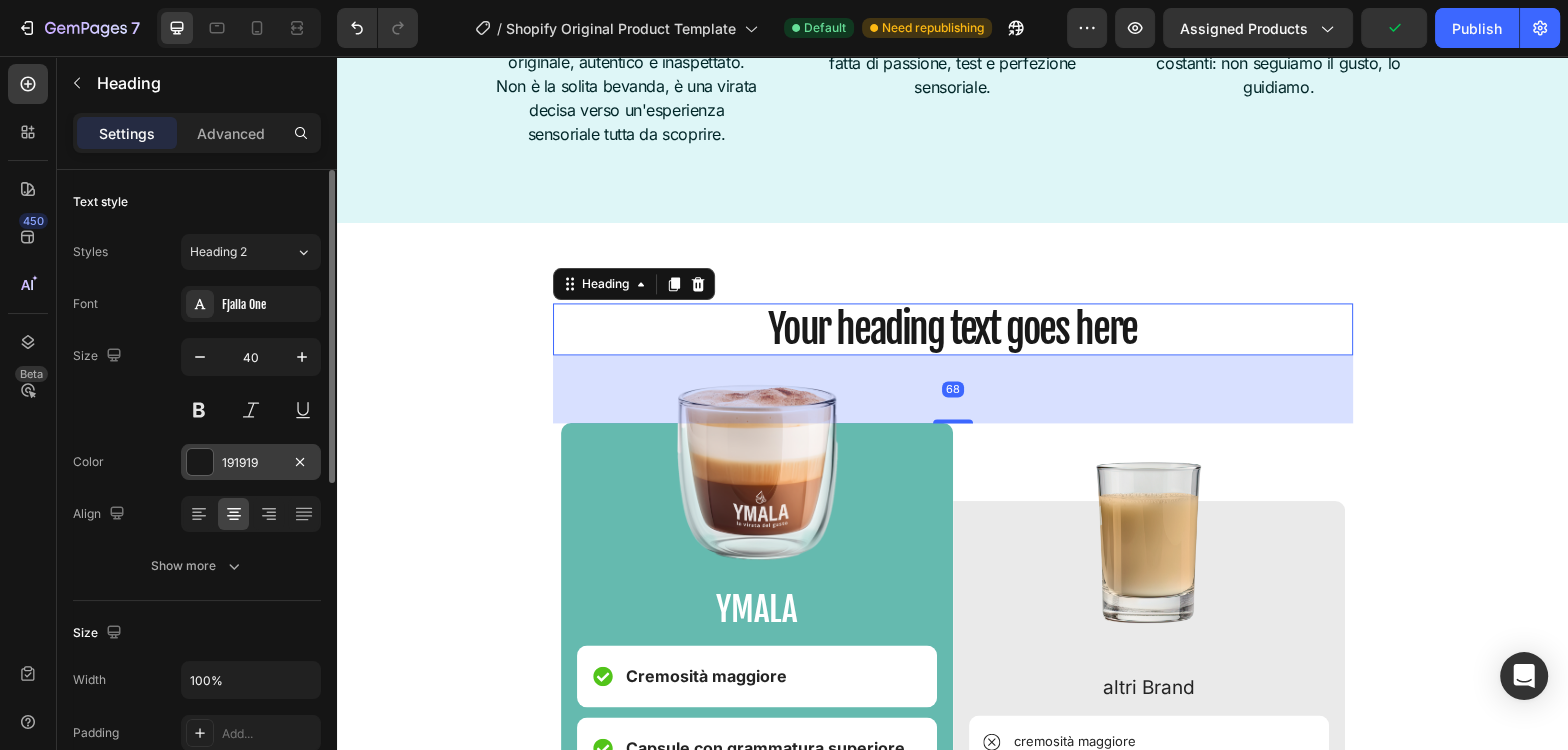 click at bounding box center [200, 462] 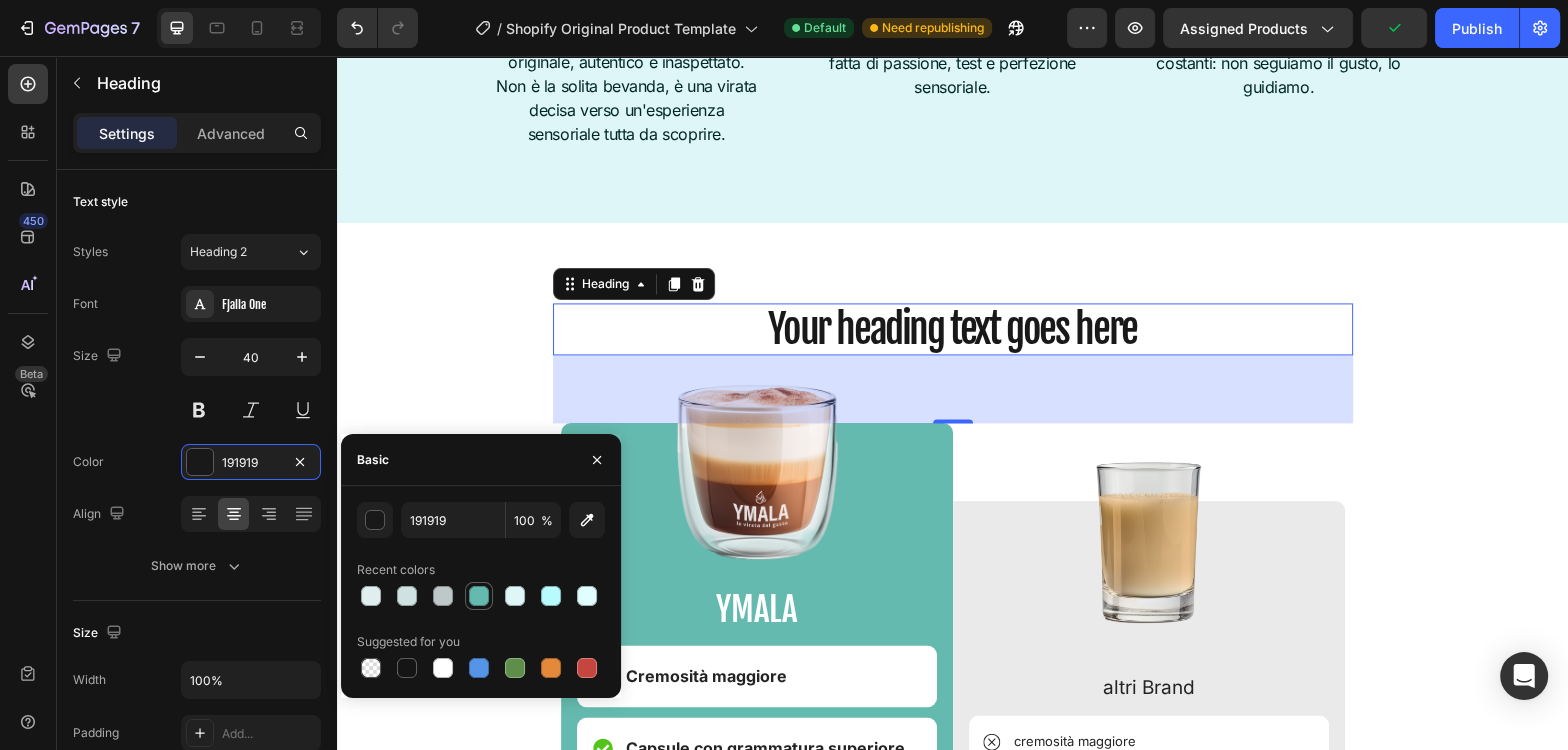 click at bounding box center [479, 596] 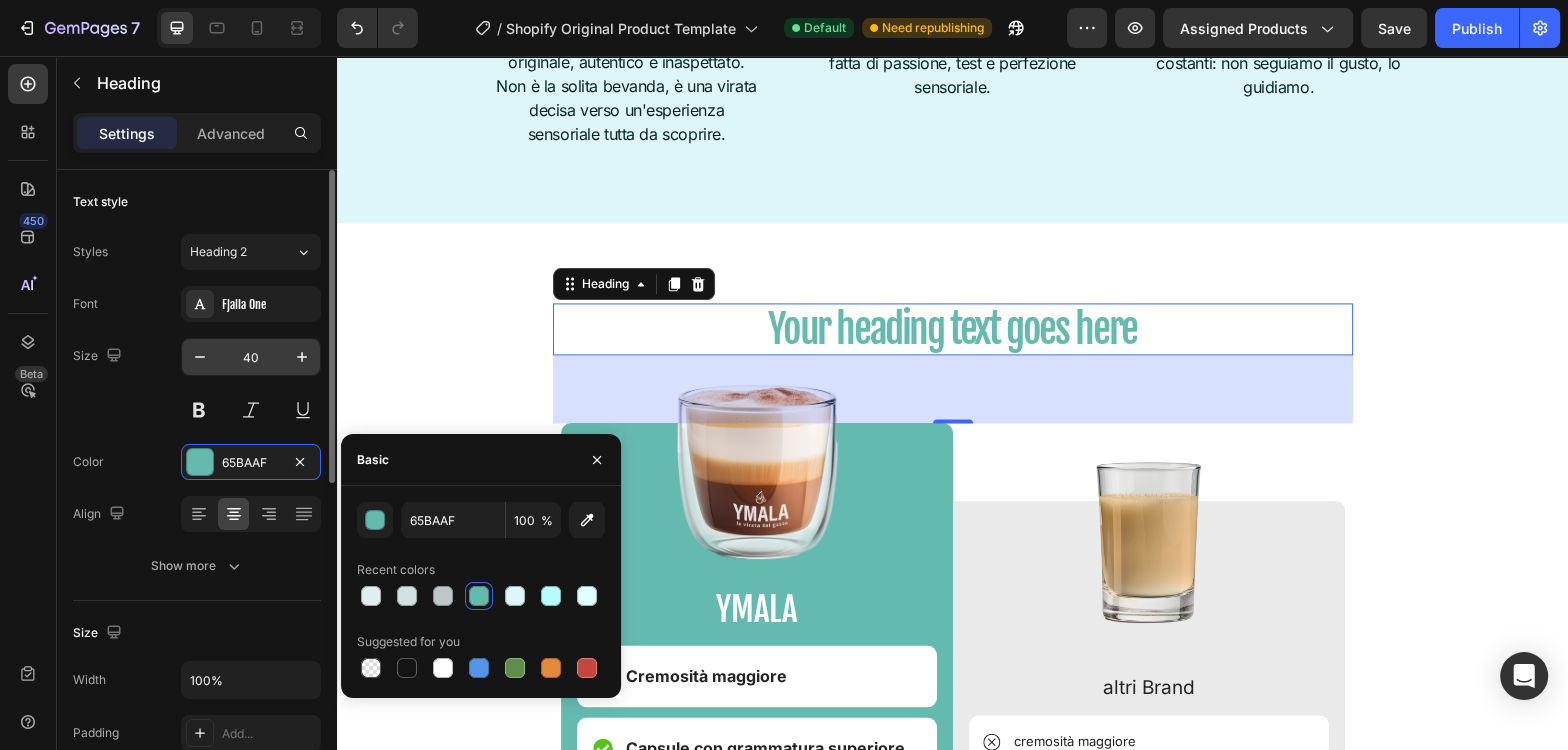 click on "40" at bounding box center (251, 357) 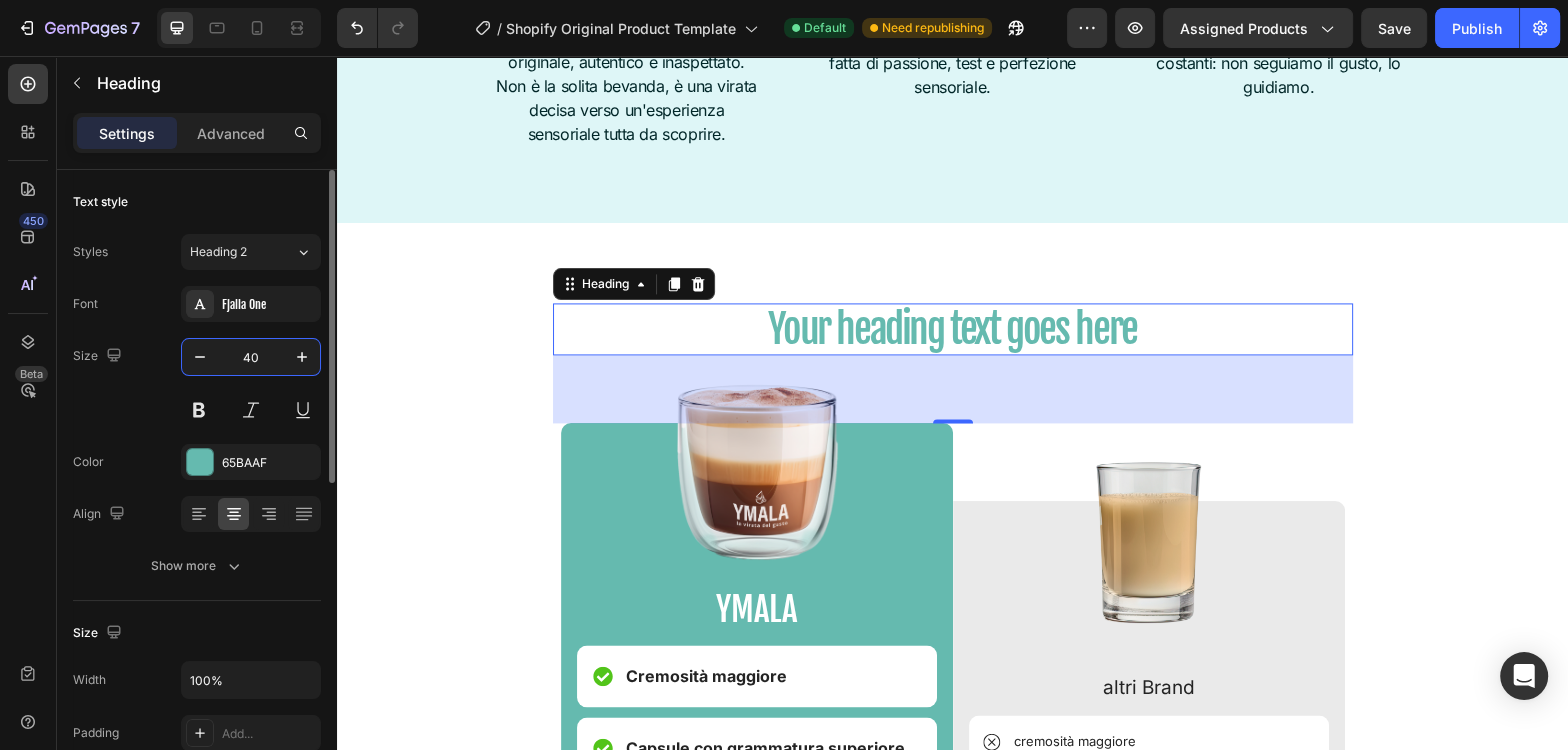 click on "40" at bounding box center (251, 357) 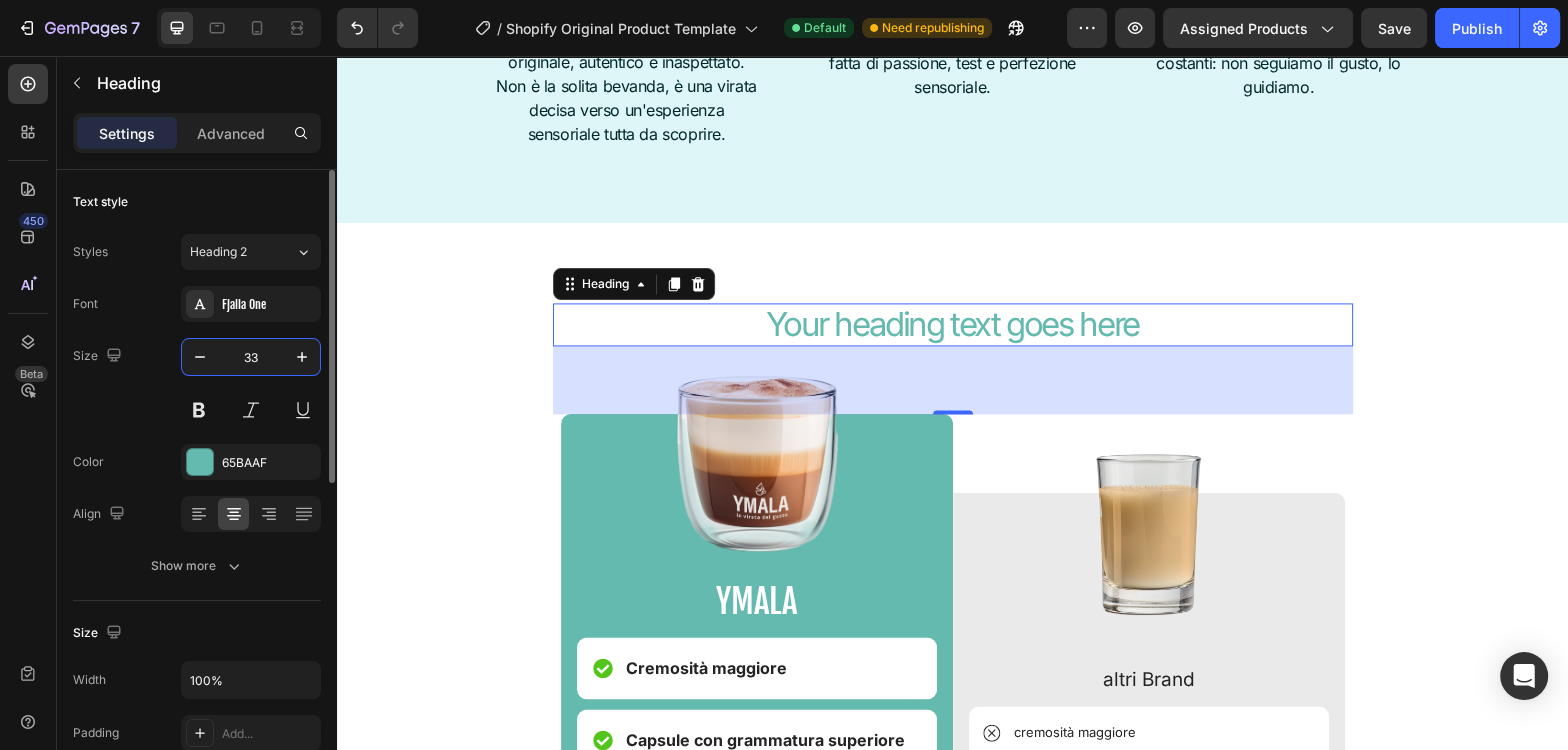 type on "33" 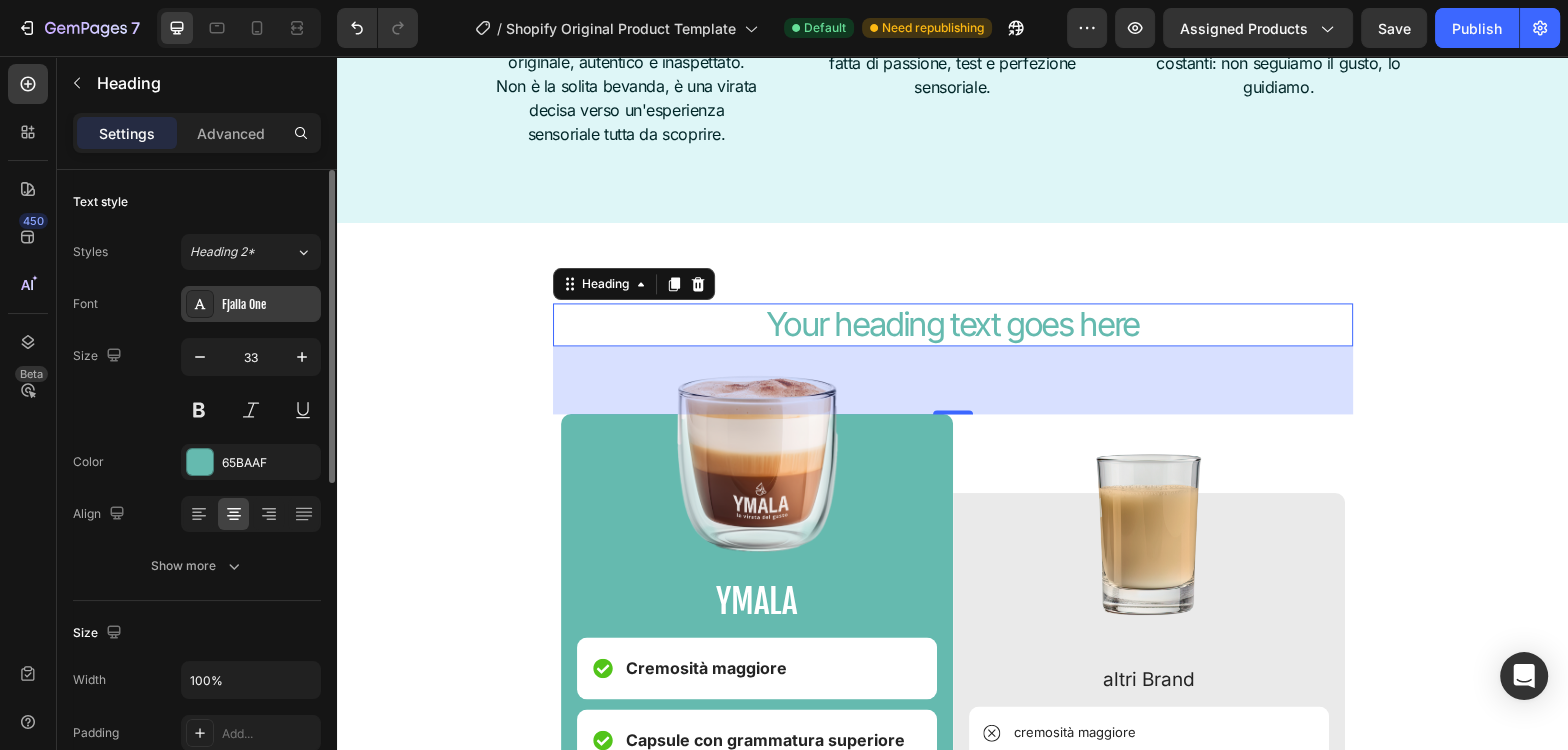 click on "Fjalla One" at bounding box center (269, 305) 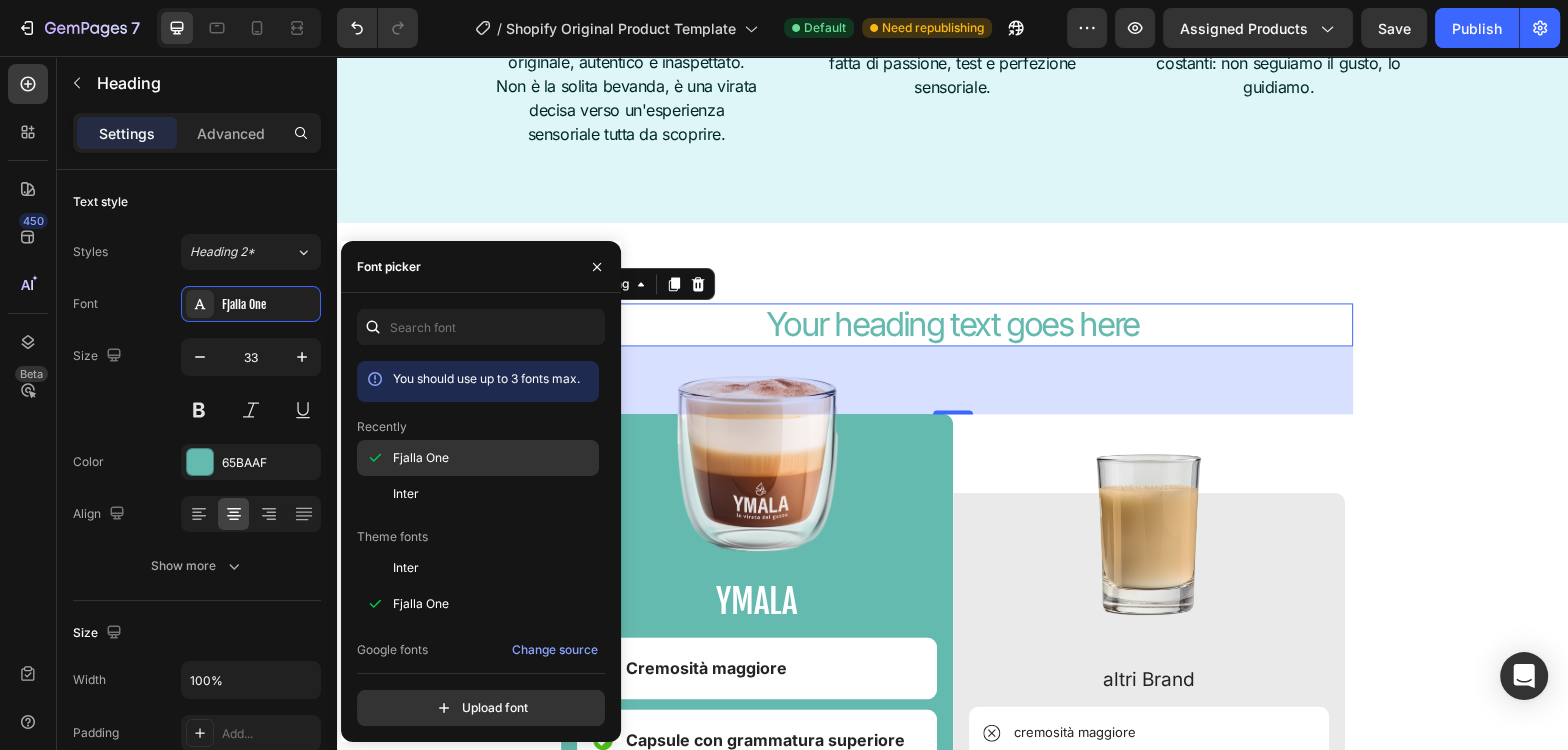 click on "Fjalla One" at bounding box center [494, 458] 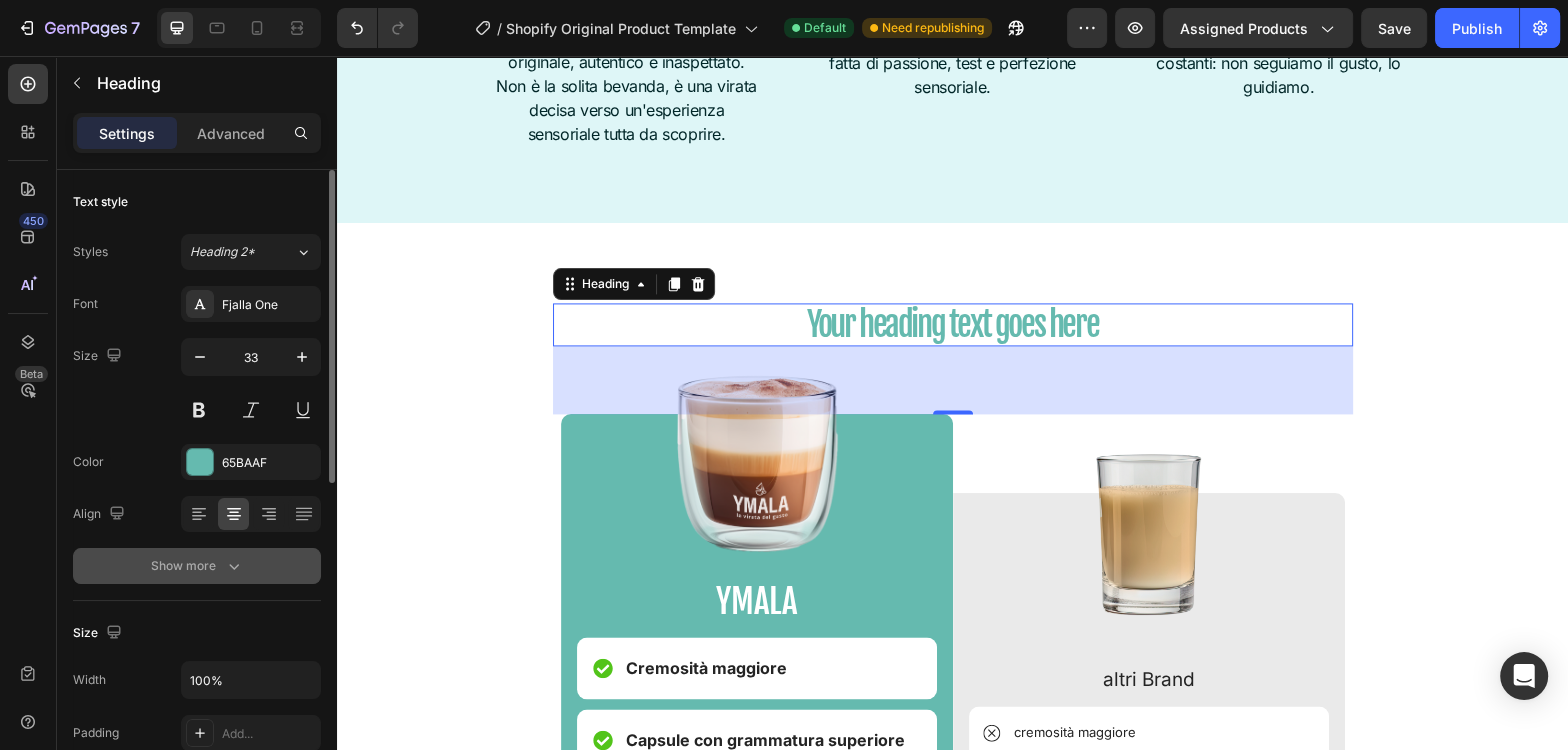 click on "Show more" at bounding box center (197, 566) 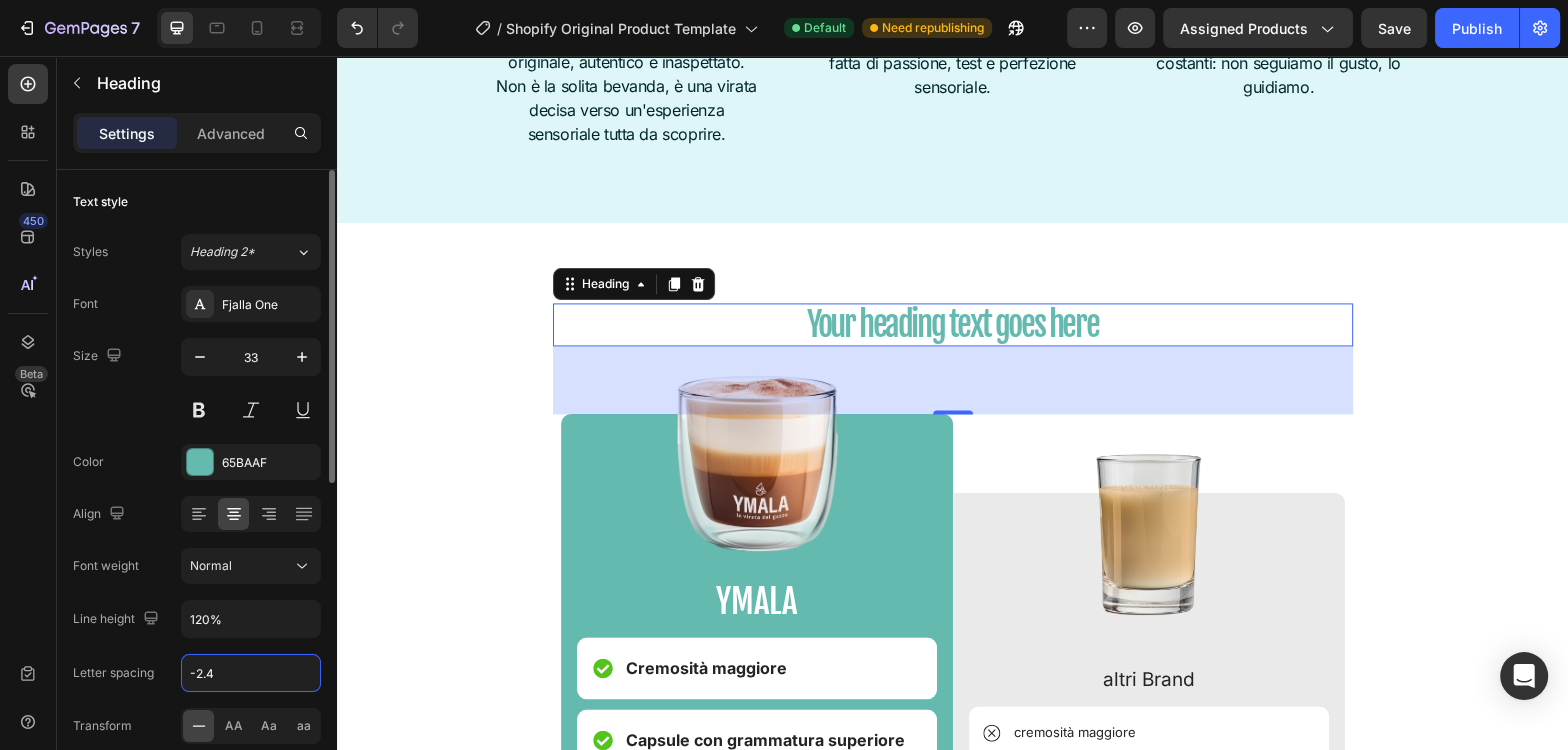 click on "-2.4" at bounding box center [251, 673] 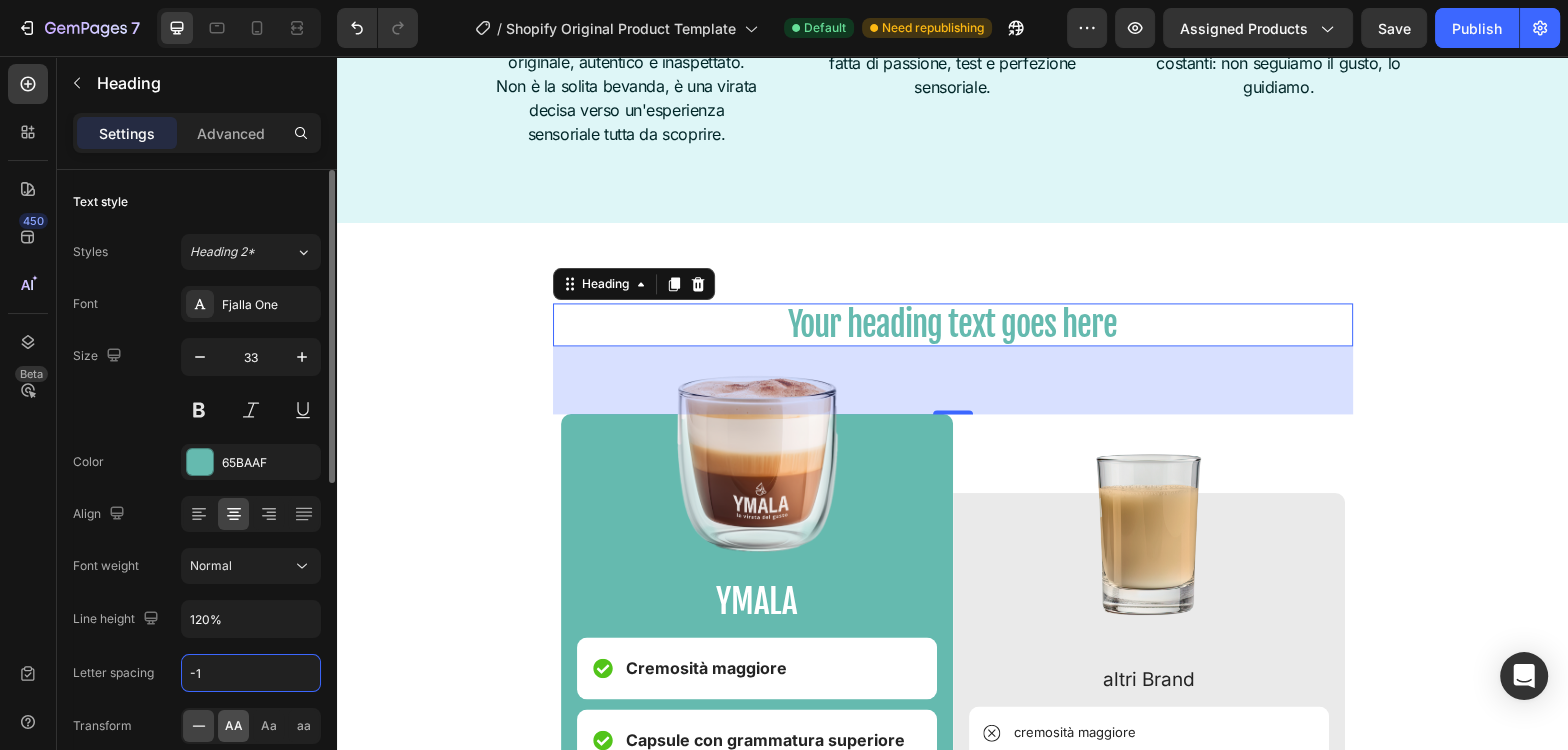 type on "-1" 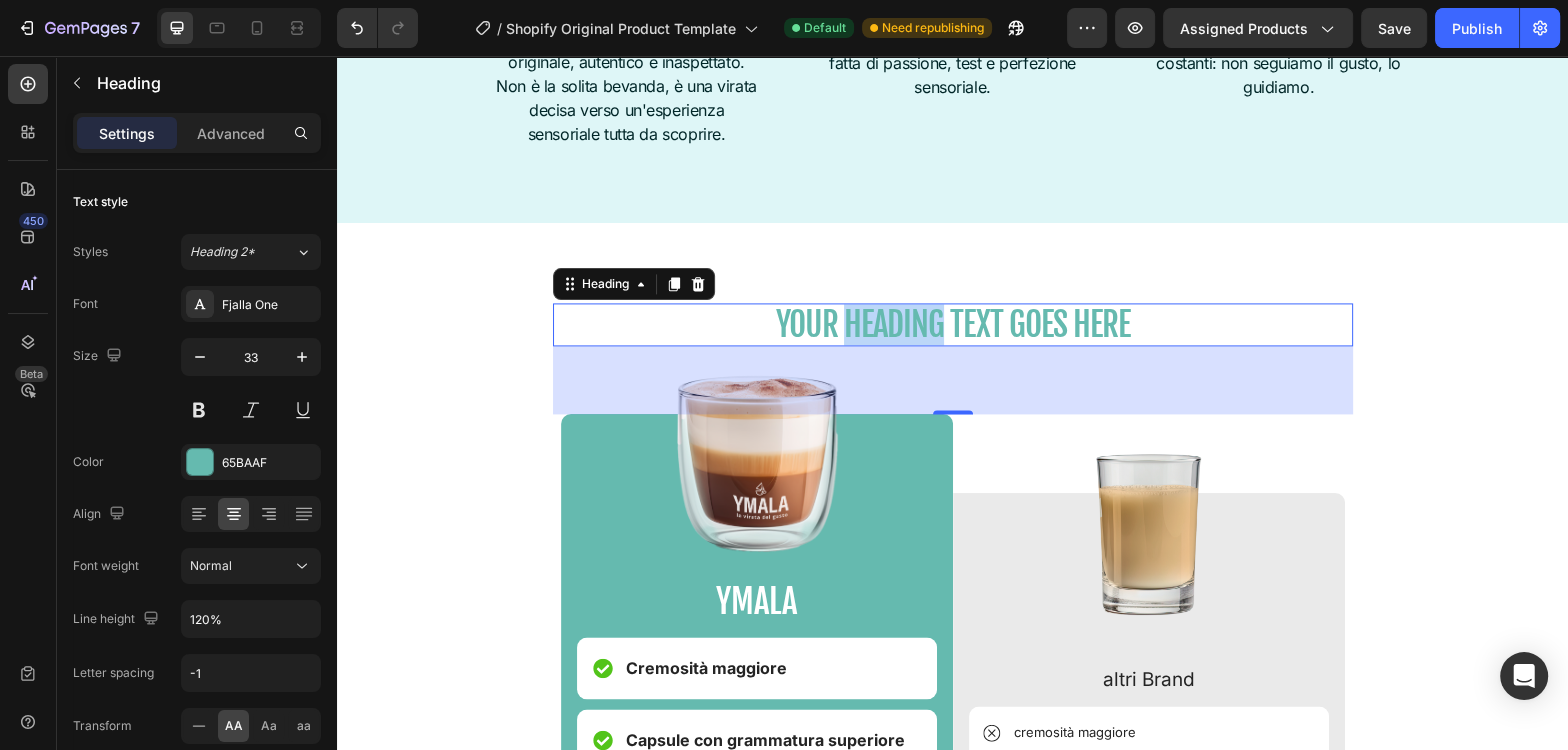 click on "Your heading text goes here" at bounding box center (953, 325) 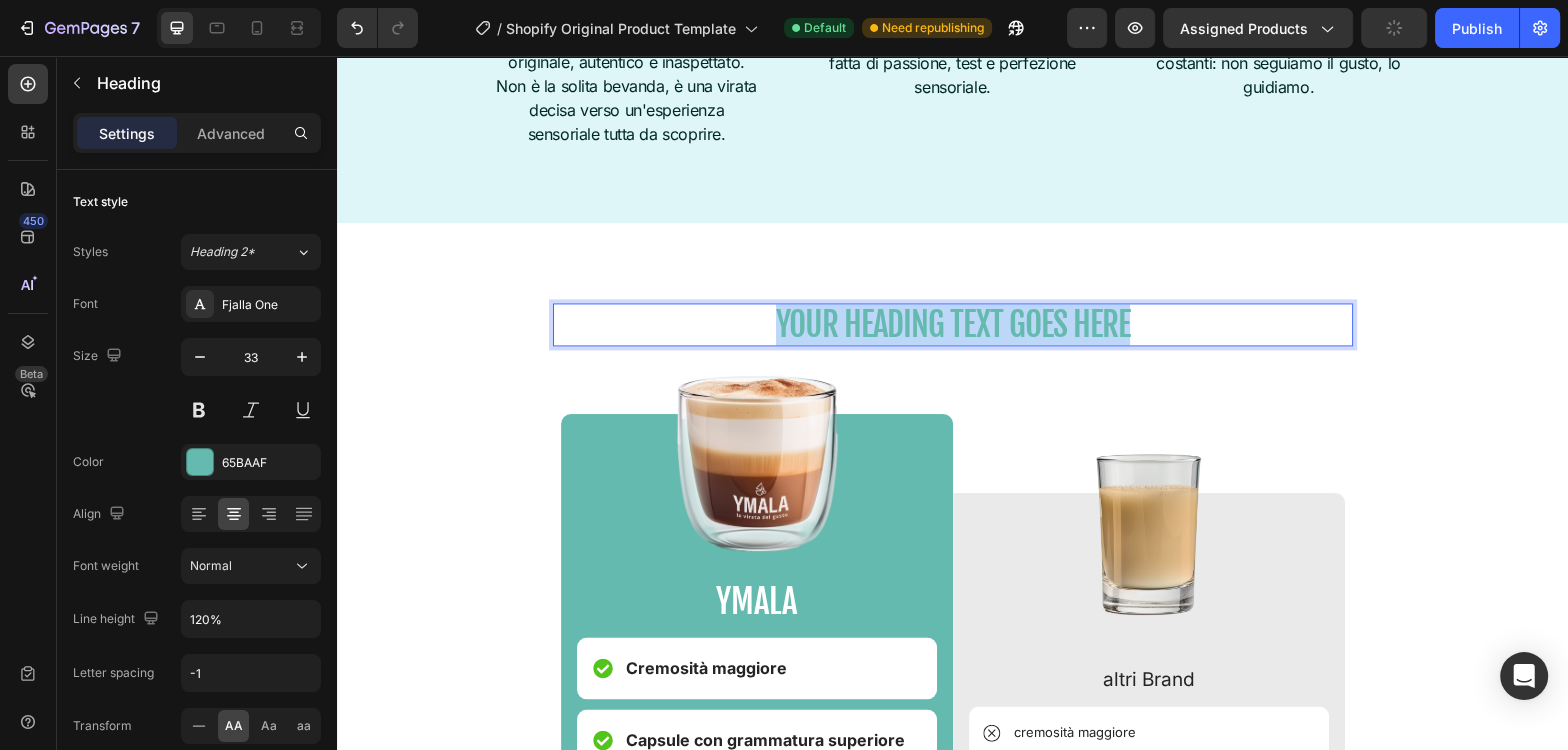 click on "Your heading text goes here" at bounding box center (953, 325) 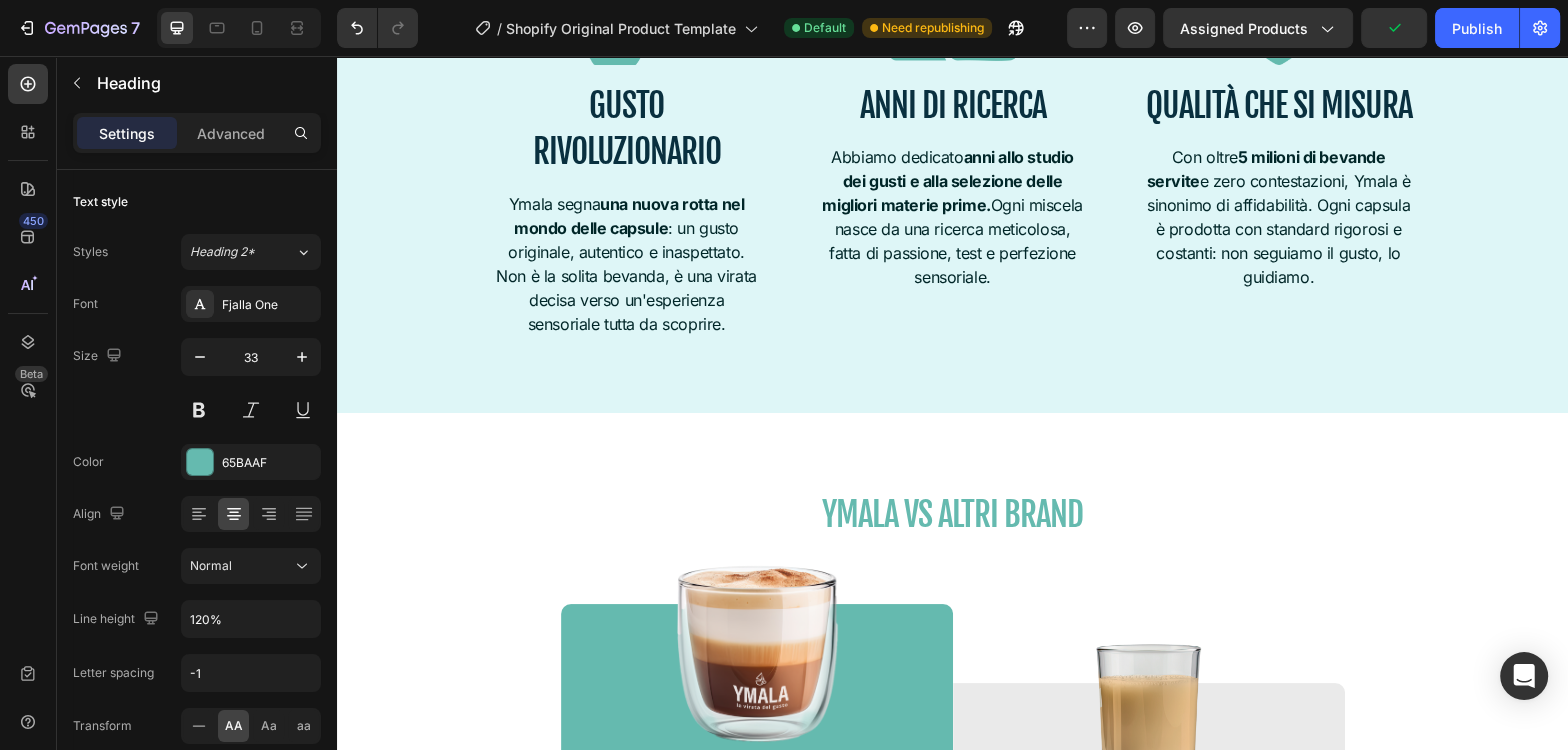 scroll, scrollTop: 2424, scrollLeft: 0, axis: vertical 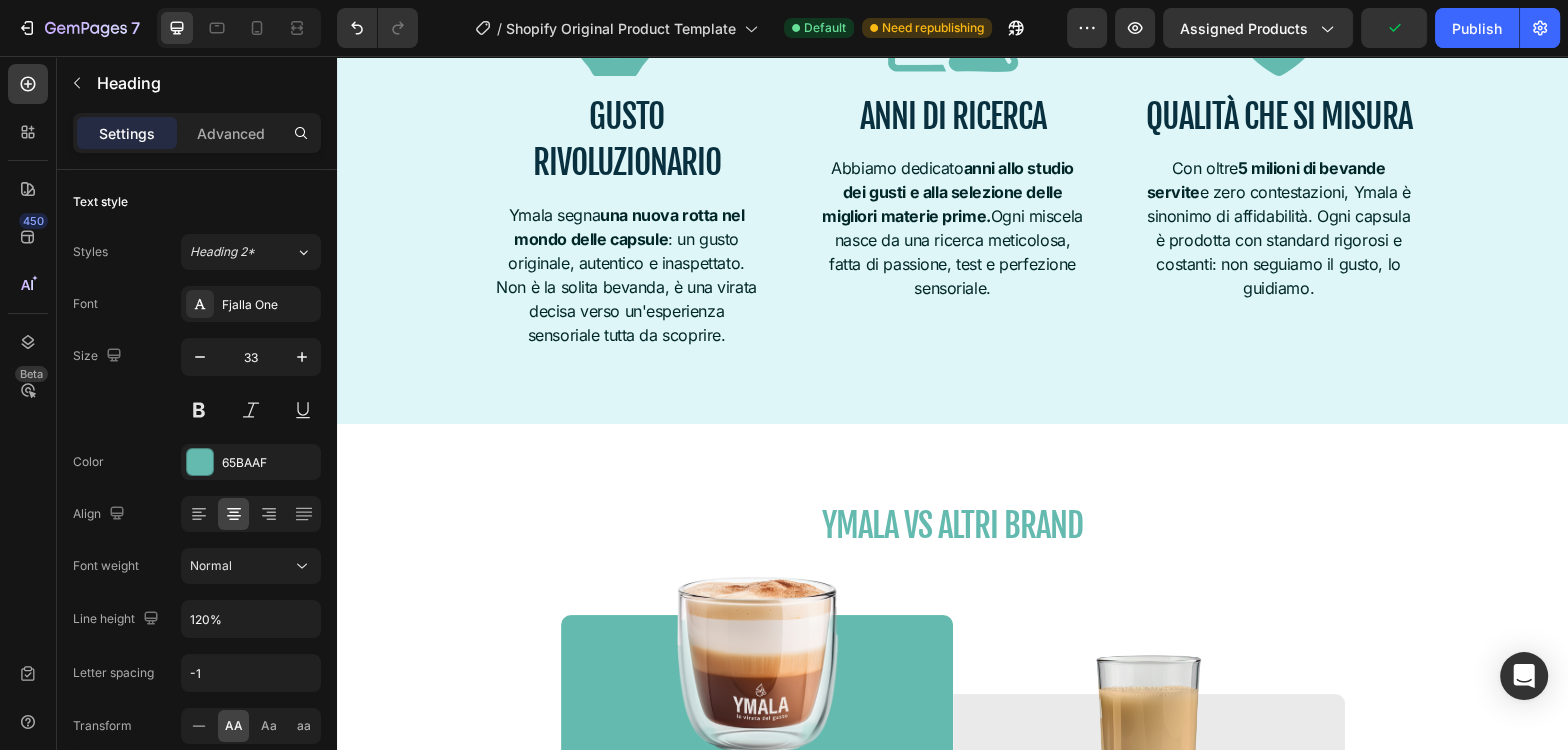 click on "YMALA VS ALTRI BRAND" at bounding box center (953, 526) 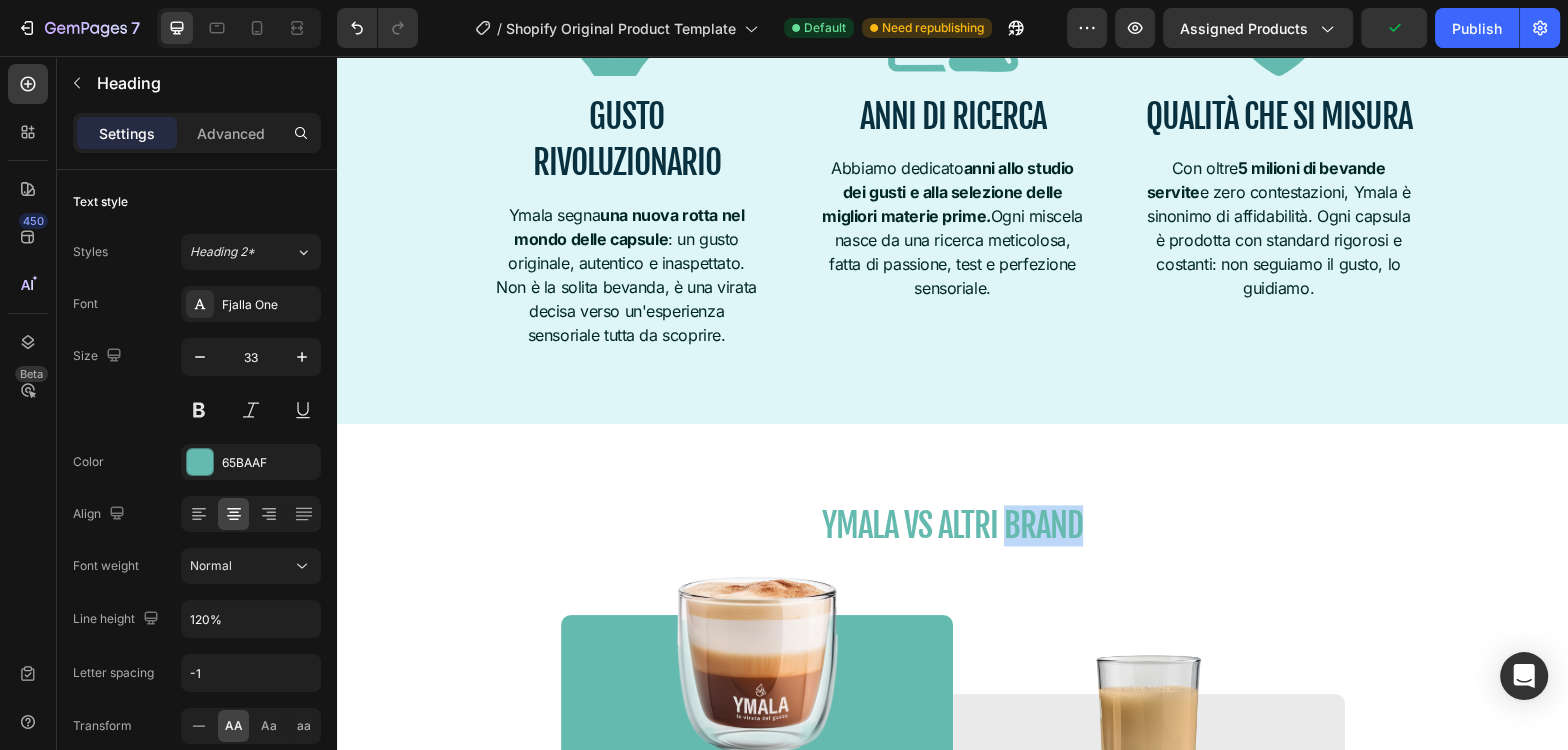click on "YMALA VS ALTRI BRAND" at bounding box center (953, 526) 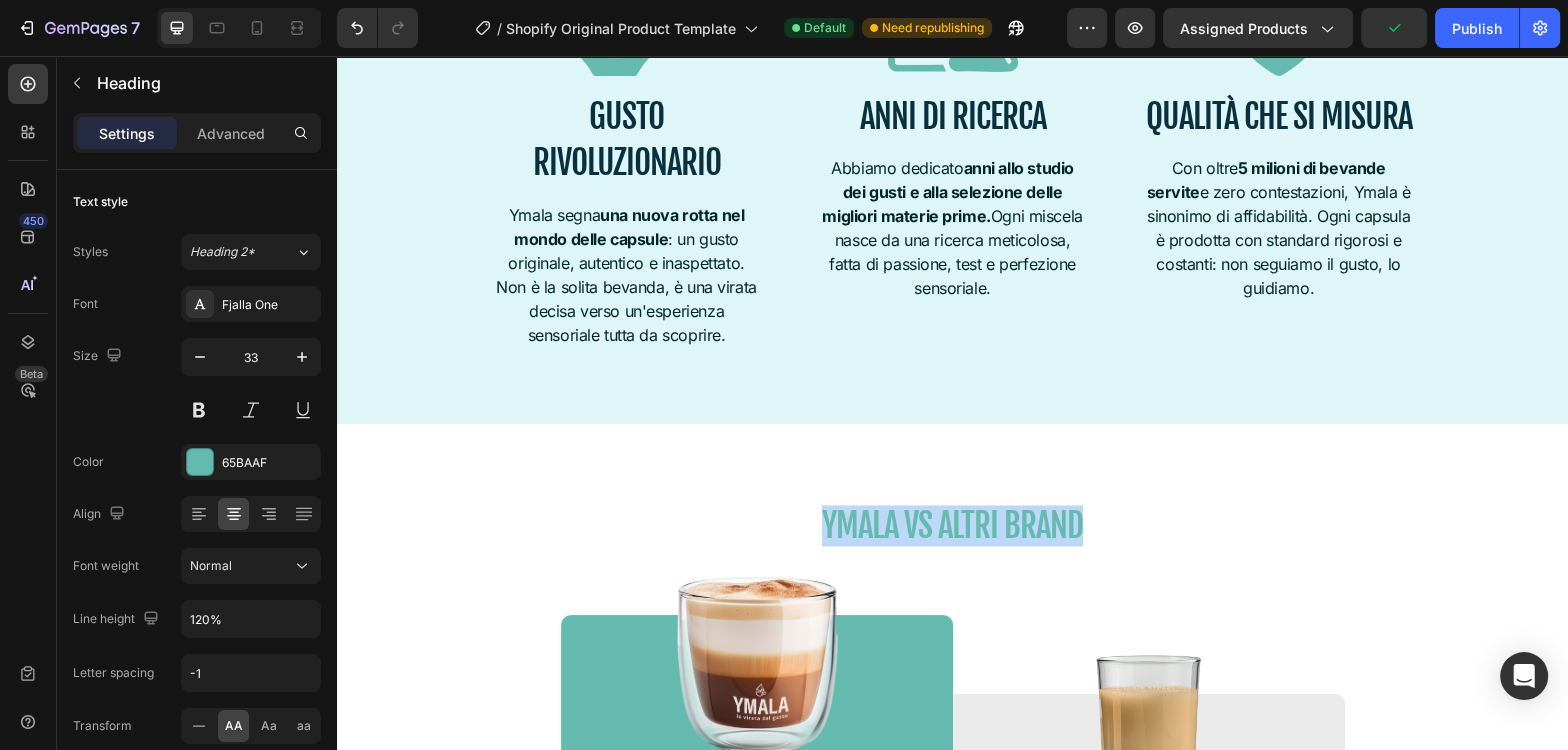 click on "YMALA VS ALTRI BRAND" at bounding box center [953, 526] 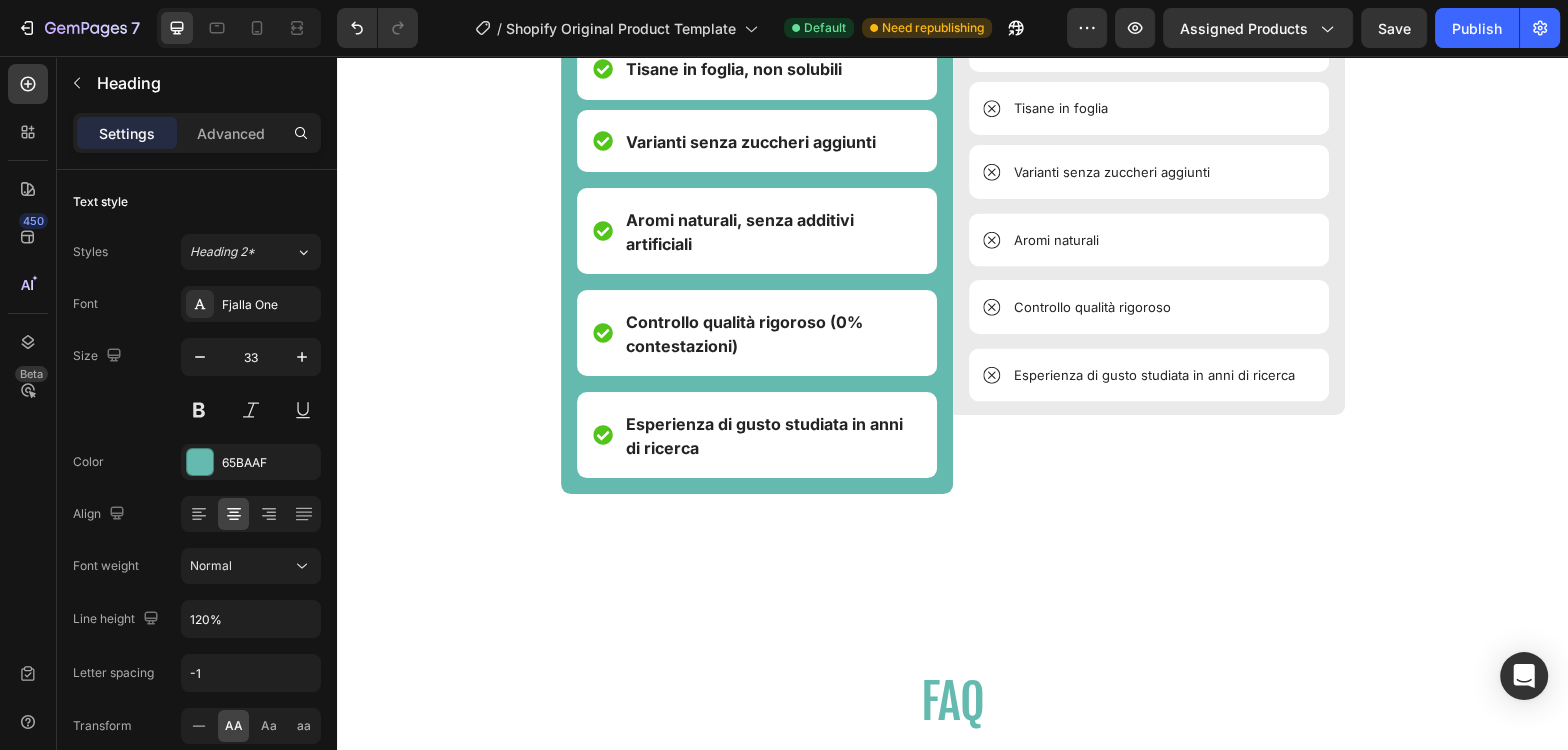 scroll, scrollTop: 3562, scrollLeft: 0, axis: vertical 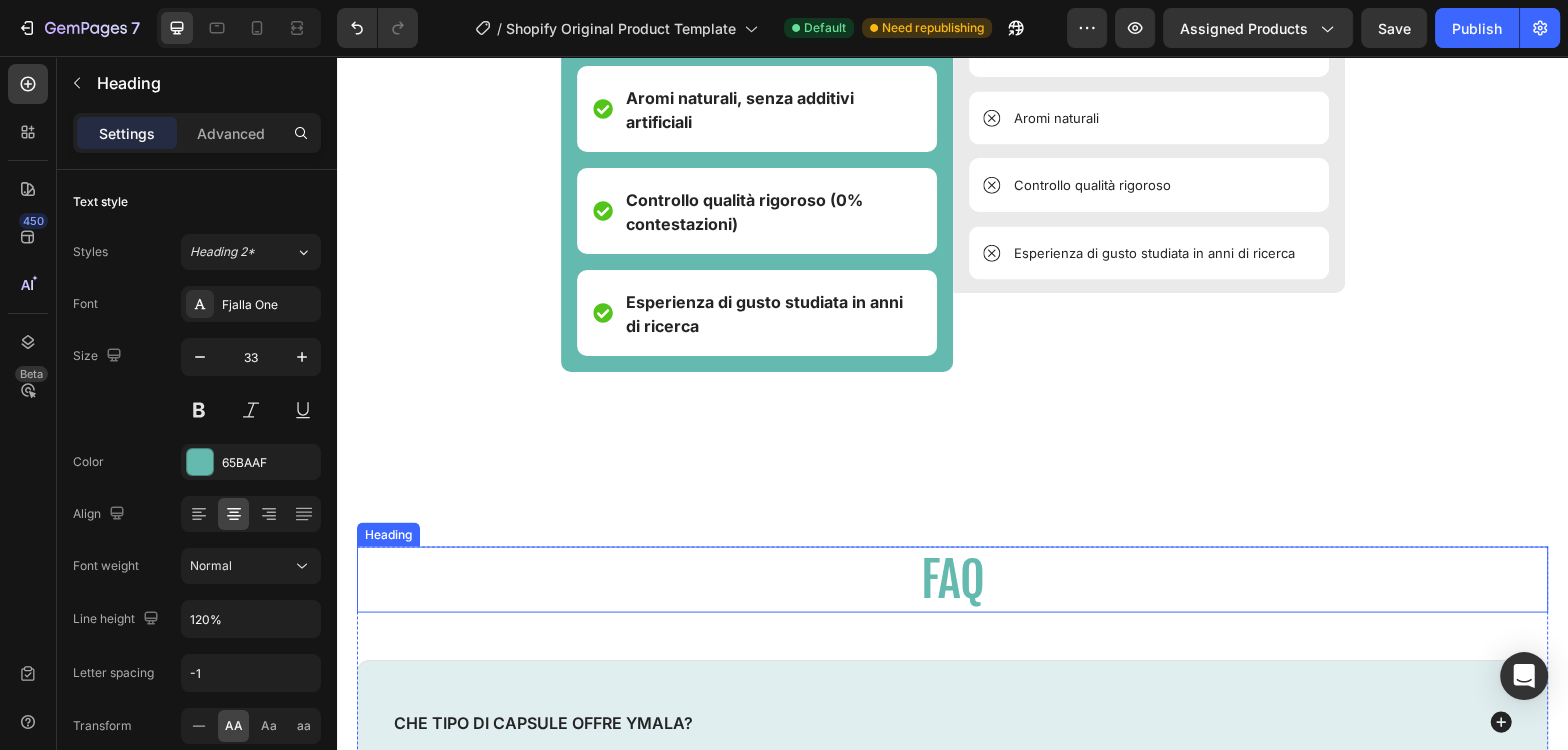 click on "FAQ" at bounding box center (952, 579) 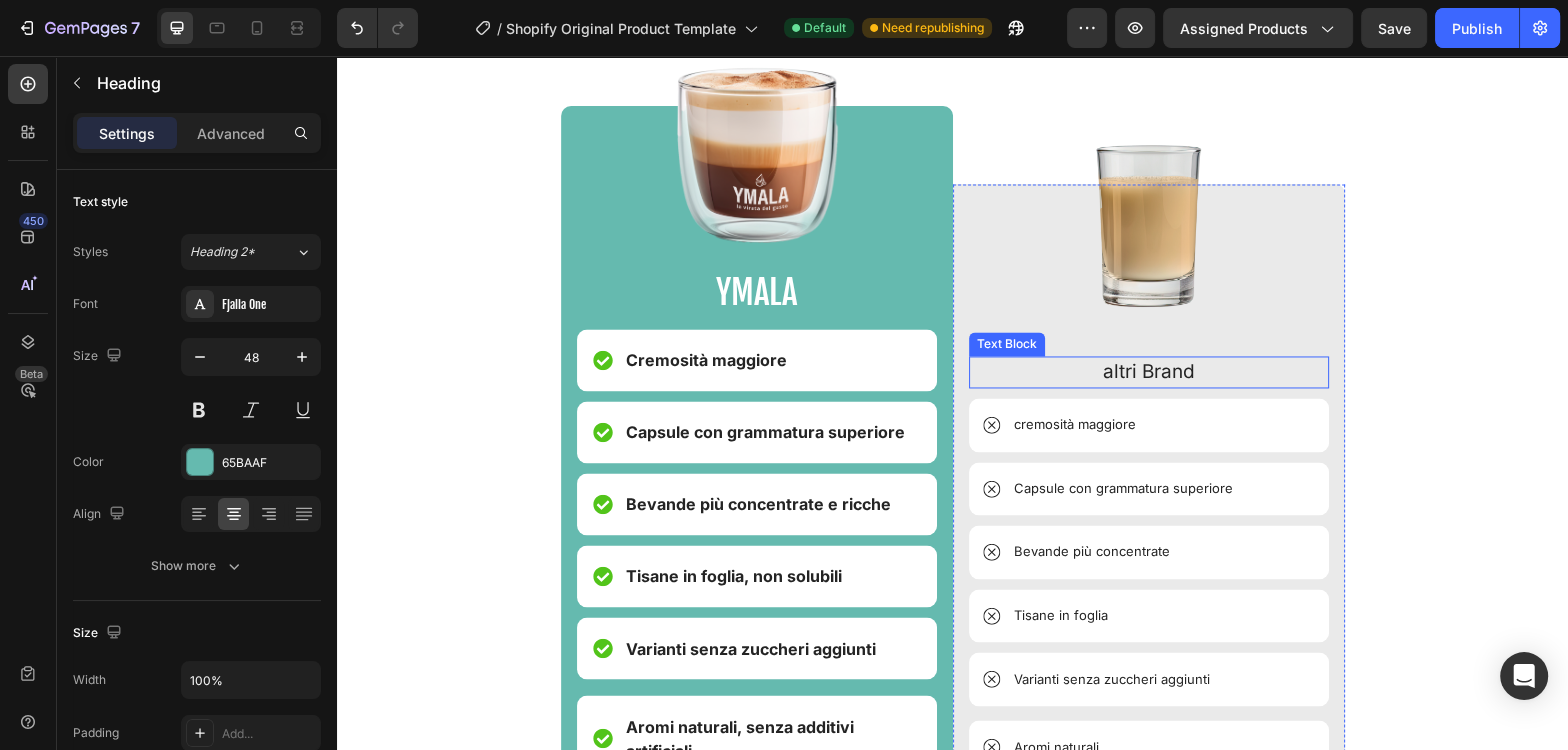 scroll, scrollTop: 2625, scrollLeft: 0, axis: vertical 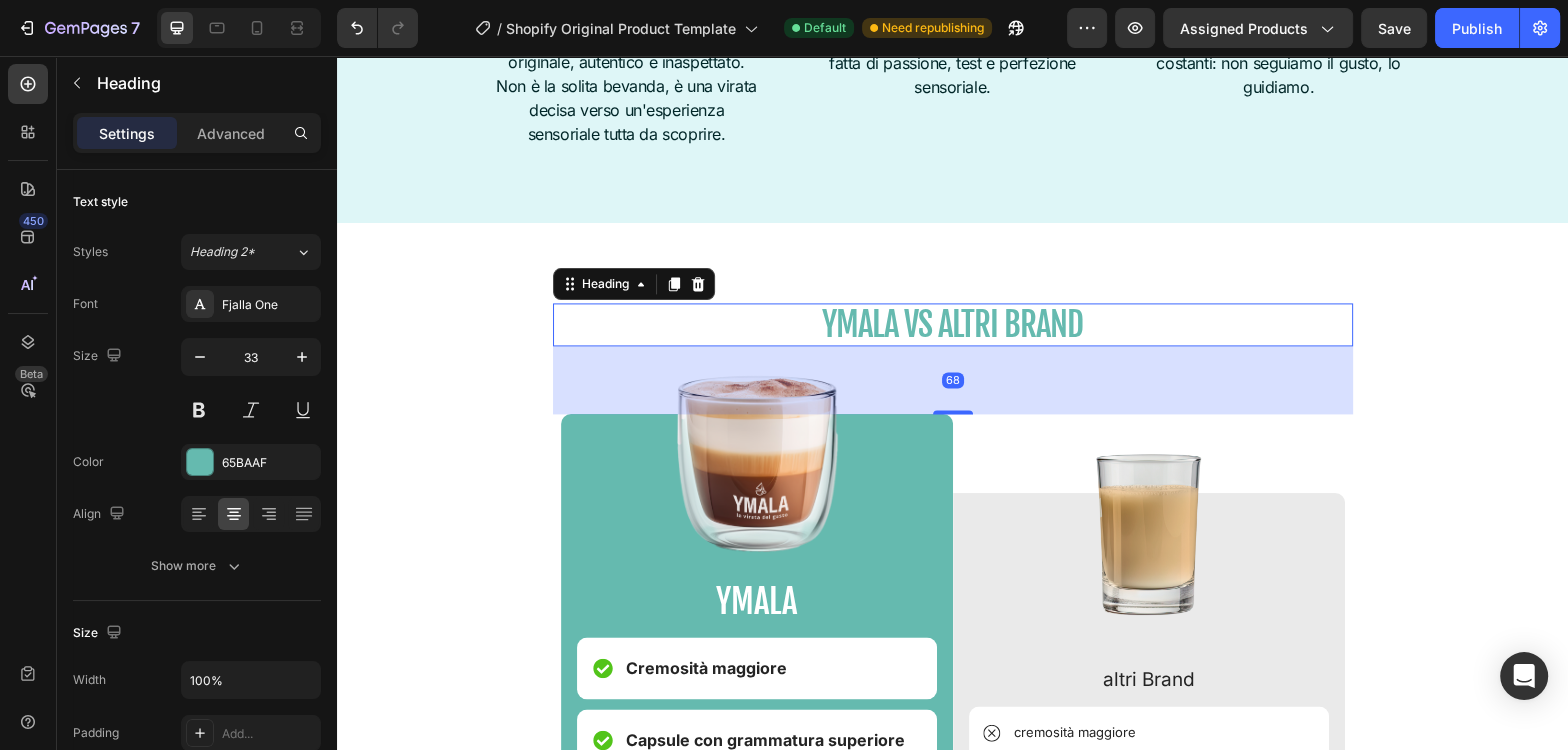click on "YMALA VS ALTRI BRAND" at bounding box center [953, 325] 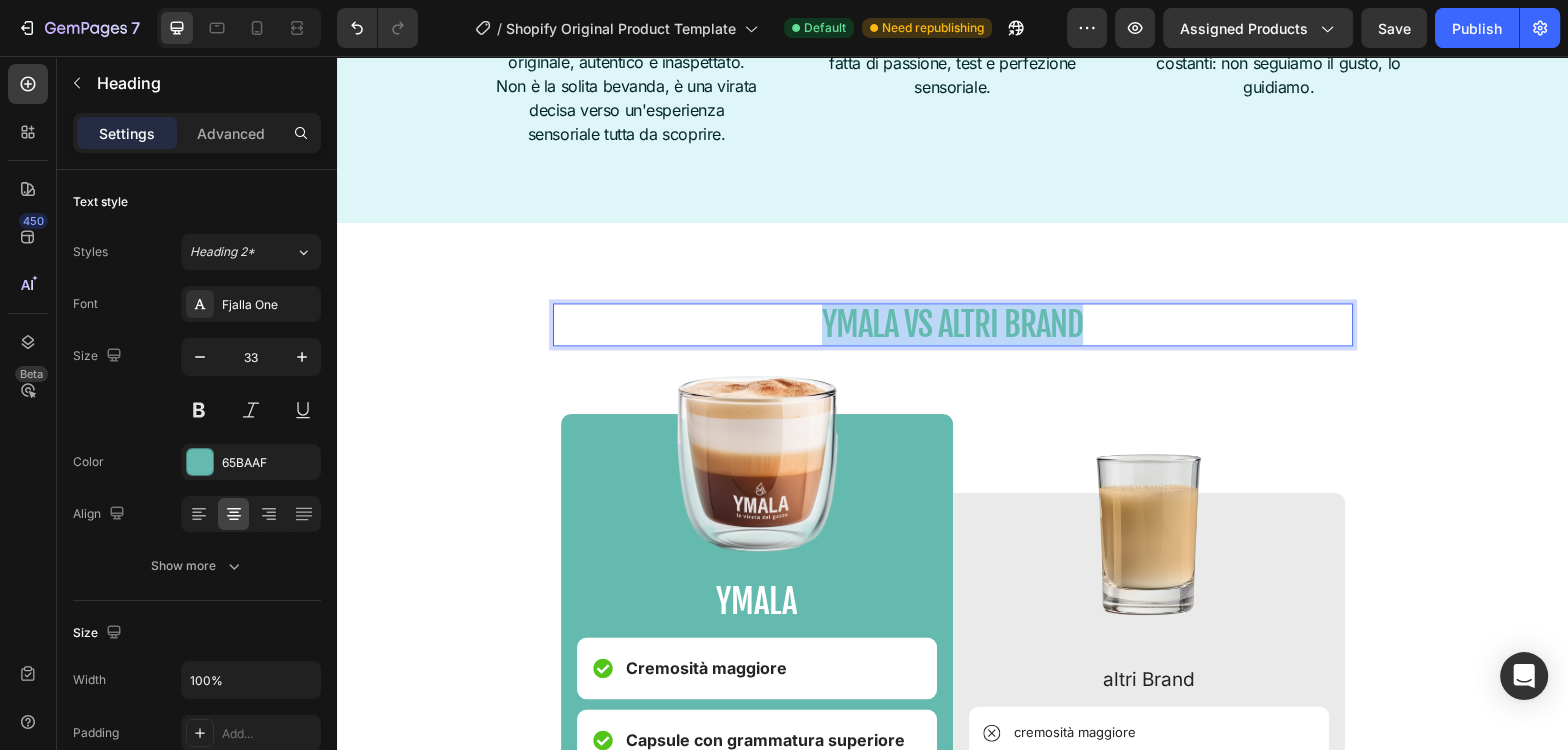 click on "YMALA VS ALTRI BRAND" at bounding box center (953, 325) 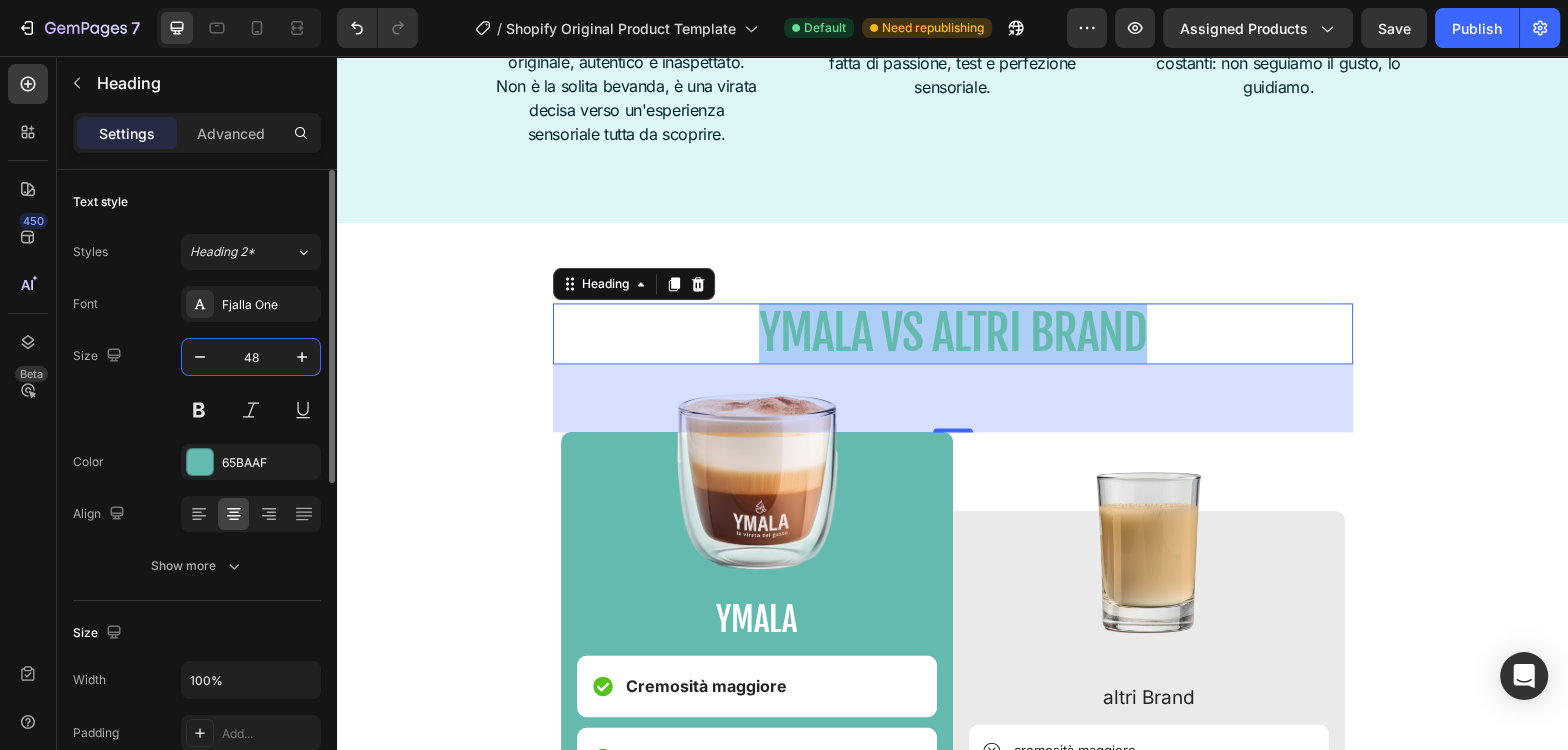 type on "48" 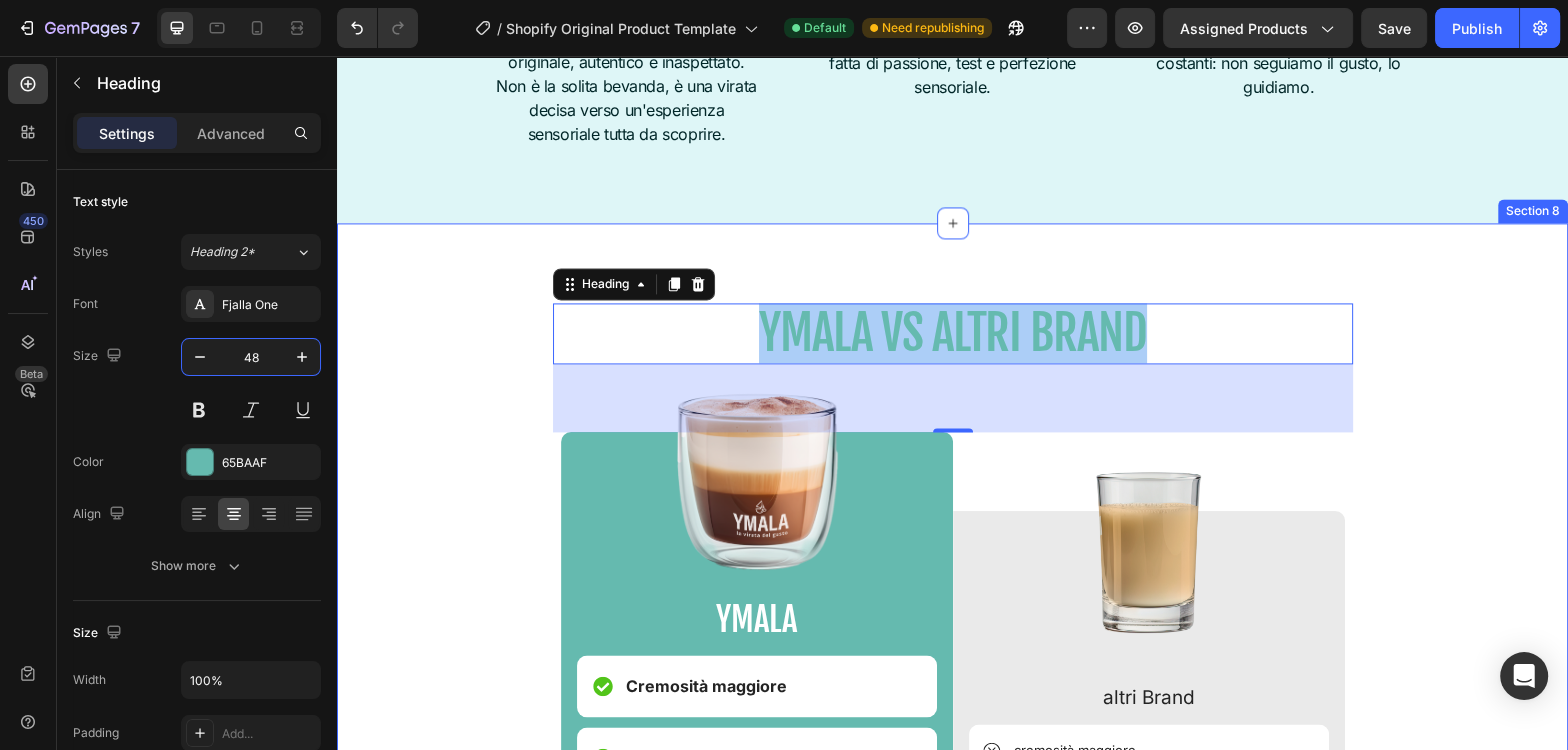 click on "YMALA VS ALTRI BRAND Heading   68 Image YMALA Text Block Cremosità maggiore Item List Capsule con grammatura superiore Item List Bevande più concentrate e ricche Item List Tisane in foglia, non solubili Item List Varianti senza zuccheri aggiunti Item List Aromi naturali, senza additivi artificiali Item List Controllo qualità rigoroso (0% contestazioni) Item List Esperienza di gusto studiata in anni di ricerca Item List Row Image altri Brand Text Block
cremosità maggiore Item List
Capsule con grammatura superiore Item List
Bevande più concentrate Item List
Tisane in foglia Item List
Varianti senza zuccheri aggiunti Item List
Aromi naturali Item List
Controllo qualità rigoroso Item List
Esperienza di gusto studiata in anni di ricerca Item List Row Row Row Section 8" at bounding box center [952, 822] 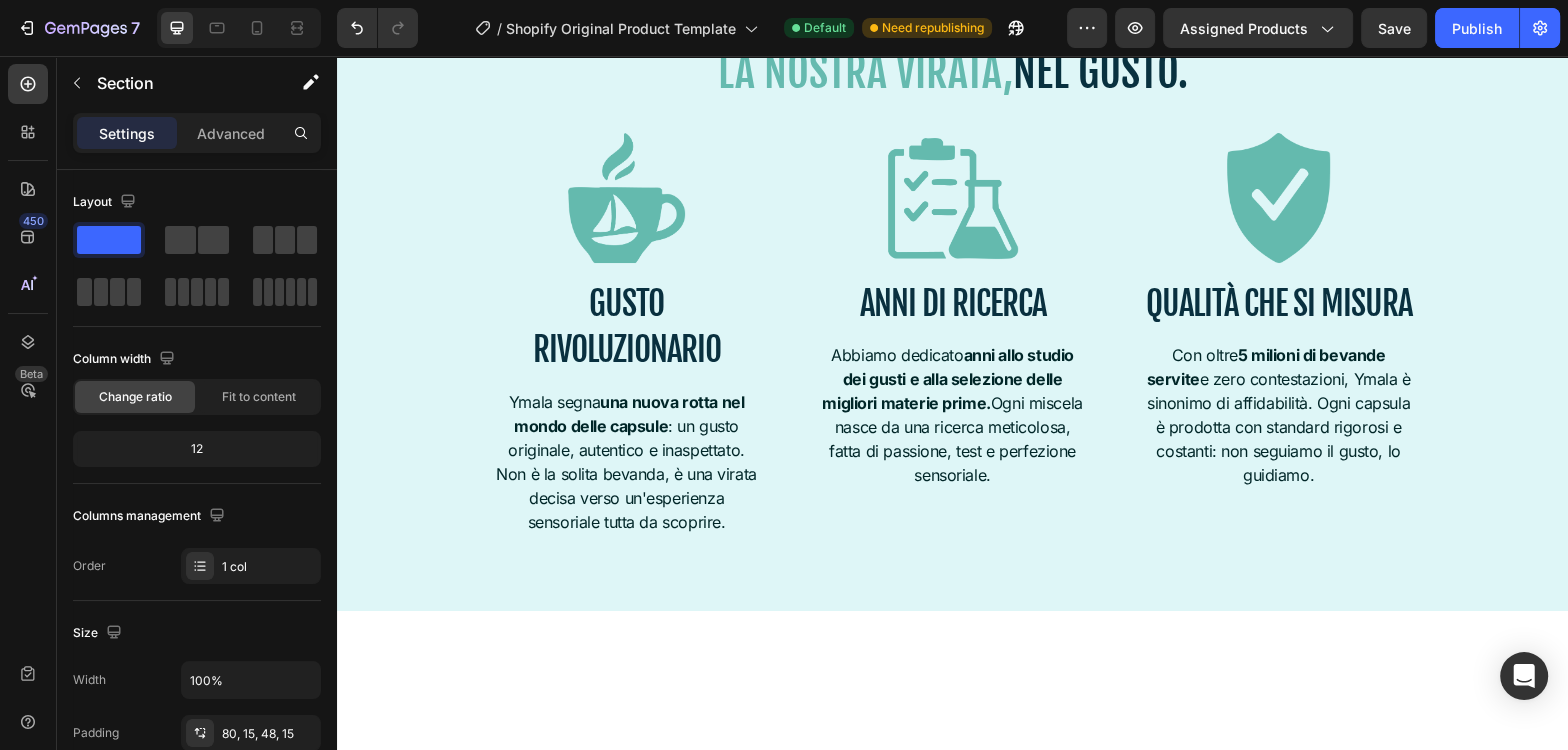 scroll, scrollTop: 2071, scrollLeft: 0, axis: vertical 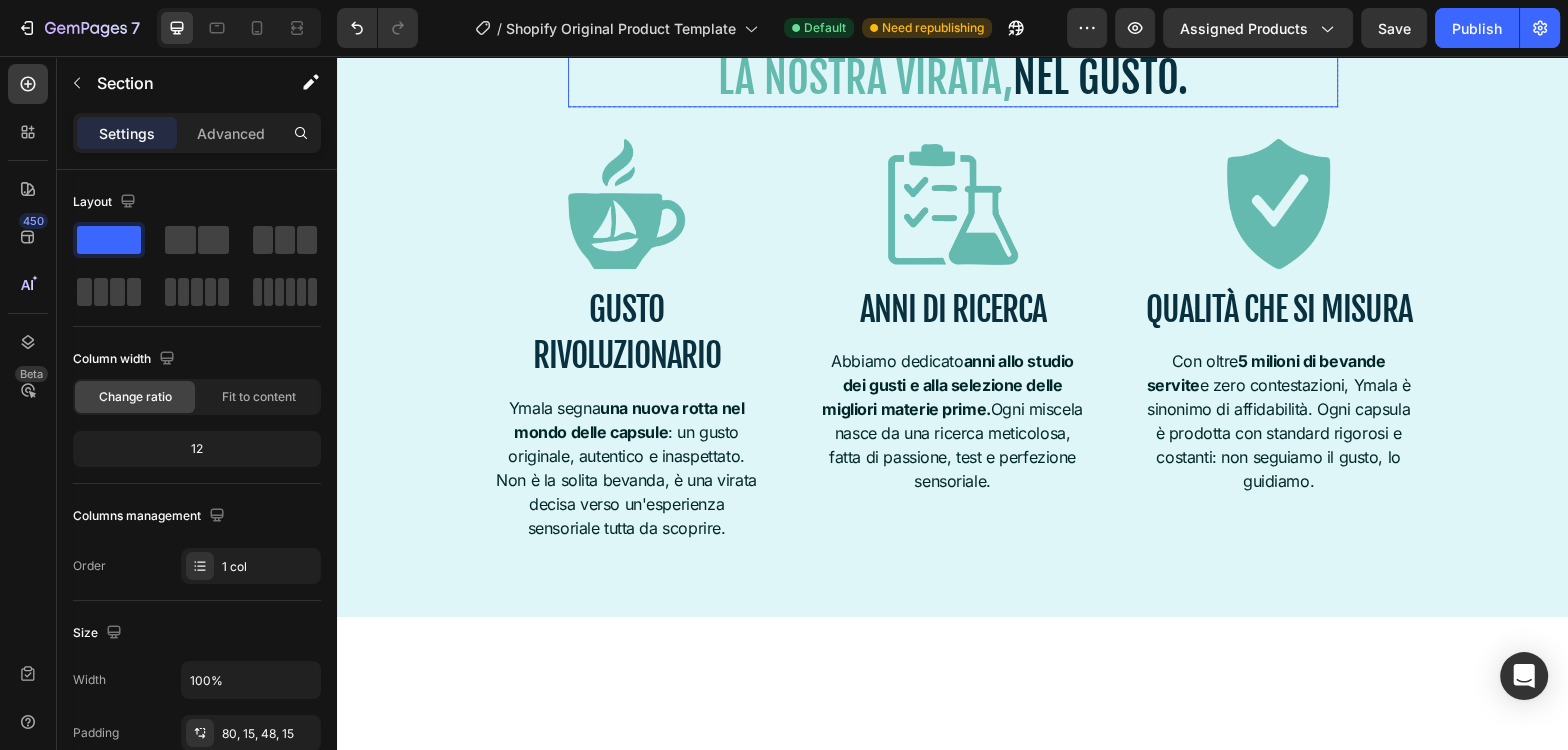 click on "LA NOSTRA VIRATA,  NEL GUSTO." at bounding box center [953, 78] 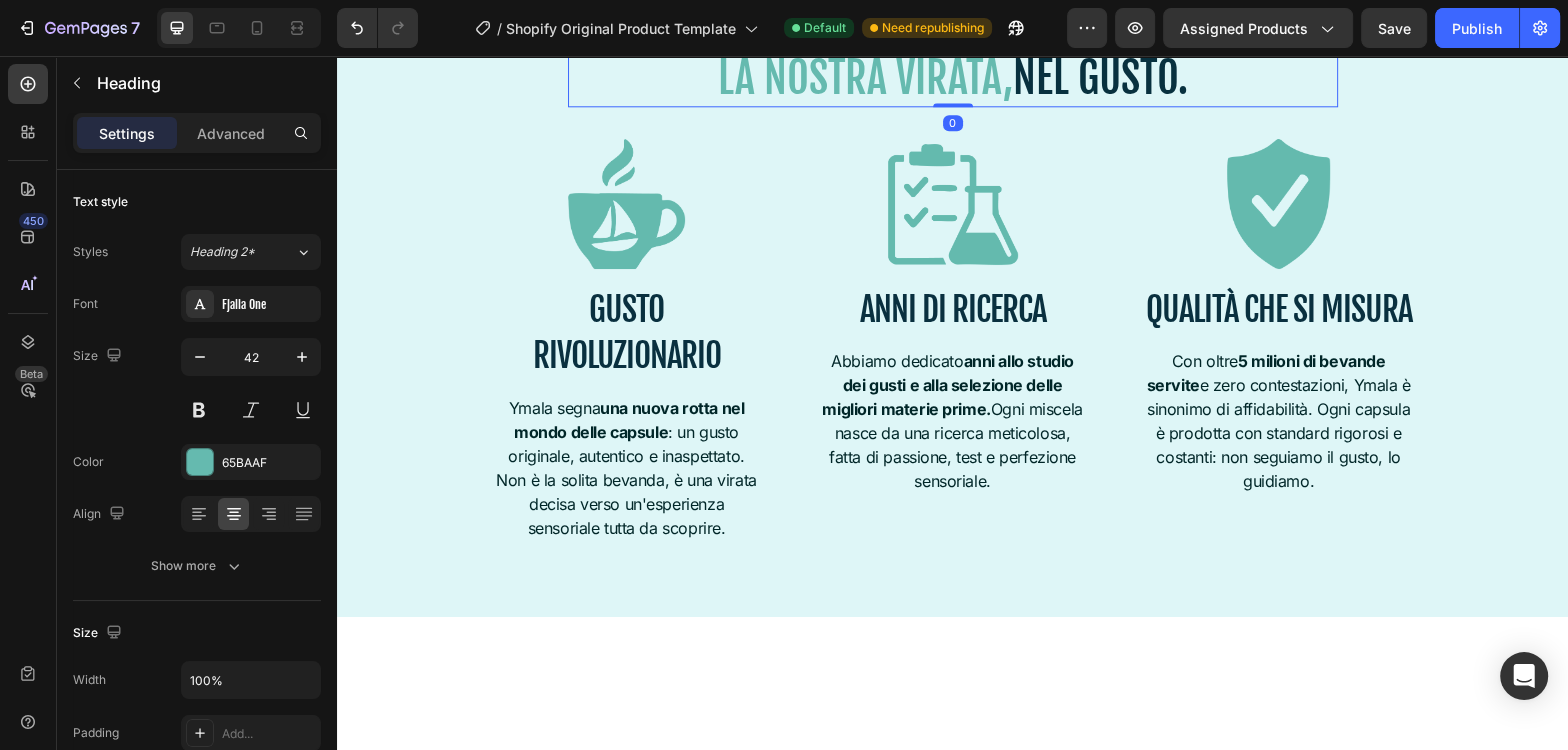 click on "LA NOSTRA VIRATA,  NEL GUSTO." at bounding box center [953, 78] 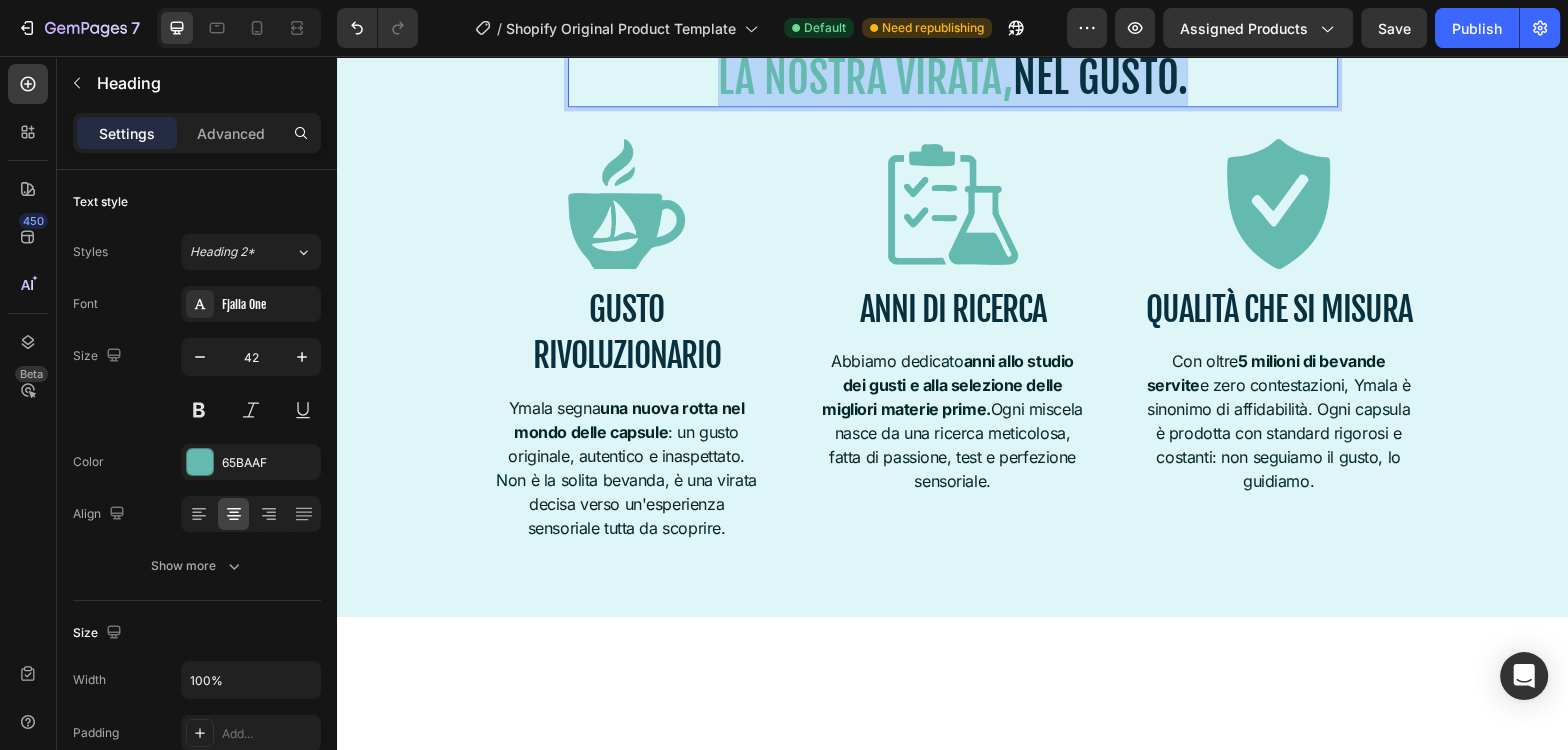 click on "LA NOSTRA VIRATA,  NEL GUSTO." at bounding box center [953, 78] 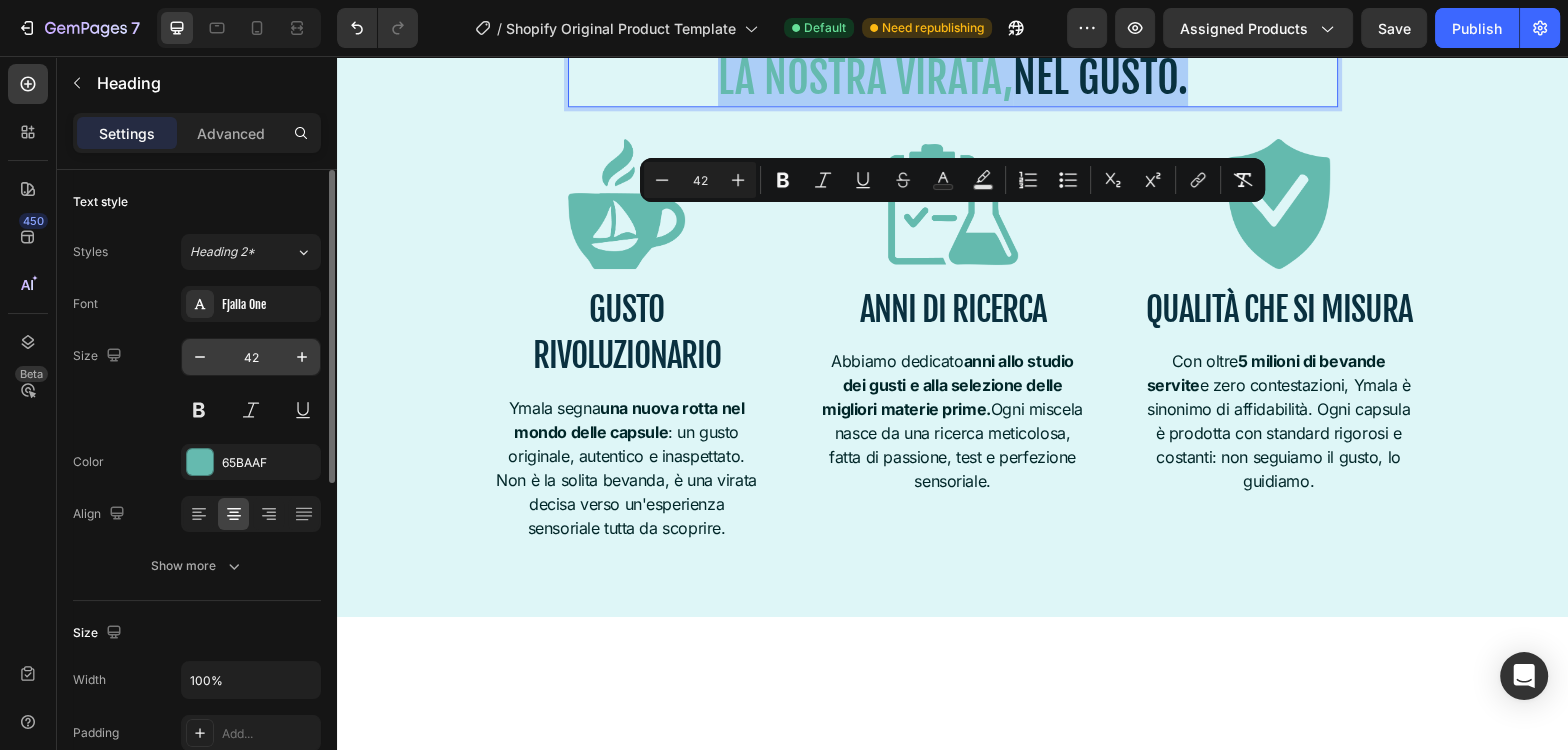 click on "42" at bounding box center [251, 357] 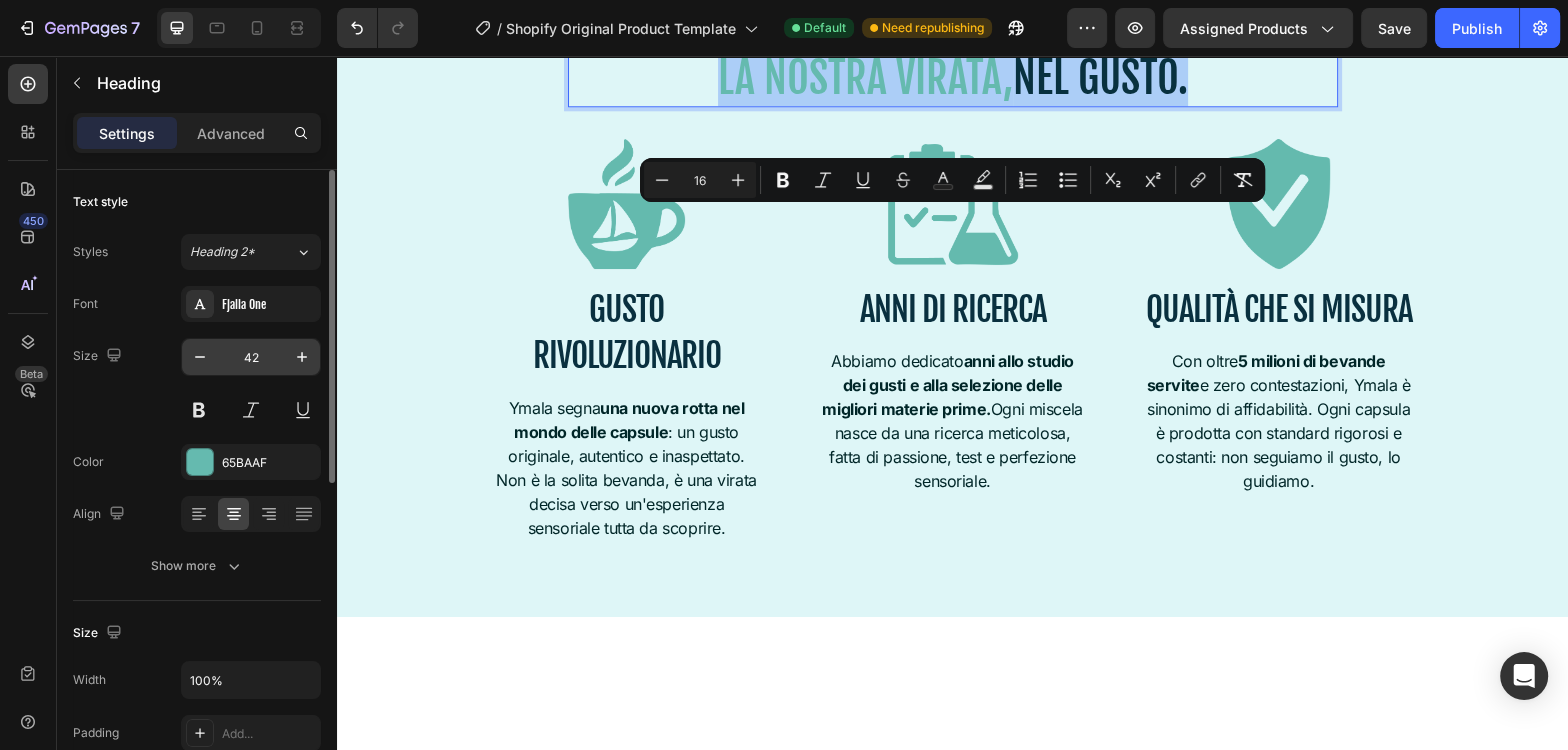 click on "42" at bounding box center (251, 357) 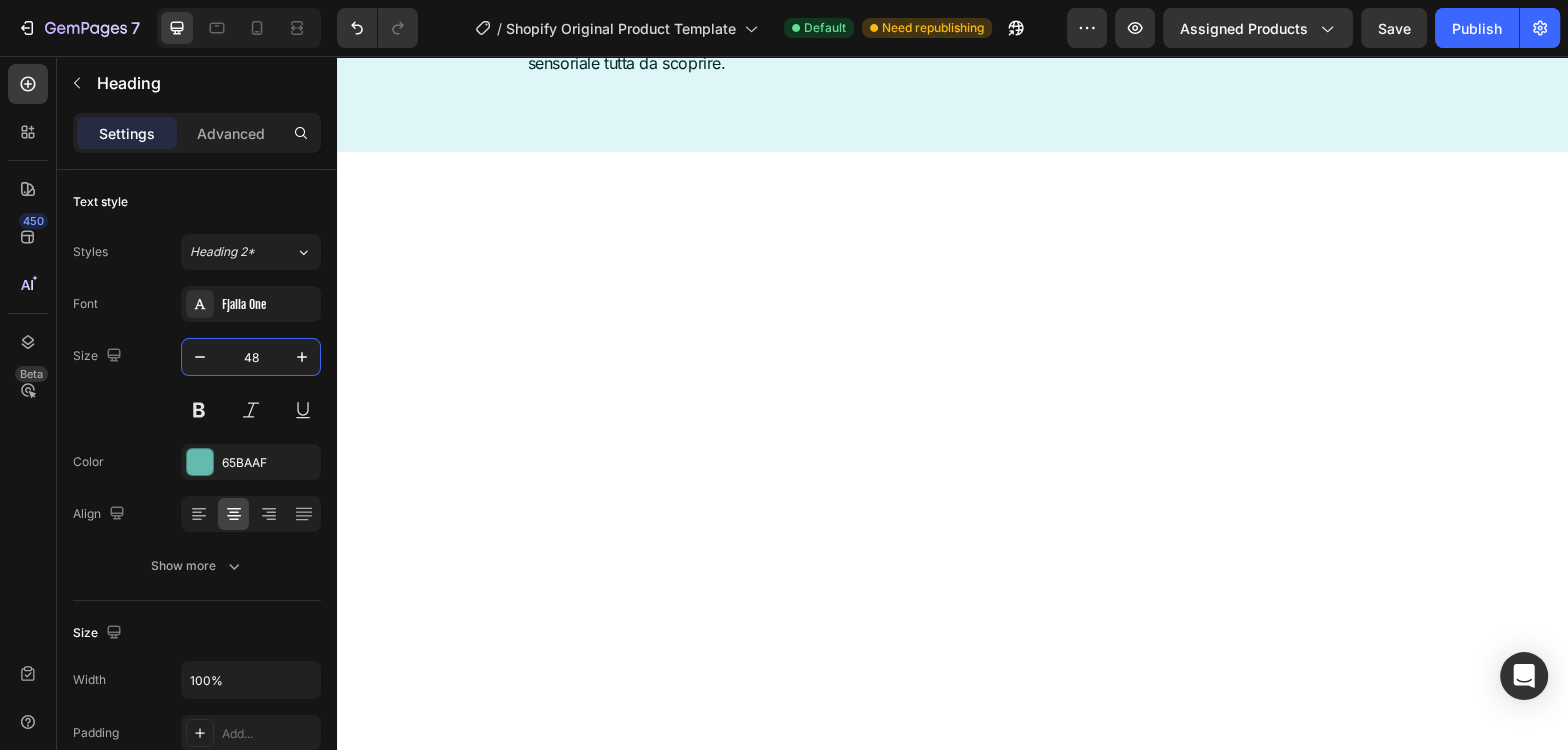 scroll, scrollTop: 1581, scrollLeft: 0, axis: vertical 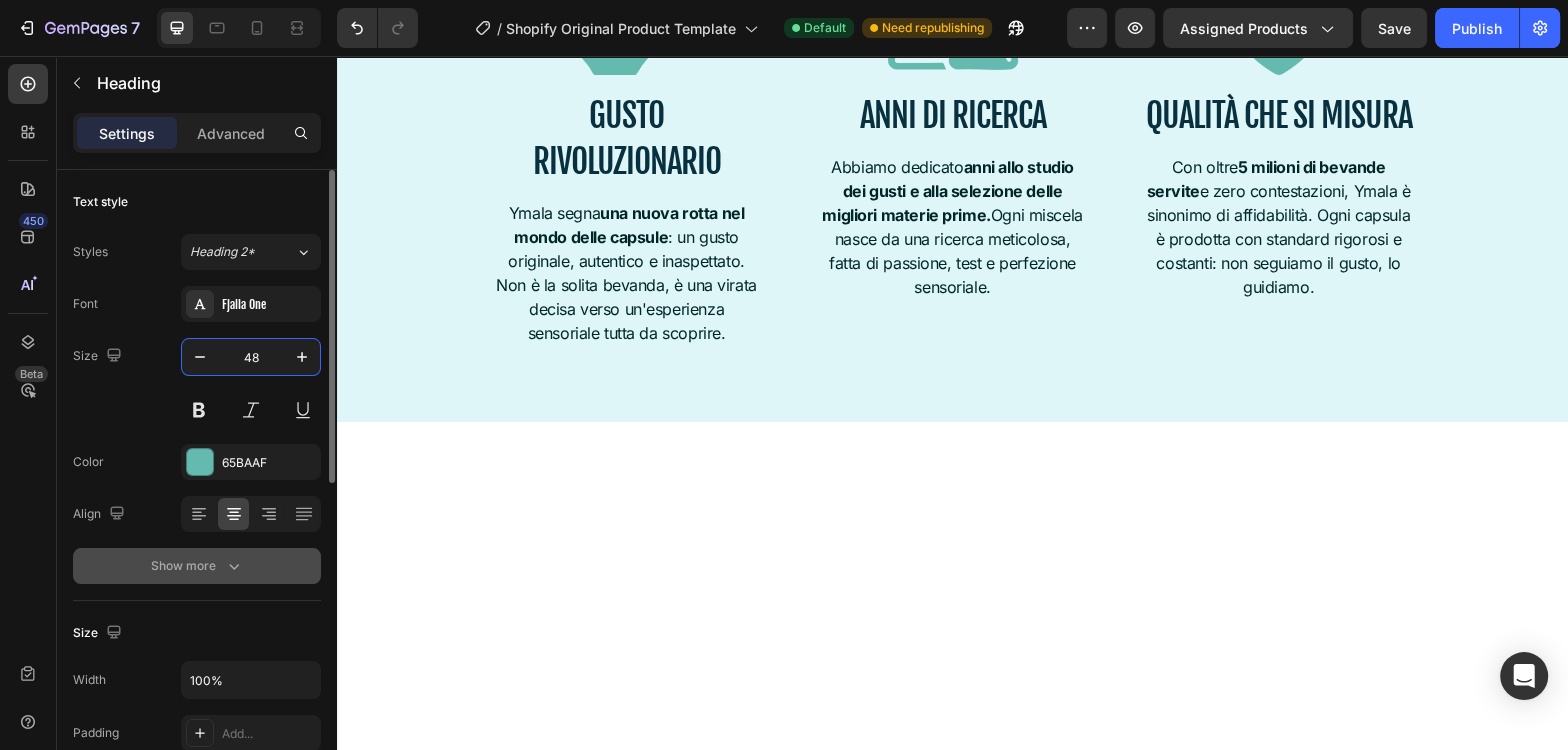 type on "48" 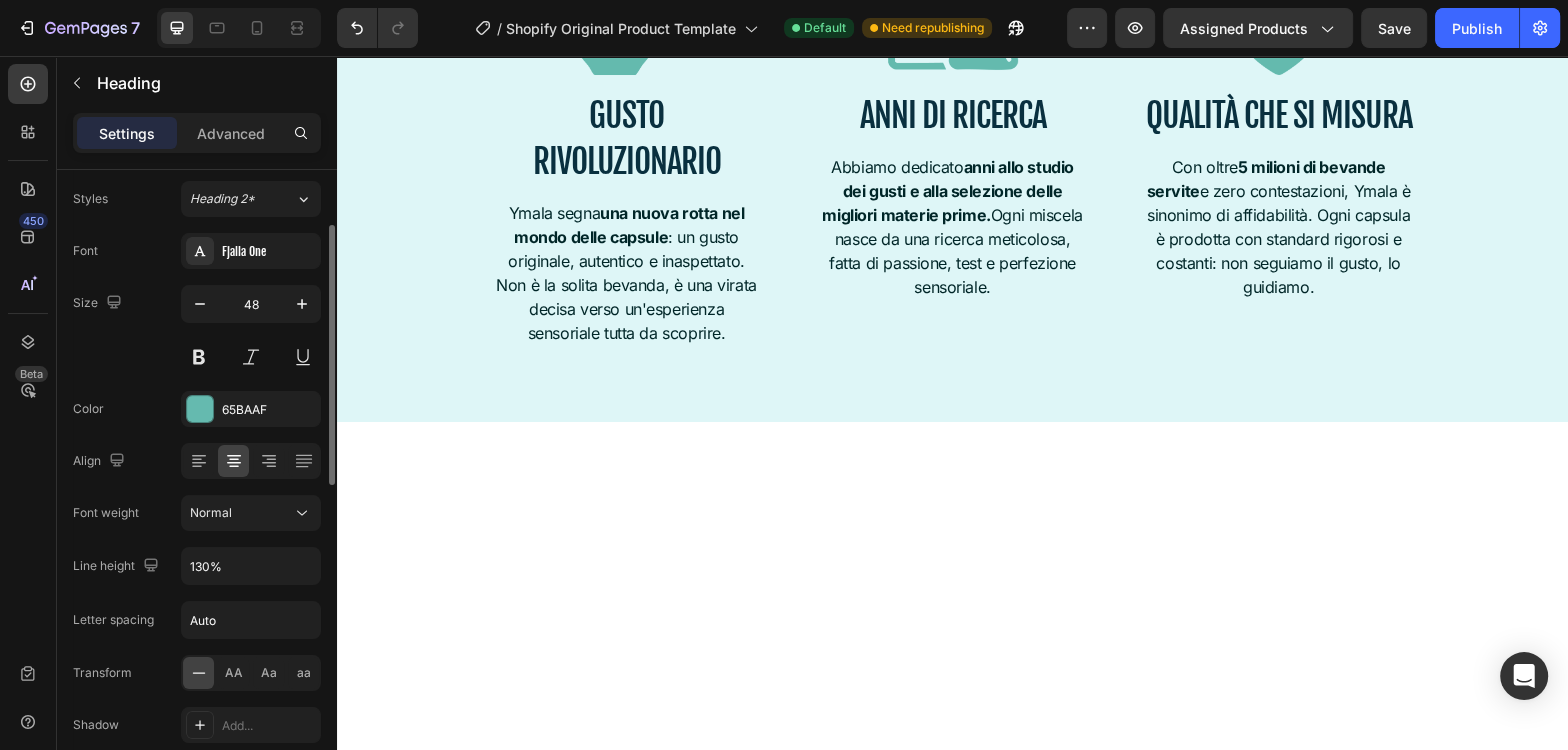 scroll, scrollTop: 100, scrollLeft: 0, axis: vertical 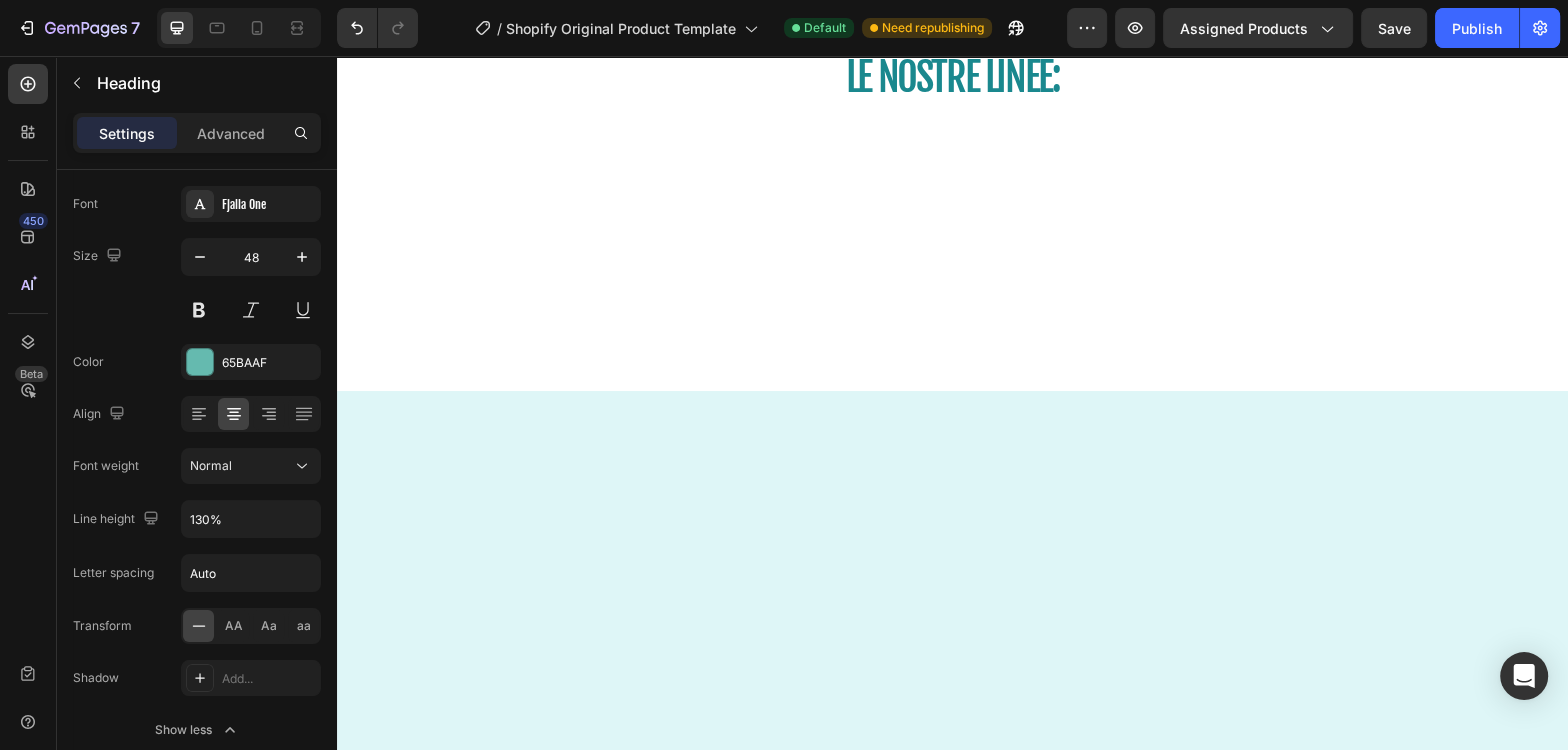 click on "Image" at bounding box center [653, -339] 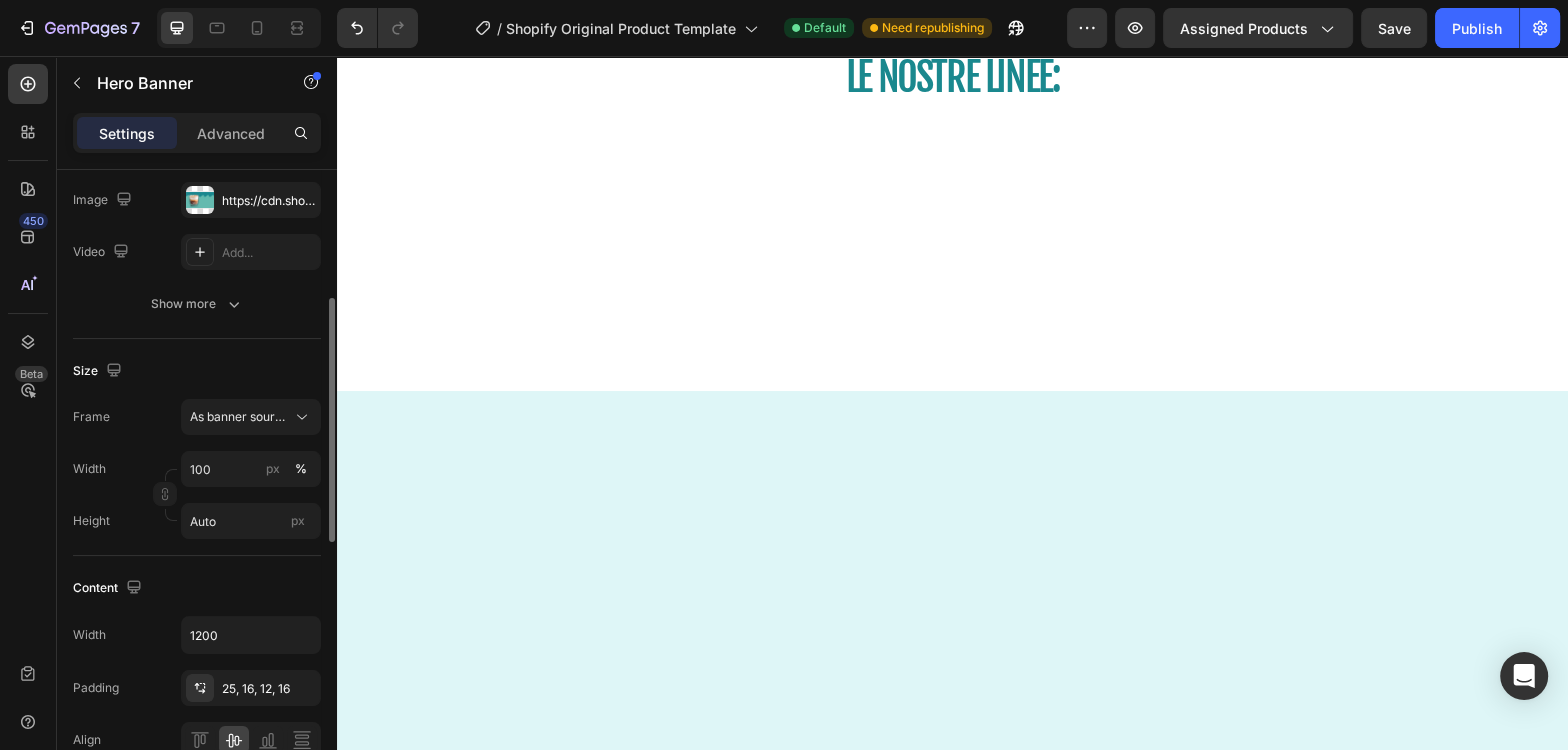 scroll, scrollTop: 301, scrollLeft: 0, axis: vertical 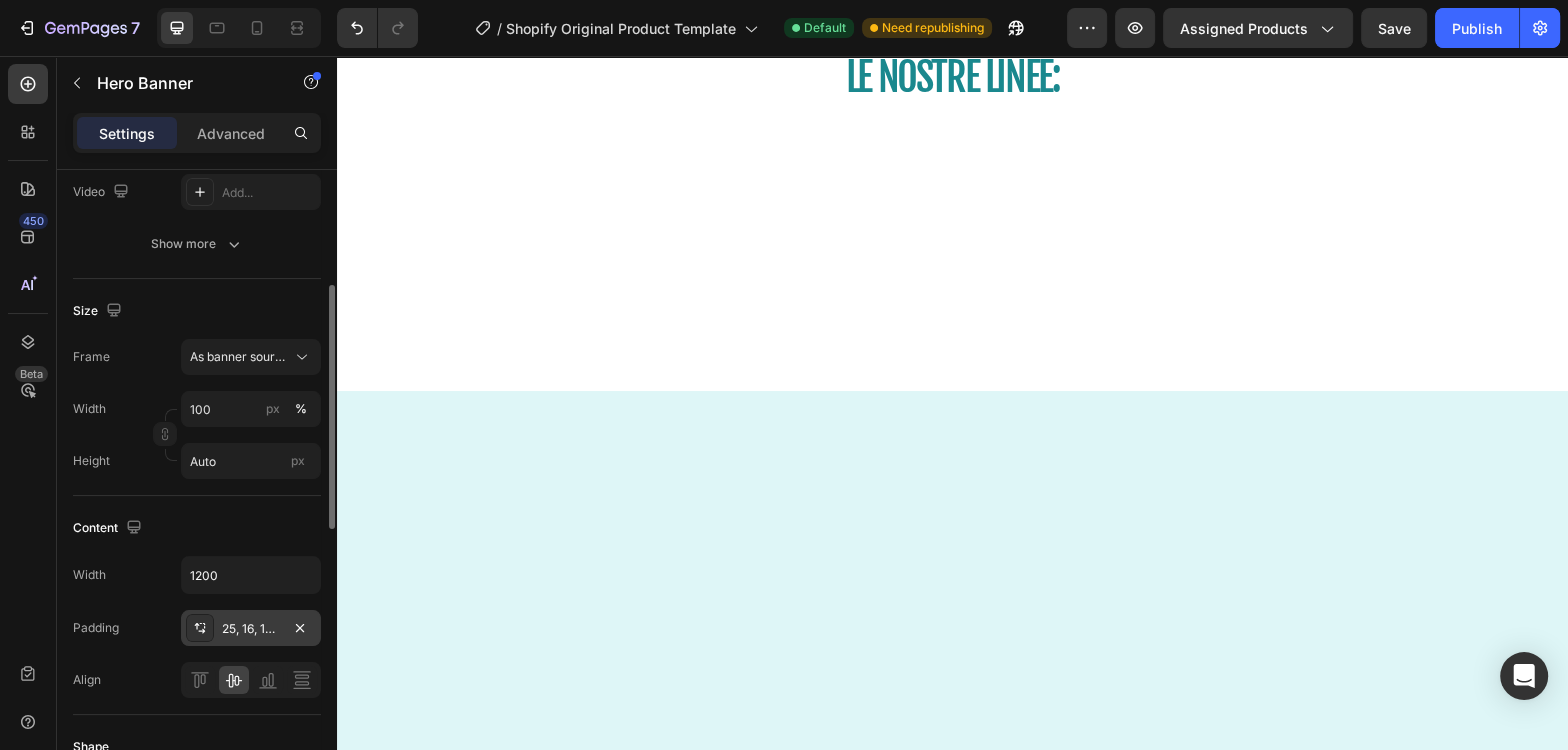 click on "25, 16, 12, 16" at bounding box center [251, 629] 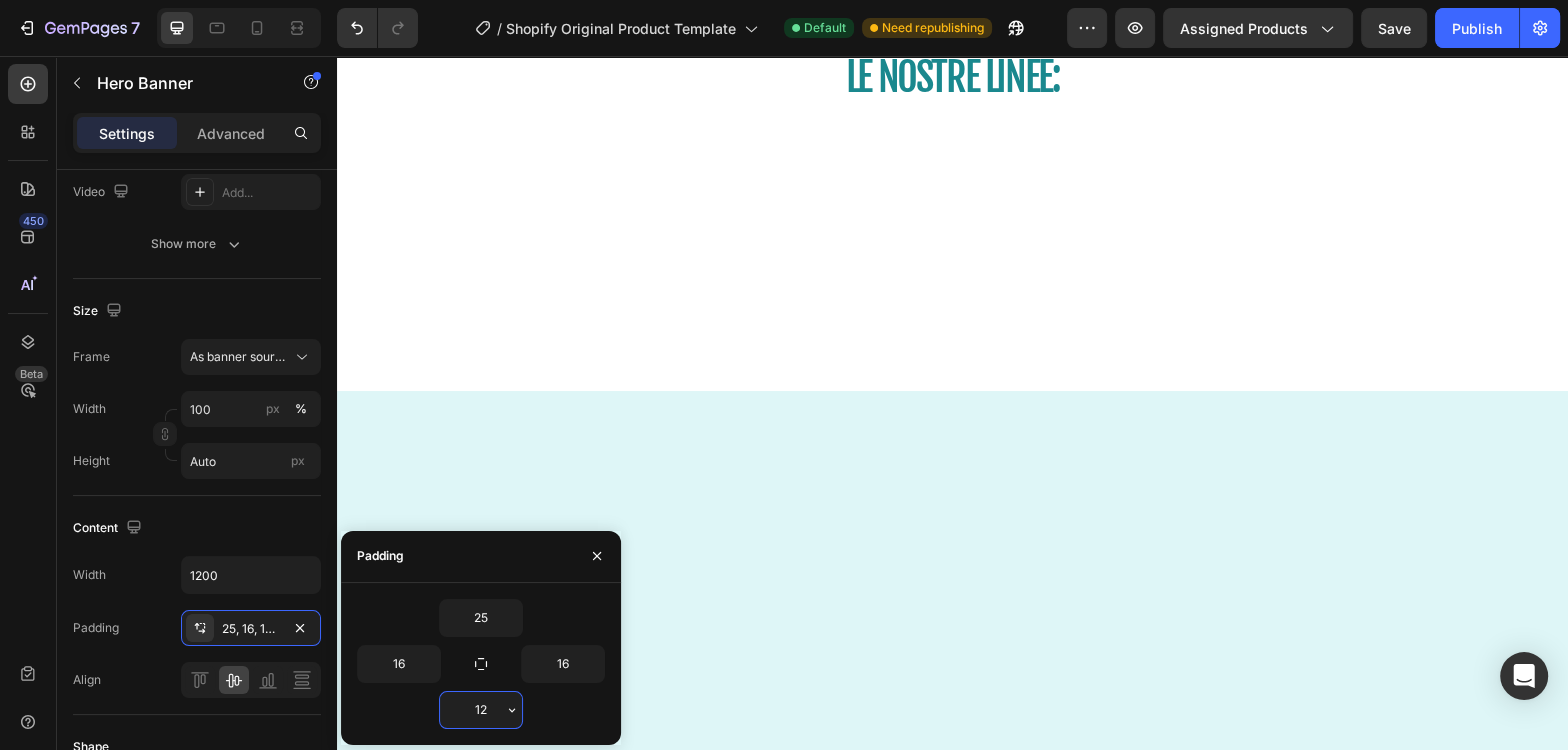 click on "12" at bounding box center [481, 710] 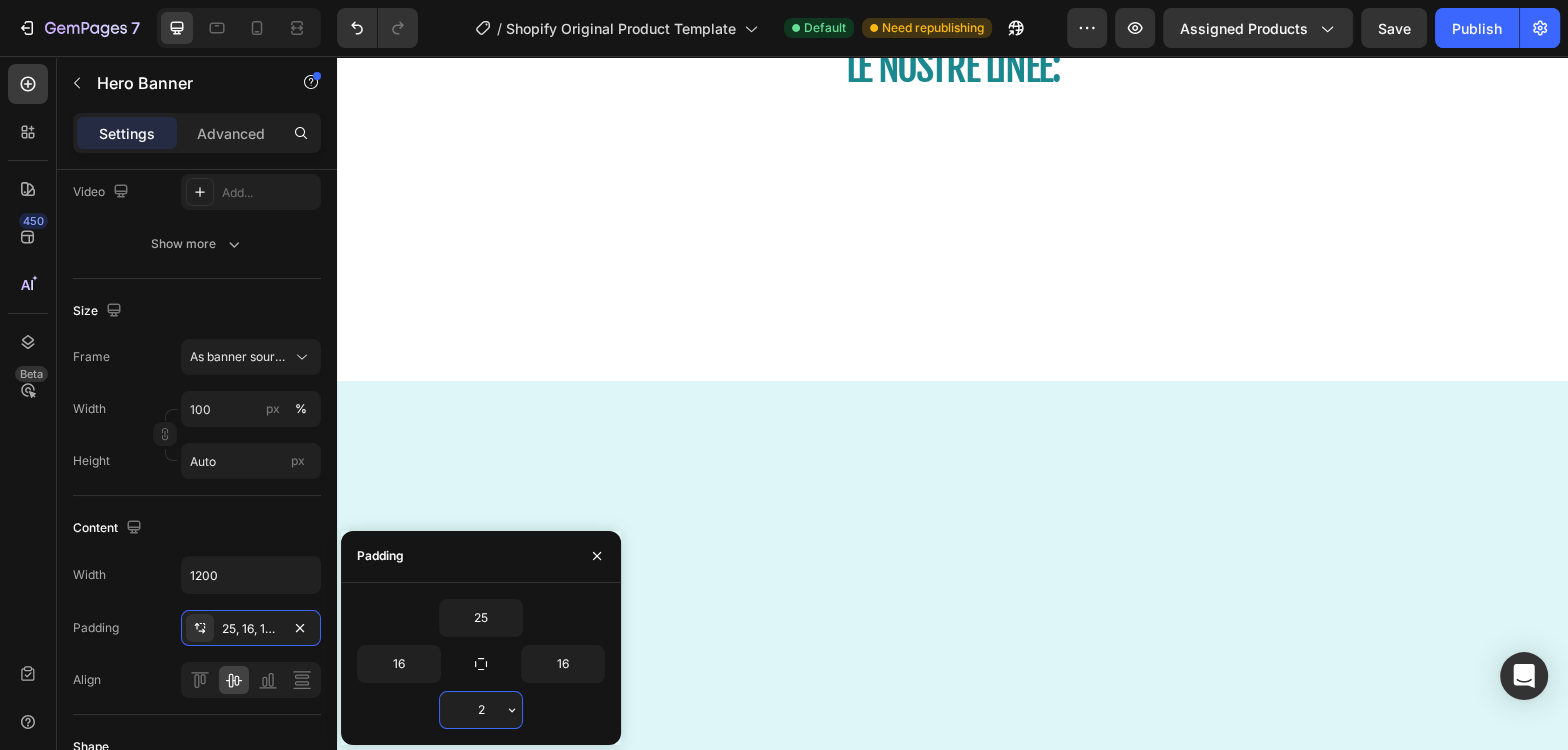type on "25" 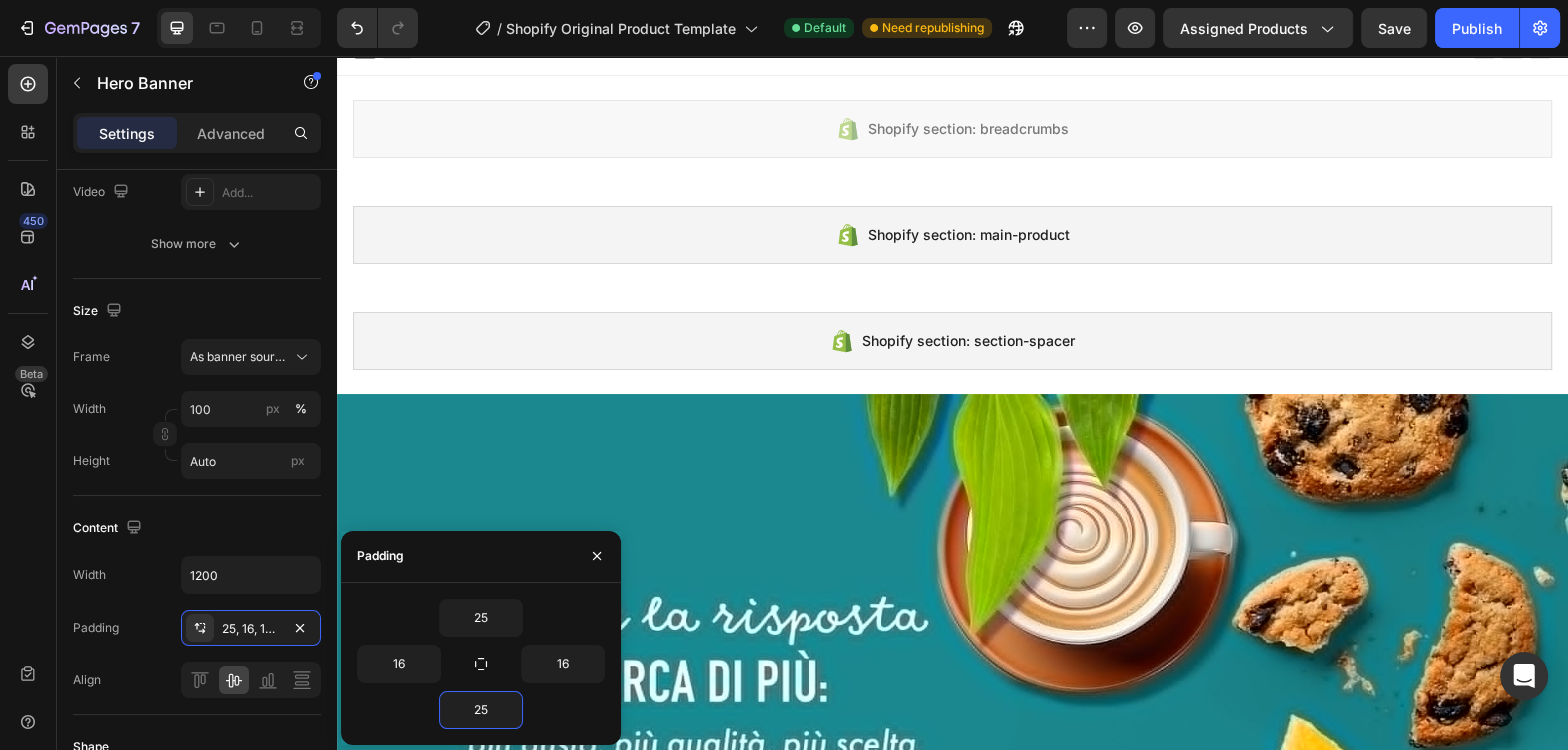 scroll, scrollTop: 0, scrollLeft: 0, axis: both 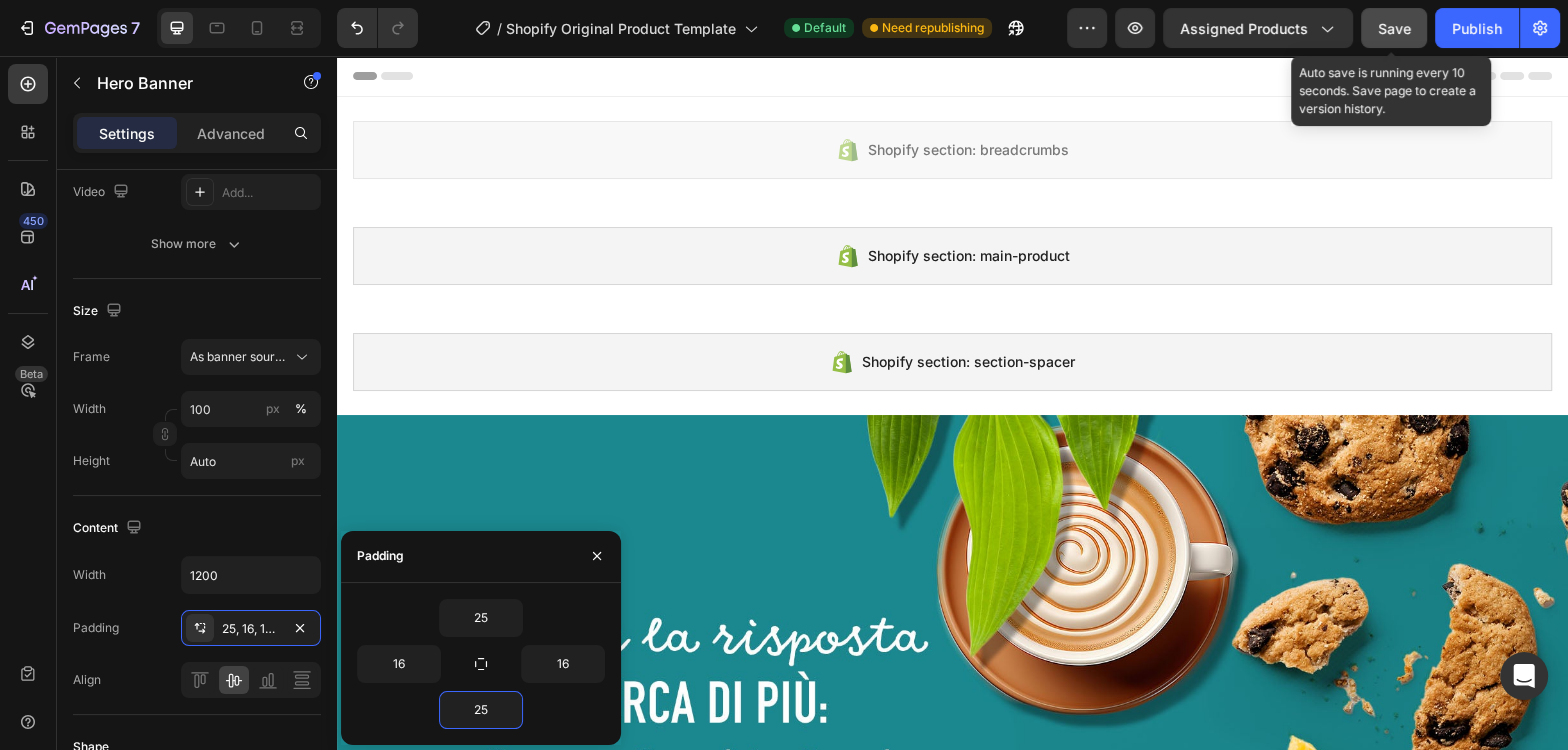 click on "Save" 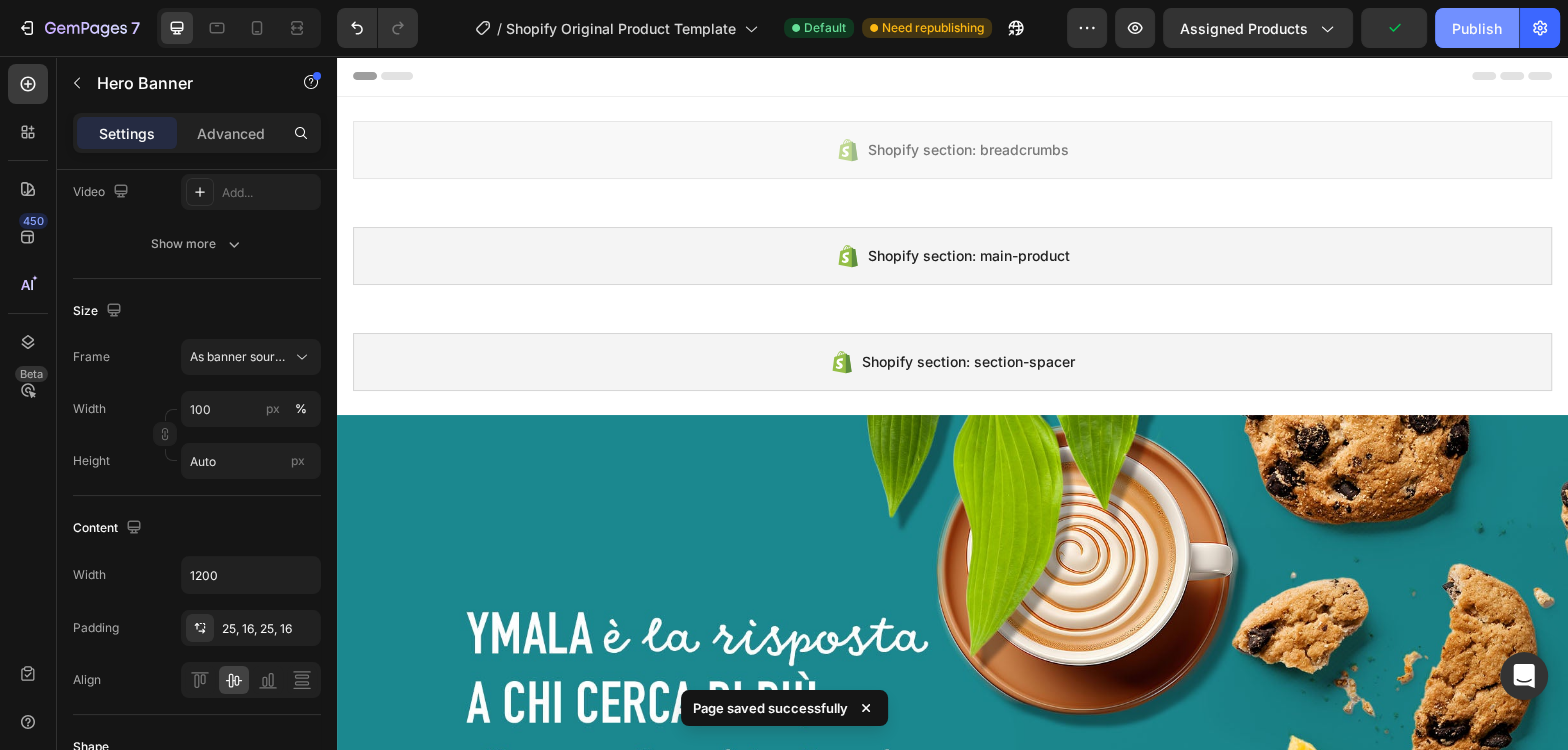 click on "Publish" at bounding box center [1477, 28] 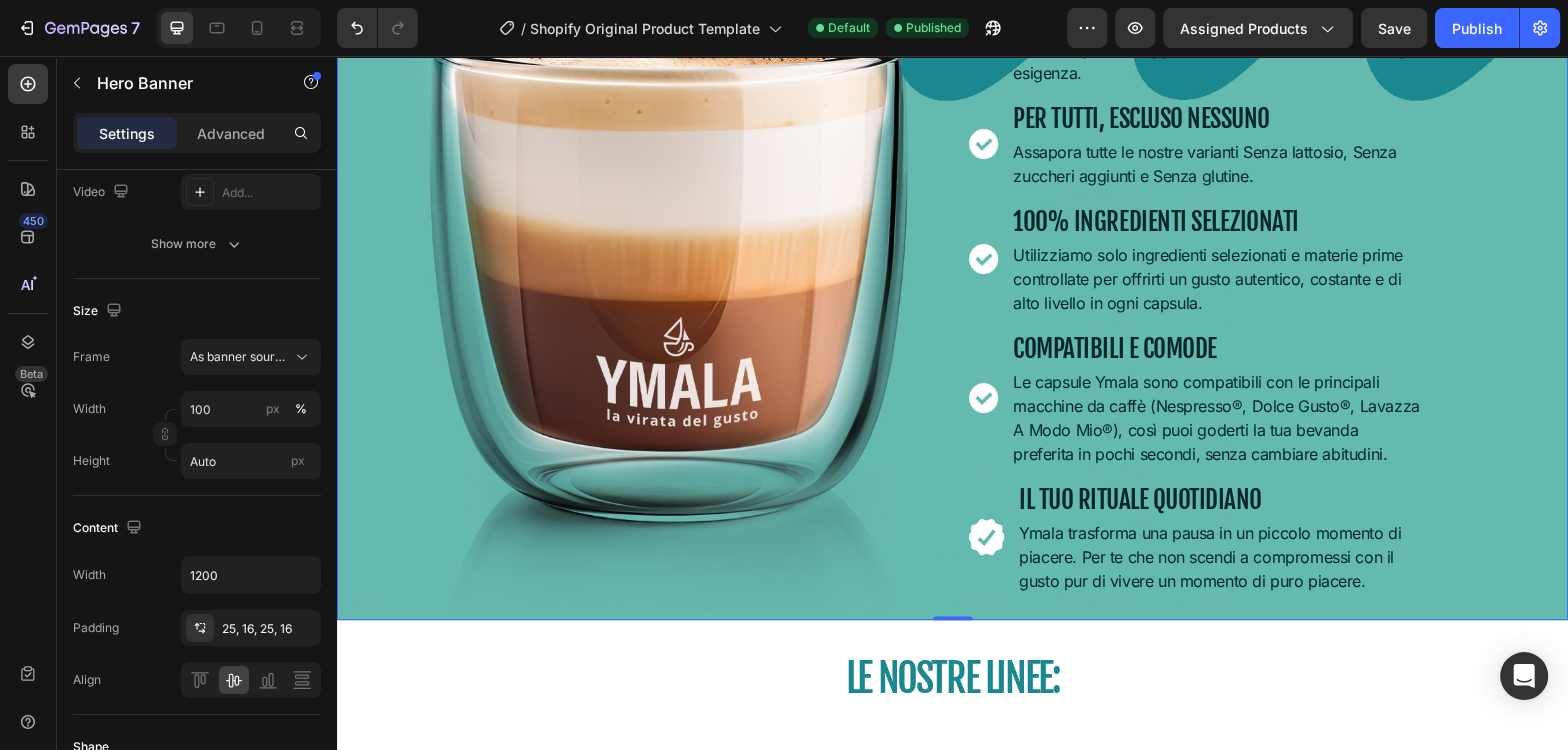 scroll, scrollTop: 1237, scrollLeft: 0, axis: vertical 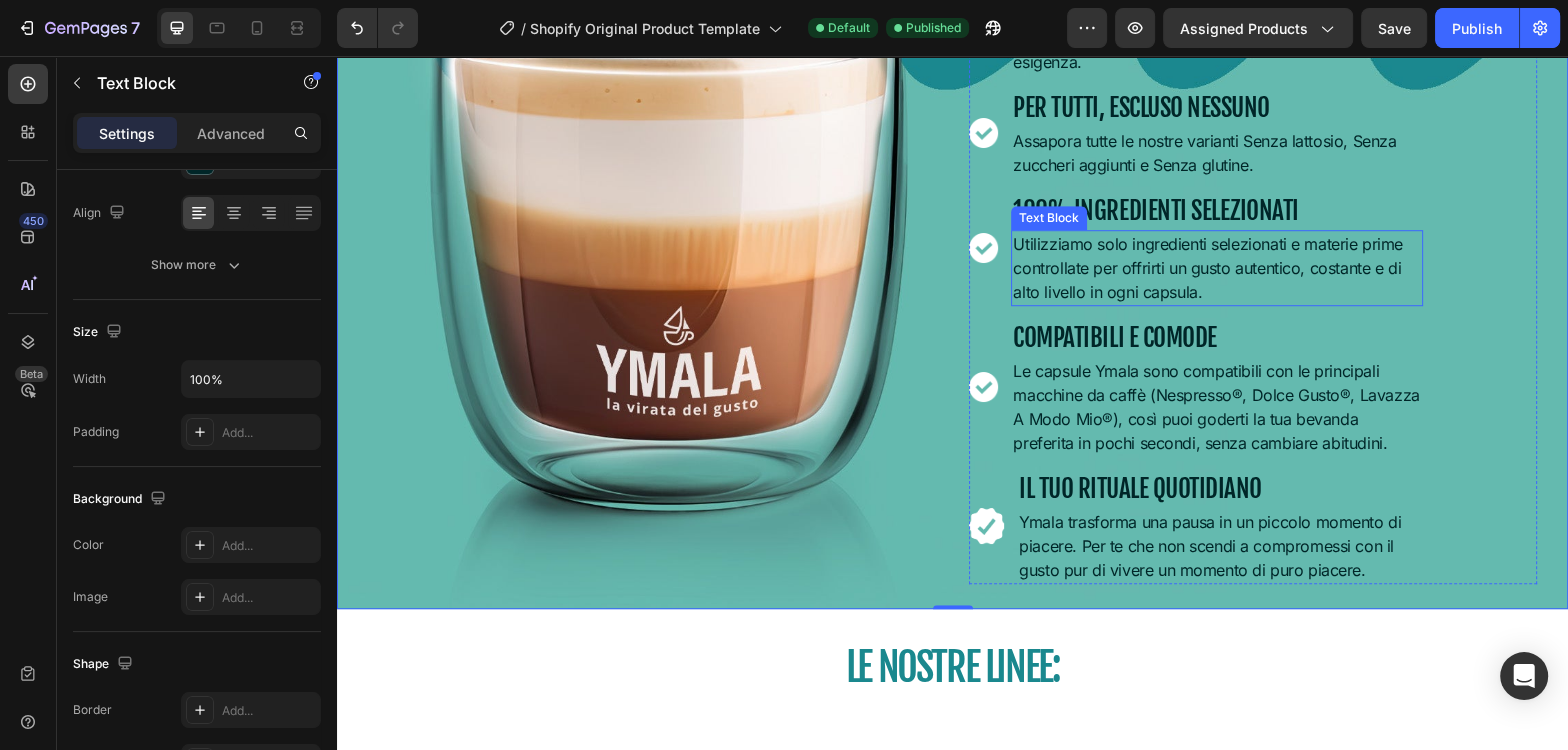 click on "Utilizziamo solo ingredienti selezionati e materie prime controllate per offrirti un gusto autentico, costante e di alto livello in ogni capsula." at bounding box center (1217, 268) 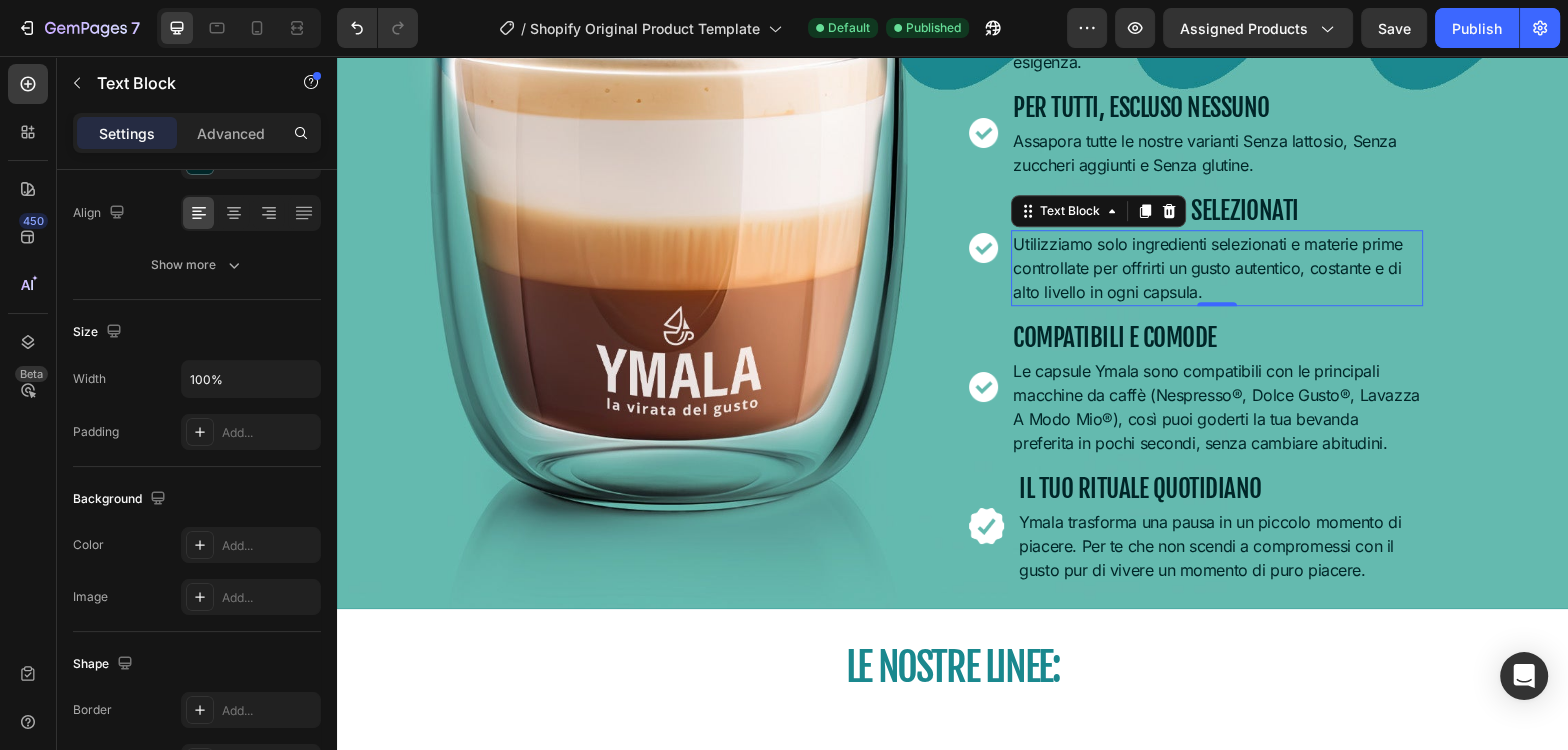 scroll, scrollTop: 0, scrollLeft: 0, axis: both 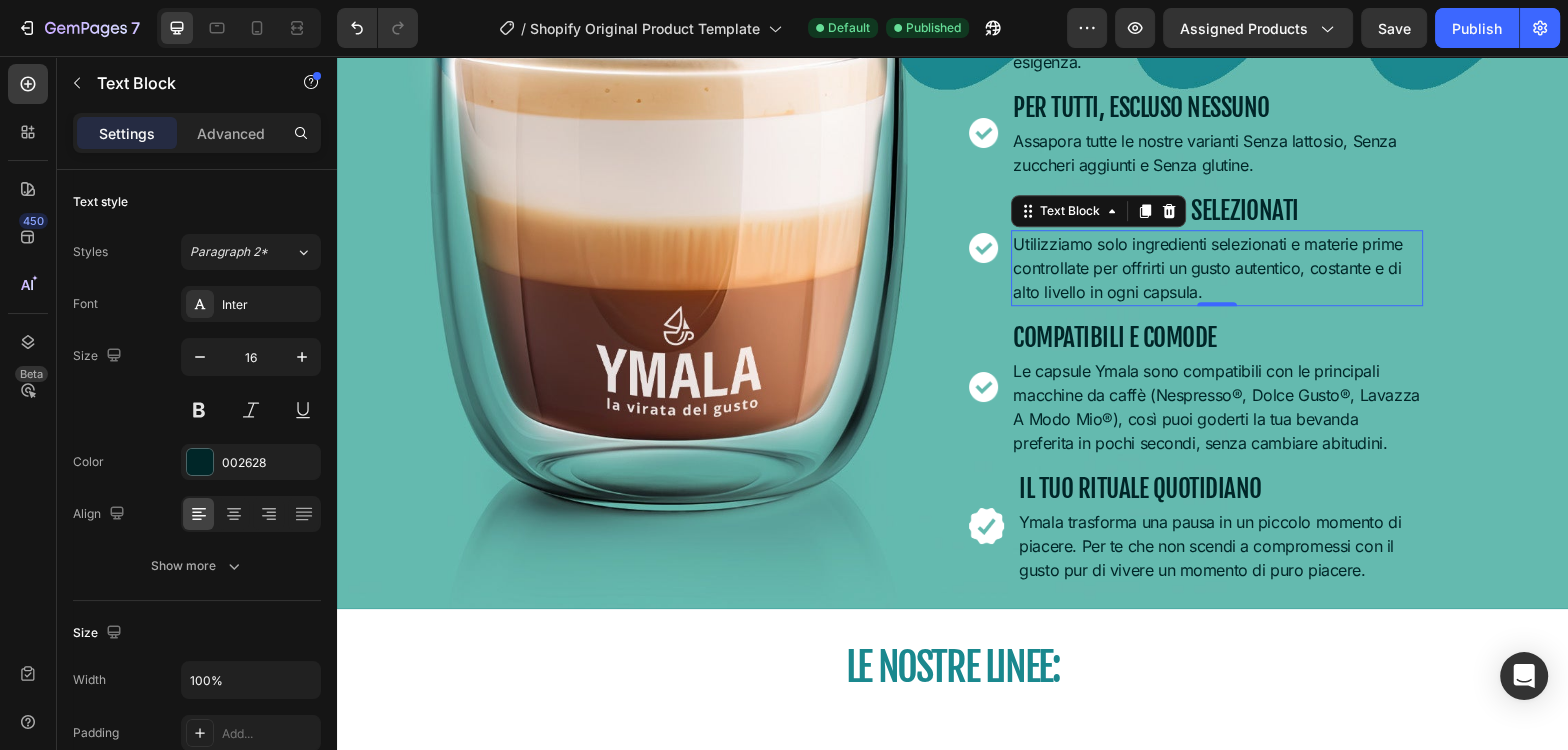 click on "Utilizziamo solo ingredienti selezionati e materie prime controllate per offrirti un gusto autentico, costante e di alto livello in ogni capsula." at bounding box center (1217, 268) 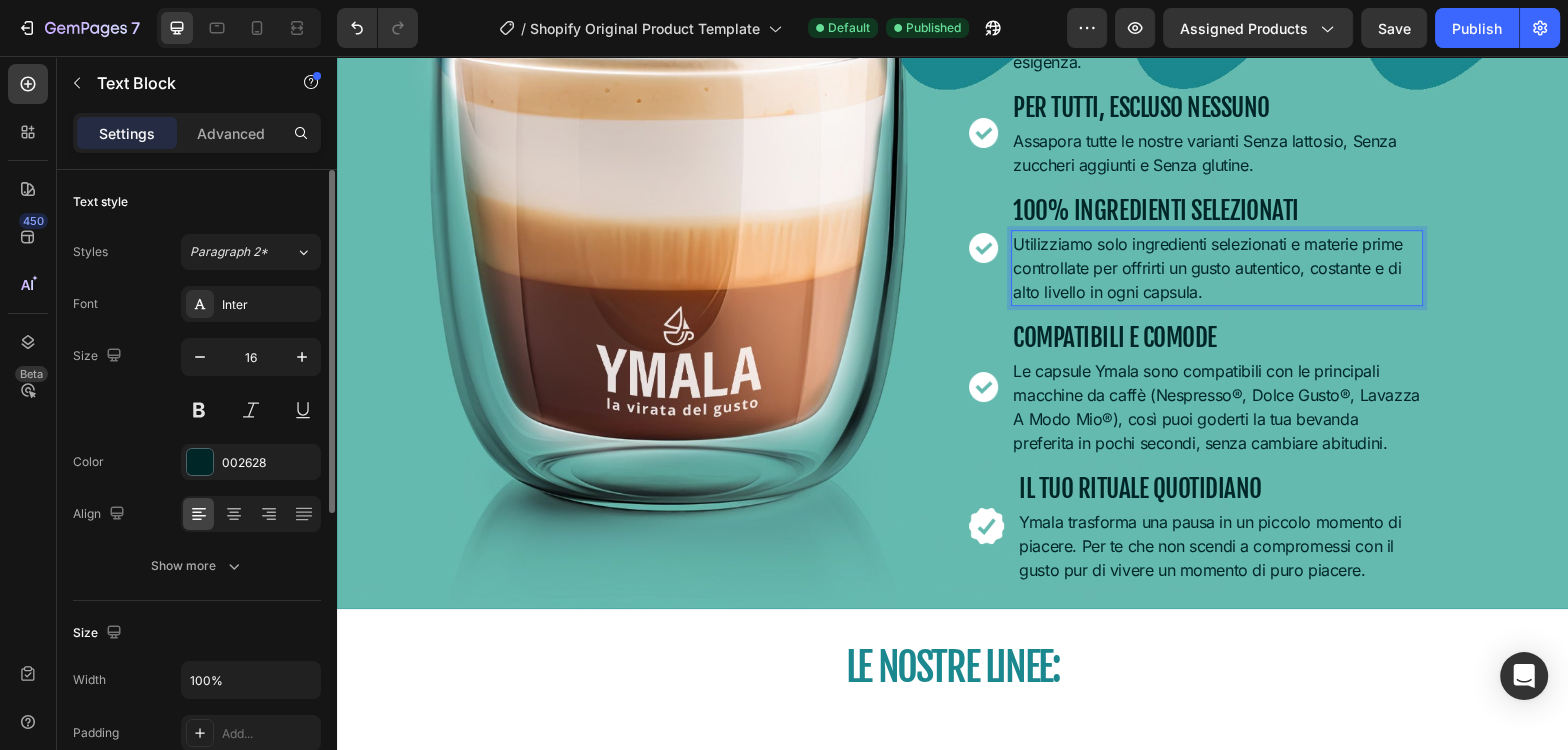 click on "Utilizziamo solo ingredienti selezionati e materie prime controllate per offrirti un gusto autentico, costante e di alto livello in ogni capsula." at bounding box center (1217, 268) 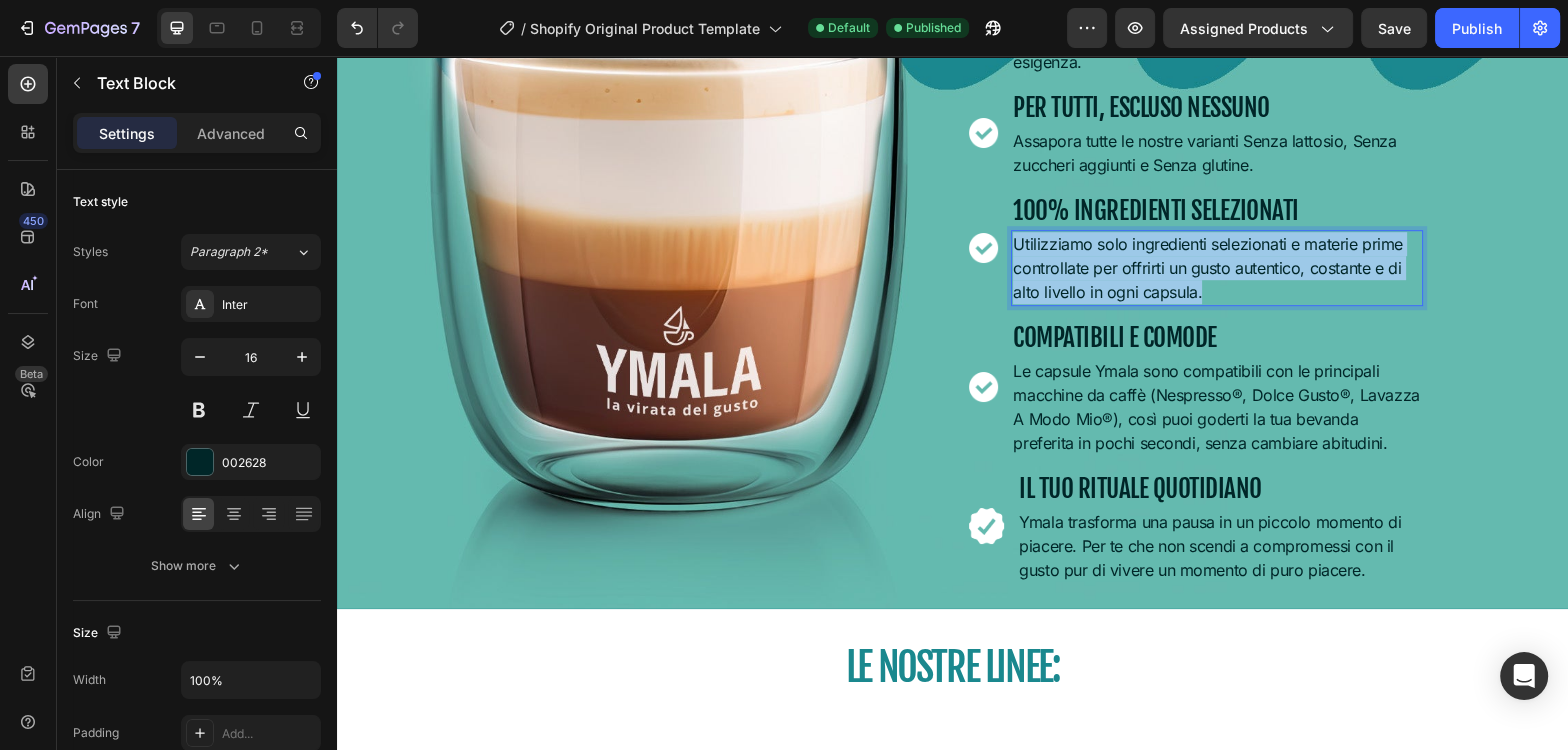 drag, startPoint x: 1017, startPoint y: 242, endPoint x: 1226, endPoint y: 304, distance: 218.00229 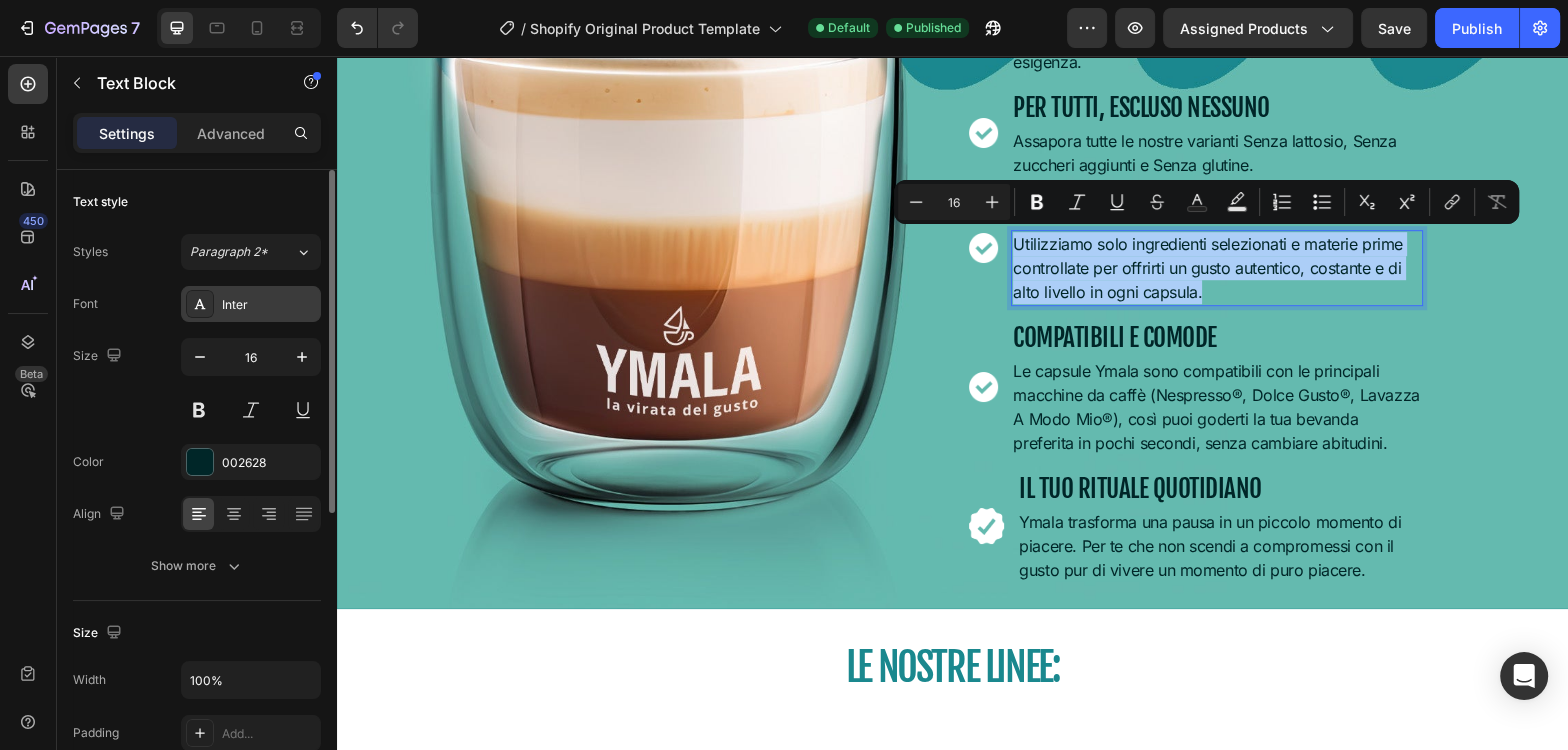 click on "Inter" at bounding box center (251, 304) 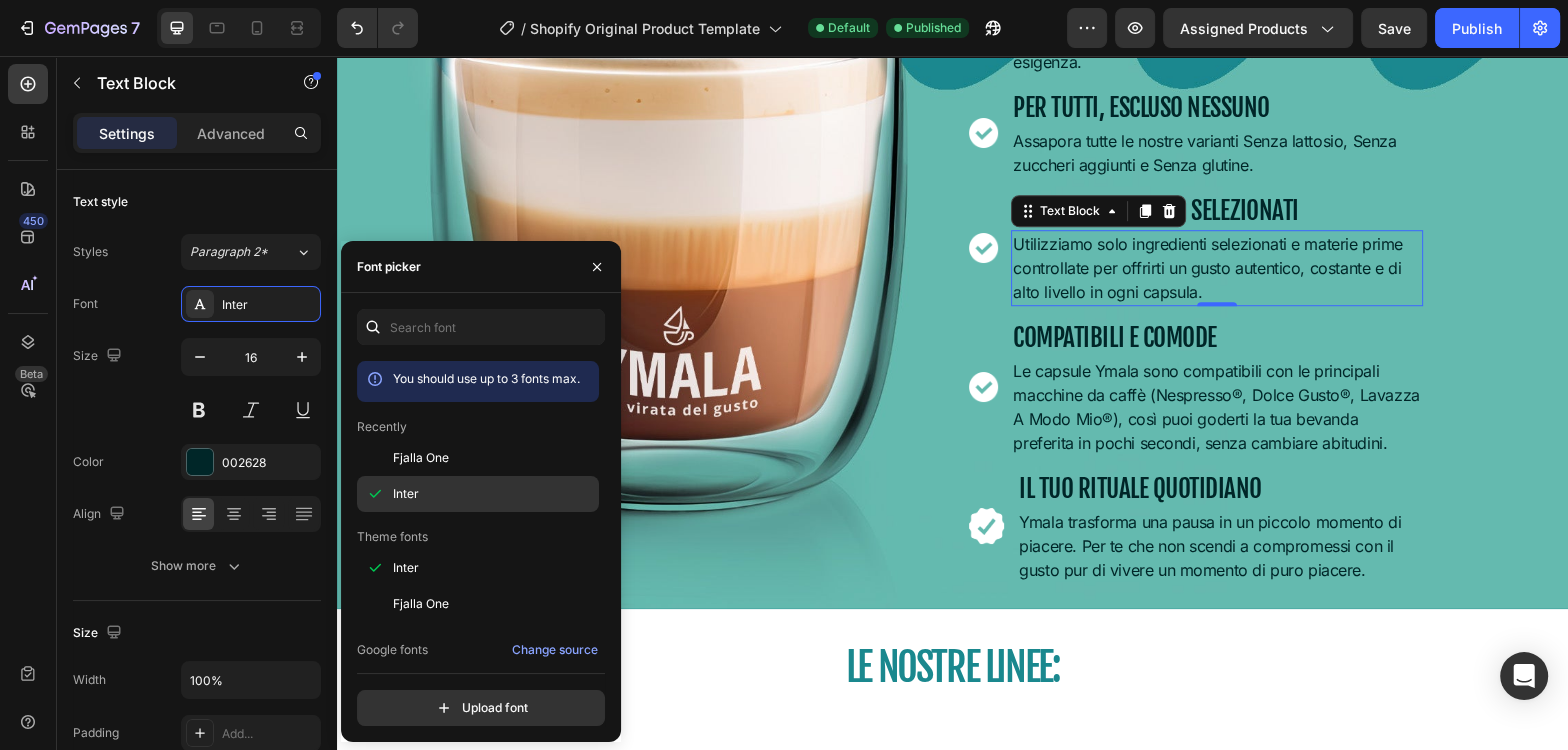 click on "Inter" at bounding box center (406, 494) 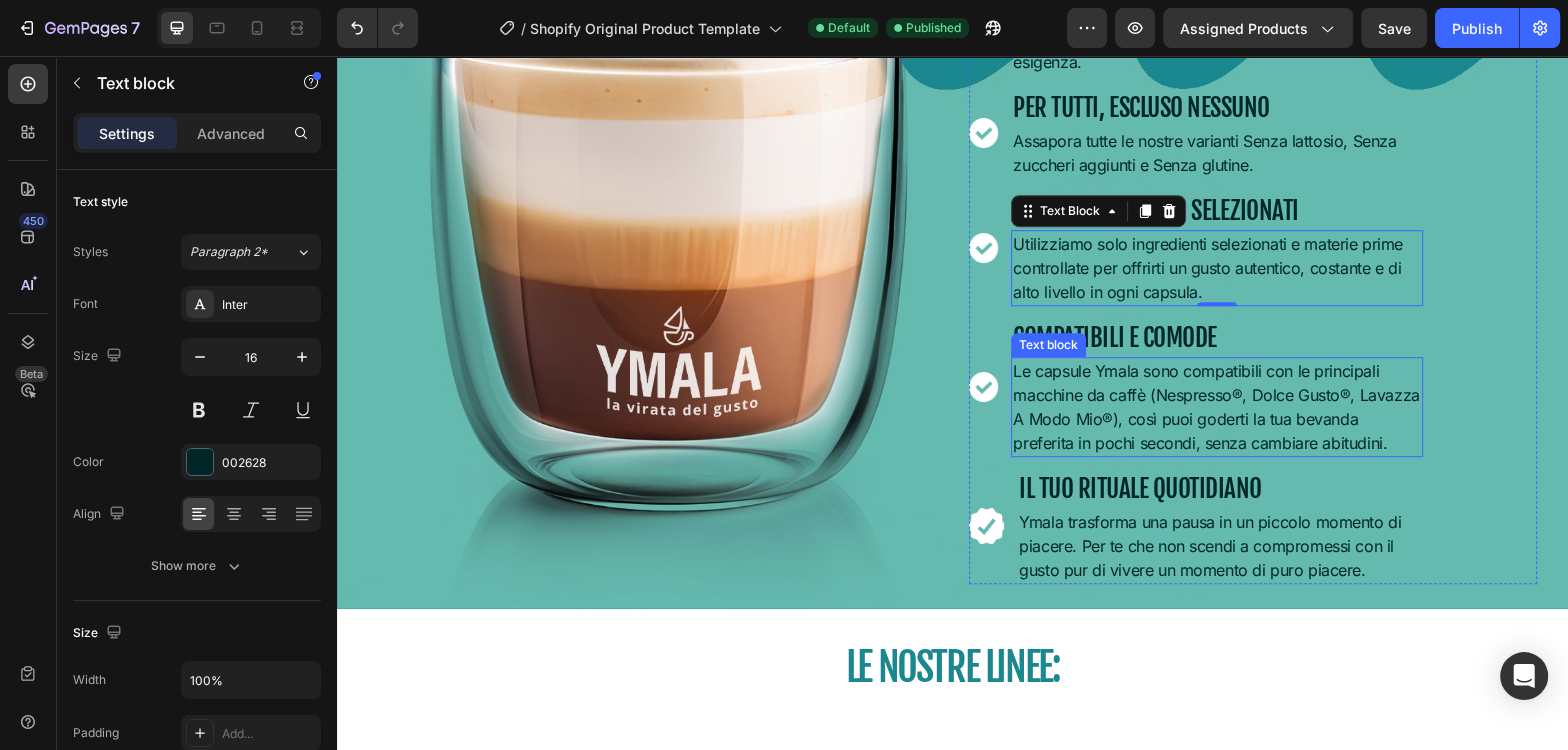 click on "Le capsule Ymala sono compatibili con le principali macchine da caffè (Nespresso®, Dolce Gusto®, Lavazza A Modo Mio®), così puoi goderti la tua bevanda preferita in pochi secondi, senza cambiare abitudini." at bounding box center [1217, 407] 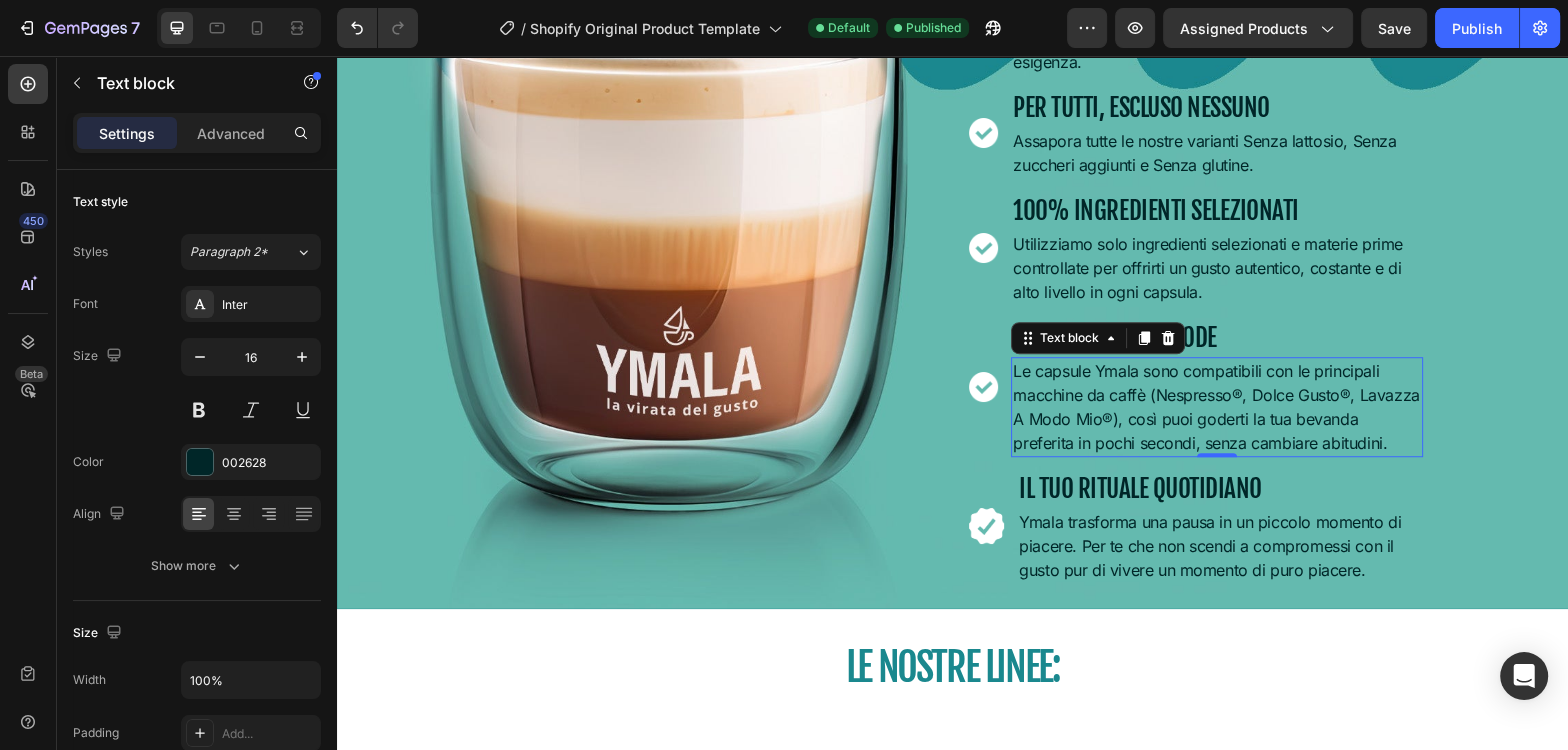click on "Le capsule Ymala sono compatibili con le principali macchine da caffè (Nespresso®, Dolce Gusto®, Lavazza A Modo Mio®), così puoi goderti la tua bevanda preferita in pochi secondi, senza cambiare abitudini." at bounding box center (1217, 407) 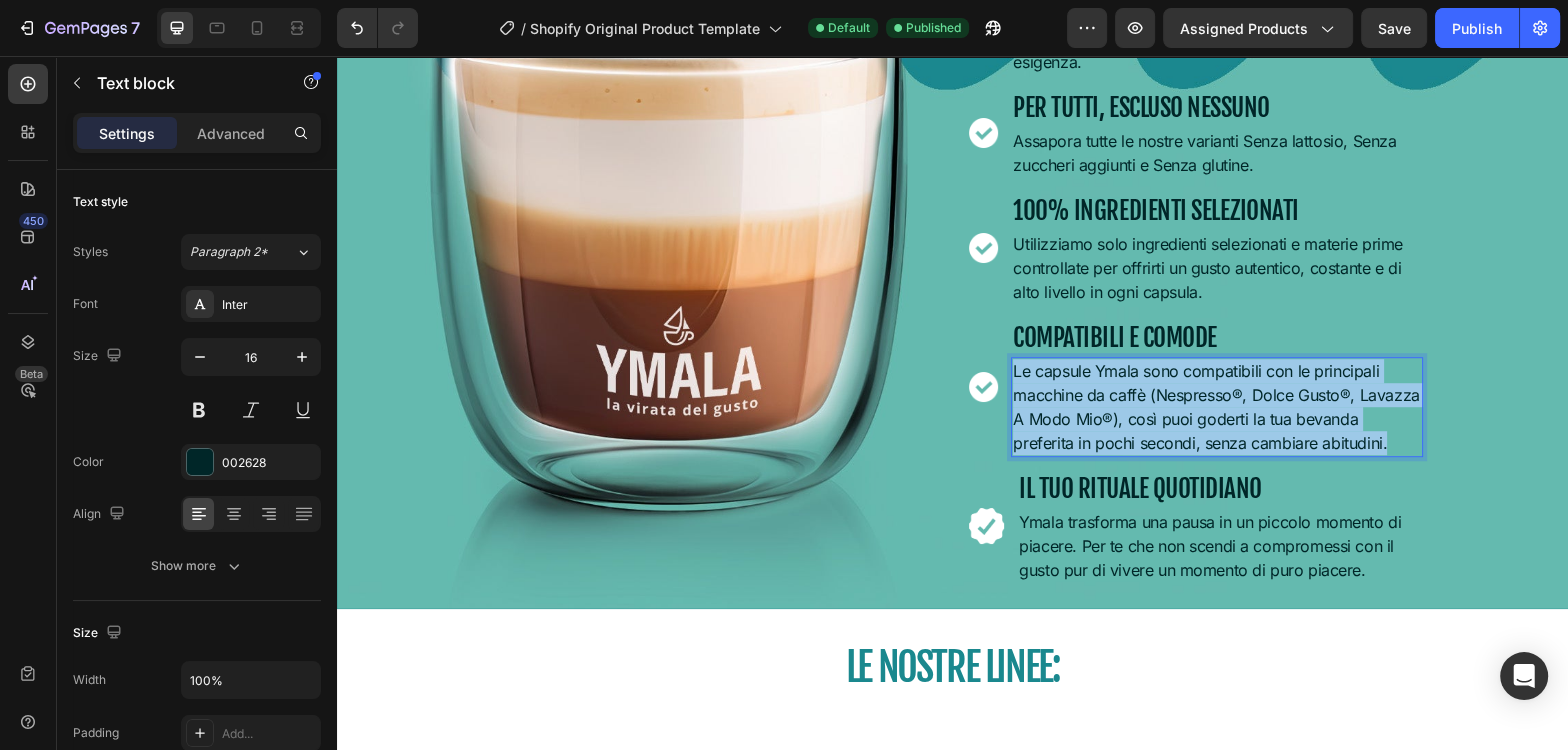click on "Le capsule Ymala sono compatibili con le principali macchine da caffè (Nespresso®, Dolce Gusto®, Lavazza A Modo Mio®), così puoi goderti la tua bevanda preferita in pochi secondi, senza cambiare abitudini." at bounding box center (1217, 407) 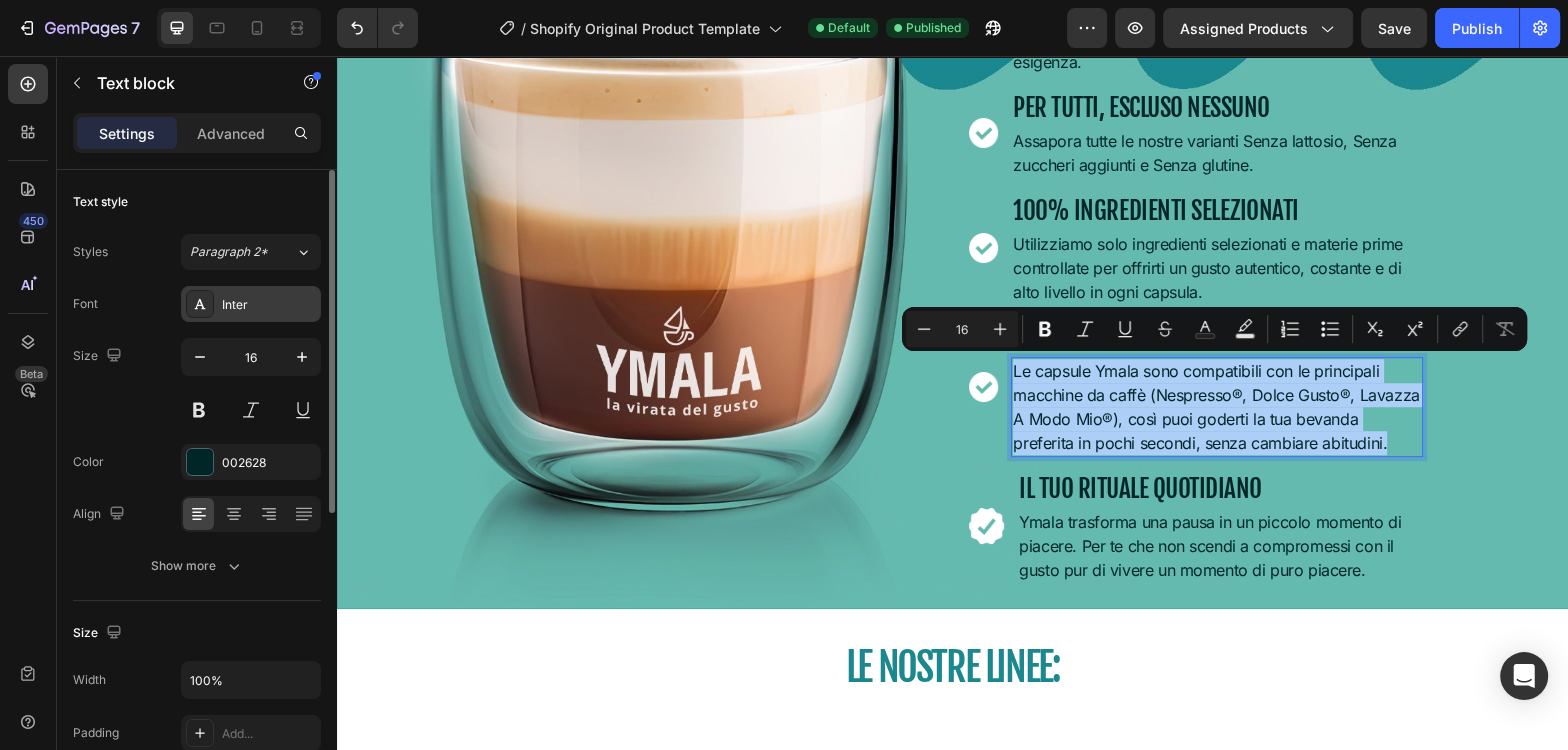 click on "Inter" at bounding box center [269, 305] 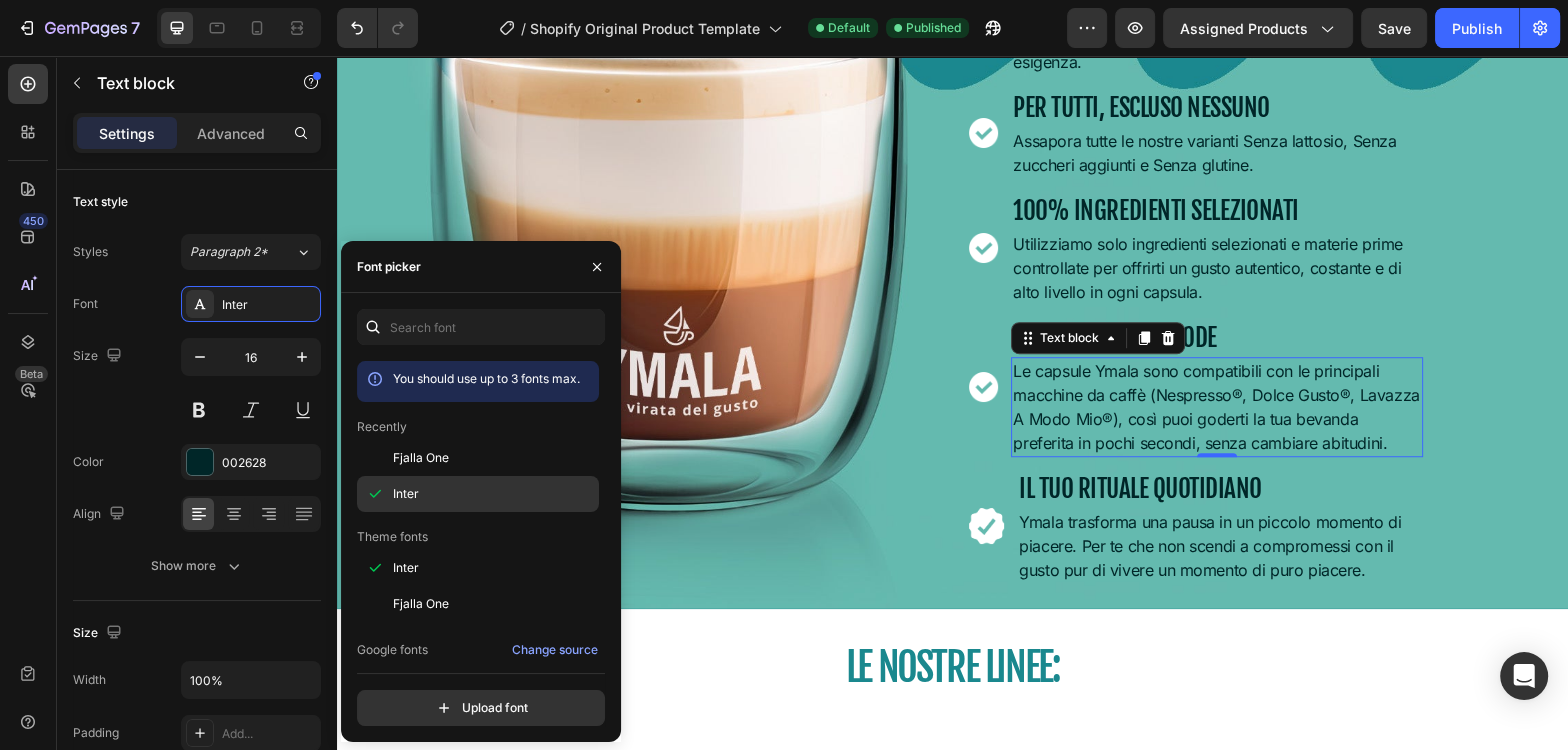 click on "Inter" at bounding box center [406, 494] 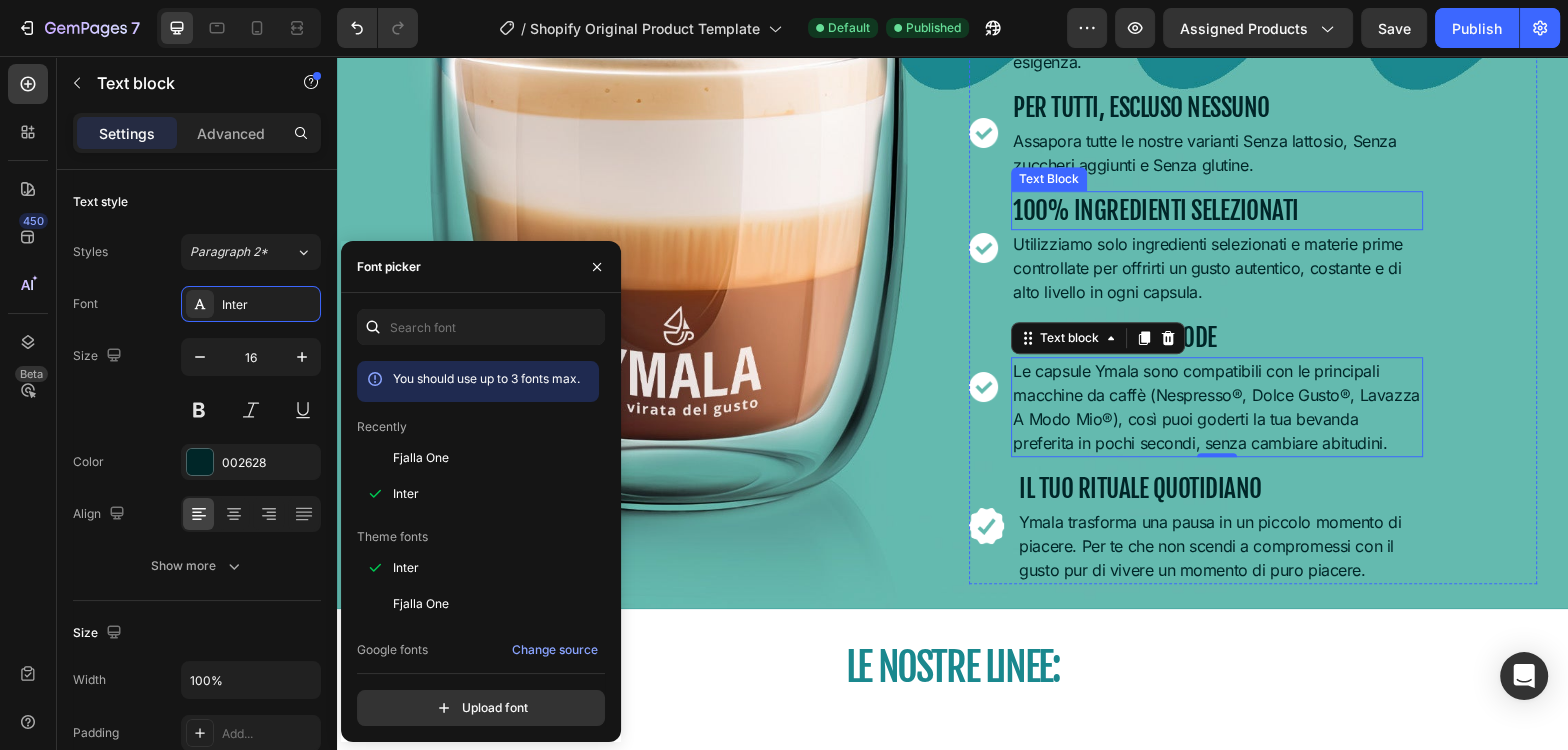 click on "Text Block" at bounding box center [1049, 179] 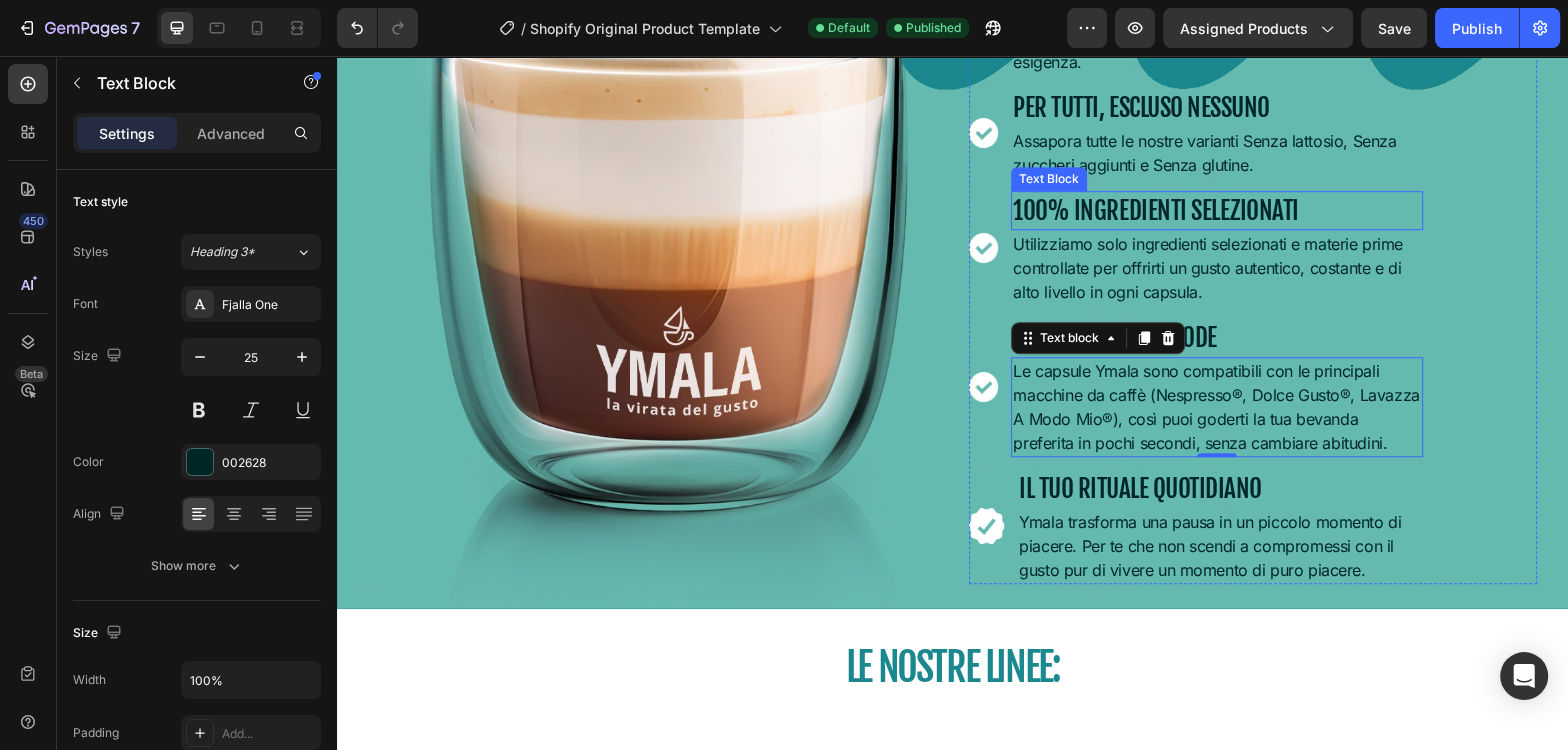 click on "Assapora tutte le nostre varianti Senza lattosio, Senza zuccheri aggiunti e Senza glutine." at bounding box center [1217, 153] 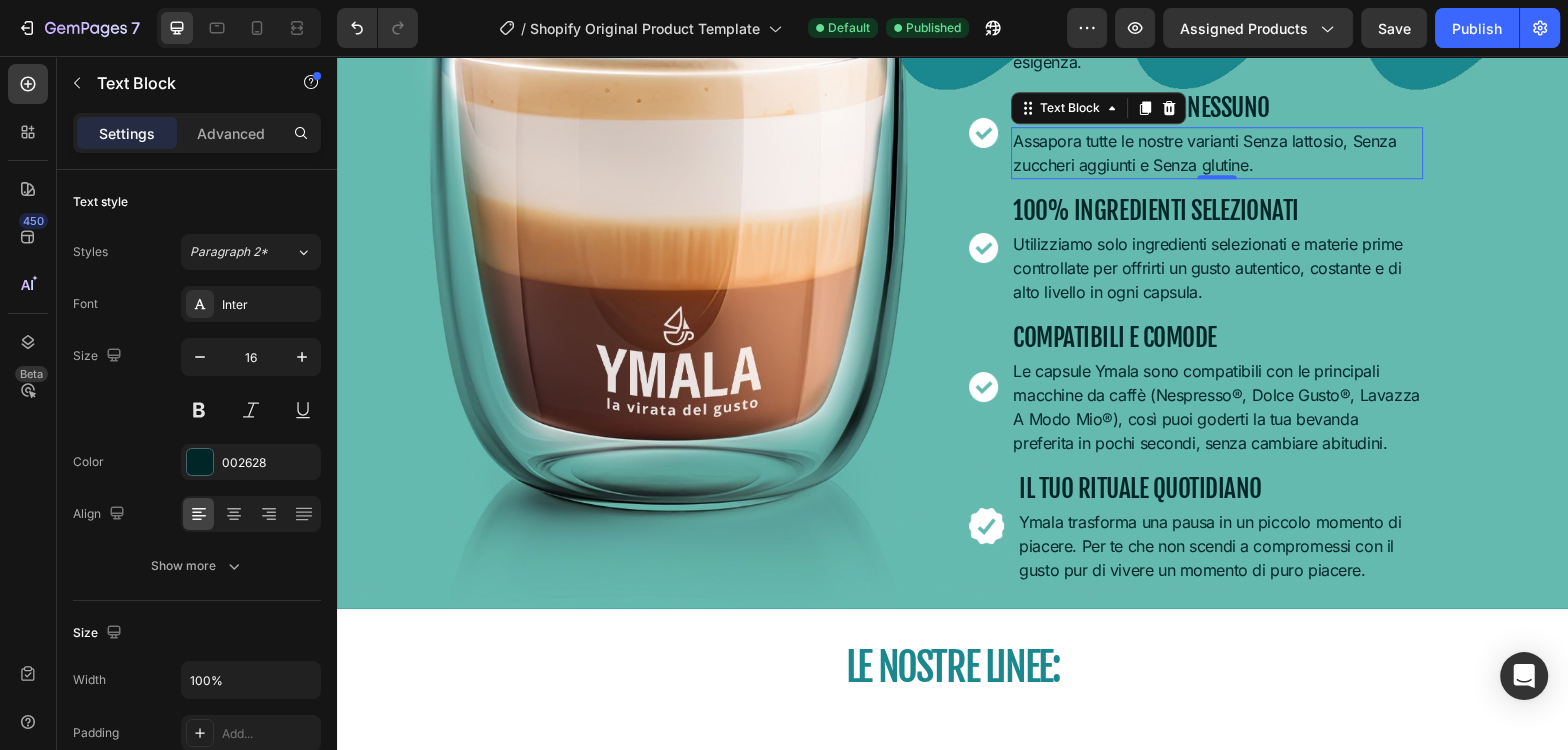 click on "Assapora tutte le nostre varianti Senza lattosio, Senza zuccheri aggiunti e Senza glutine." at bounding box center [1217, 153] 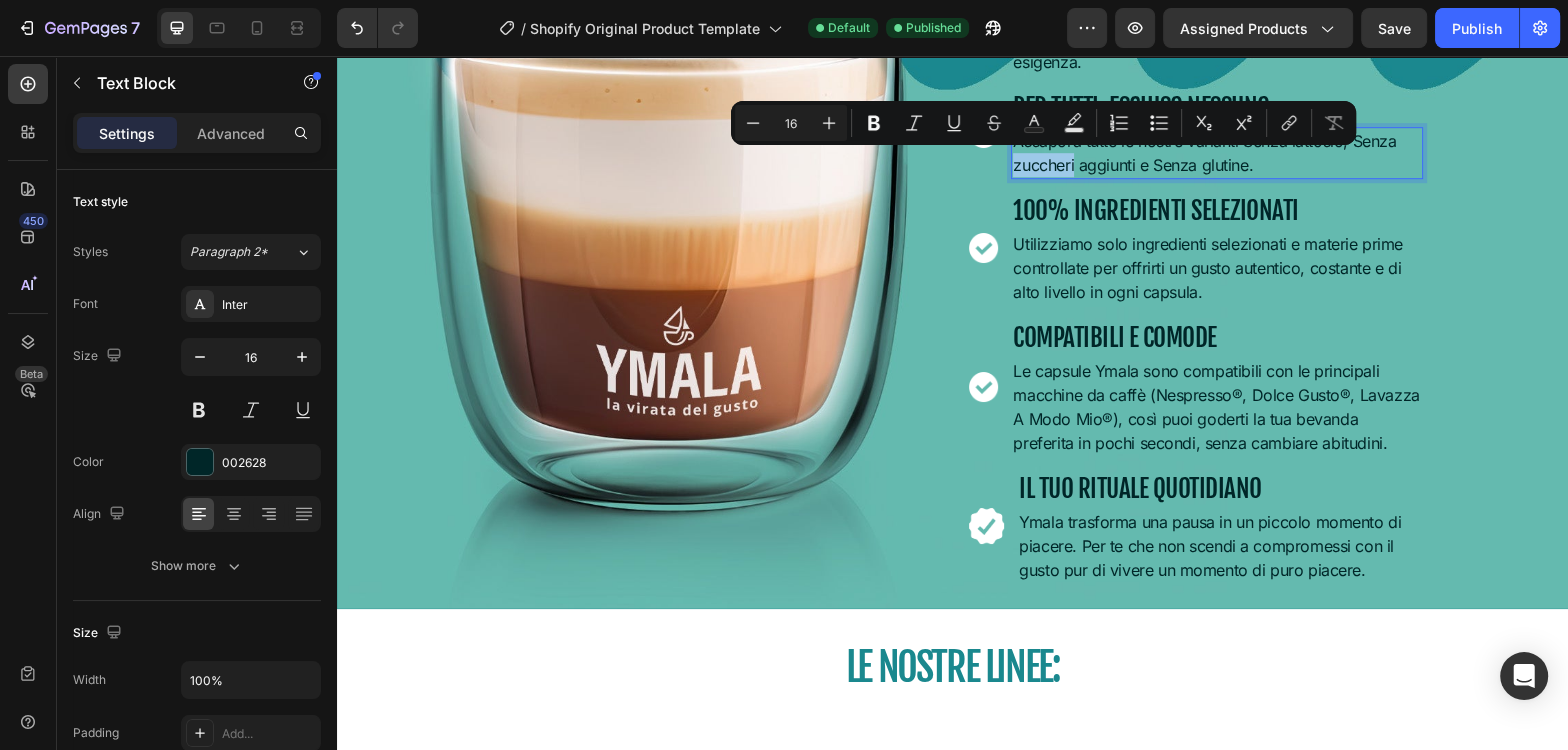 click on "Assapora tutte le nostre varianti Senza lattosio, Senza zuccheri aggiunti e Senza glutine." at bounding box center (1217, 153) 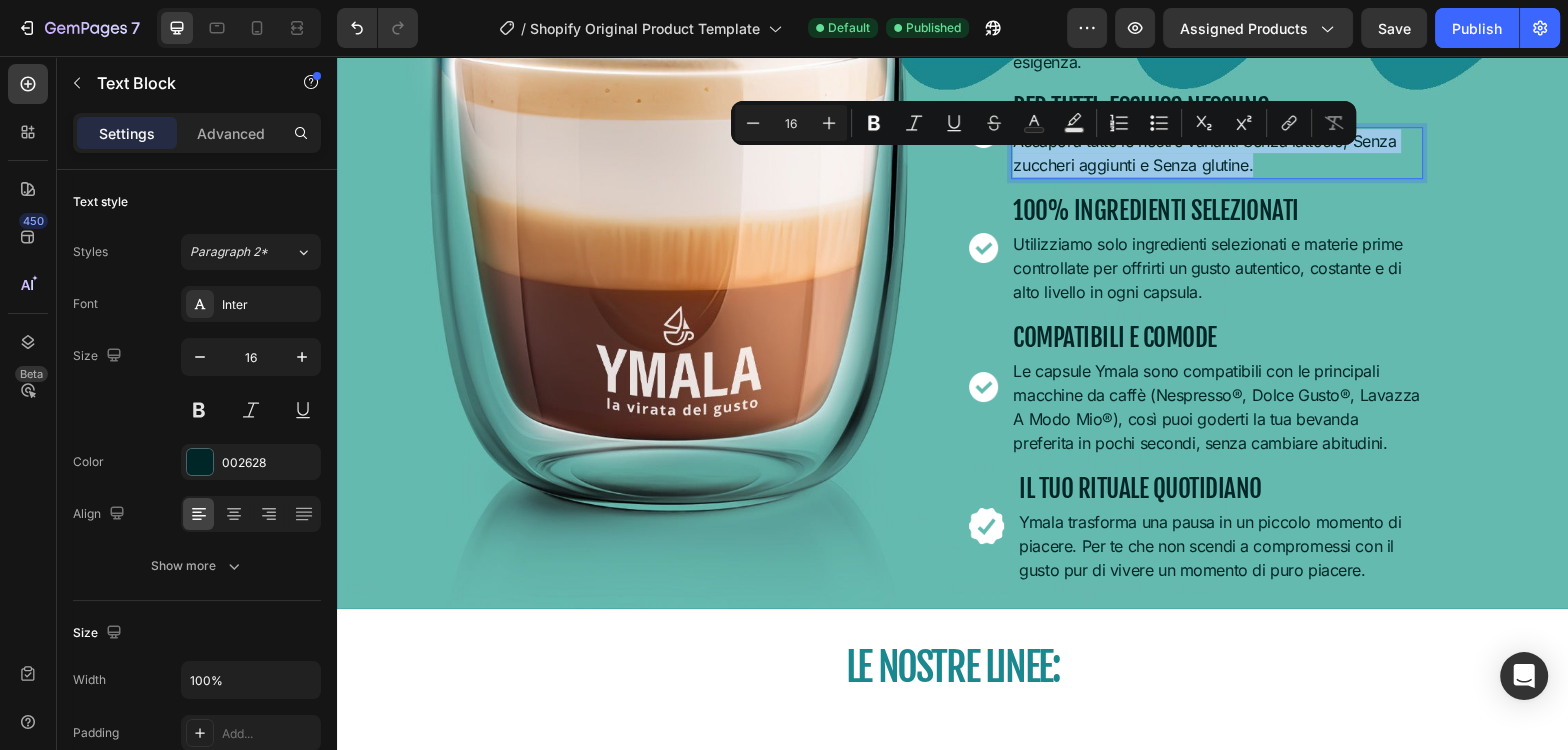 click on "Assapora tutte le nostre varianti Senza lattosio, Senza zuccheri aggiunti e Senza glutine." at bounding box center [1217, 153] 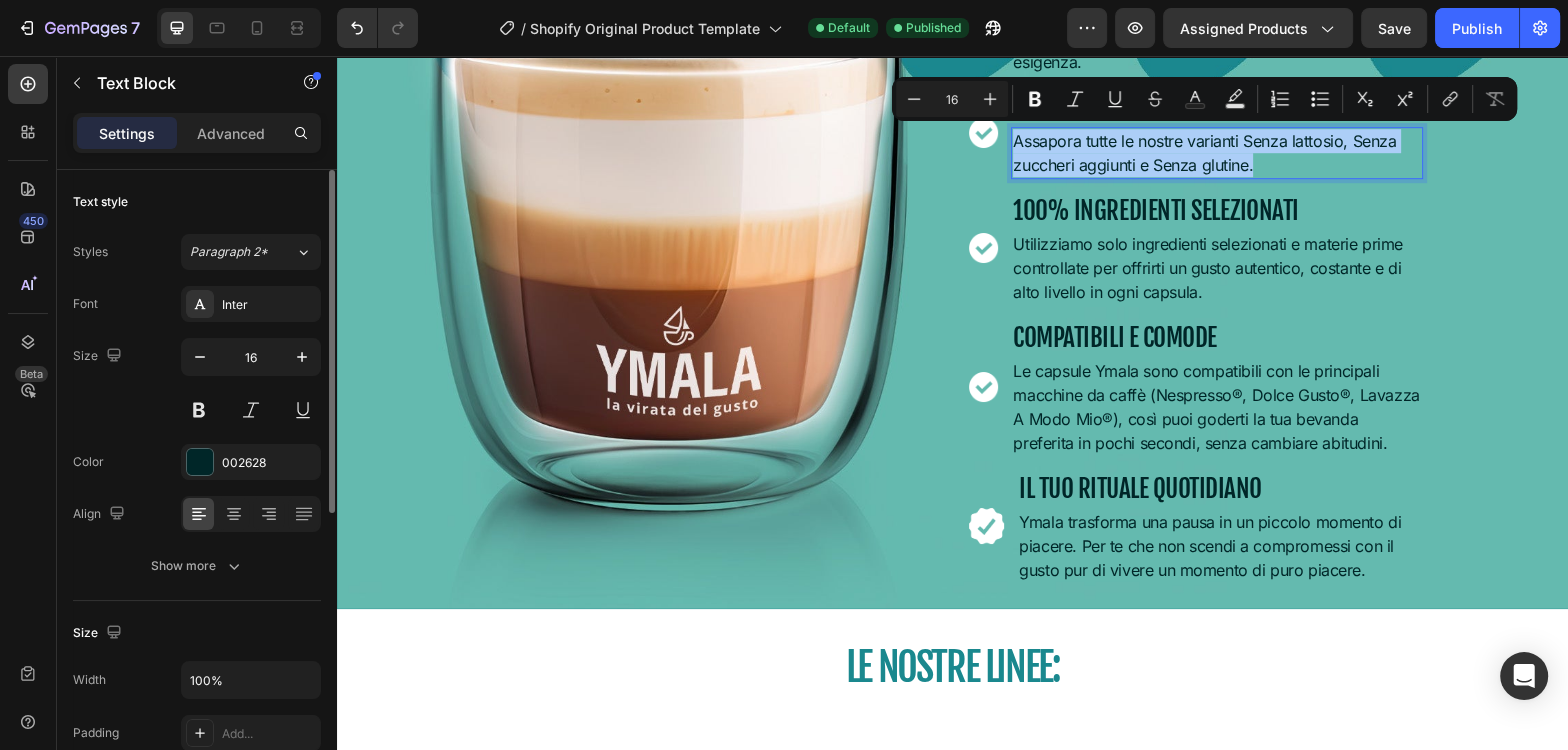click on "Font Inter Size 16 Color 002628 Align Show more" at bounding box center [197, 435] 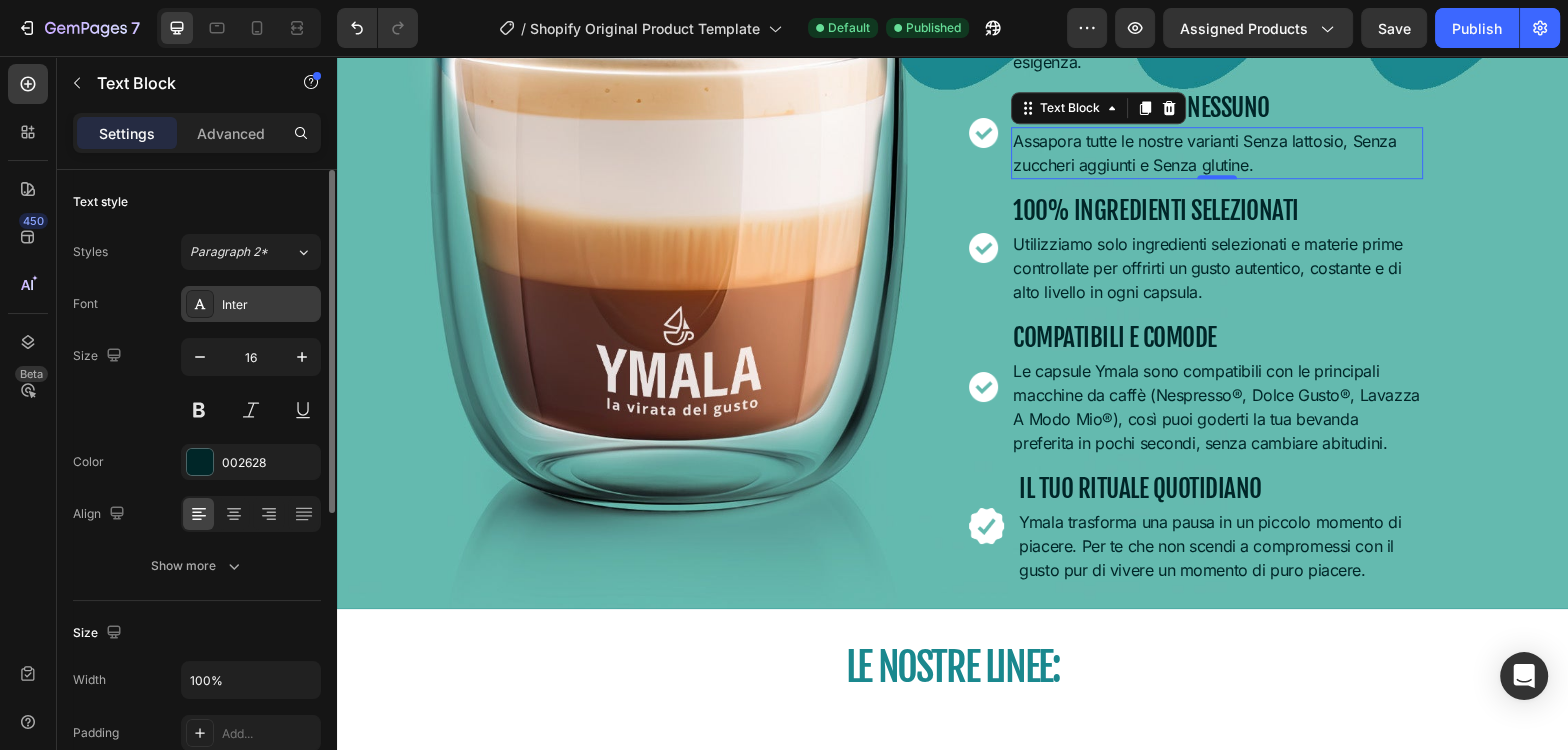 click on "Inter" at bounding box center (269, 305) 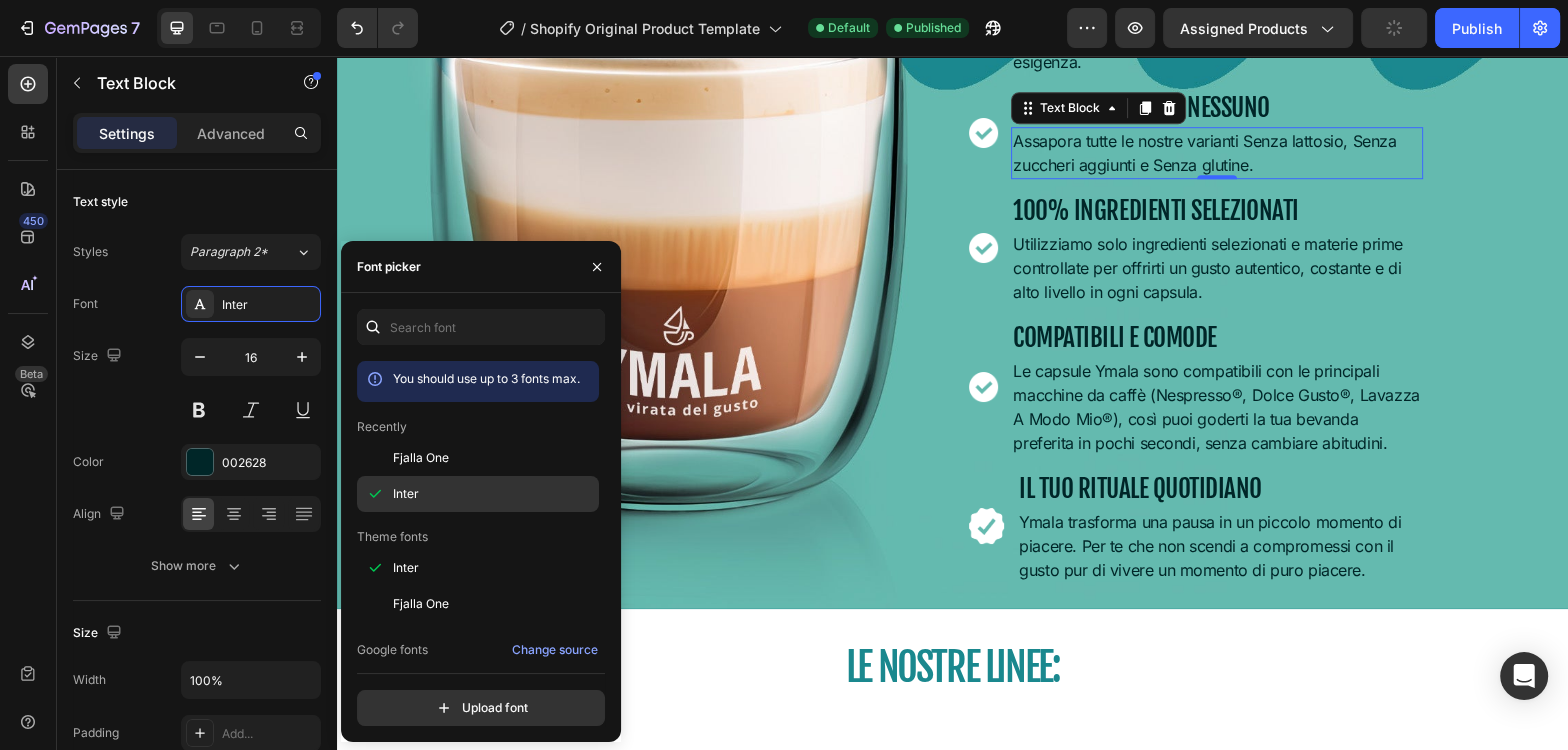 click on "Inter" at bounding box center (406, 494) 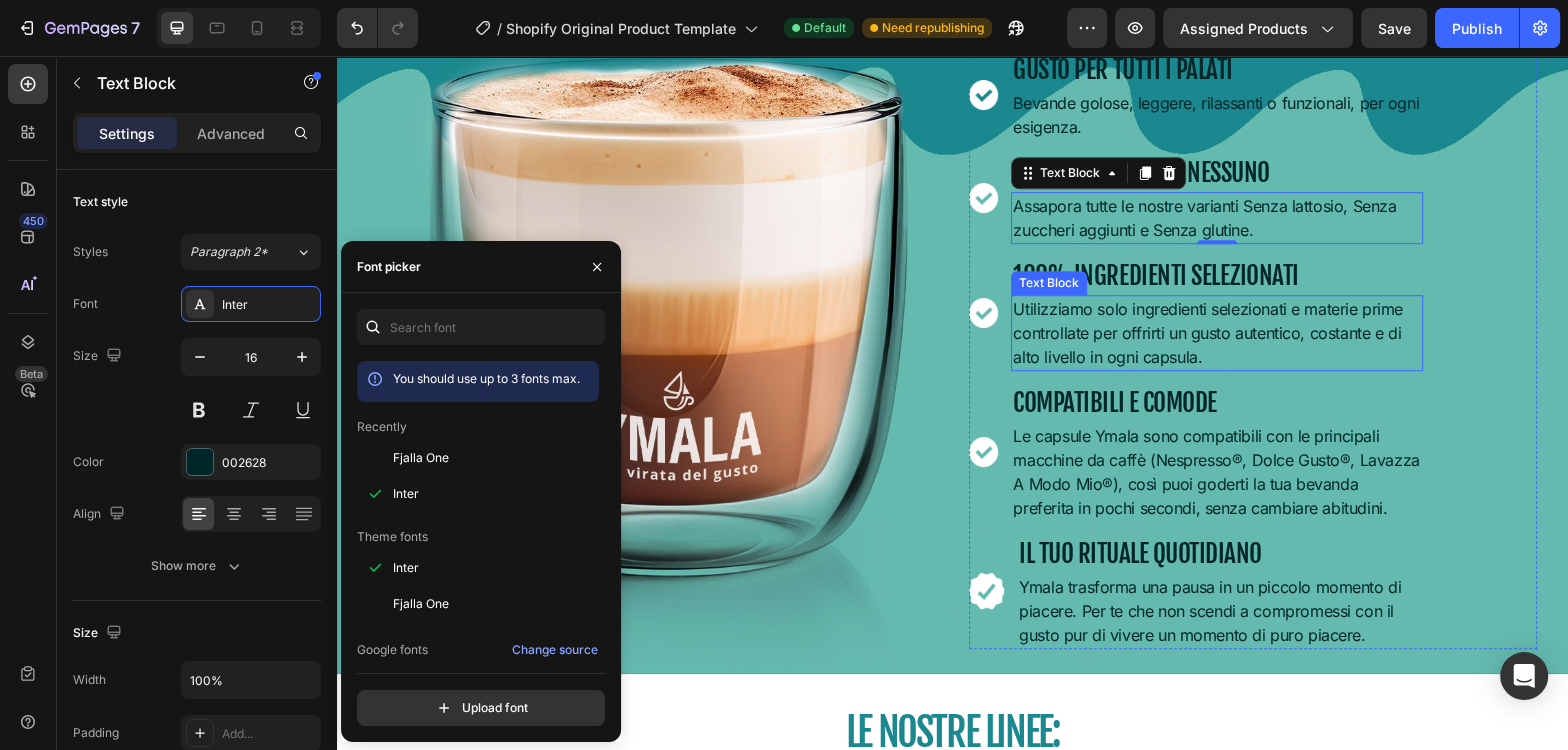 scroll, scrollTop: 1167, scrollLeft: 0, axis: vertical 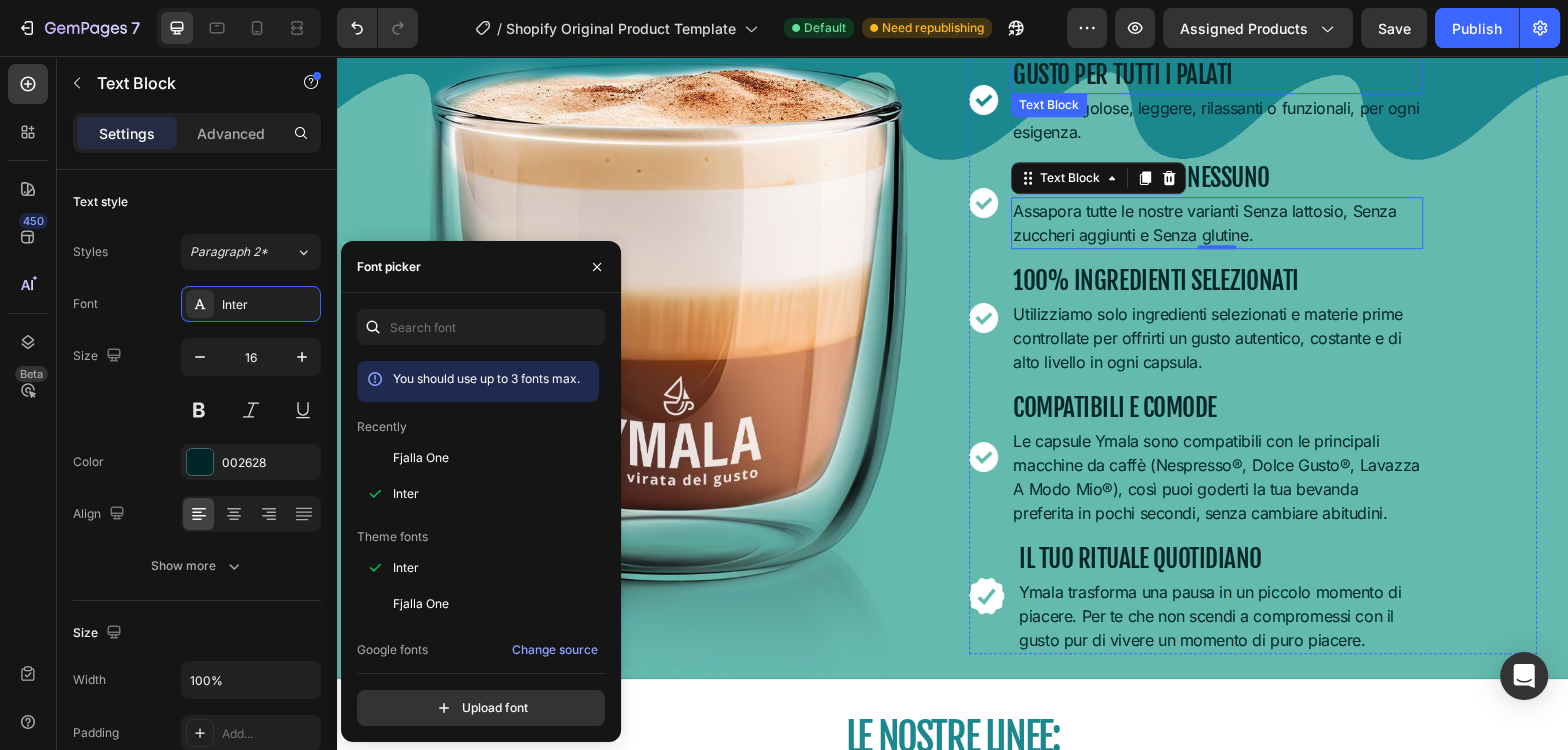 click on "Gusto per tutti i palati" at bounding box center [1217, 74] 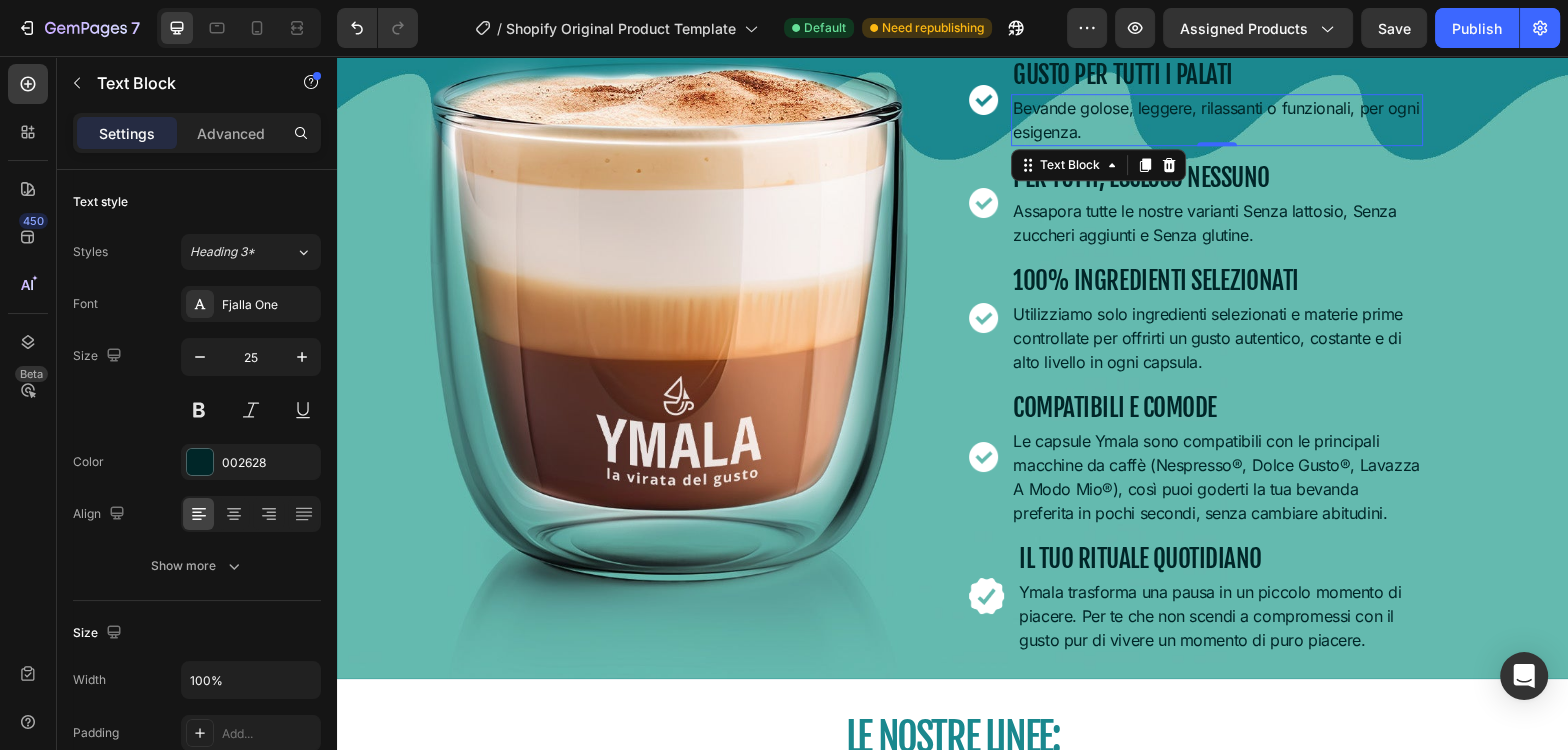 click on "Bevande golose, leggere, rilassanti o funzionali, per ogni esigenza." at bounding box center (1217, 120) 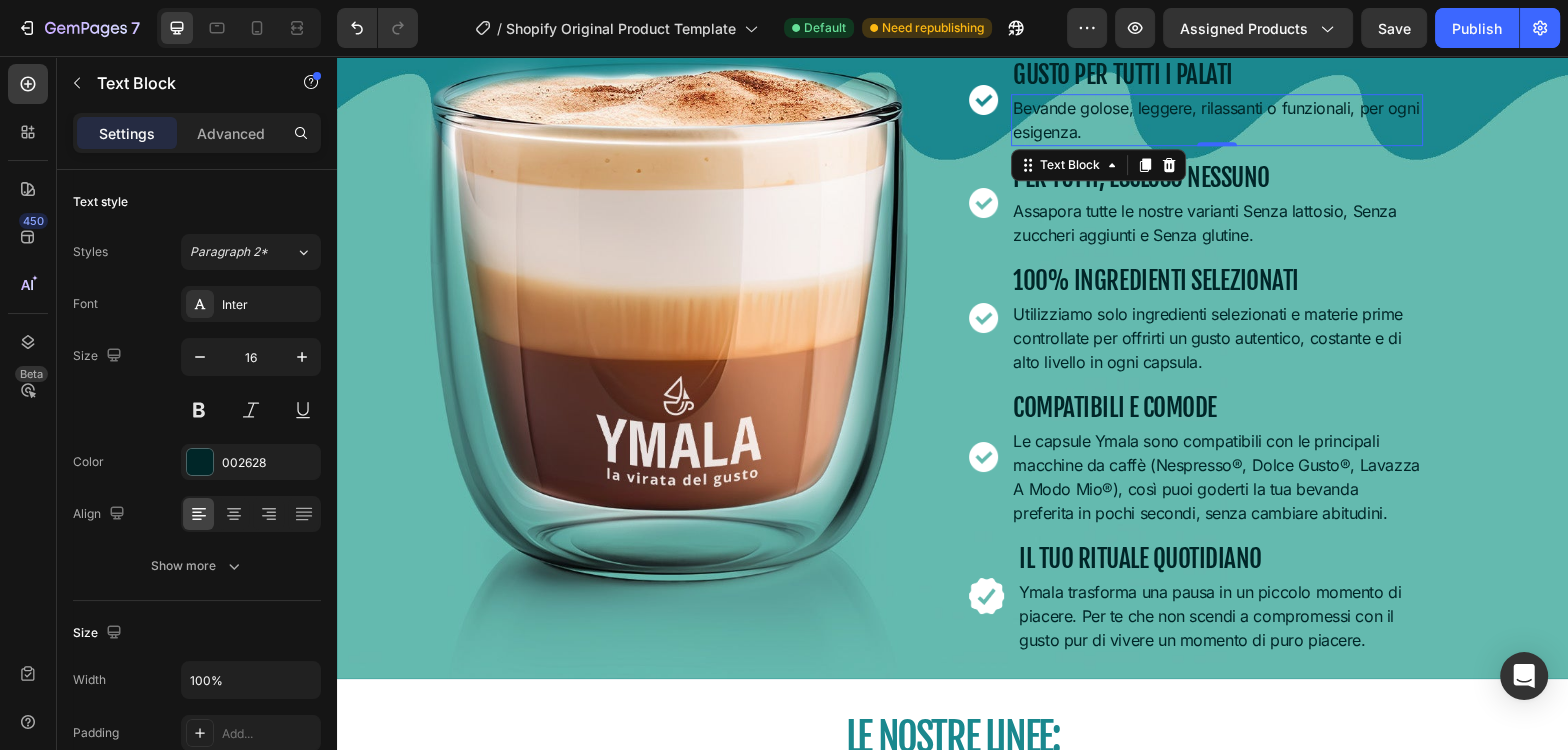 click on "Bevande golose, leggere, rilassanti o funzionali, per ogni esigenza." at bounding box center (1217, 120) 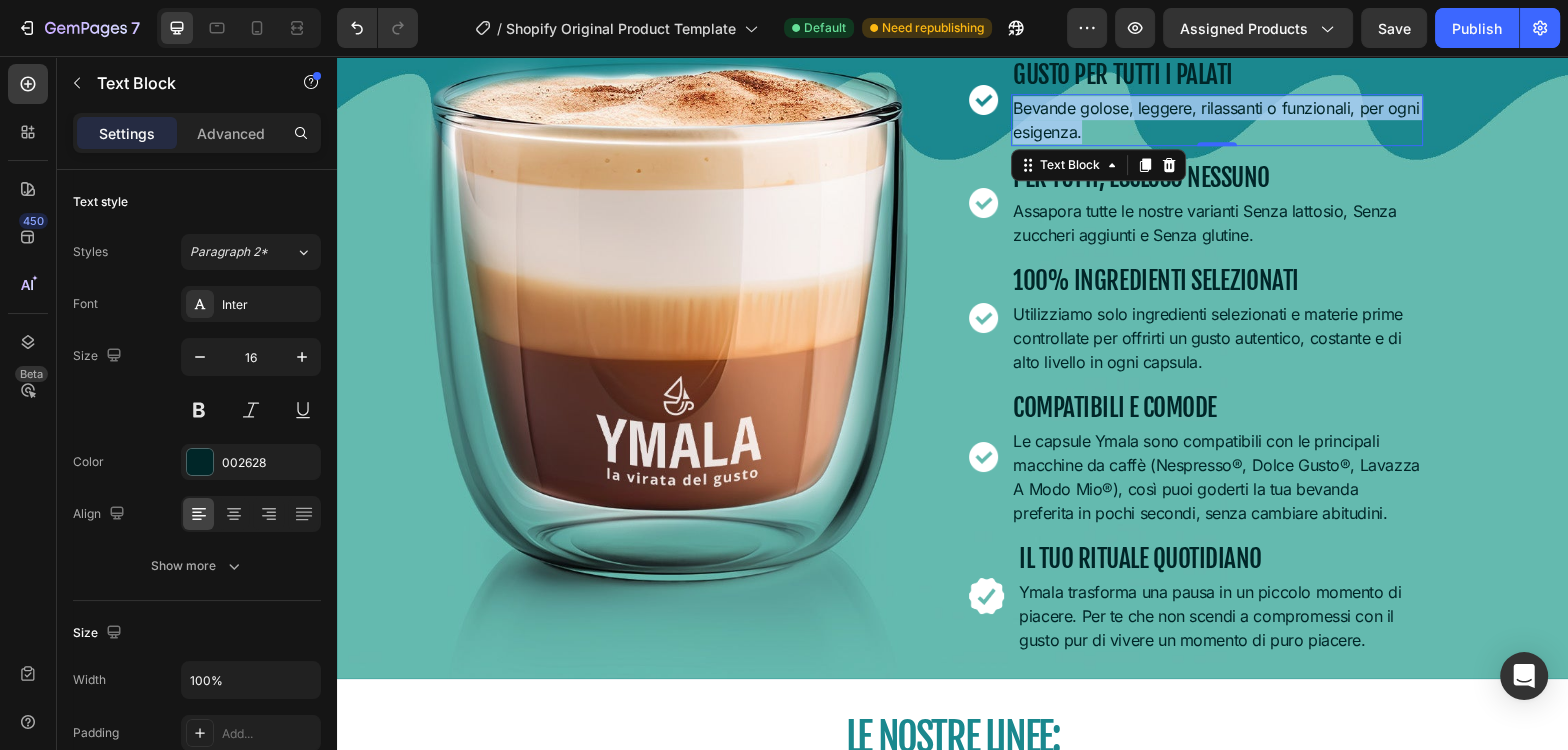 click on "Bevande golose, leggere, rilassanti o funzionali, per ogni esigenza." at bounding box center [1217, 120] 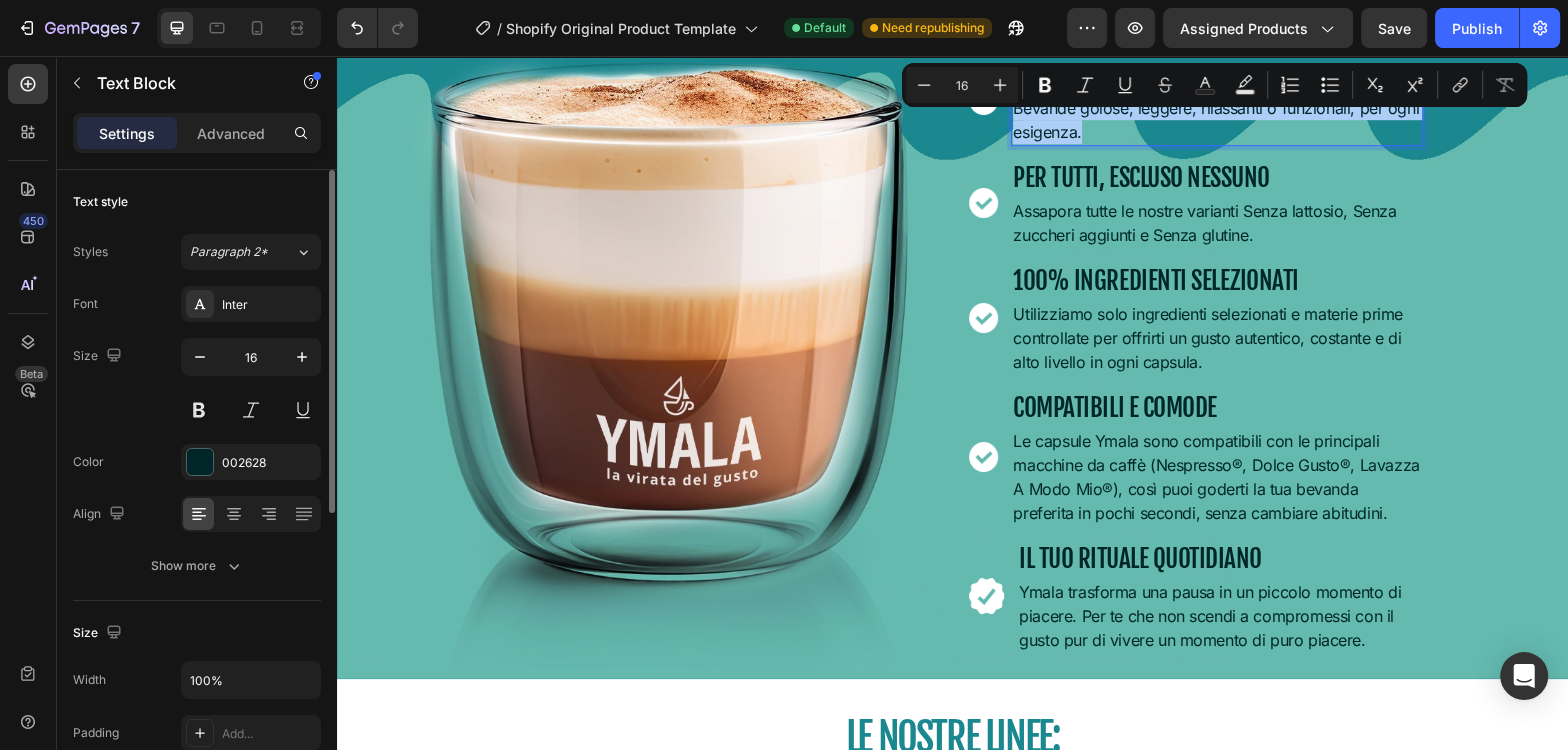 click on "Font Inter Size 16 Color 002628 Align Show more" at bounding box center (197, 435) 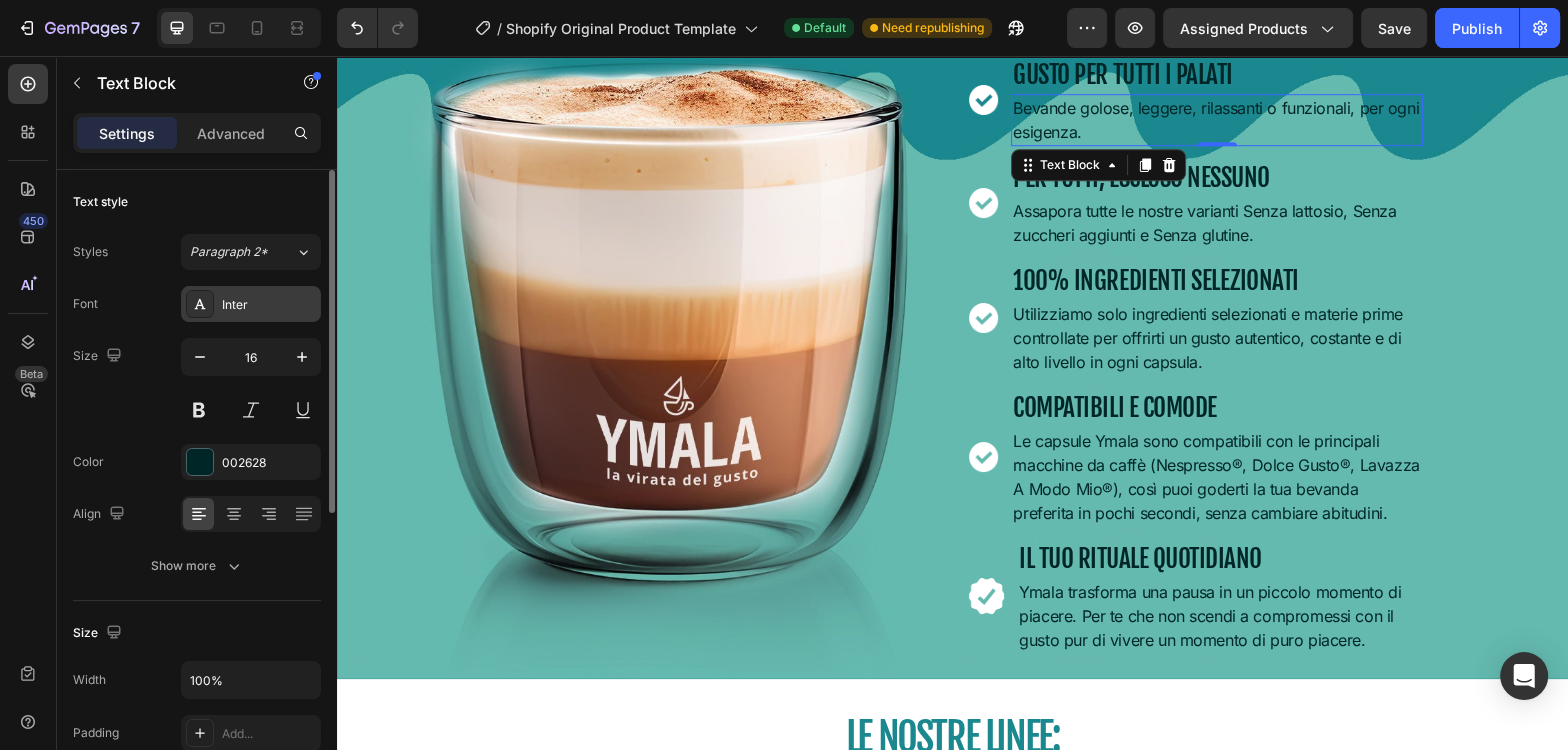 click on "Inter" at bounding box center [251, 304] 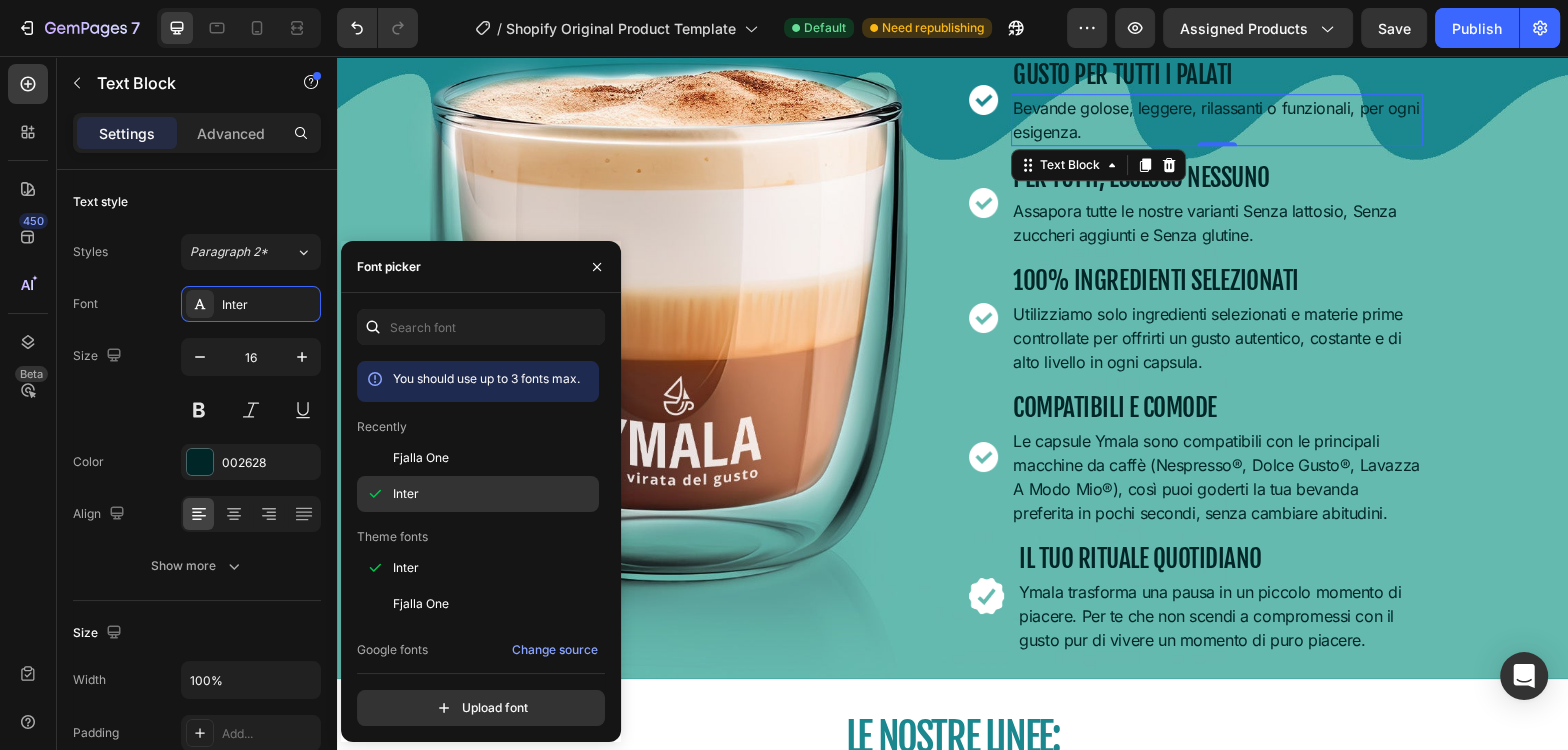 click on "Inter" 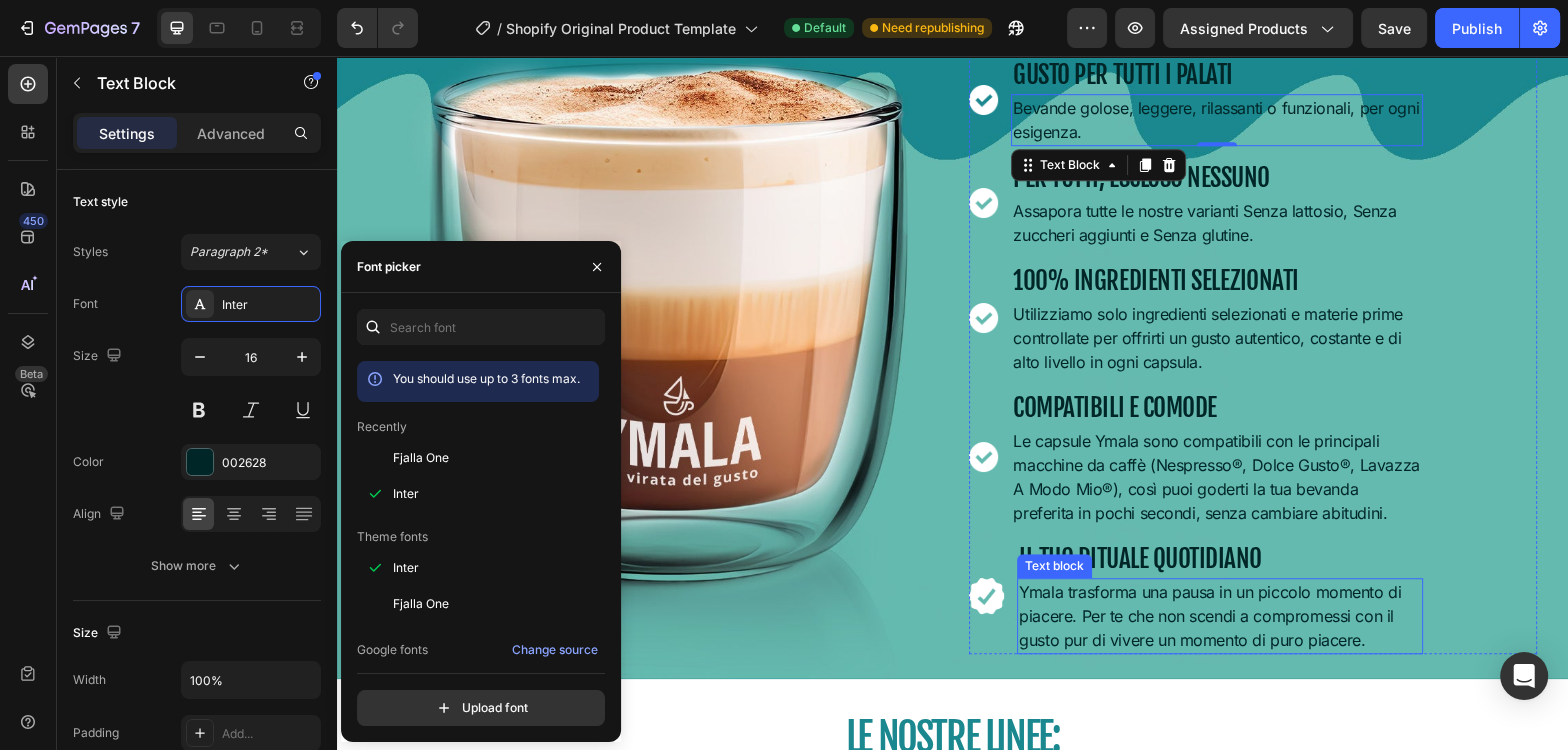 click on "Ymala trasforma una pausa in un piccolo momento di piacere. Per te che non scendi a compromessi con il gusto pur di vivere un momento di puro piacere." at bounding box center (1220, 616) 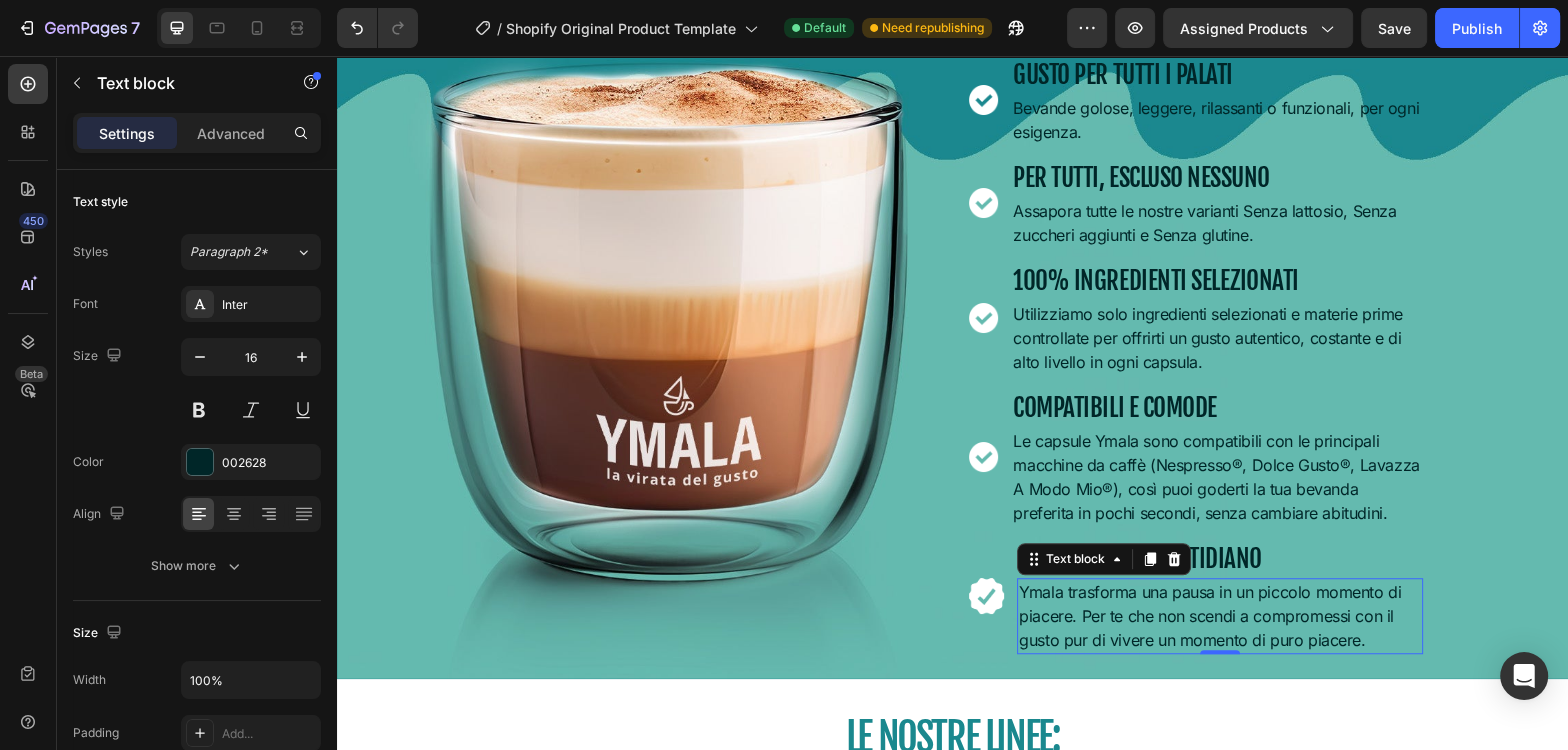 click on "Ymala trasforma una pausa in un piccolo momento di piacere. Per te che non scendi a compromessi con il gusto pur di vivere un momento di puro piacere." at bounding box center (1220, 616) 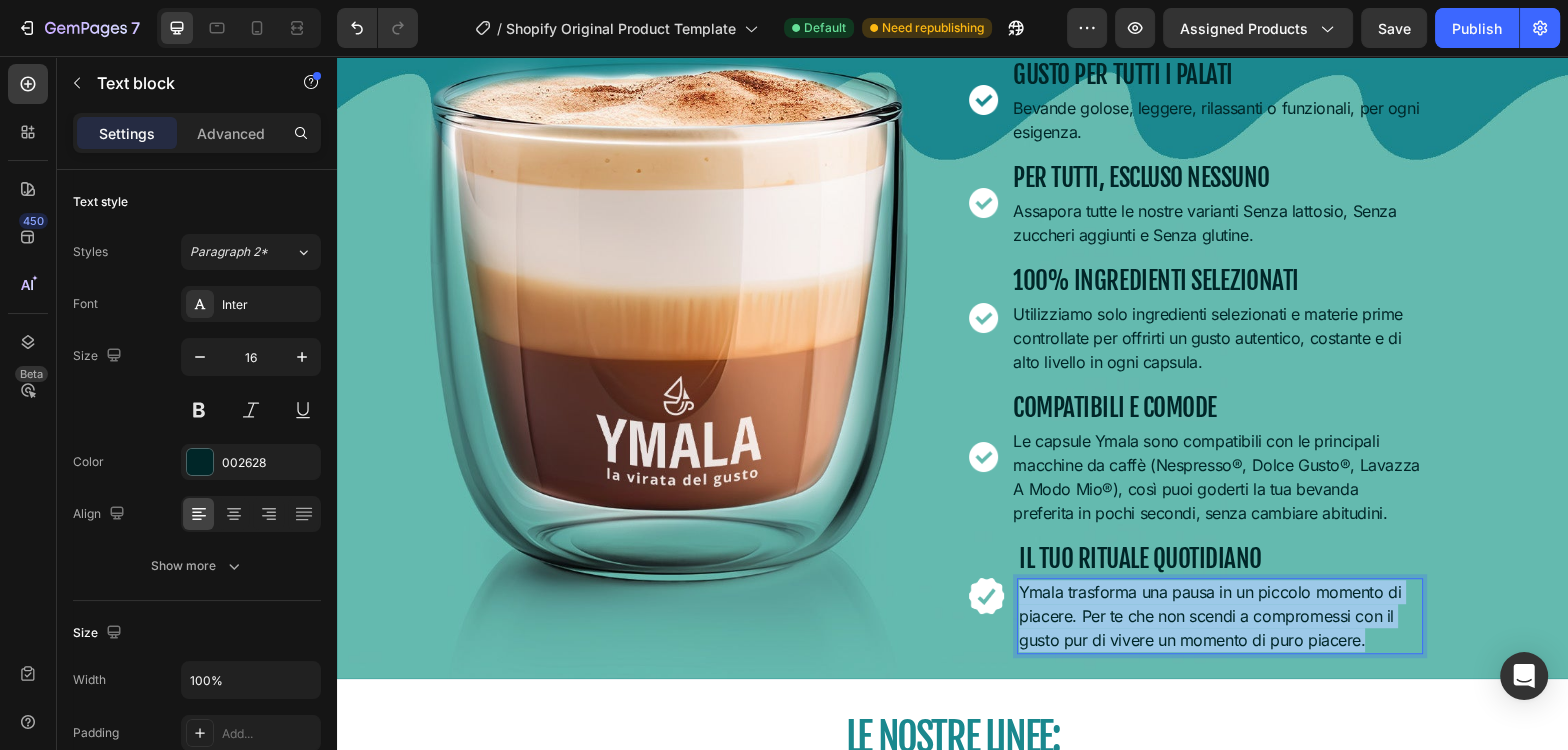 click on "Ymala trasforma una pausa in un piccolo momento di piacere. Per te che non scendi a compromessi con il gusto pur di vivere un momento di puro piacere." at bounding box center (1220, 616) 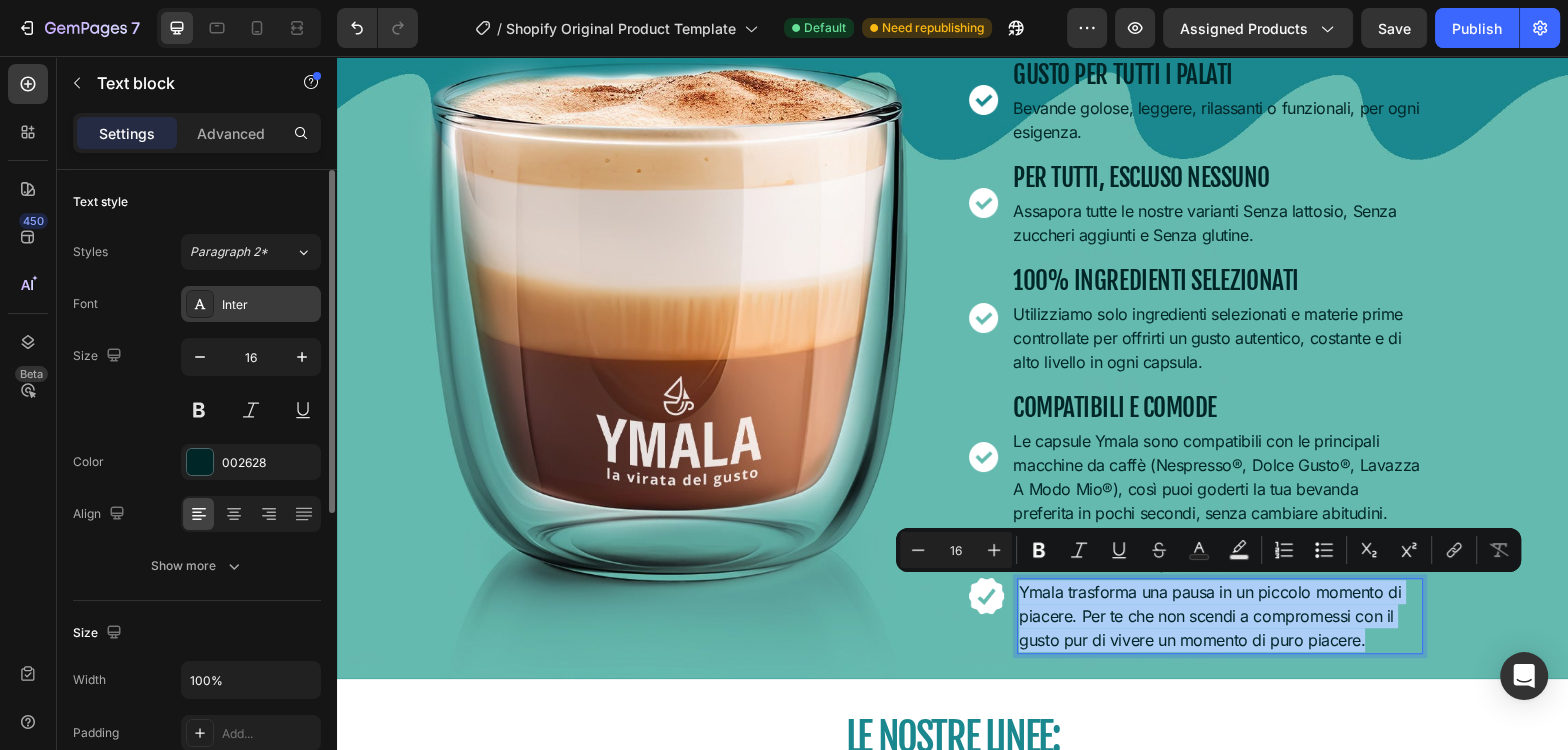 click on "Inter" at bounding box center (251, 304) 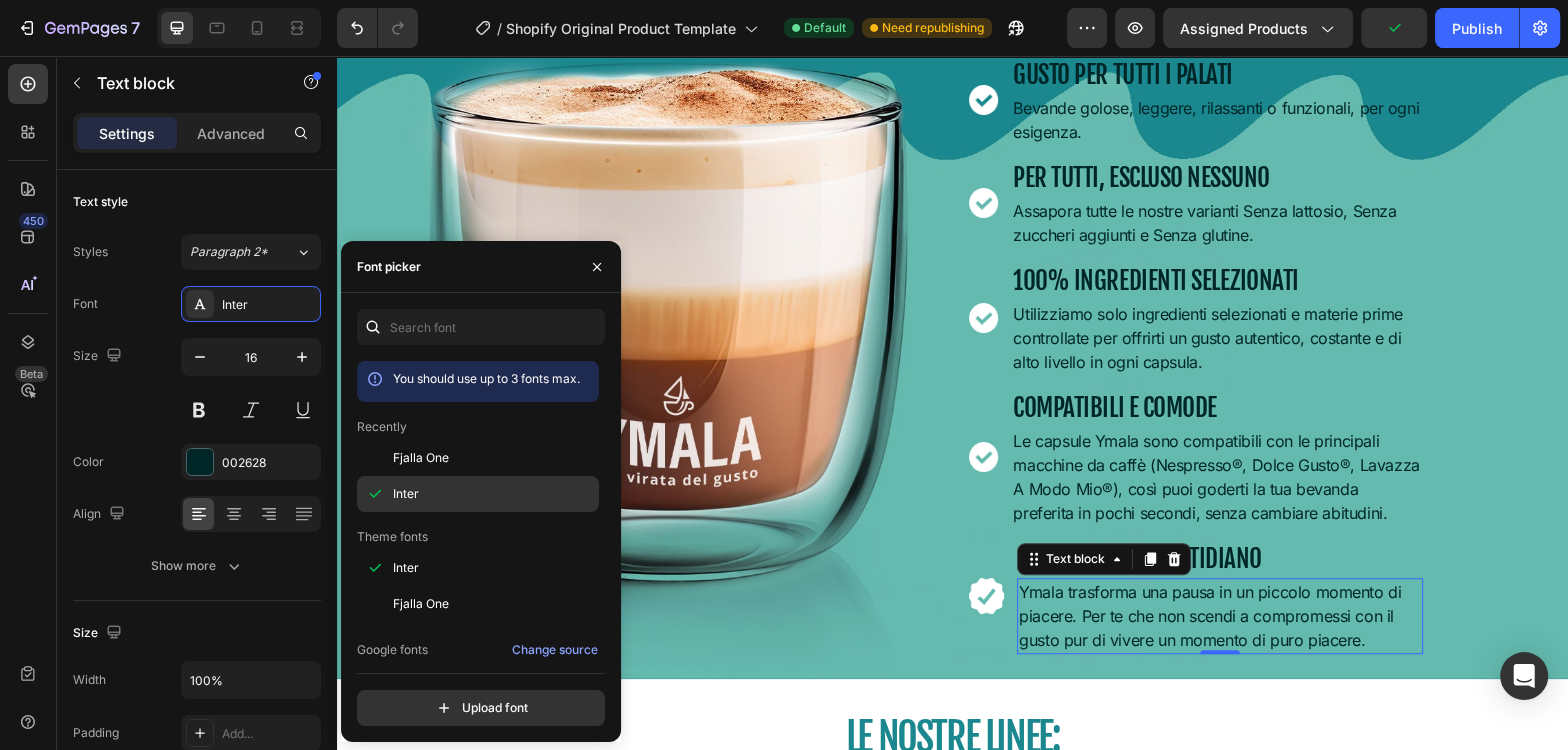 click on "Inter" at bounding box center (494, 494) 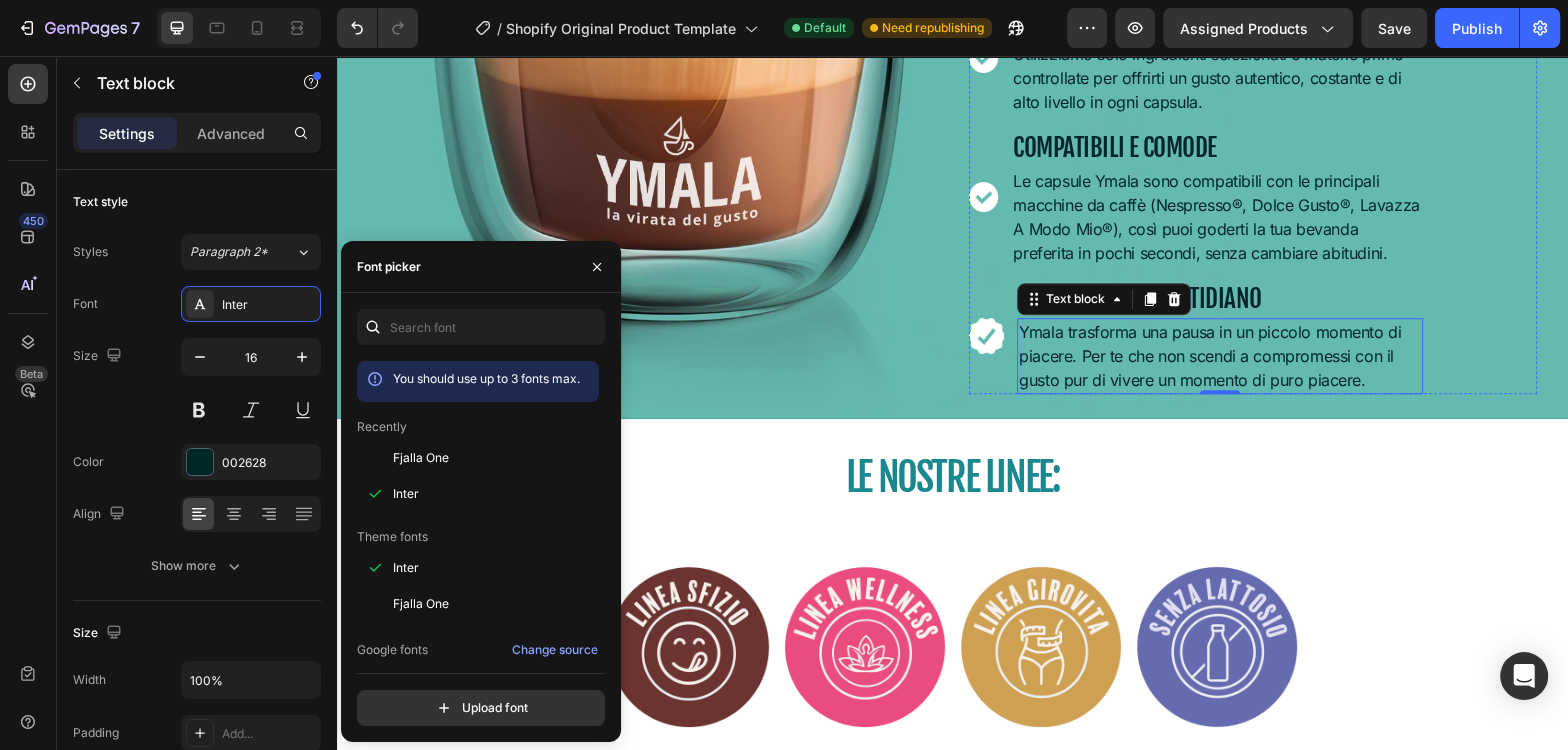 scroll, scrollTop: 1475, scrollLeft: 0, axis: vertical 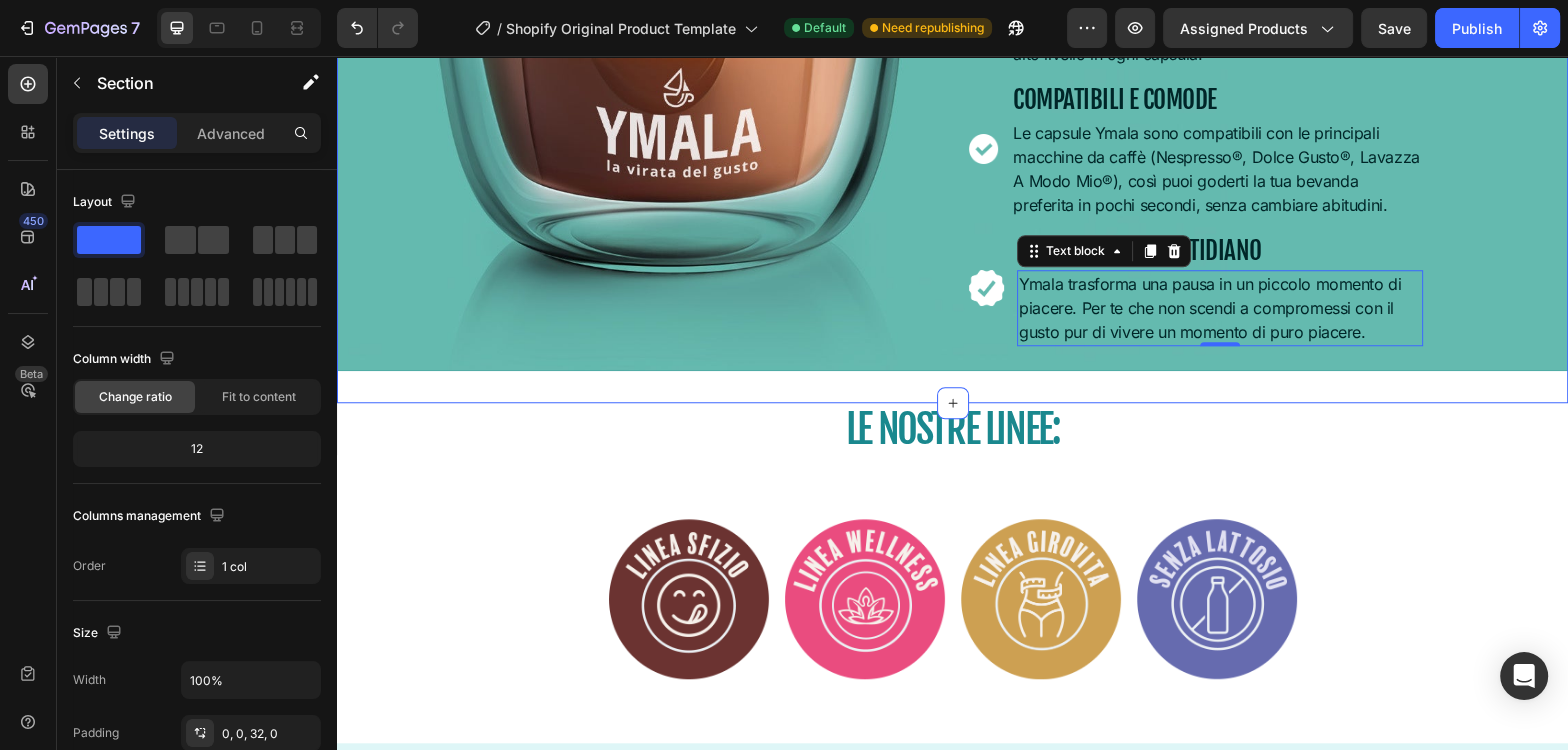click on "Image PERCHÈ YMALA? Heading Image Gusto per tutti i palati Text Block Bevande golose, leggere, rilassanti o funzionali, per ogni esigenza. Text Block Image Per tutti, escluso nessuno Text Block Assapora tutte le nostre varianti Senza lattosio, Senza zuccheri aggiunti e Senza glutine. Text Block Image 100% ingredienti selezionati Text Block Utilizziamo solo ingredienti selezionati e materie prime controllate per offrirti un gusto autentico, costante e di alto livello in ogni capsula. Text Block Image Compatibili e comode Text block Le capsule Ymala sono compatibili con le principali macchine da caffè (Nespresso®, Dolce Gusto®, Lavazza A Modo Mio®), così puoi goderti la tua bevanda preferita in pochi secondi, senza cambiare abitudini. Text block Image Il tuo rituale quotidiano Text block Ymala trasforma una pausa in un piccolo momento di piacere. Per te che non scendi a compromessi con il gusto pur di vivere un momento di puro piacere. Text block   0 Advanced List Image Hero Banner Section 4" at bounding box center (952, -331) 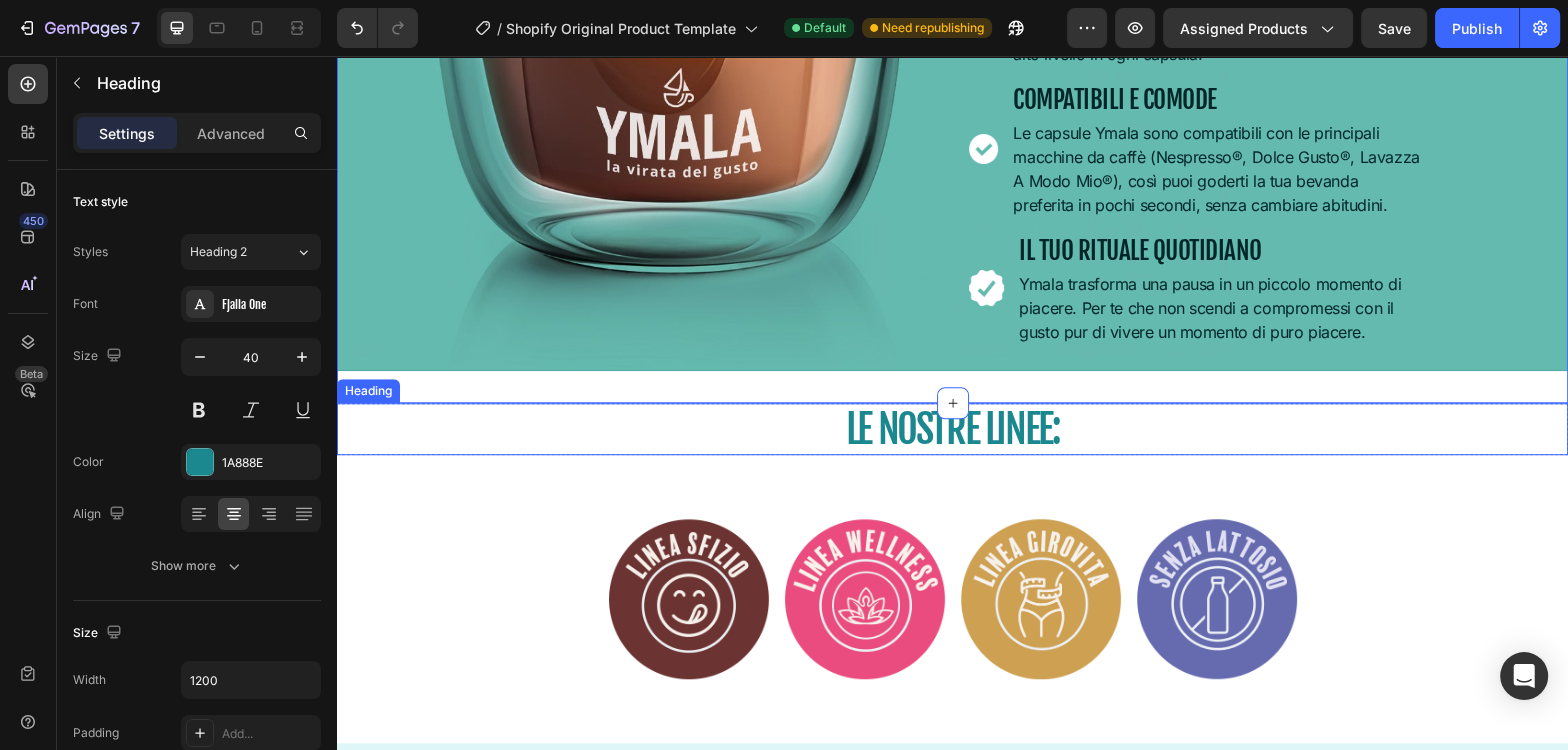 click on "LE NOSTRE LINEE:" at bounding box center (953, 429) 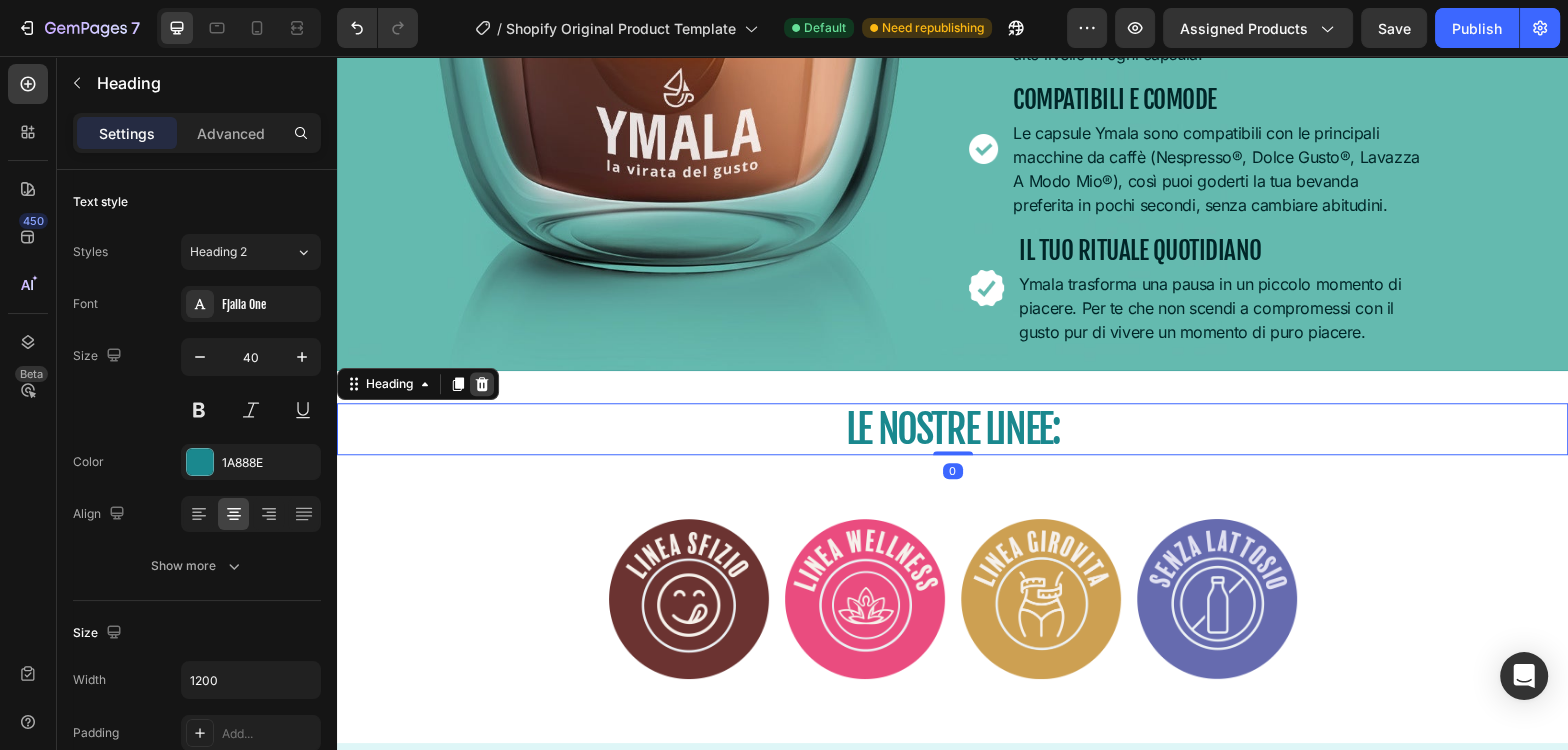 click 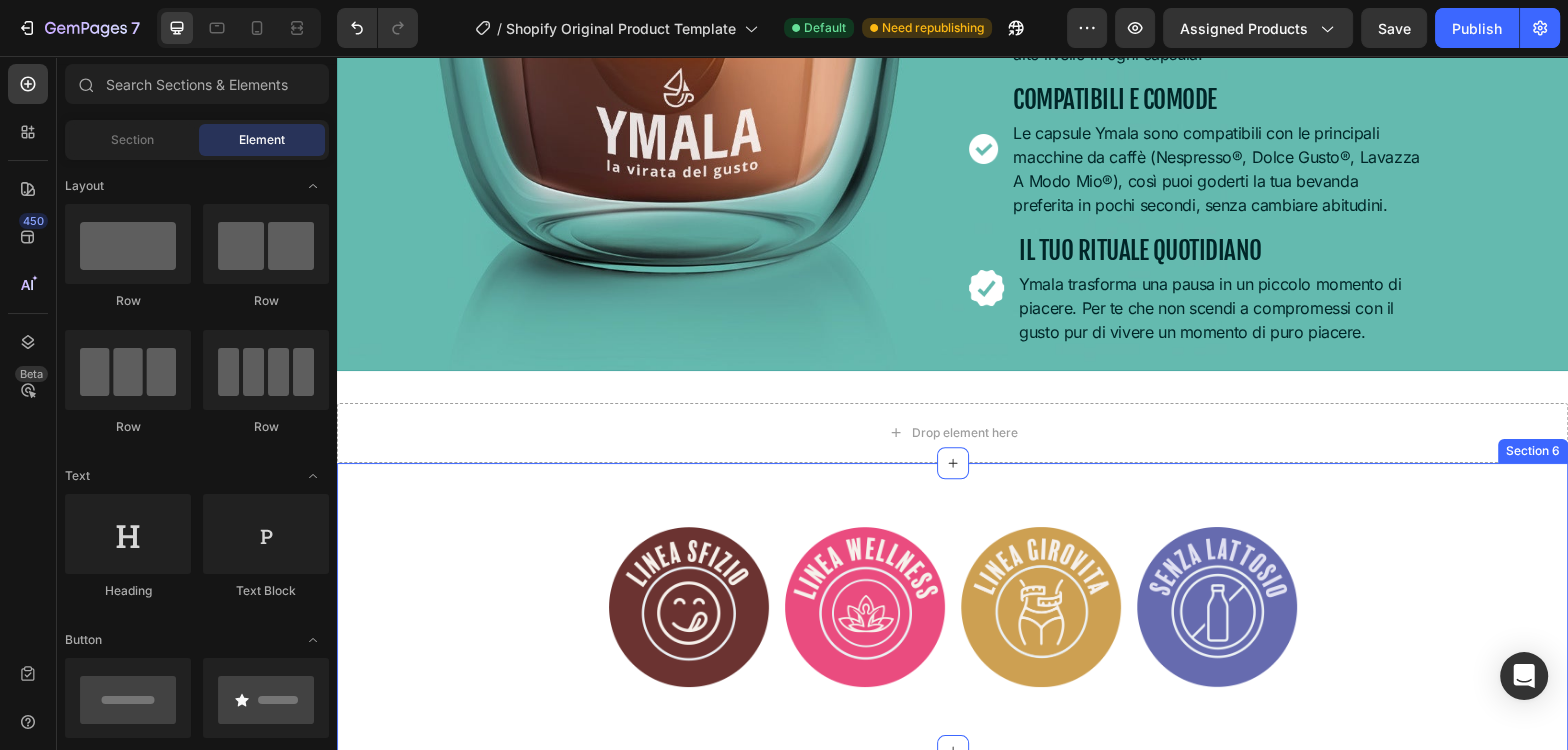 click on "Image Image Image Image Row Section 6" at bounding box center [952, 607] 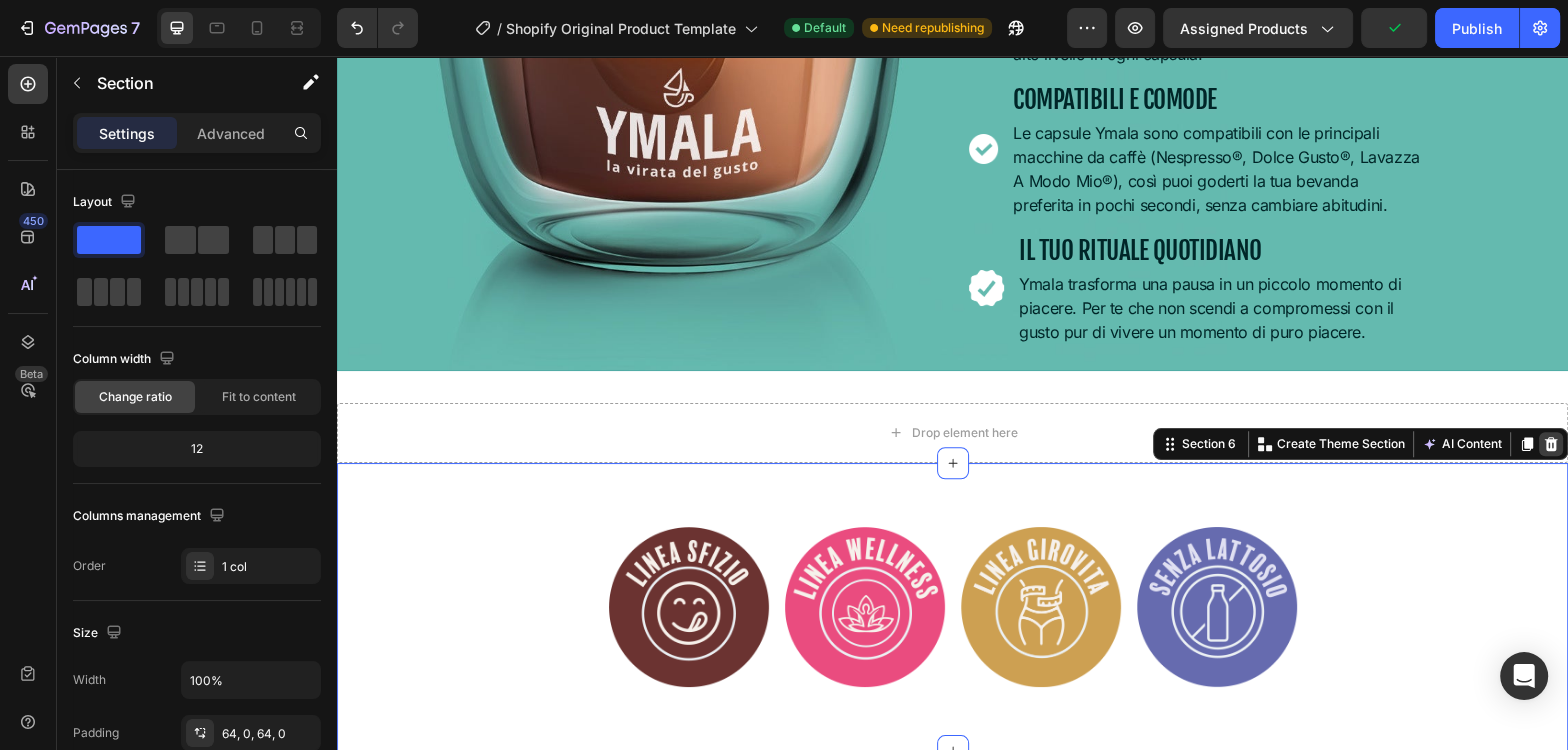 click 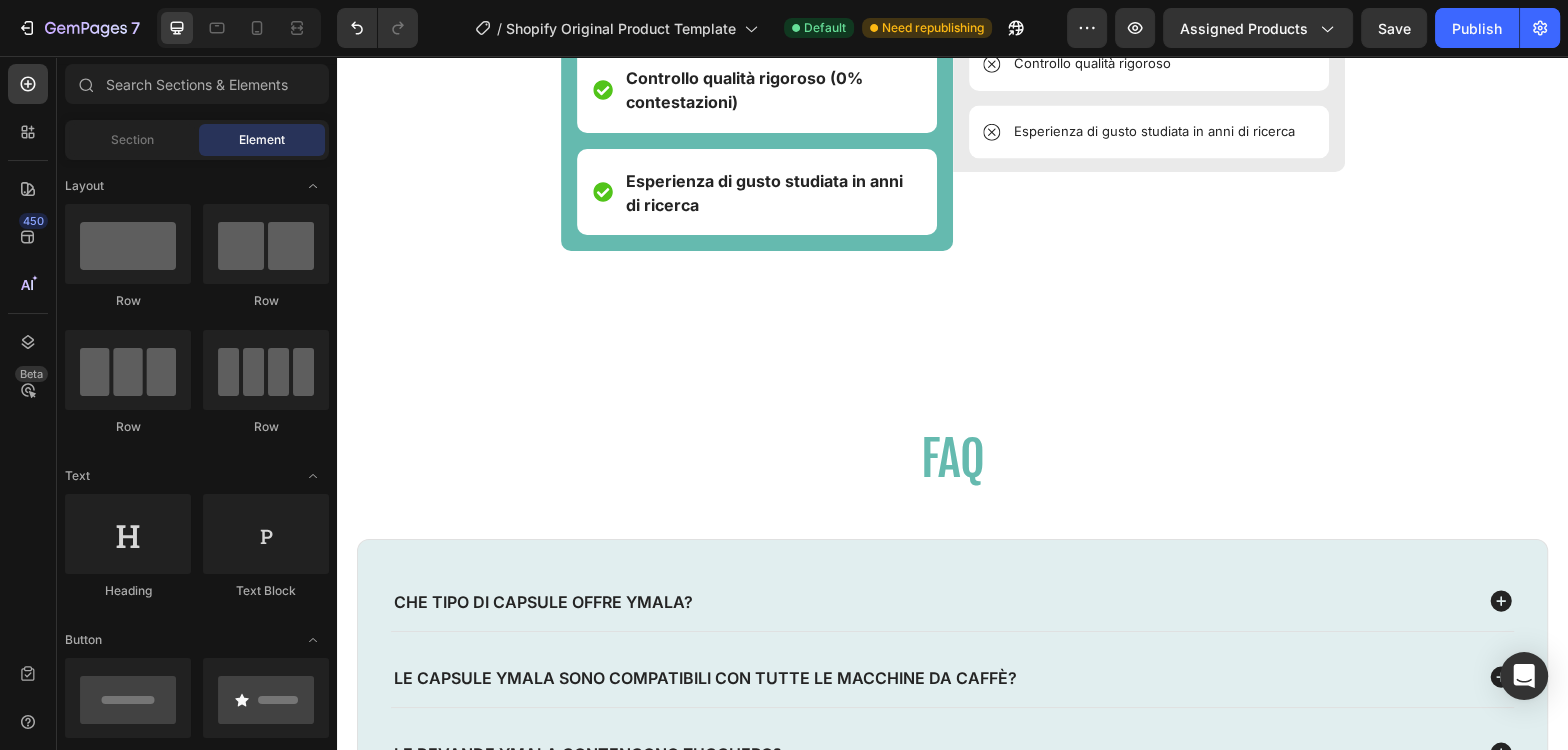 scroll, scrollTop: 3482, scrollLeft: 0, axis: vertical 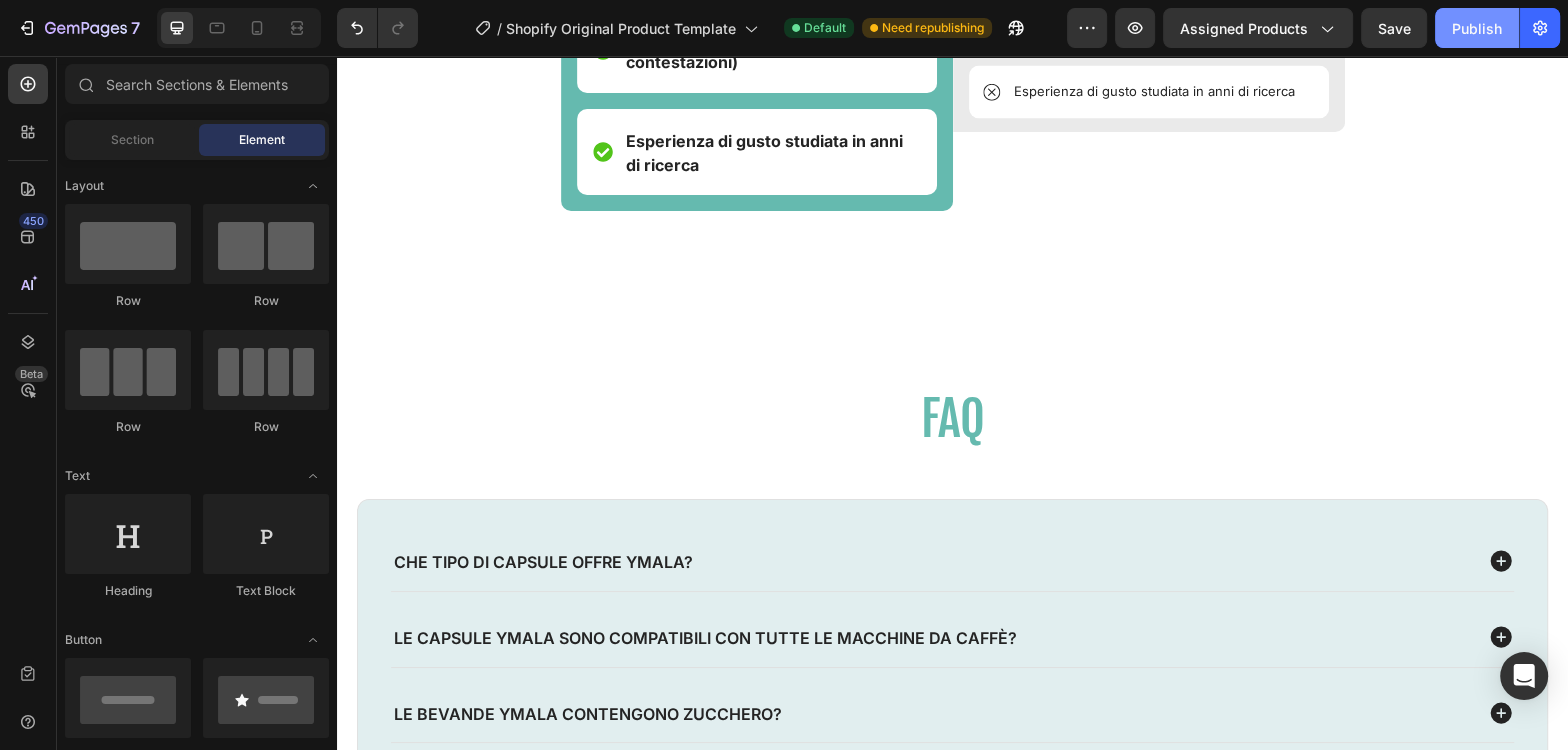 click on "Publish" at bounding box center (1477, 28) 